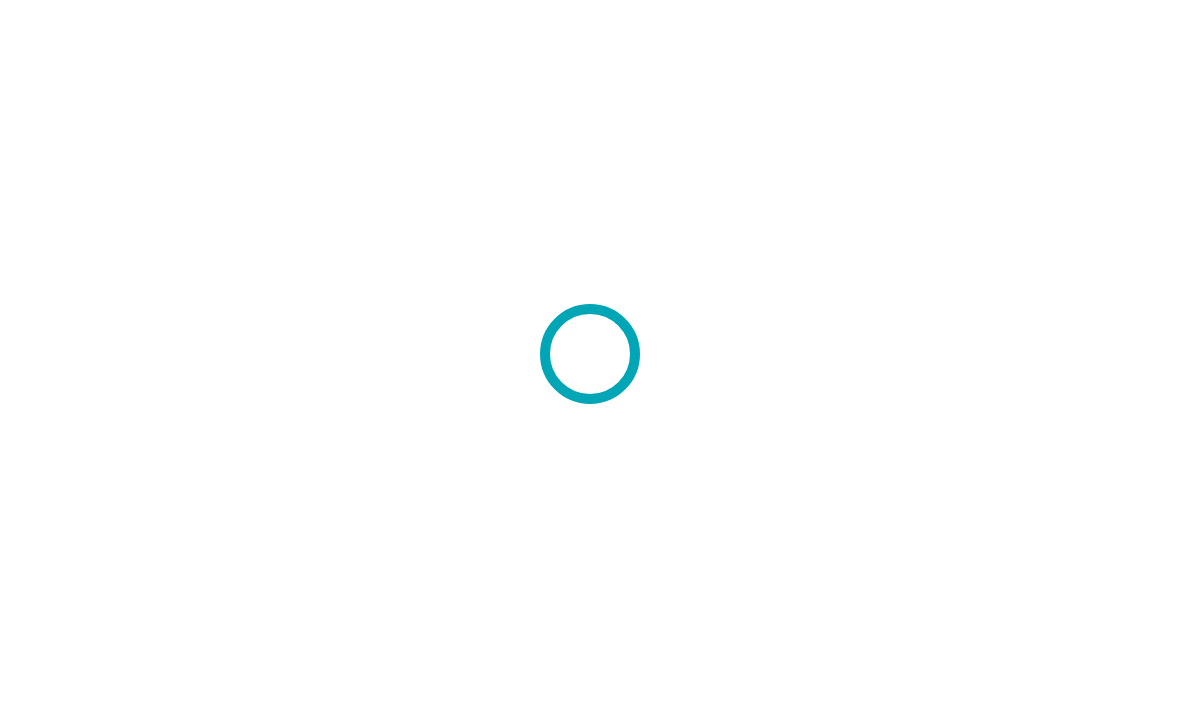 scroll, scrollTop: 0, scrollLeft: 0, axis: both 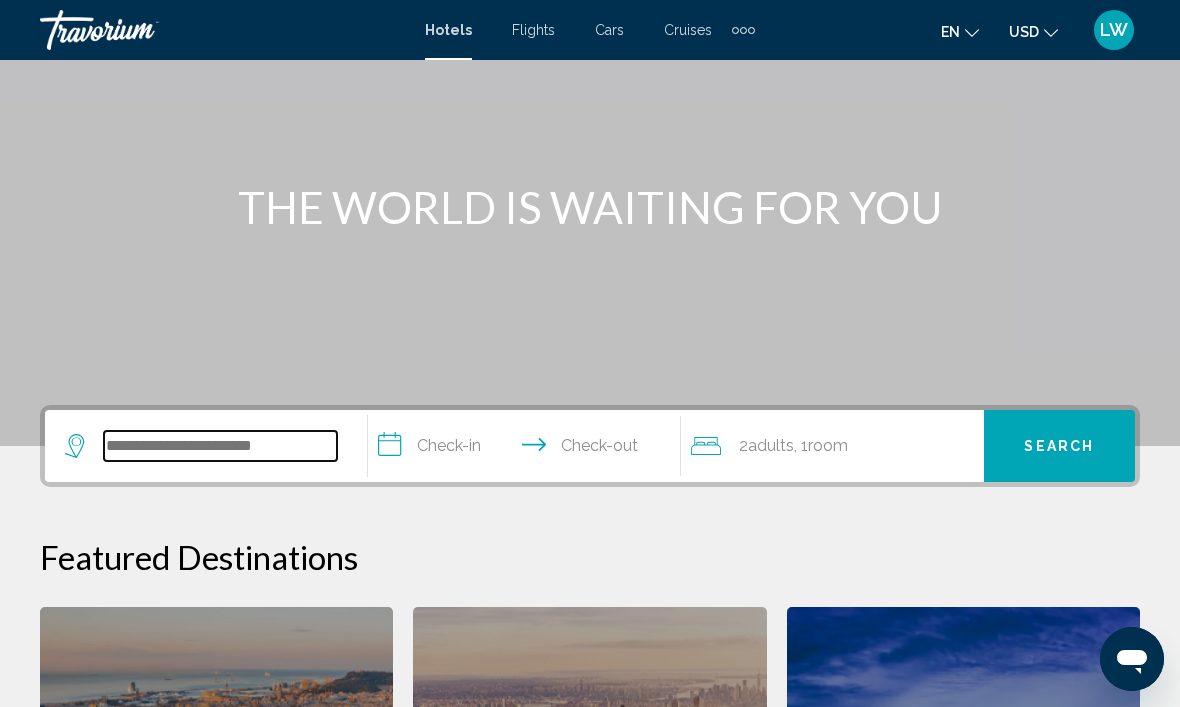 click at bounding box center (220, 446) 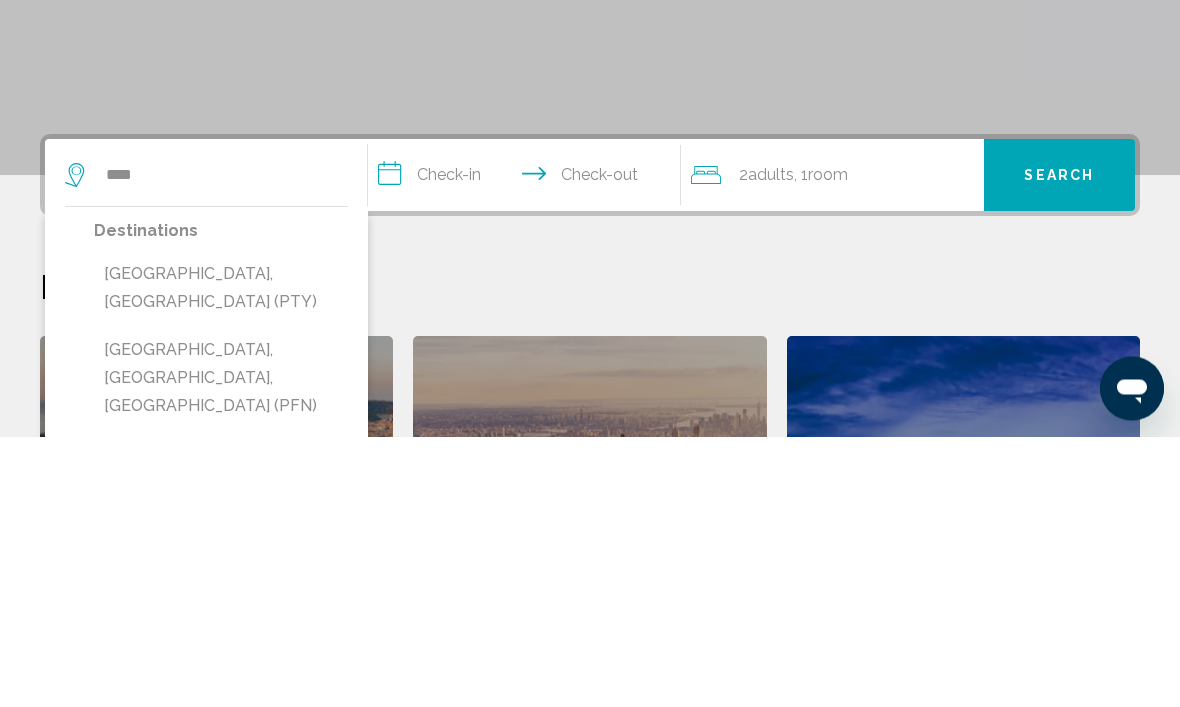 click on "Panama City, FL, United States (PFN)" at bounding box center (221, 649) 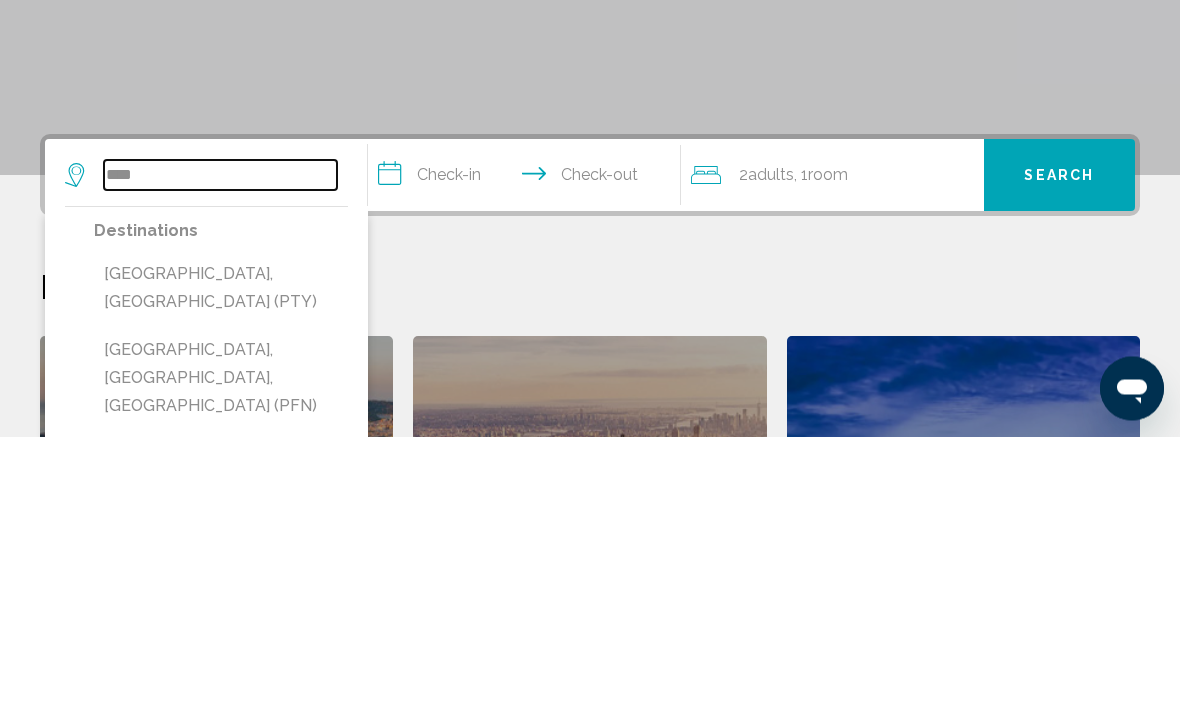 type on "**********" 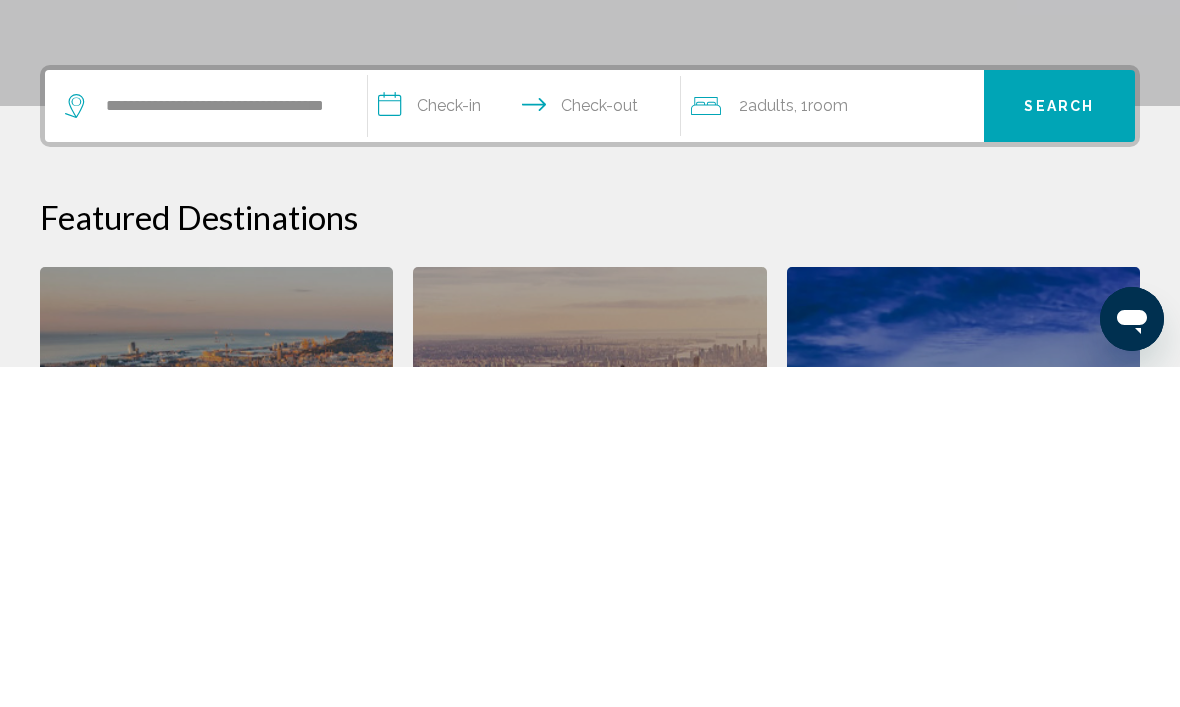 click on "**********" at bounding box center (528, 449) 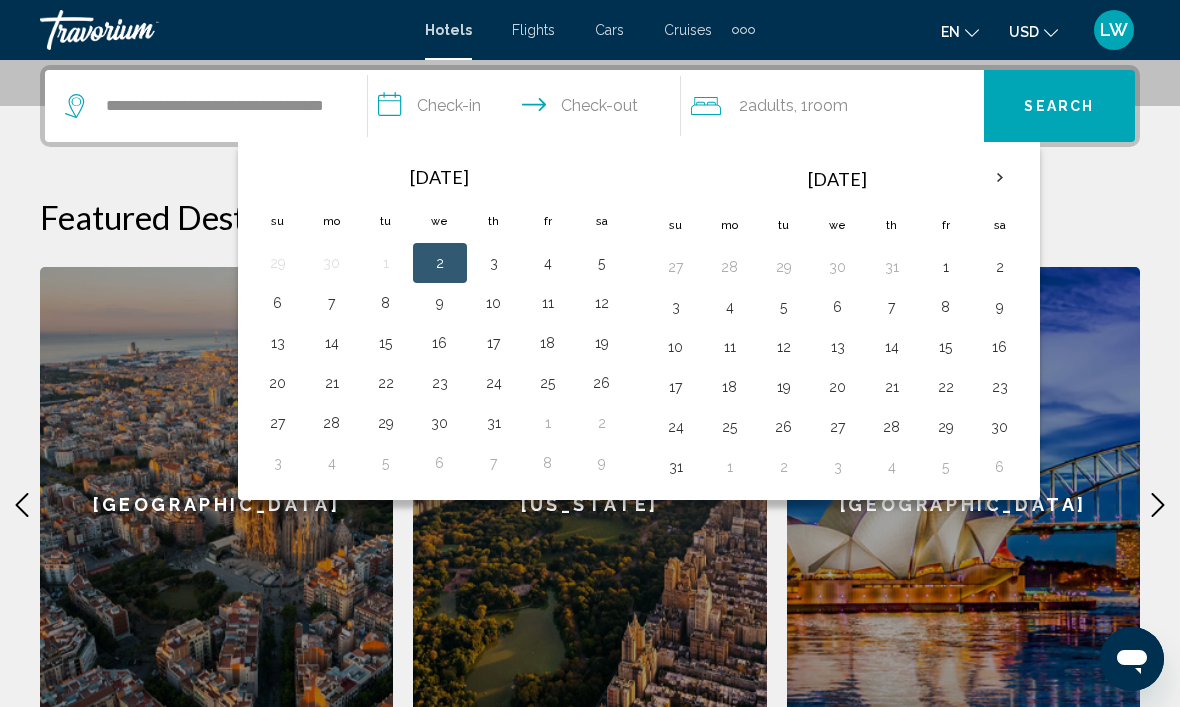 click on "24" at bounding box center (676, 427) 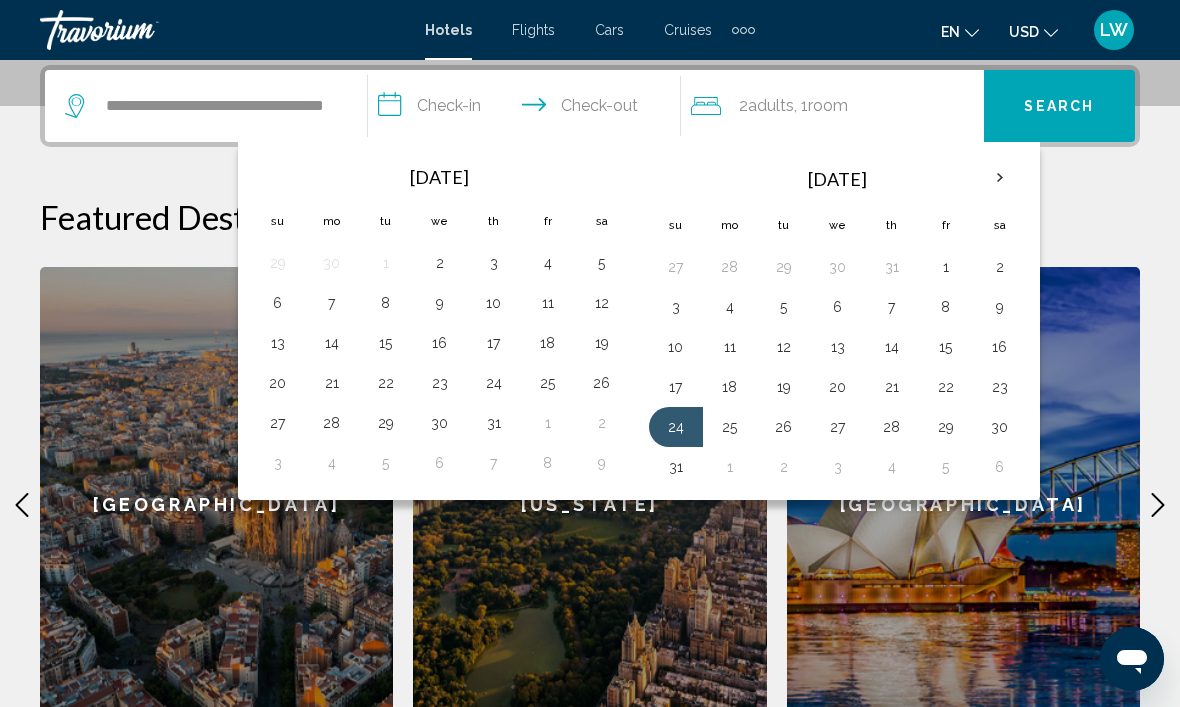 click on "29" at bounding box center [946, 427] 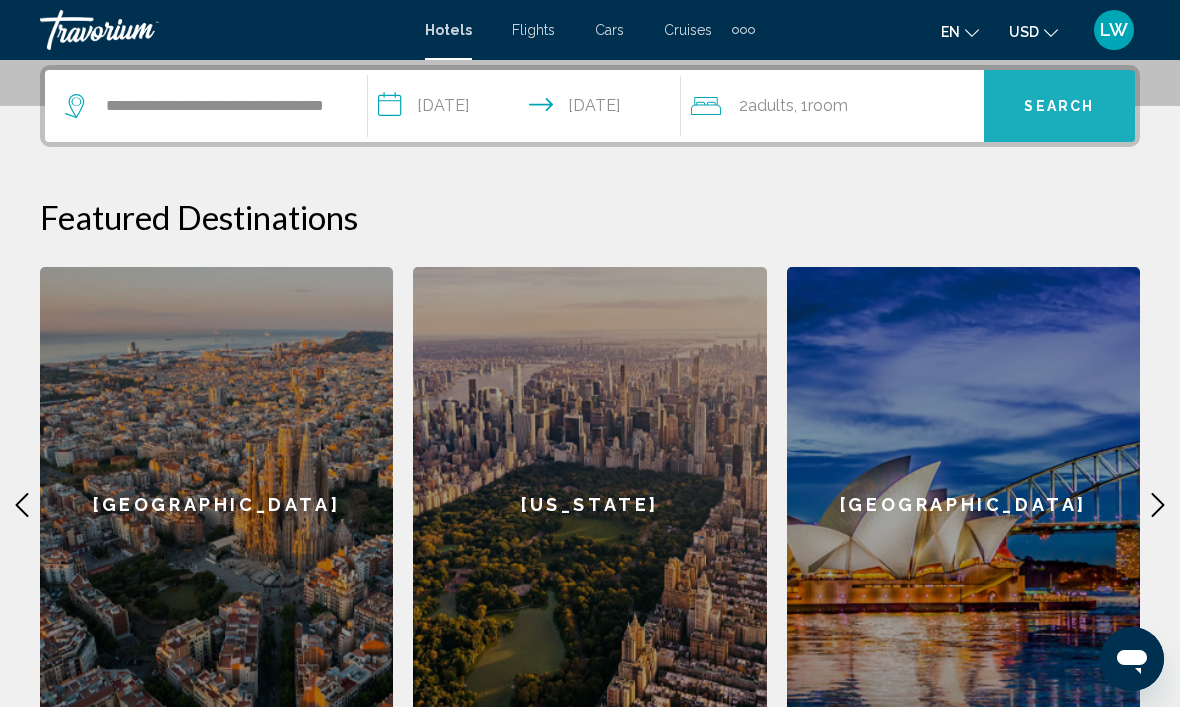 click on "Search" at bounding box center (1059, 107) 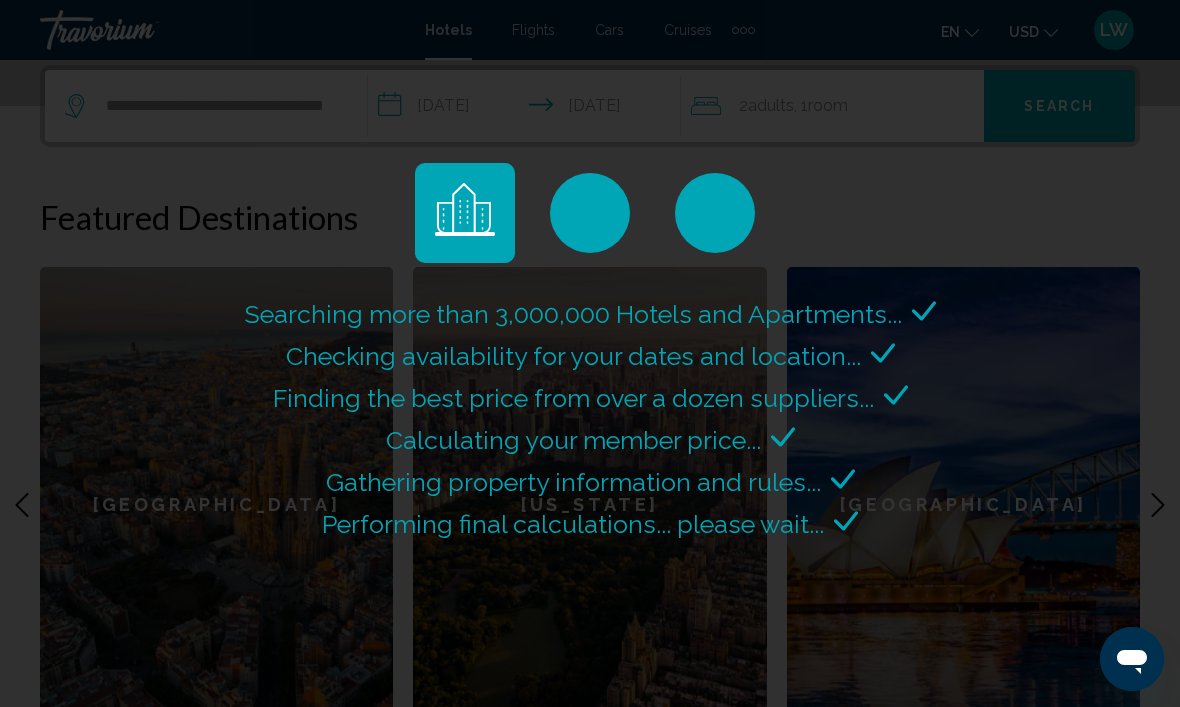scroll, scrollTop: 0, scrollLeft: 0, axis: both 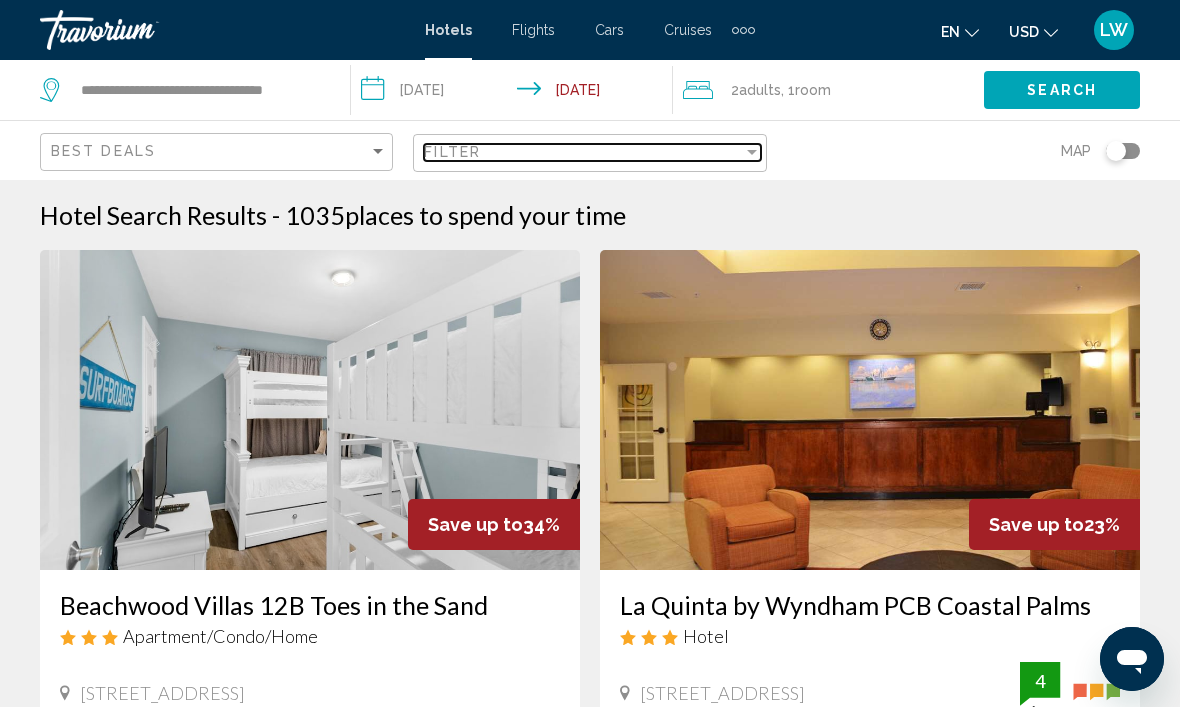 click on "Filter" at bounding box center [583, 152] 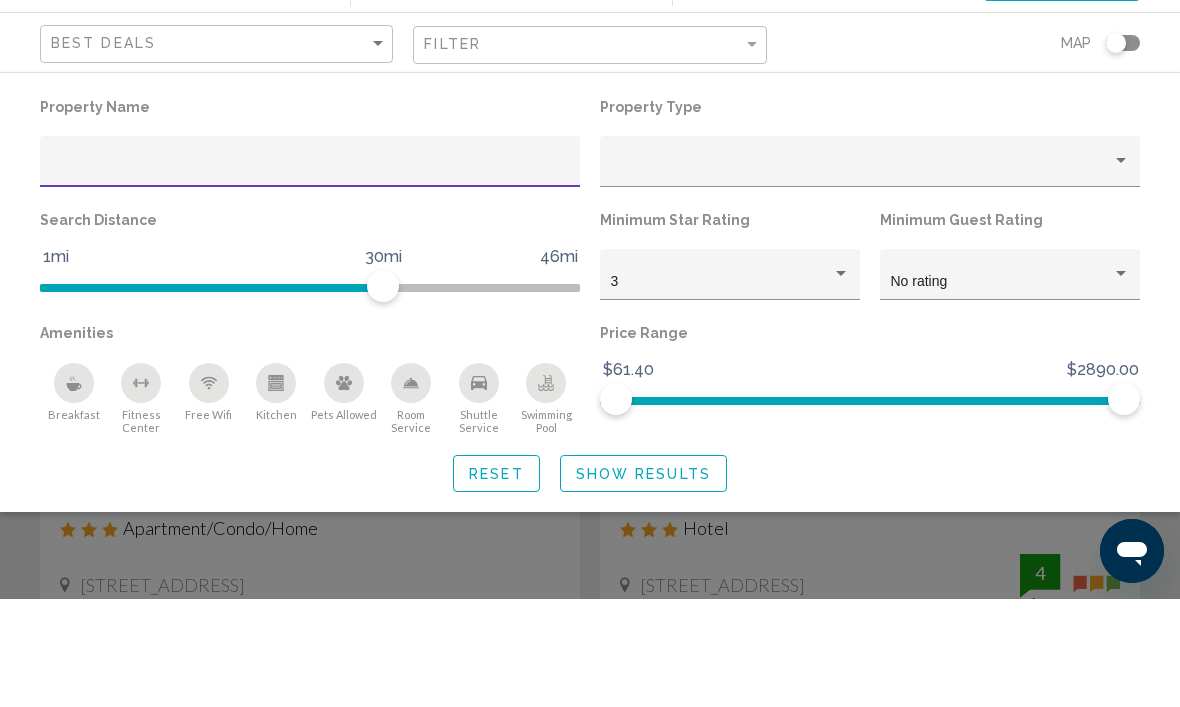 click at bounding box center [861, 277] 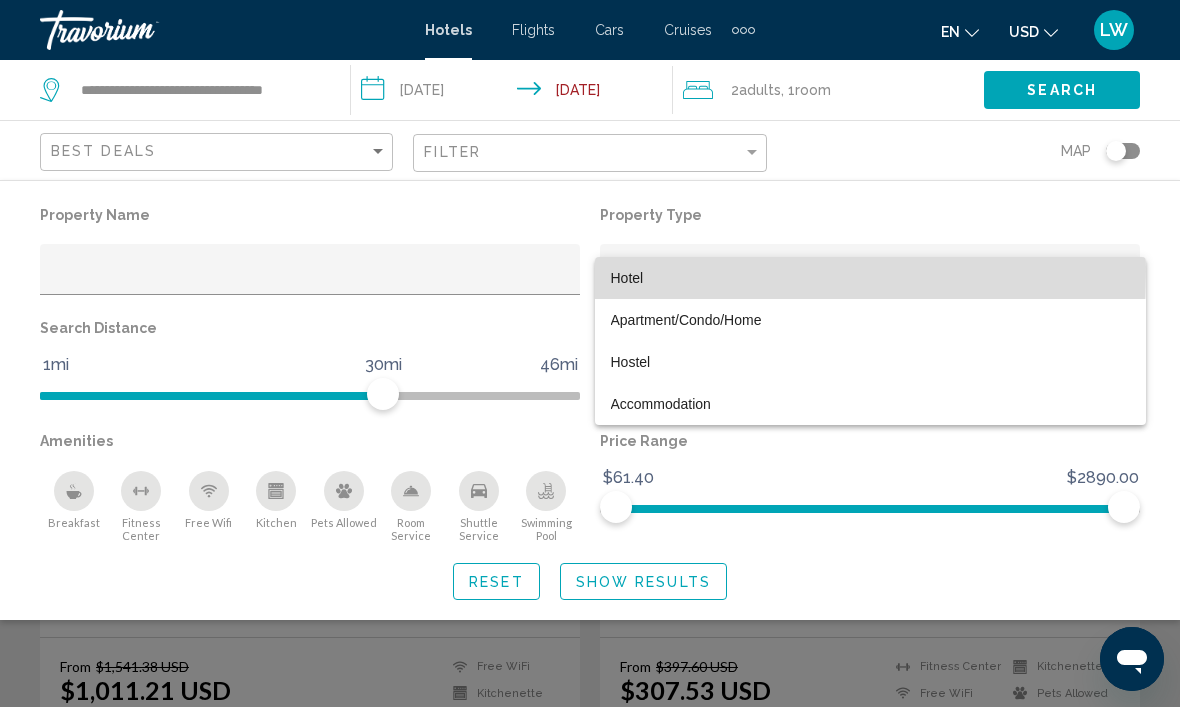 click on "Hotel" at bounding box center [627, 278] 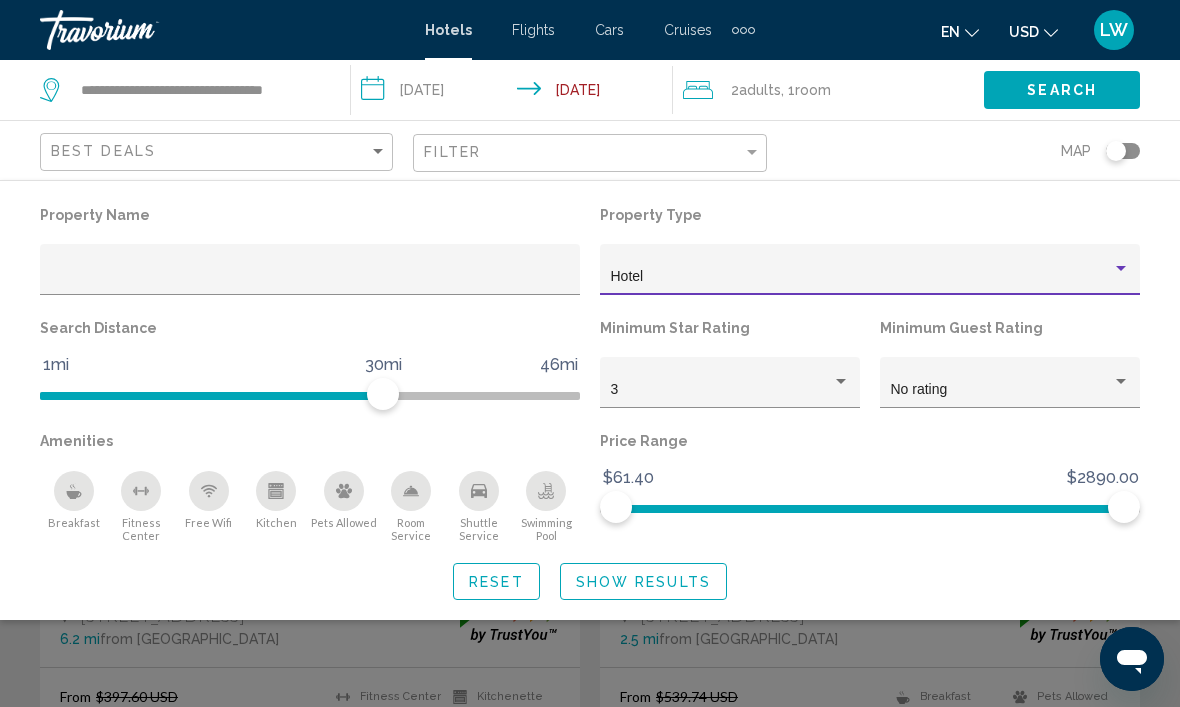 click 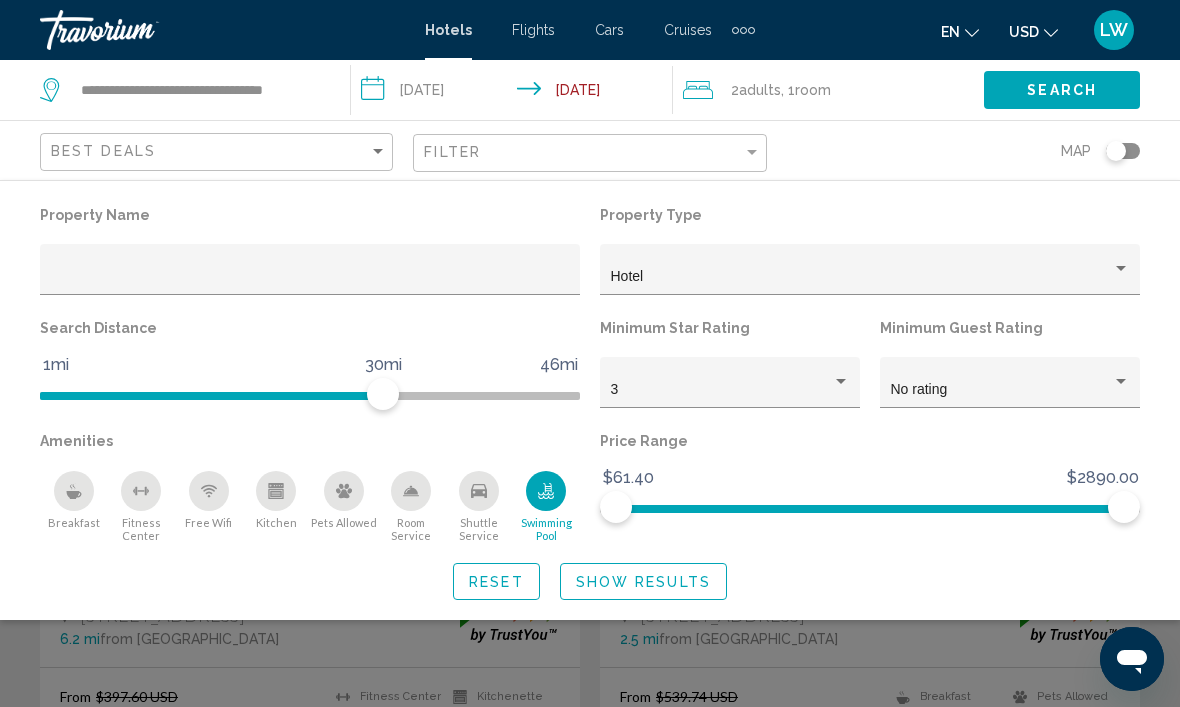 click 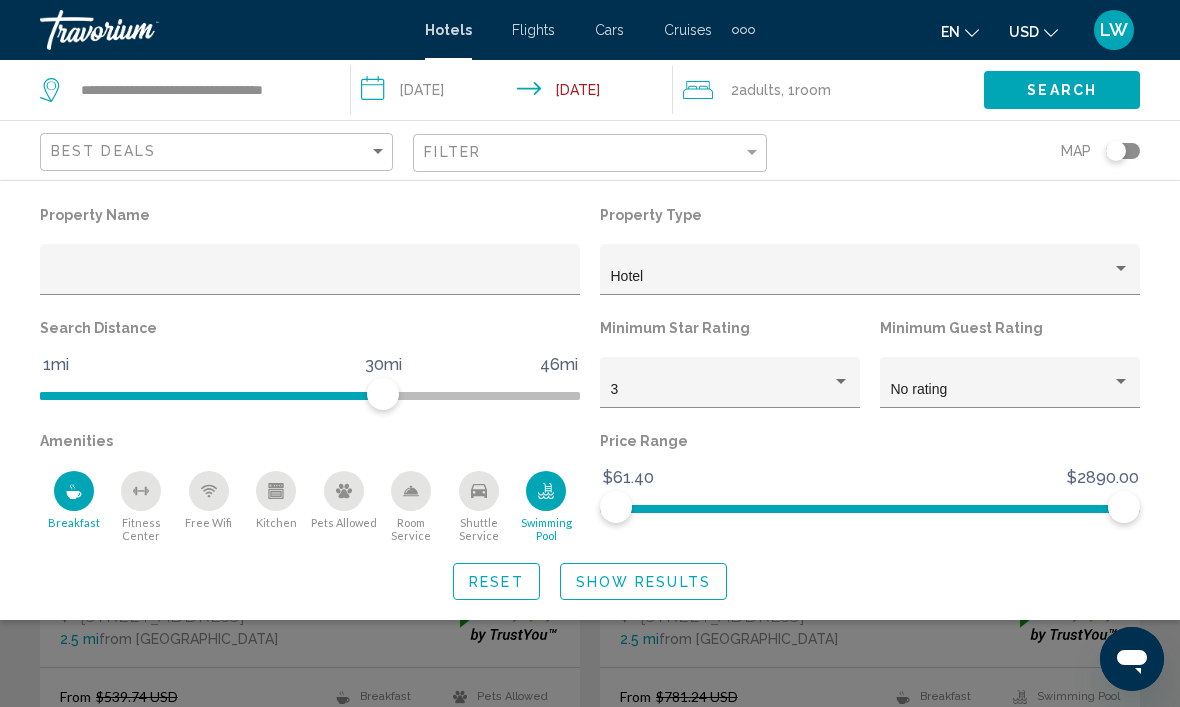 click on "Show Results" 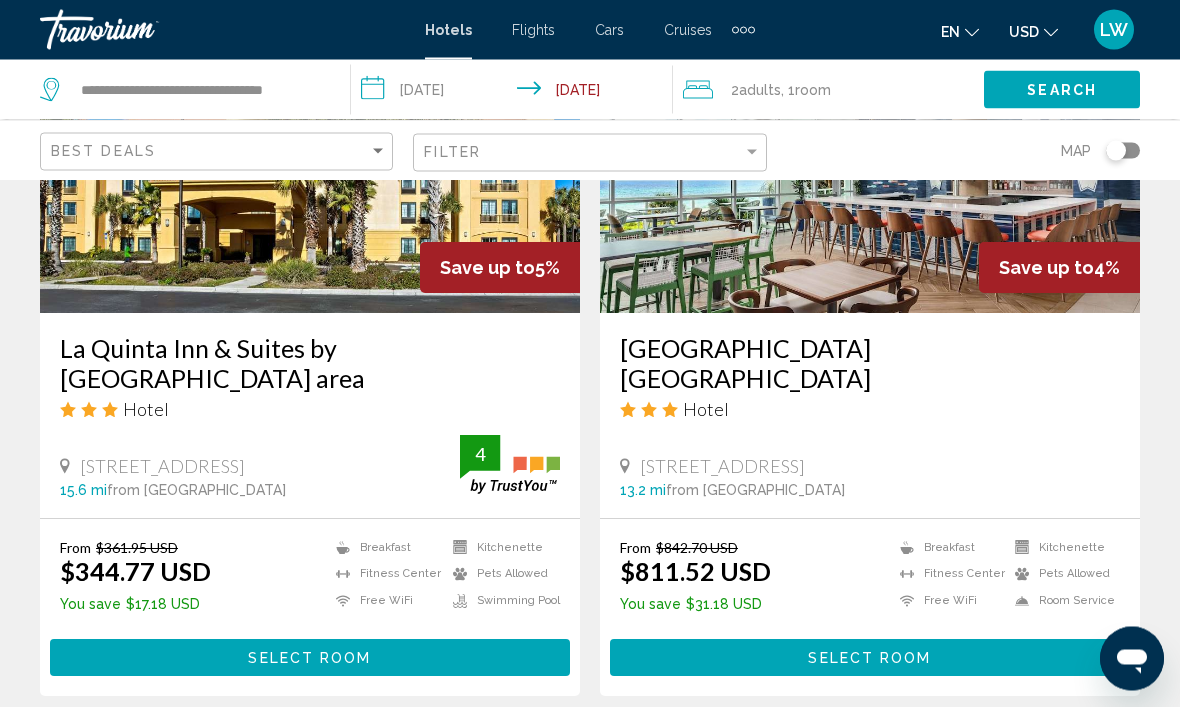 scroll, scrollTop: 1748, scrollLeft: 0, axis: vertical 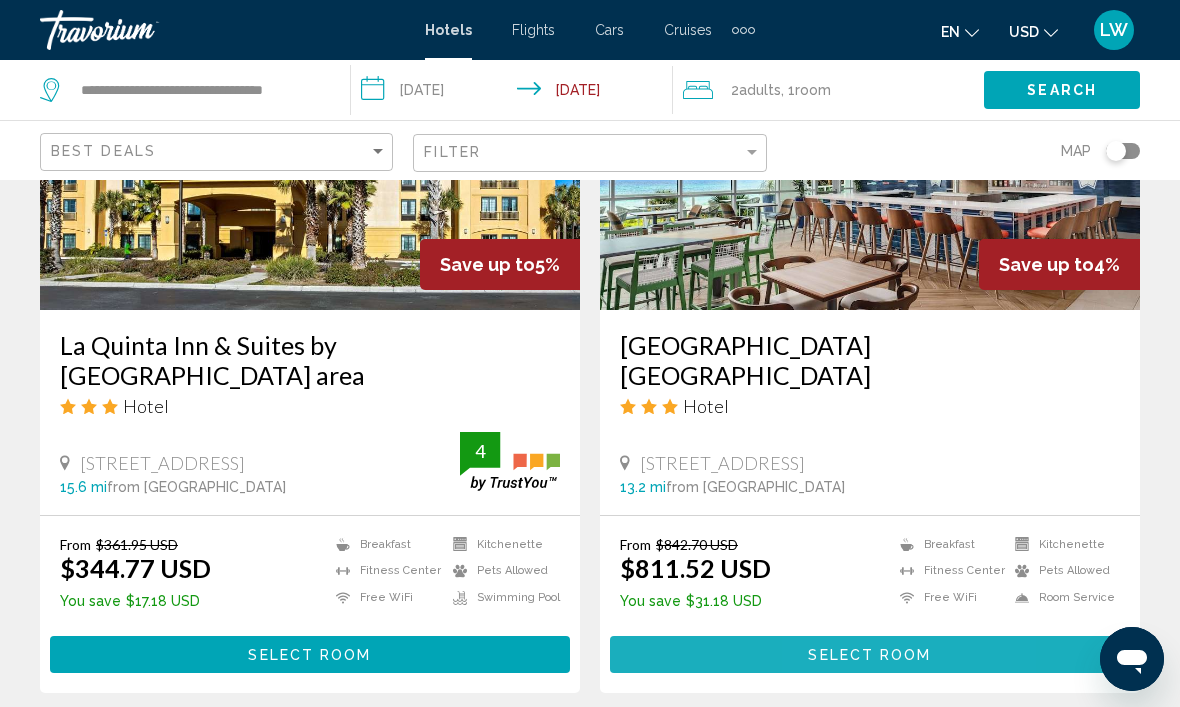 click on "Select Room" at bounding box center (869, 655) 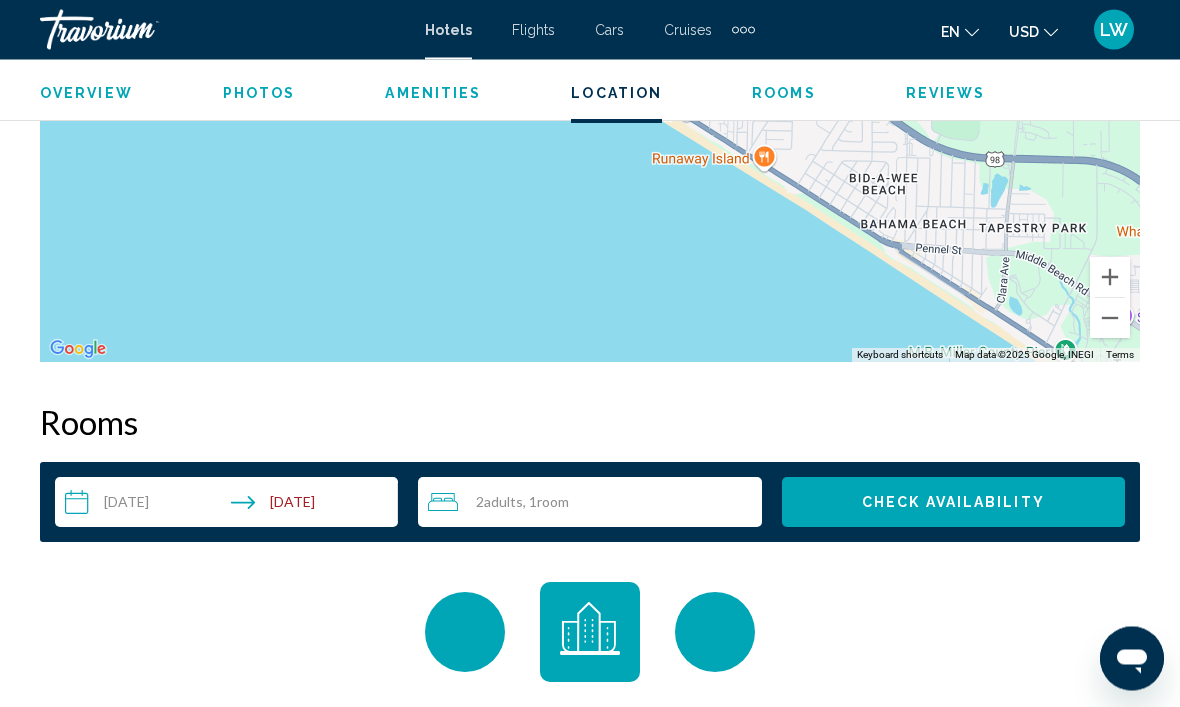 scroll, scrollTop: 2587, scrollLeft: 0, axis: vertical 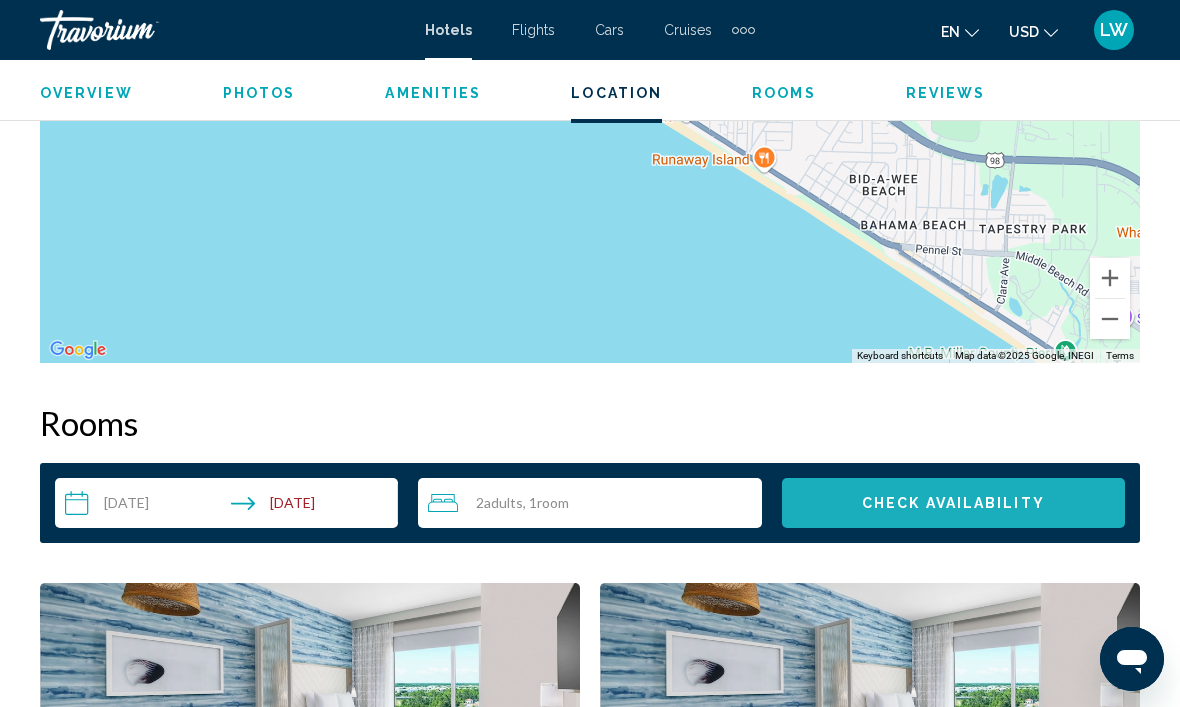 click on "Check Availability" at bounding box center [953, 504] 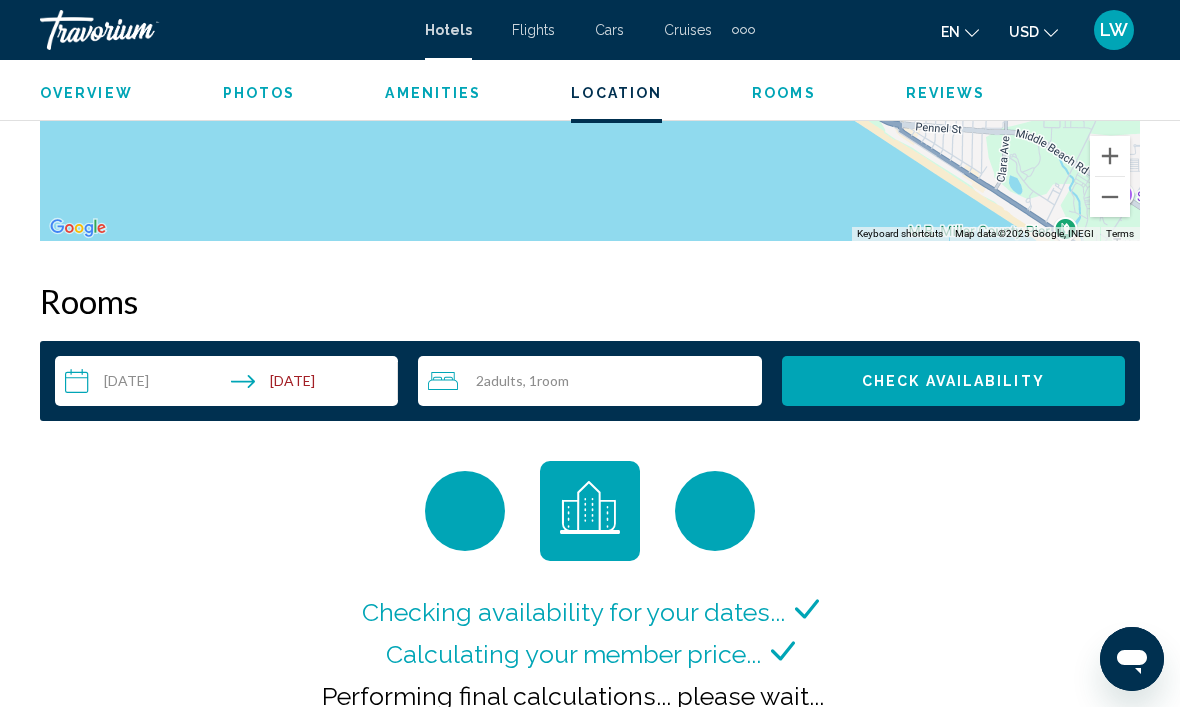 scroll, scrollTop: 2629, scrollLeft: 0, axis: vertical 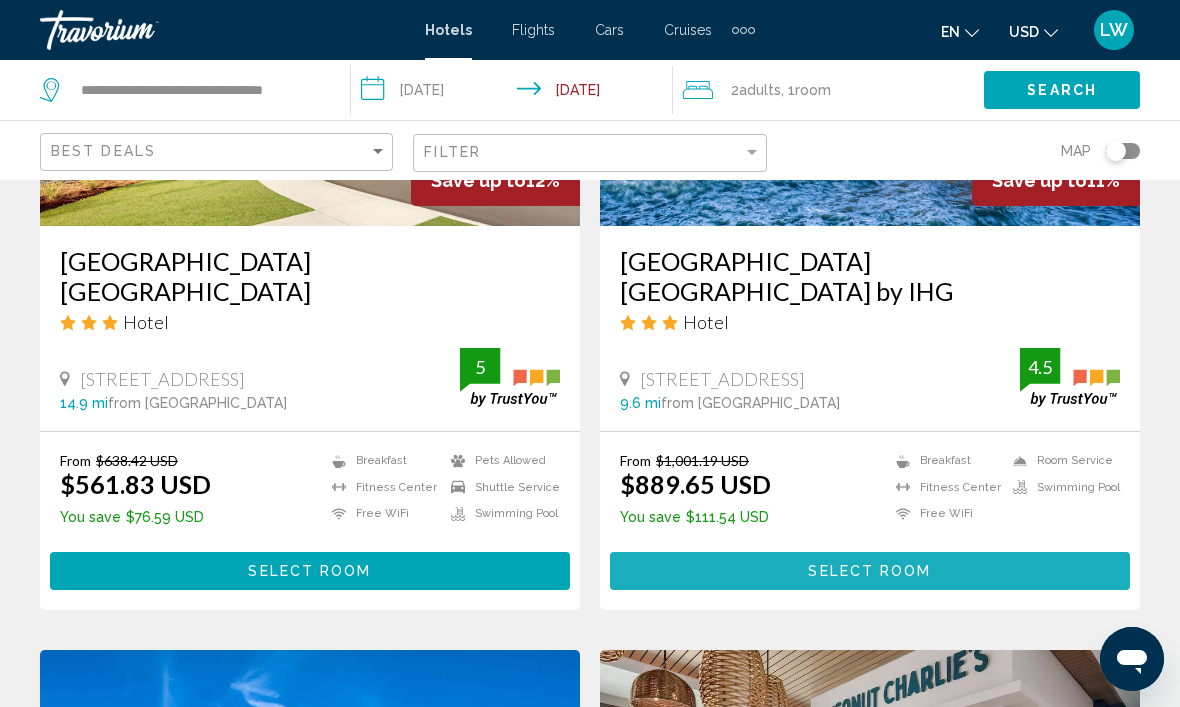 click on "Select Room" at bounding box center [870, 570] 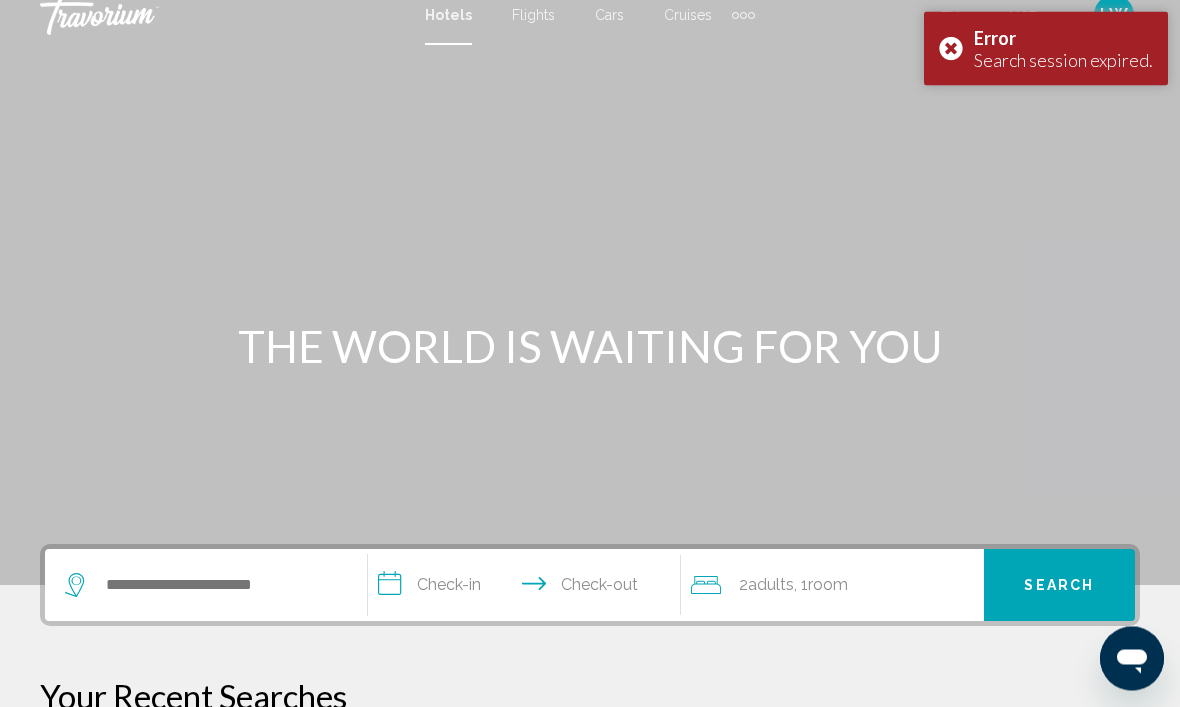 scroll, scrollTop: 0, scrollLeft: 0, axis: both 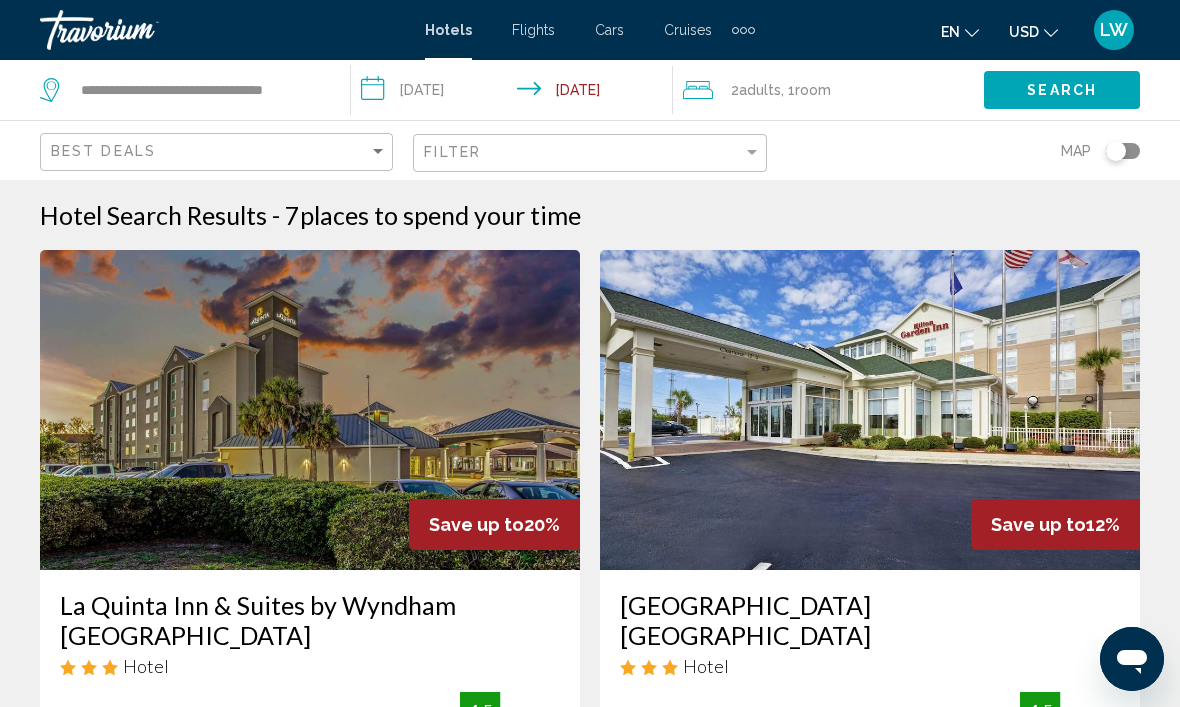 click on "**********" at bounding box center (515, 93) 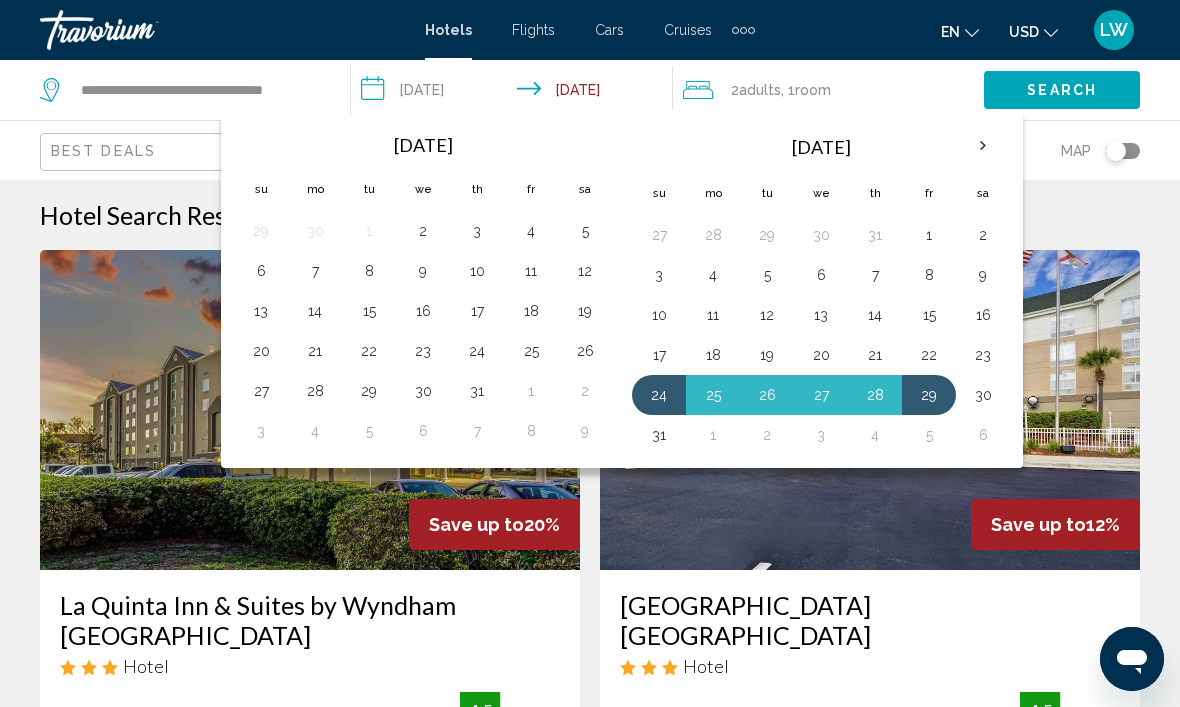click on "28" at bounding box center (875, 395) 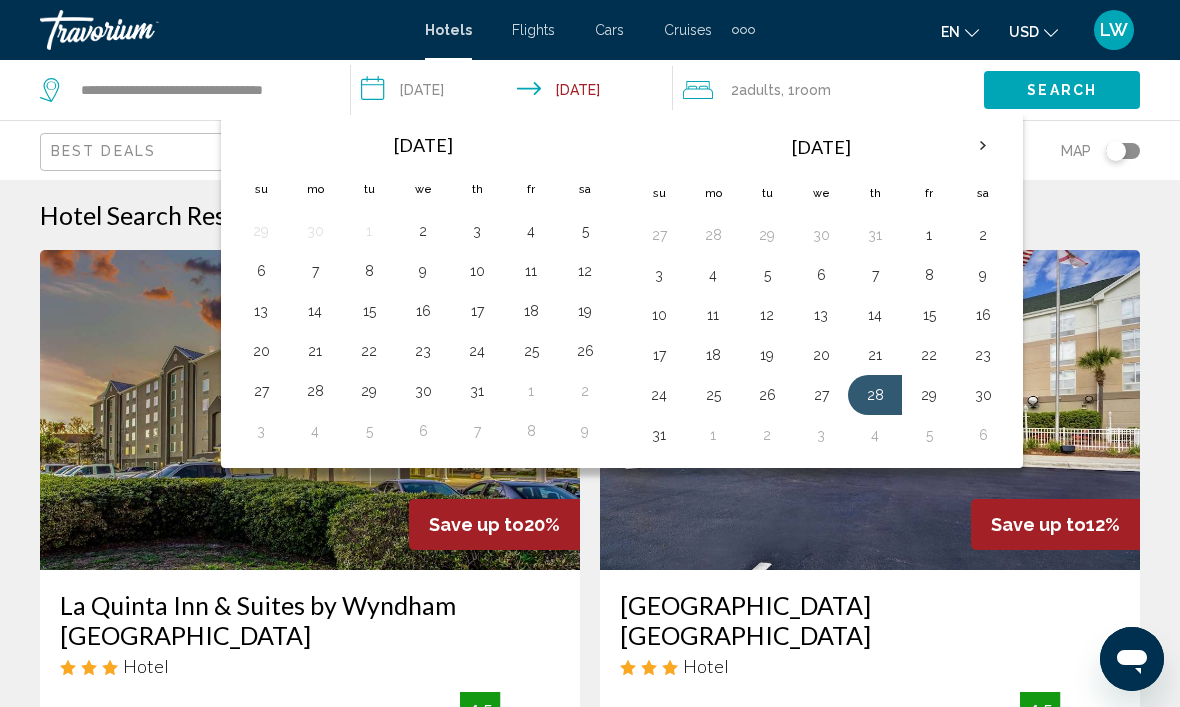 click on "24" at bounding box center [659, 395] 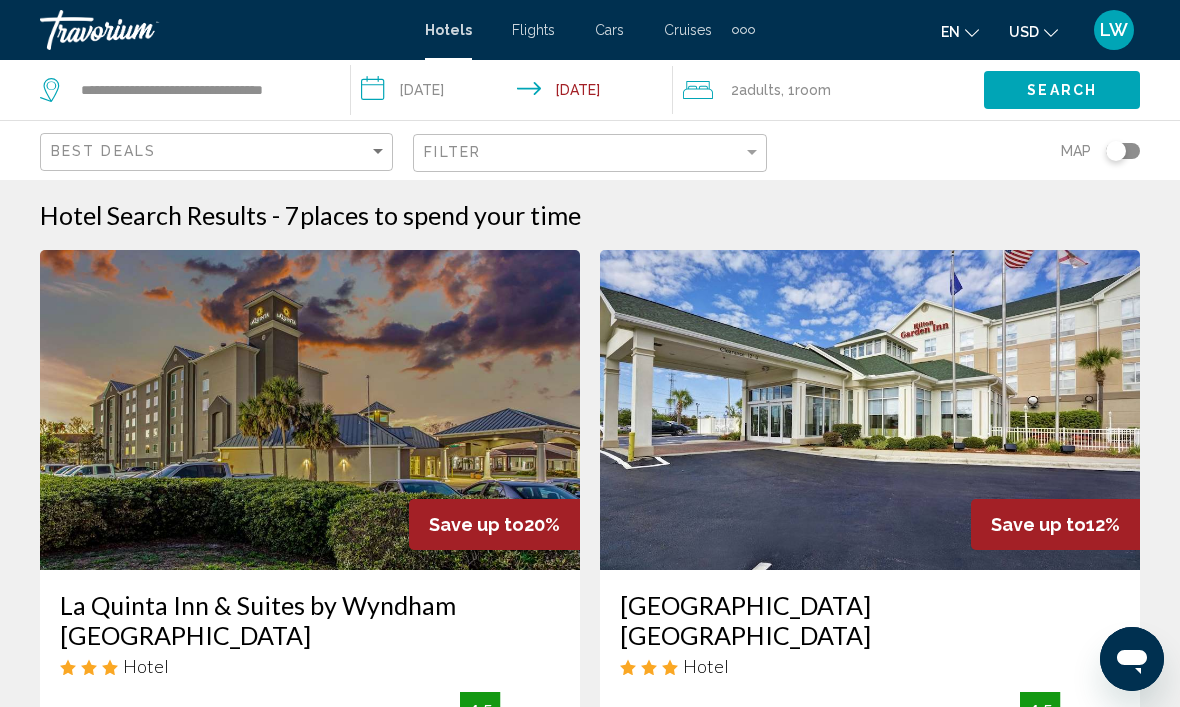 click on "**********" at bounding box center (515, 93) 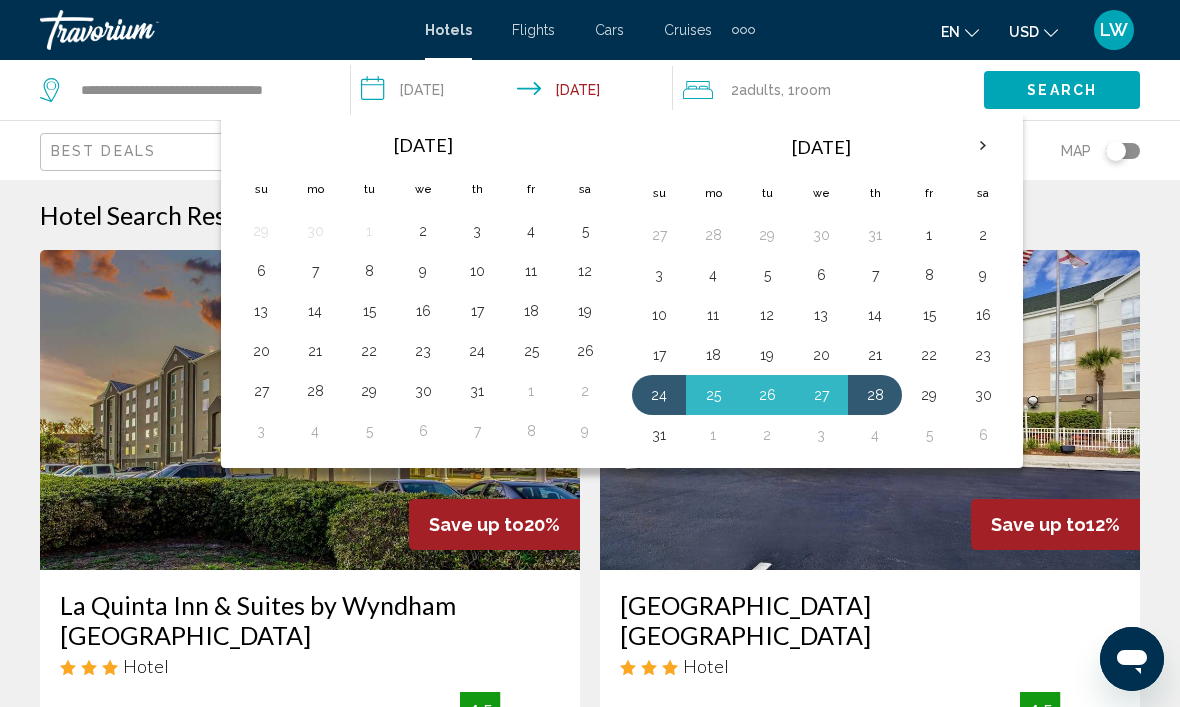 click on "29" at bounding box center [929, 395] 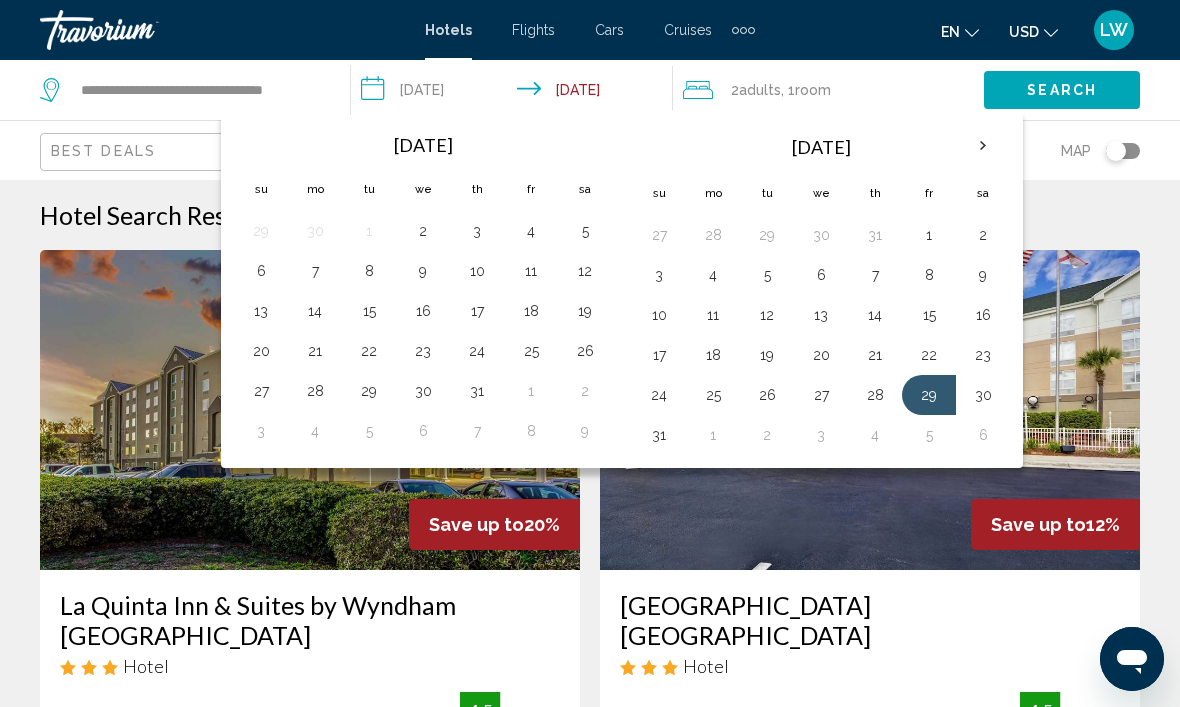 click on "24" at bounding box center (659, 395) 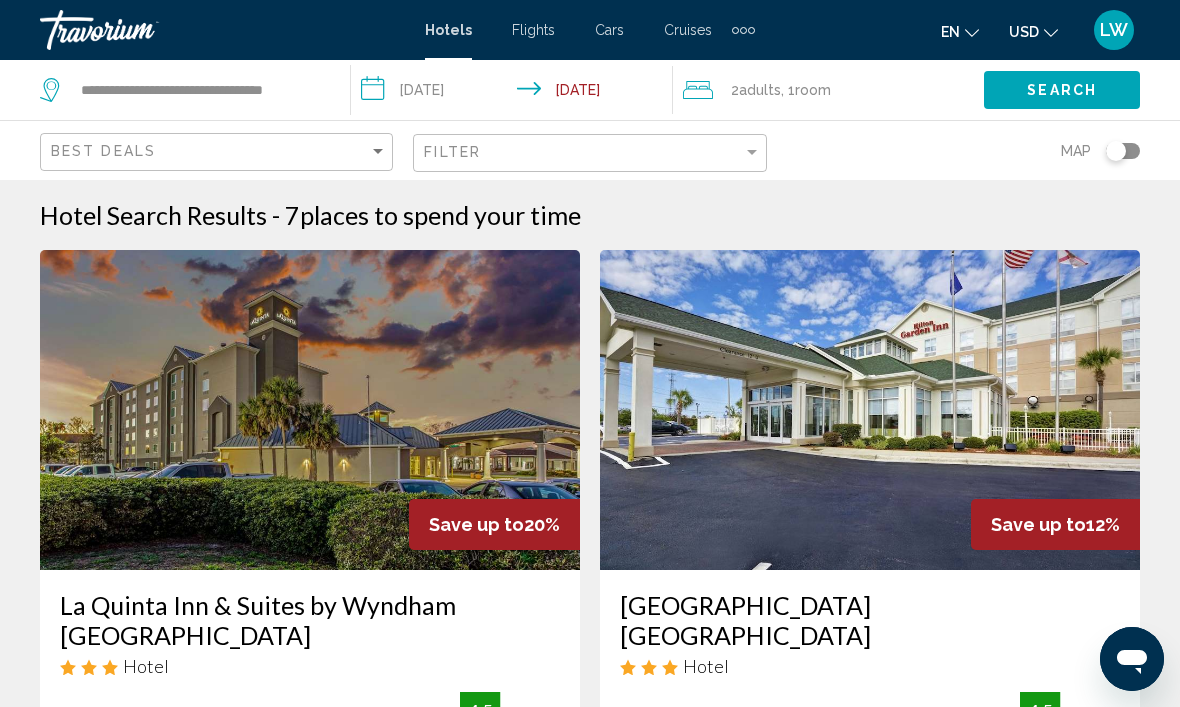 click on "**********" at bounding box center (515, 93) 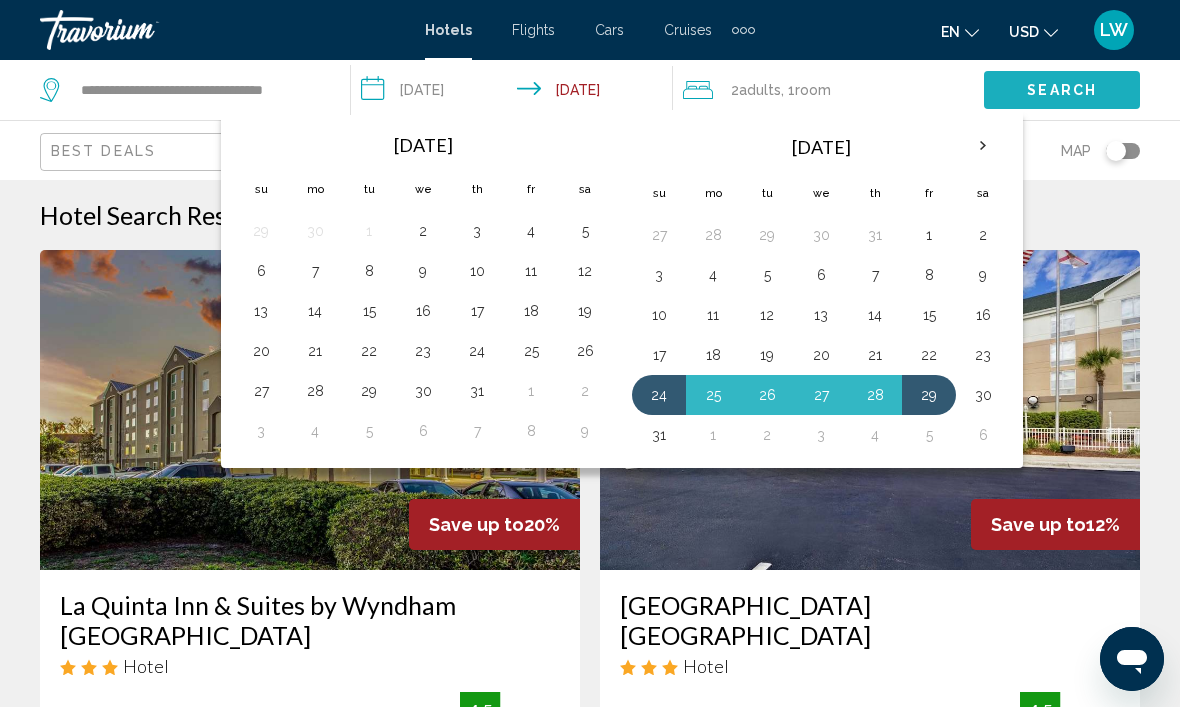 click on "Search" 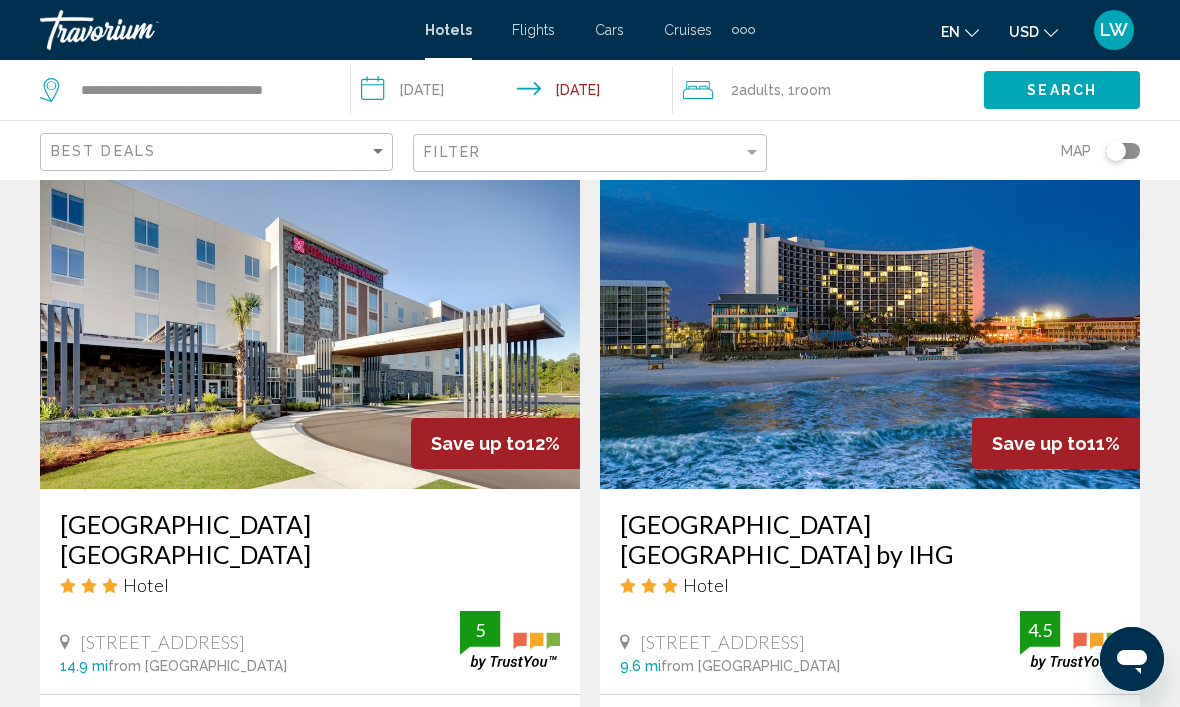 scroll, scrollTop: 963, scrollLeft: 0, axis: vertical 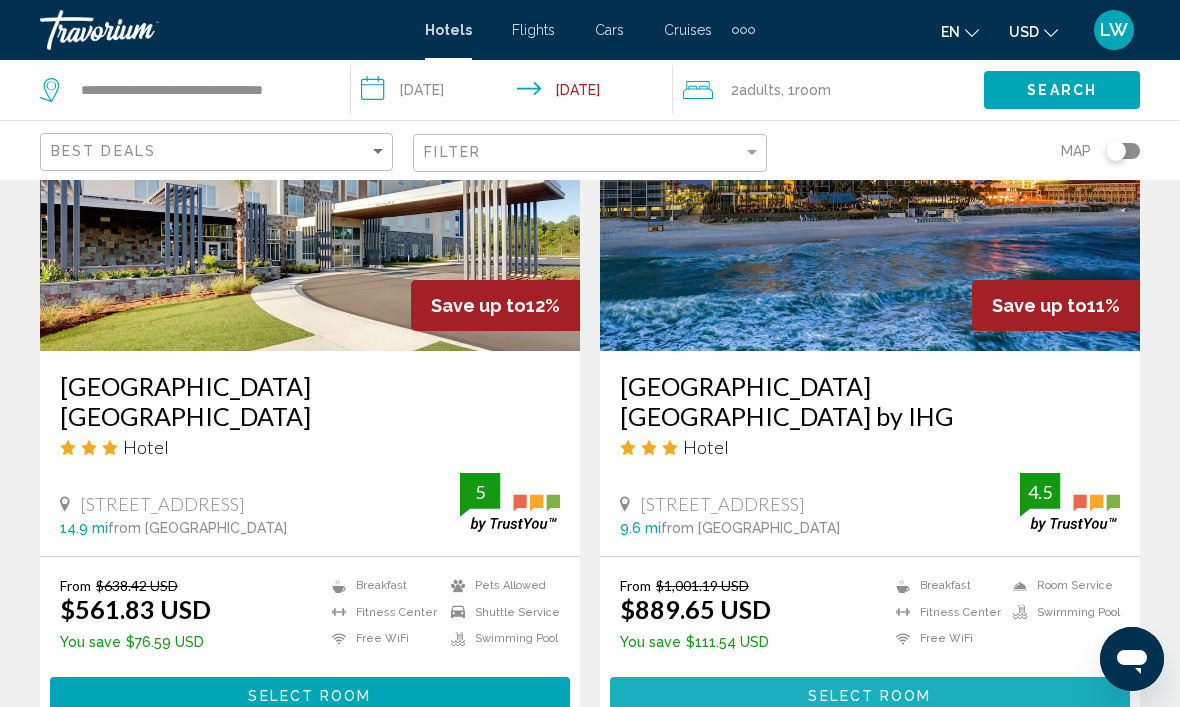 click on "Select Room" at bounding box center (870, 695) 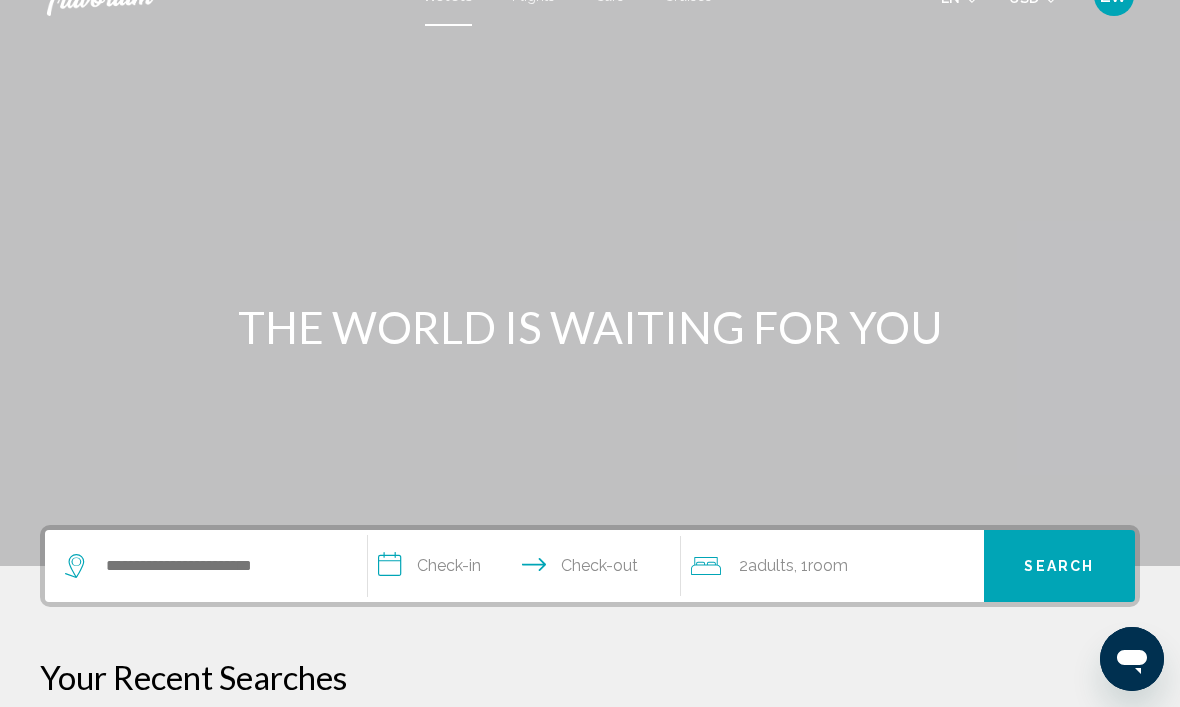 scroll, scrollTop: 0, scrollLeft: 0, axis: both 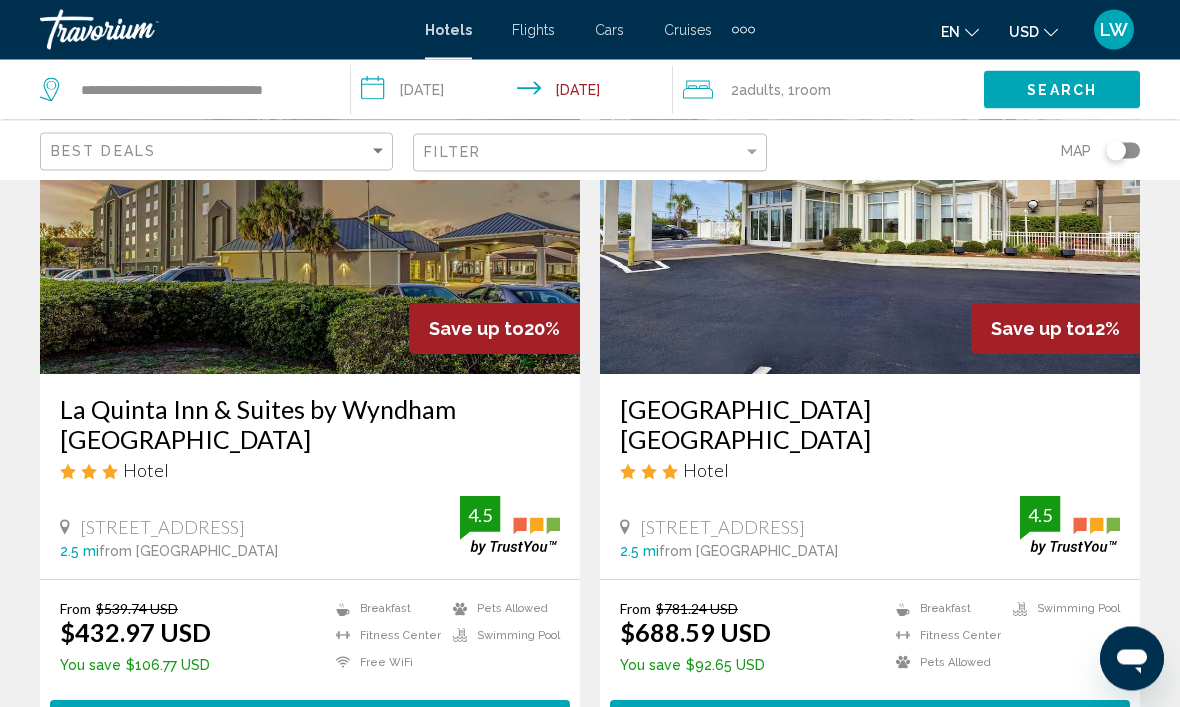 click on "LW" at bounding box center (1114, 30) 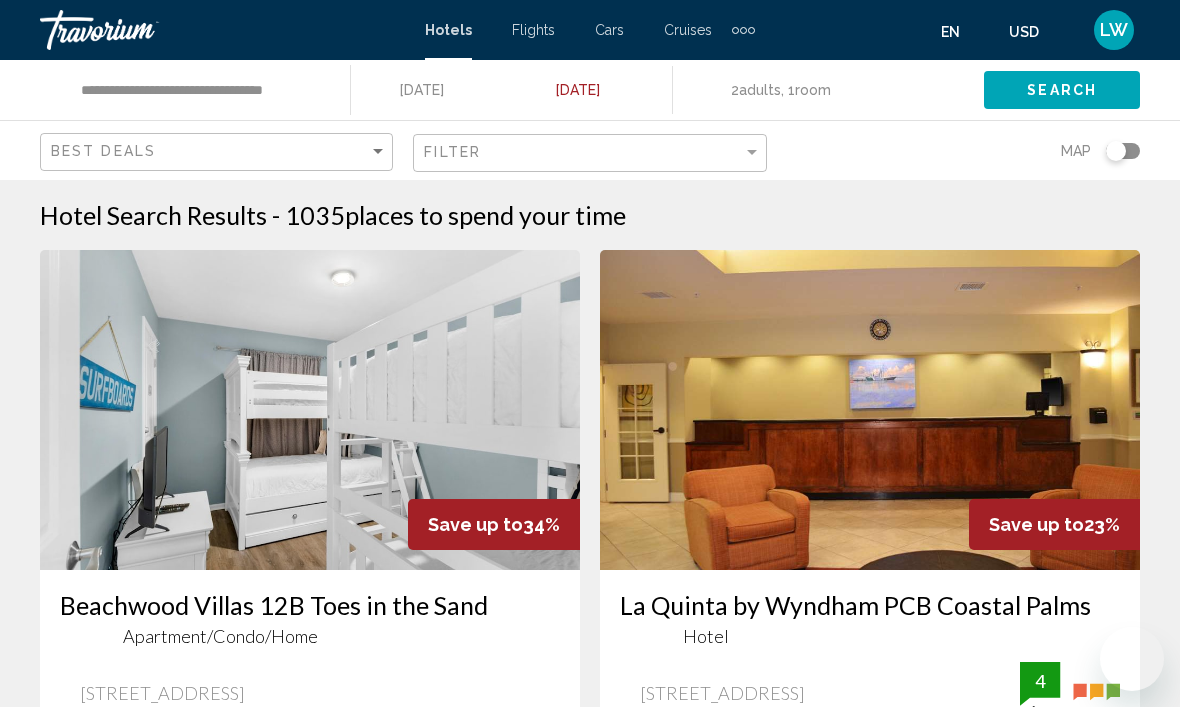 scroll, scrollTop: 0, scrollLeft: 0, axis: both 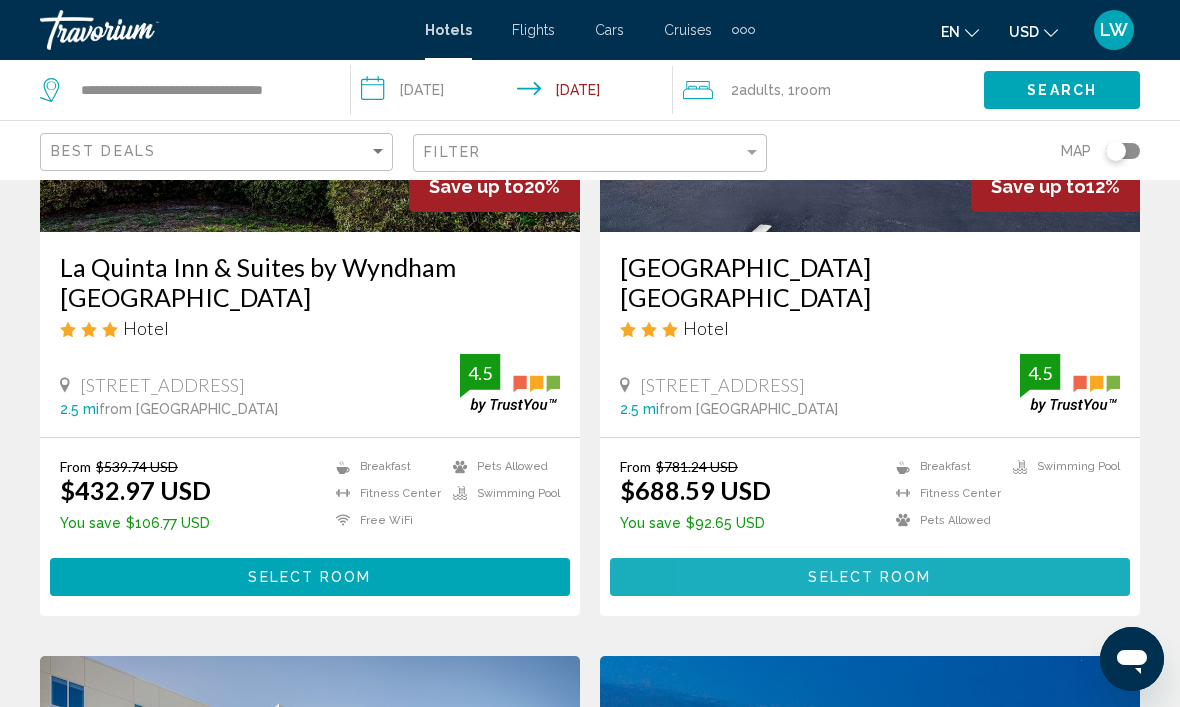 click on "Select Room" at bounding box center [870, 576] 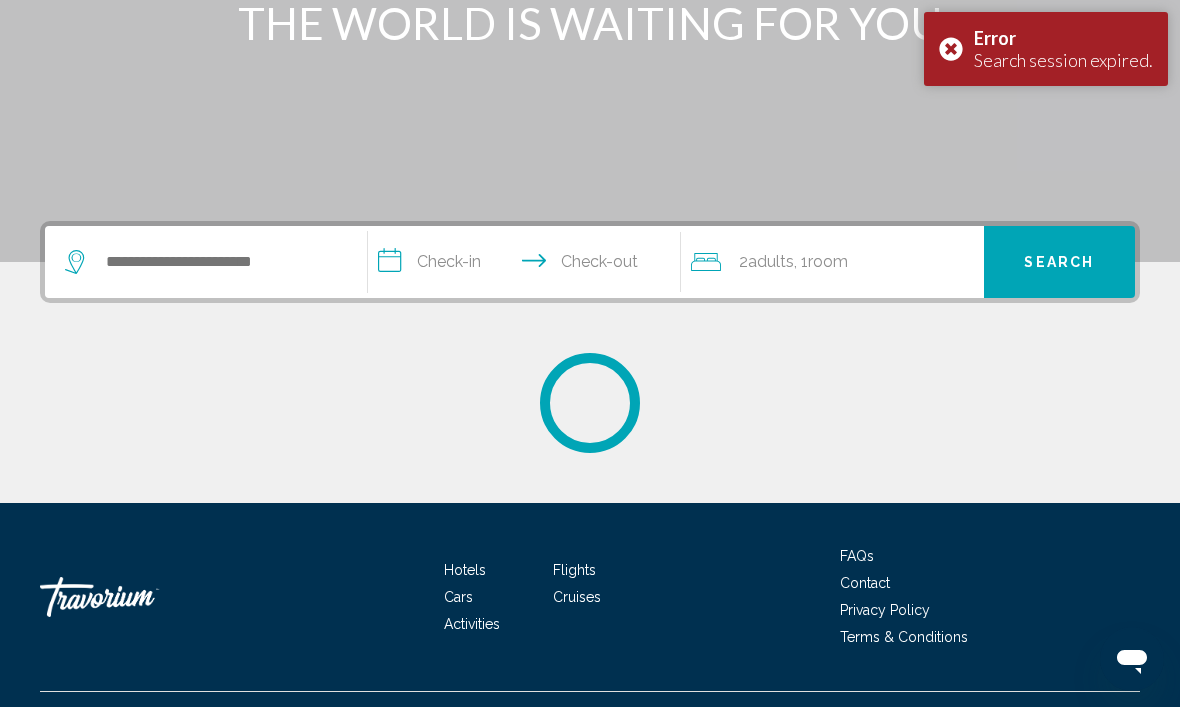 scroll, scrollTop: 0, scrollLeft: 0, axis: both 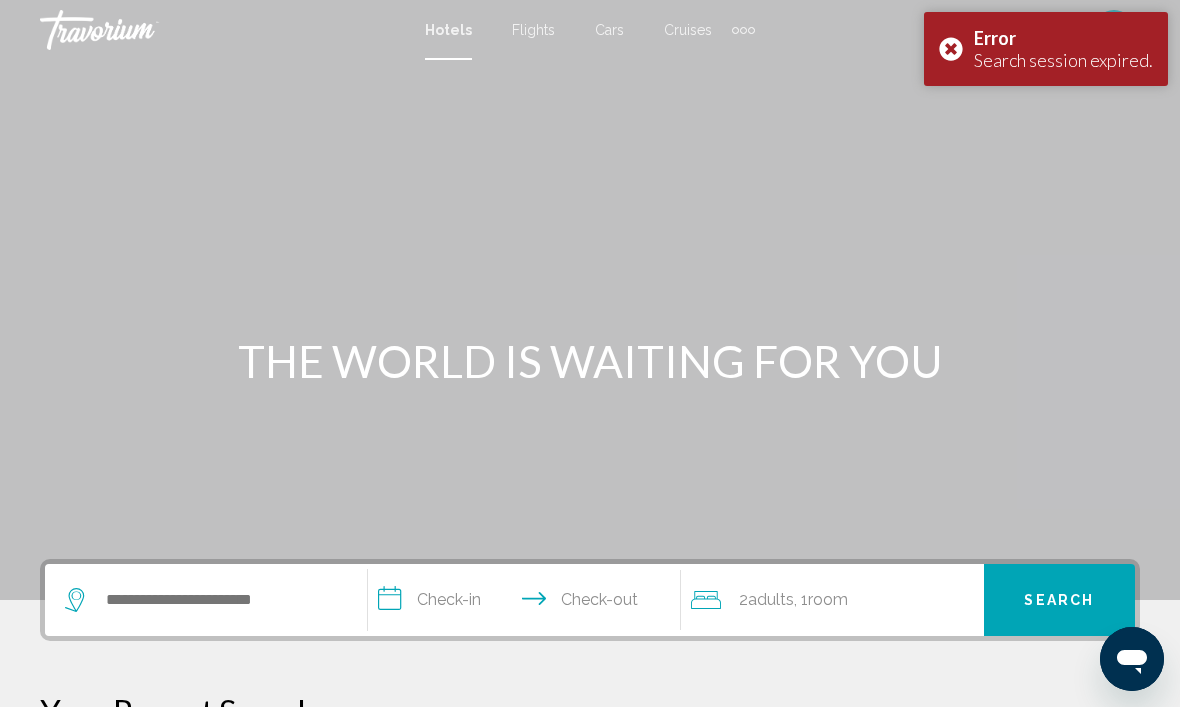 click on "Error   Search session expired." at bounding box center (1046, 49) 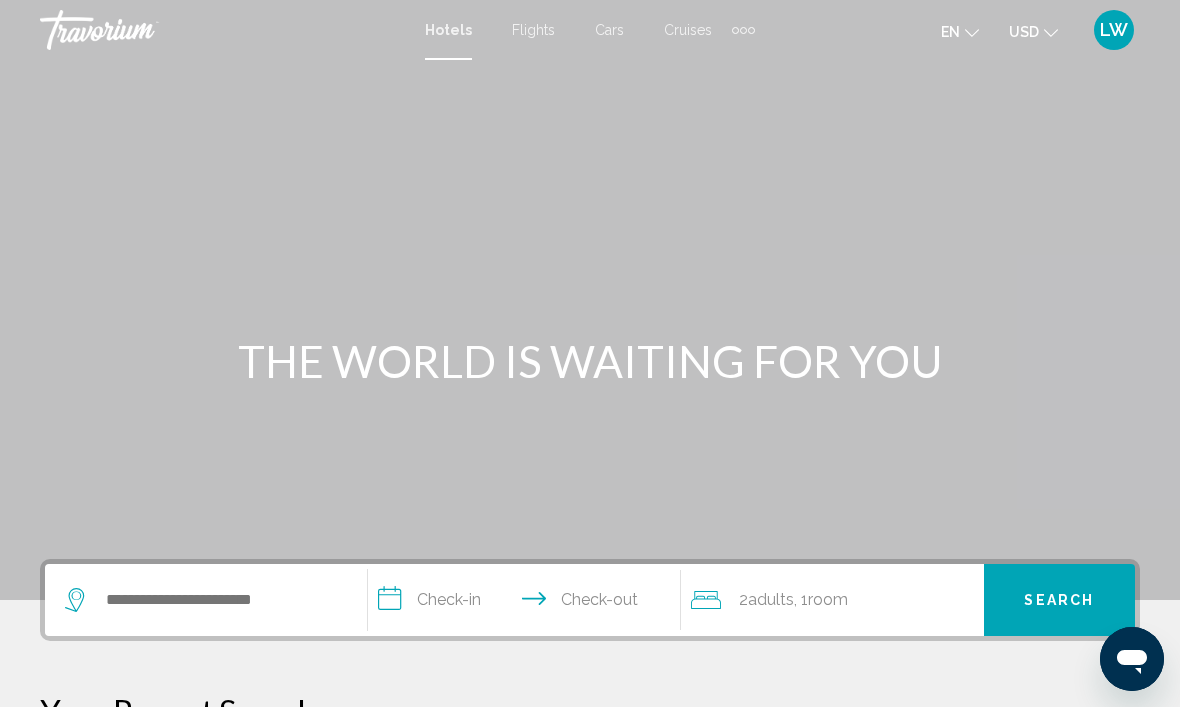 click on "LW" at bounding box center [1114, 30] 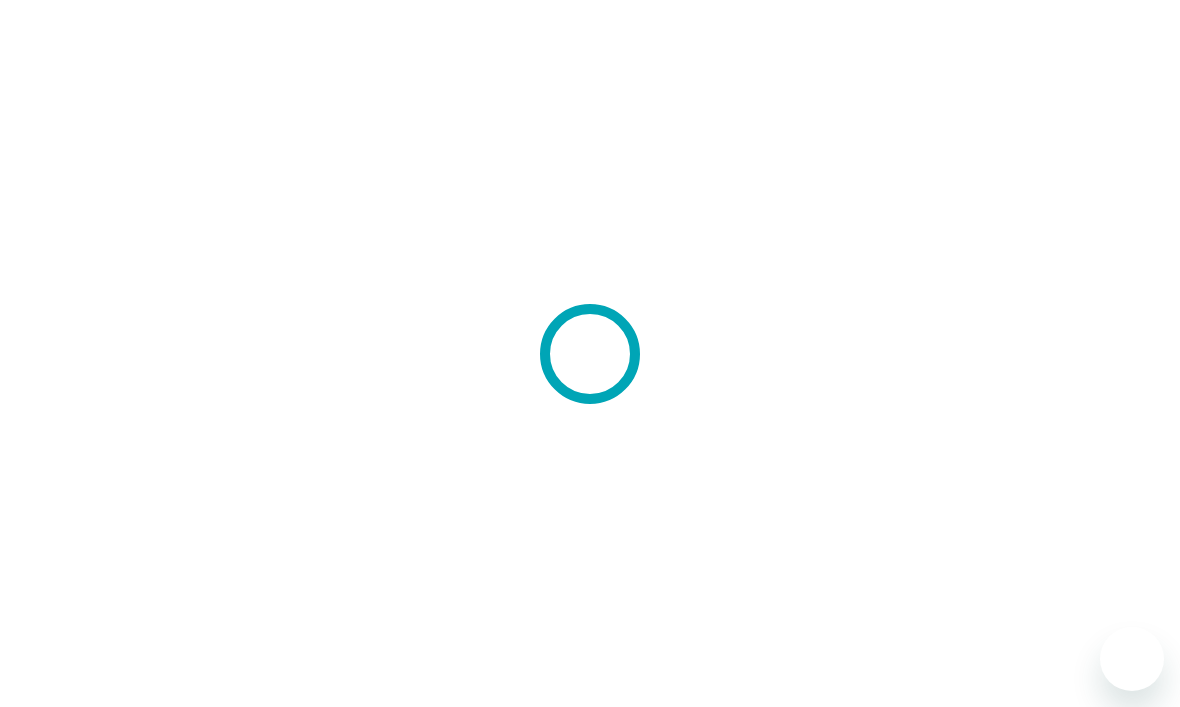 scroll, scrollTop: 0, scrollLeft: 0, axis: both 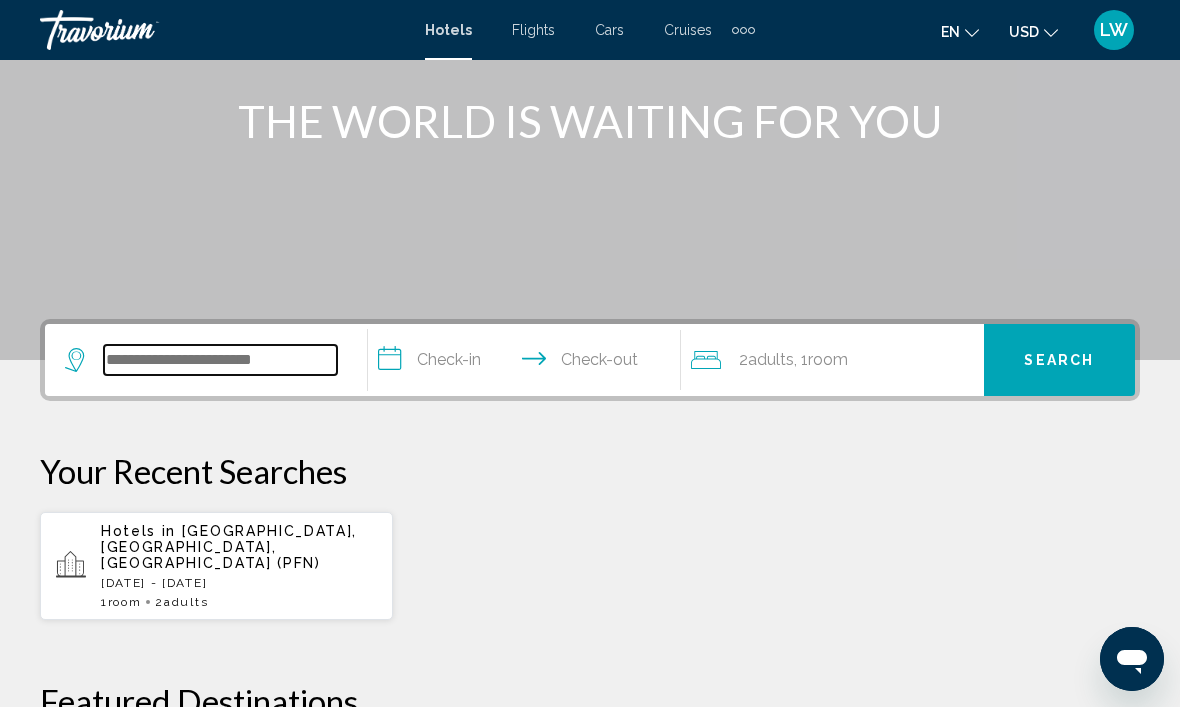 click at bounding box center [220, 360] 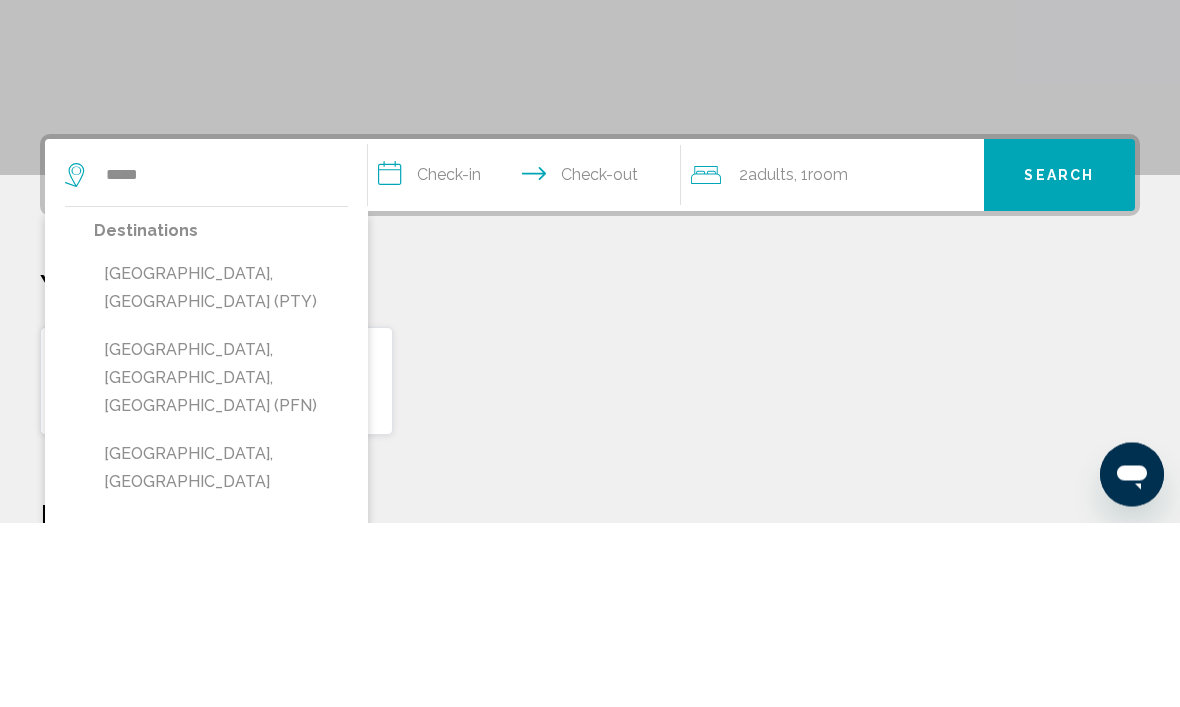 click on "Panama City, FL, United States (PFN)" at bounding box center [221, 563] 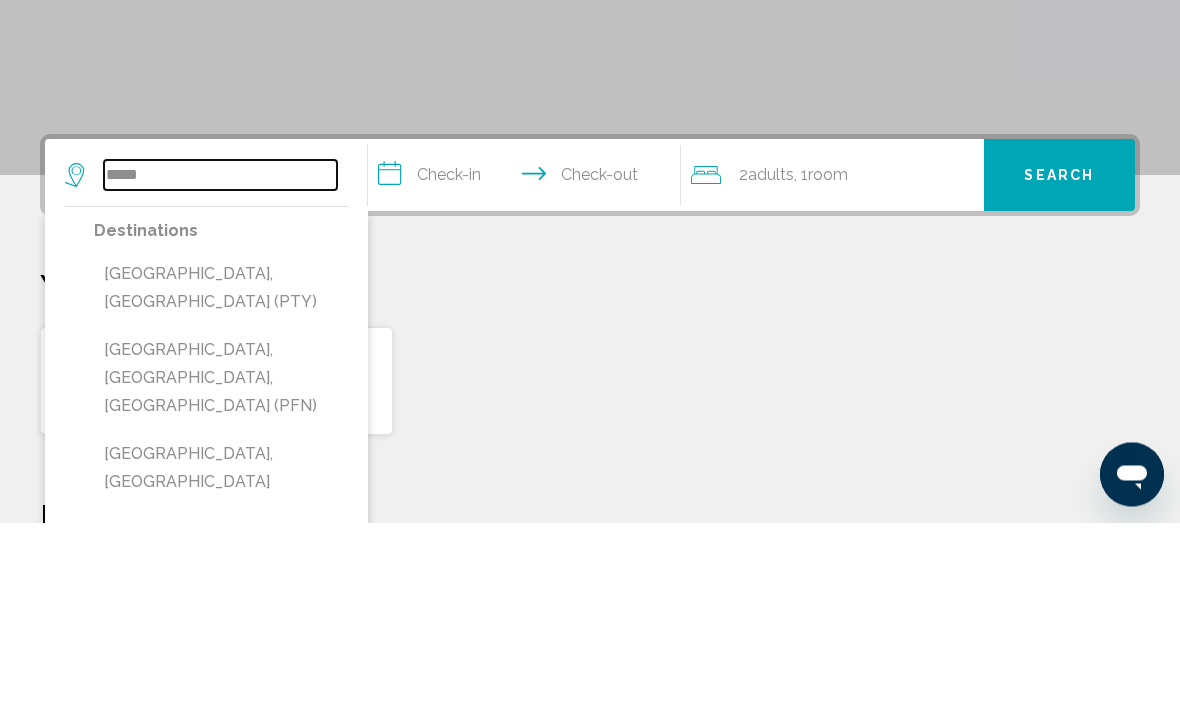 type on "**********" 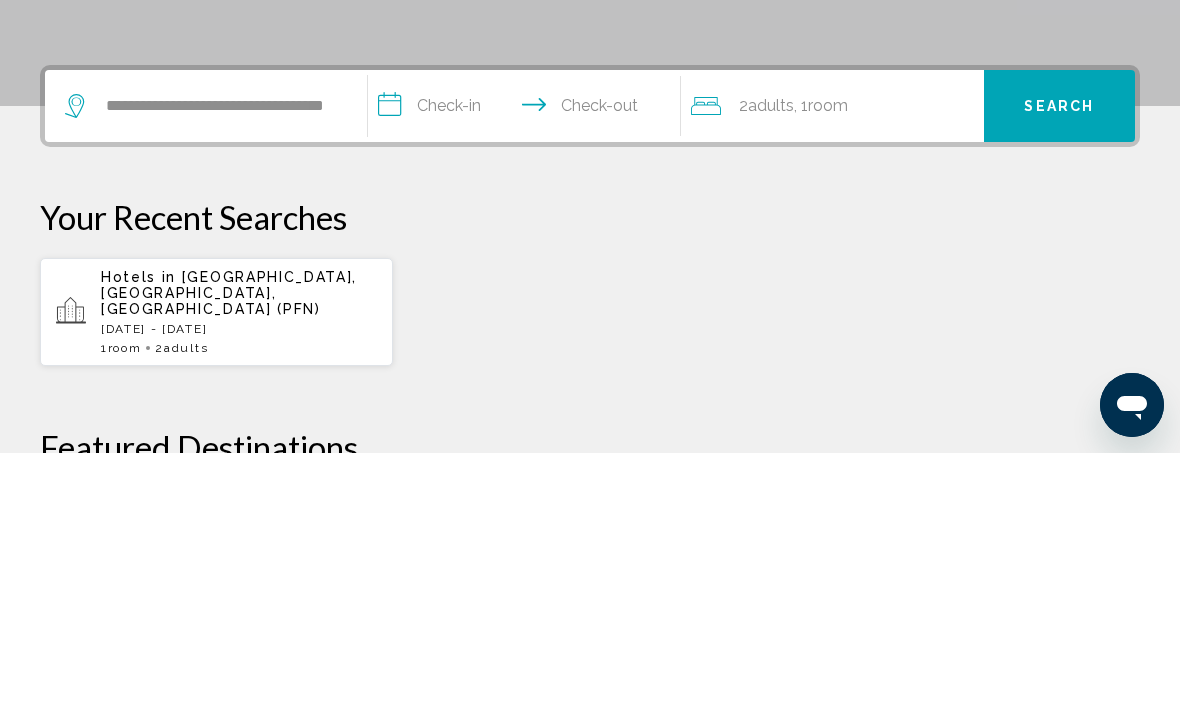 click on "**********" at bounding box center (528, 363) 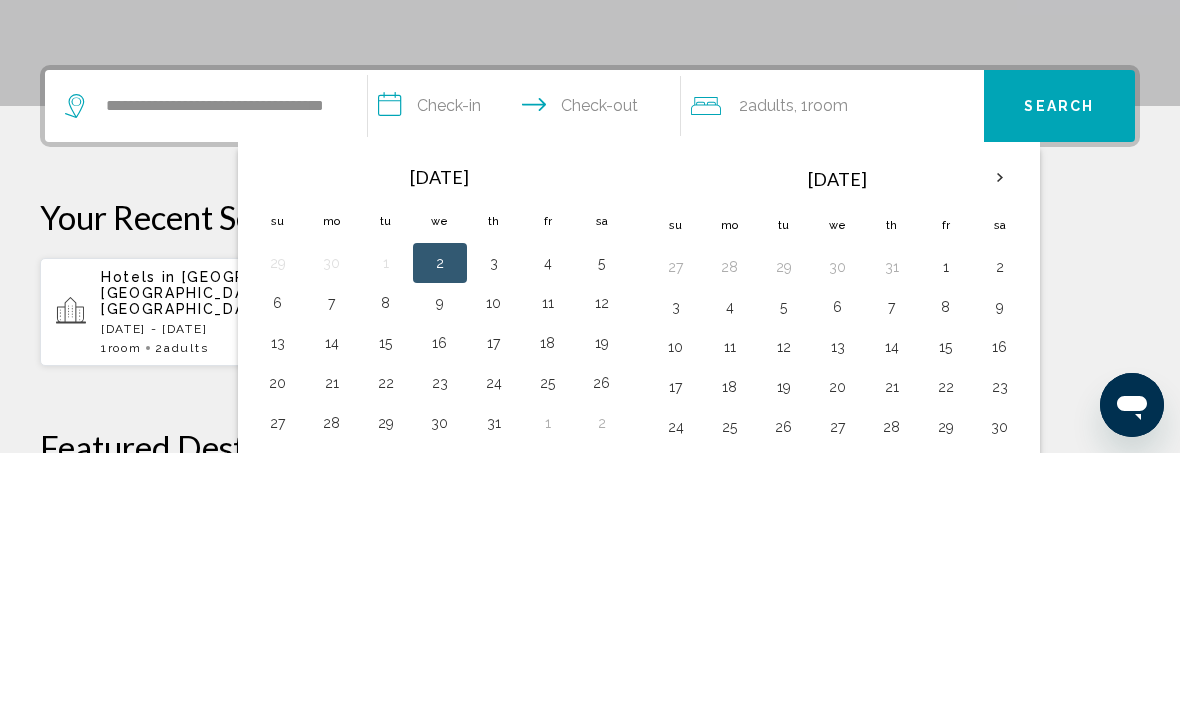 scroll, scrollTop: 494, scrollLeft: 0, axis: vertical 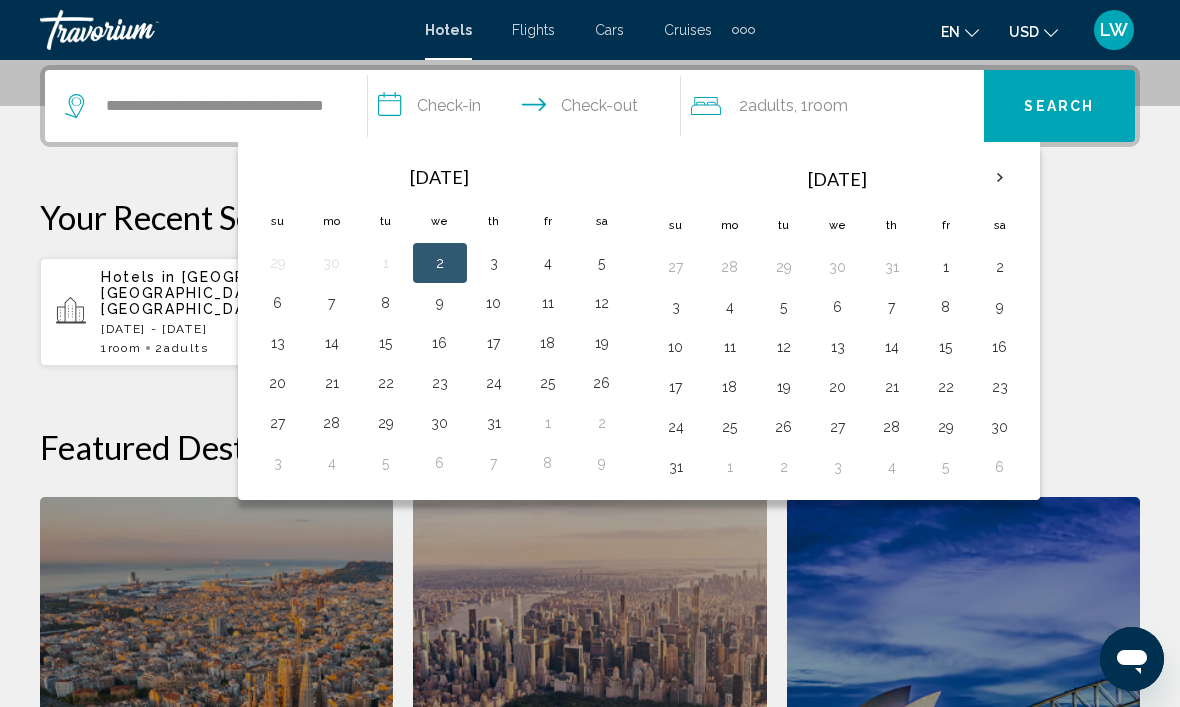 click on "24" at bounding box center (676, 427) 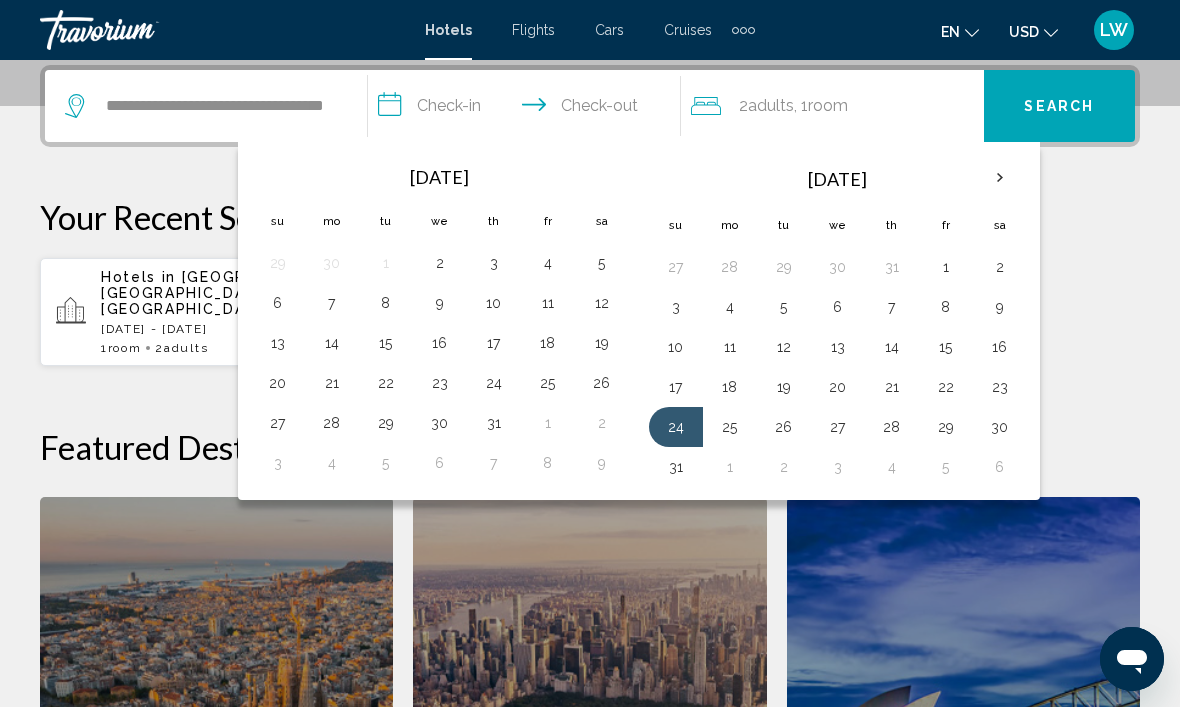 click on "29" at bounding box center (946, 427) 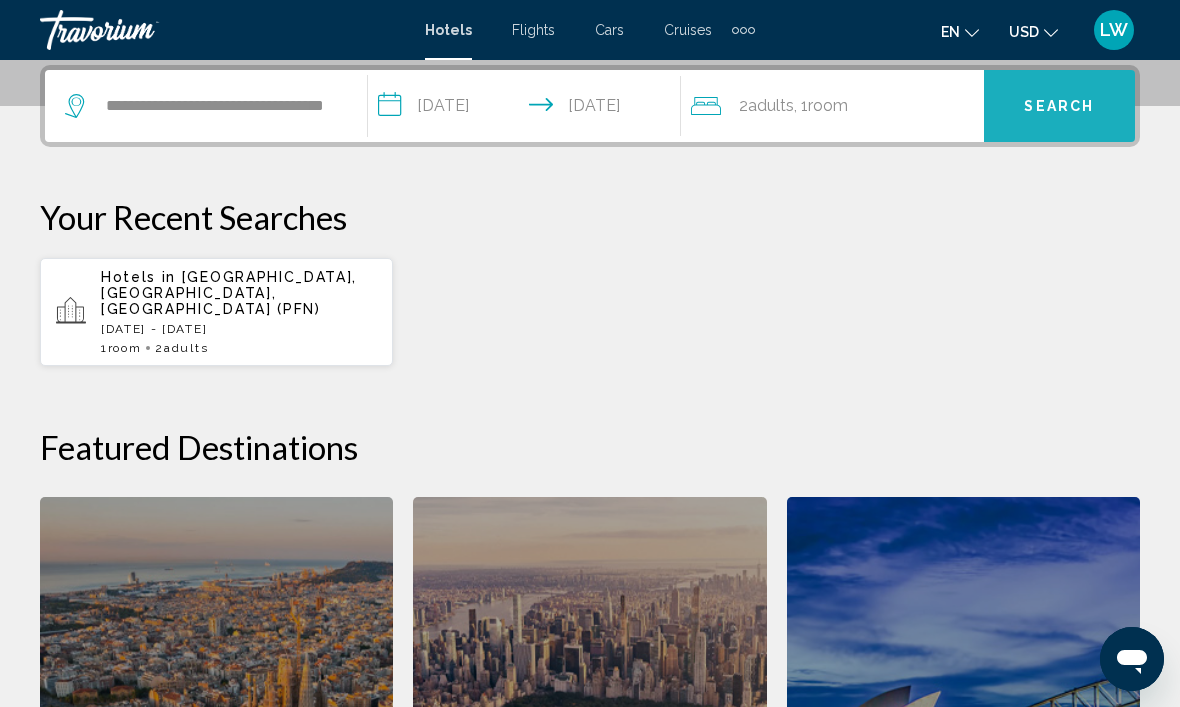 click on "Search" at bounding box center (1059, 107) 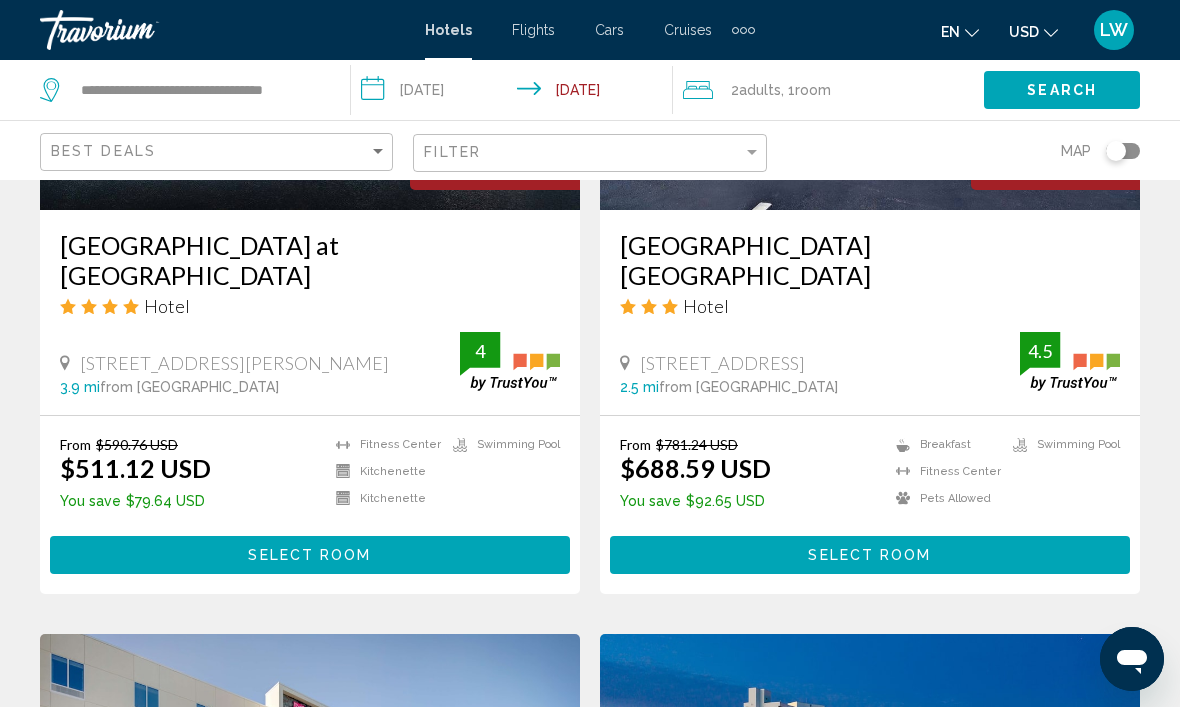 scroll, scrollTop: 2510, scrollLeft: 0, axis: vertical 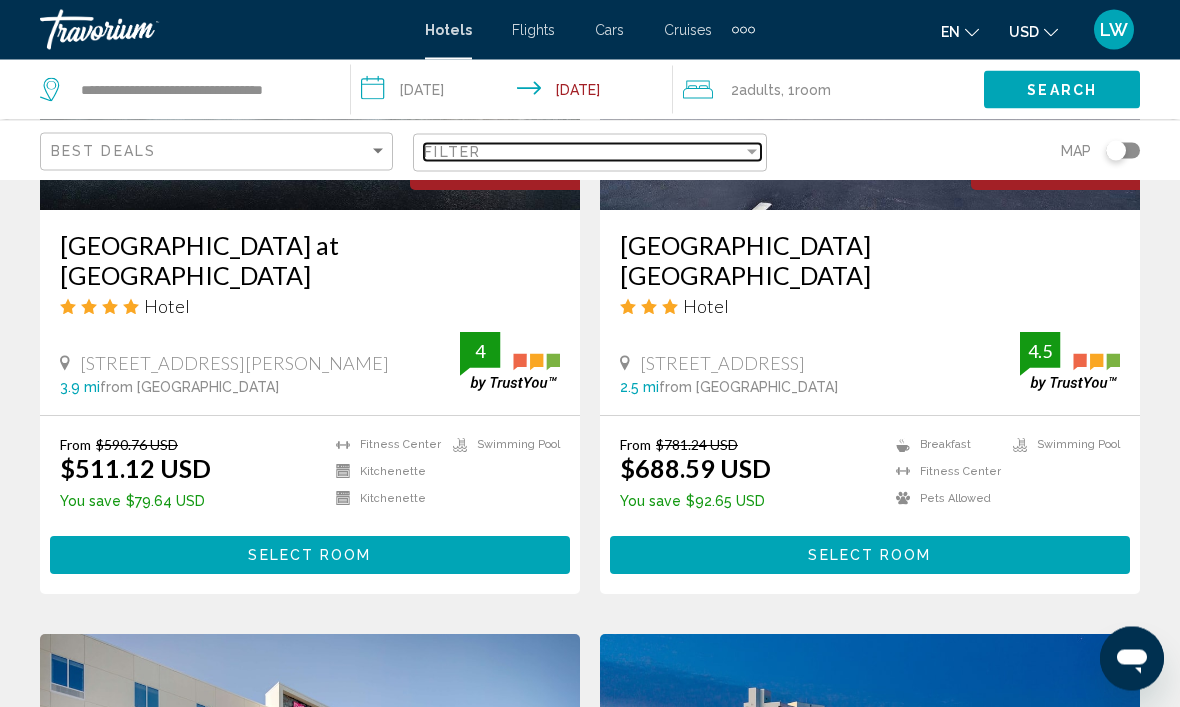 click on "Filter" at bounding box center [583, 152] 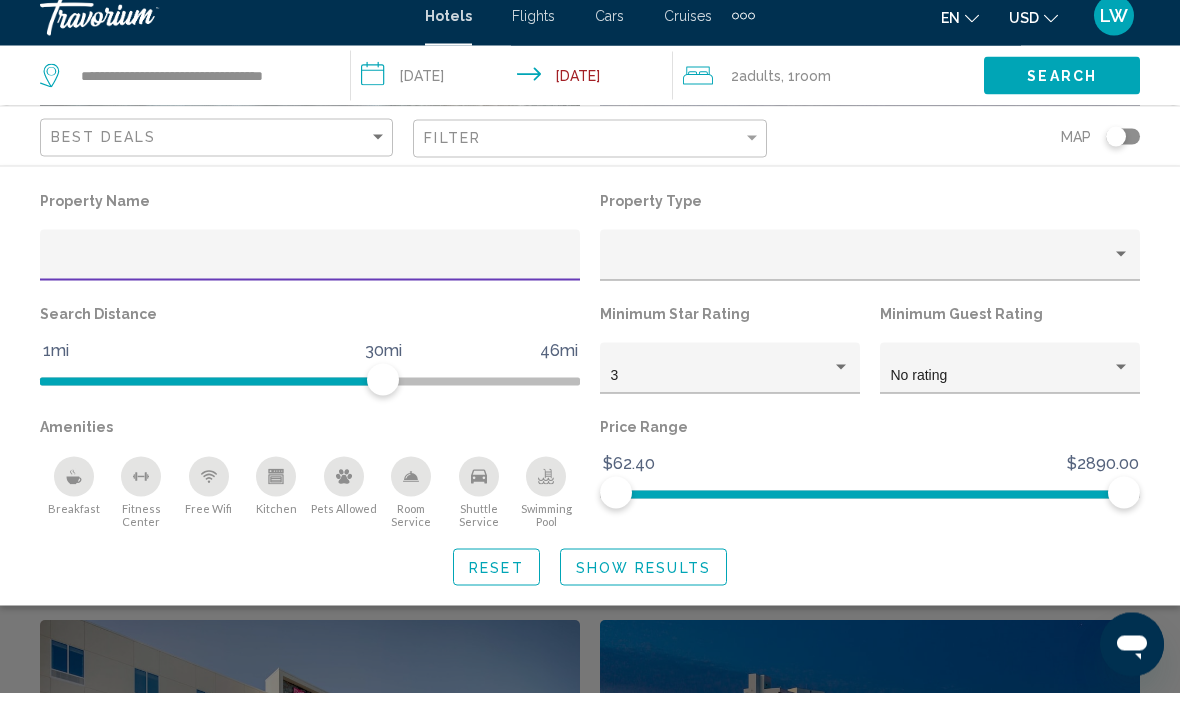 scroll, scrollTop: 2475, scrollLeft: 0, axis: vertical 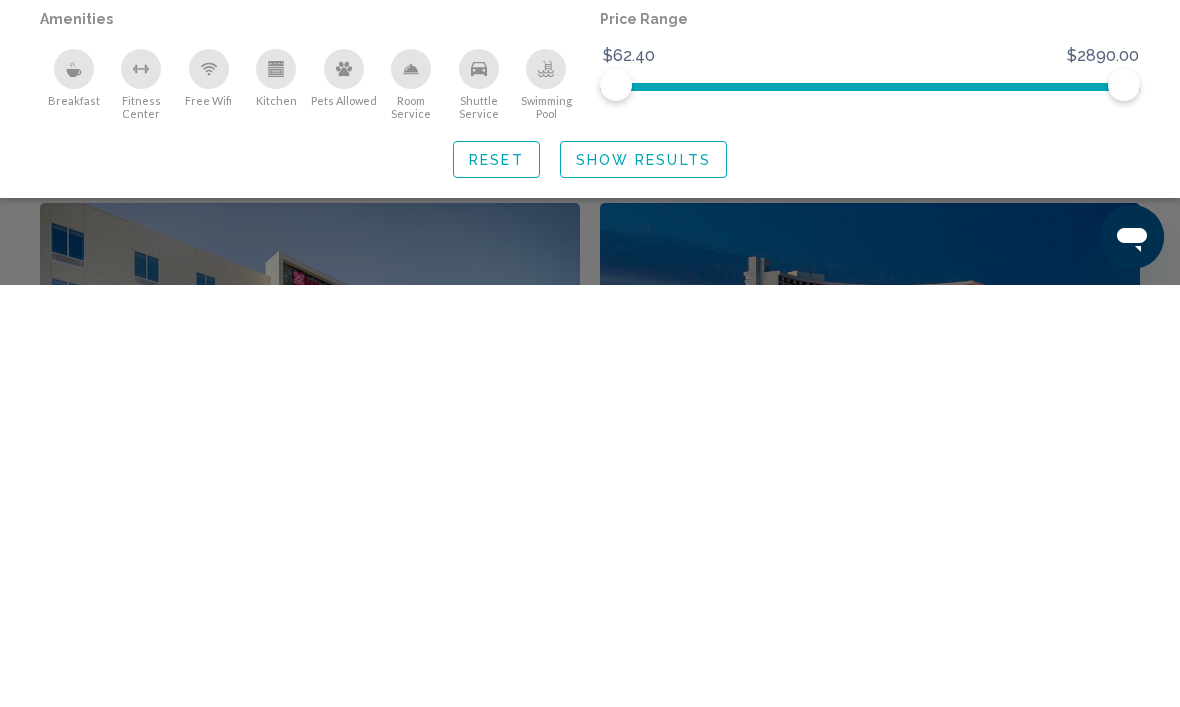 click on "Reset" 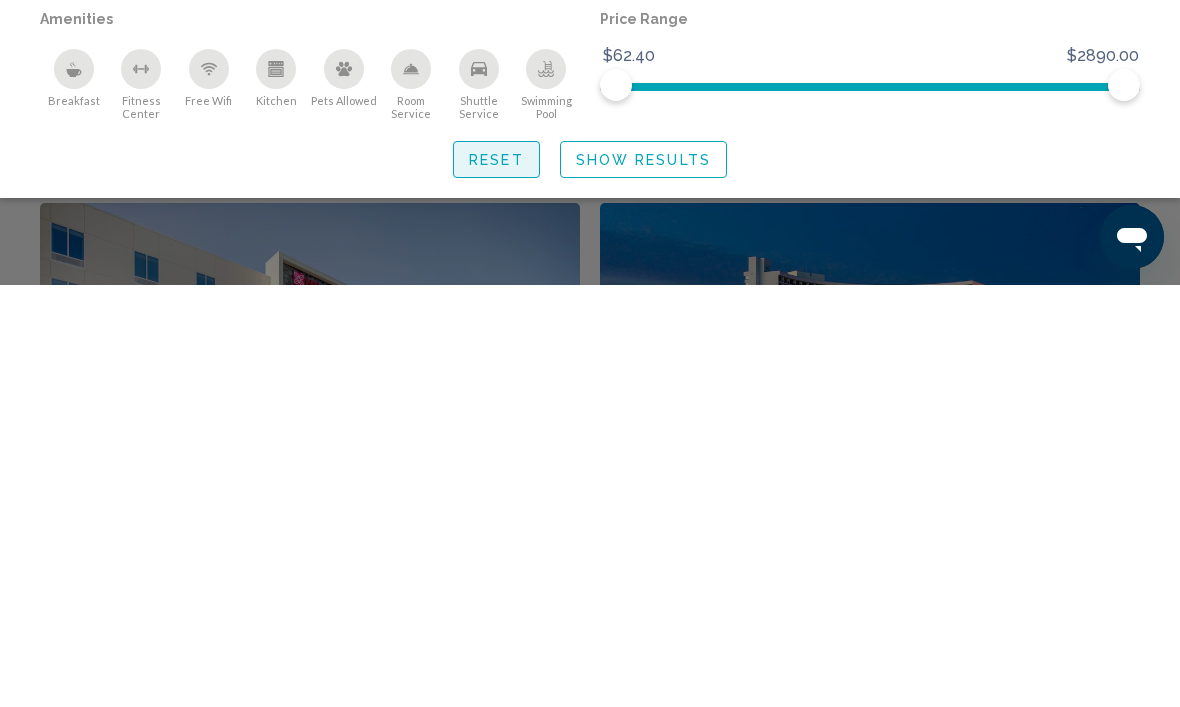 scroll, scrollTop: 2942, scrollLeft: 0, axis: vertical 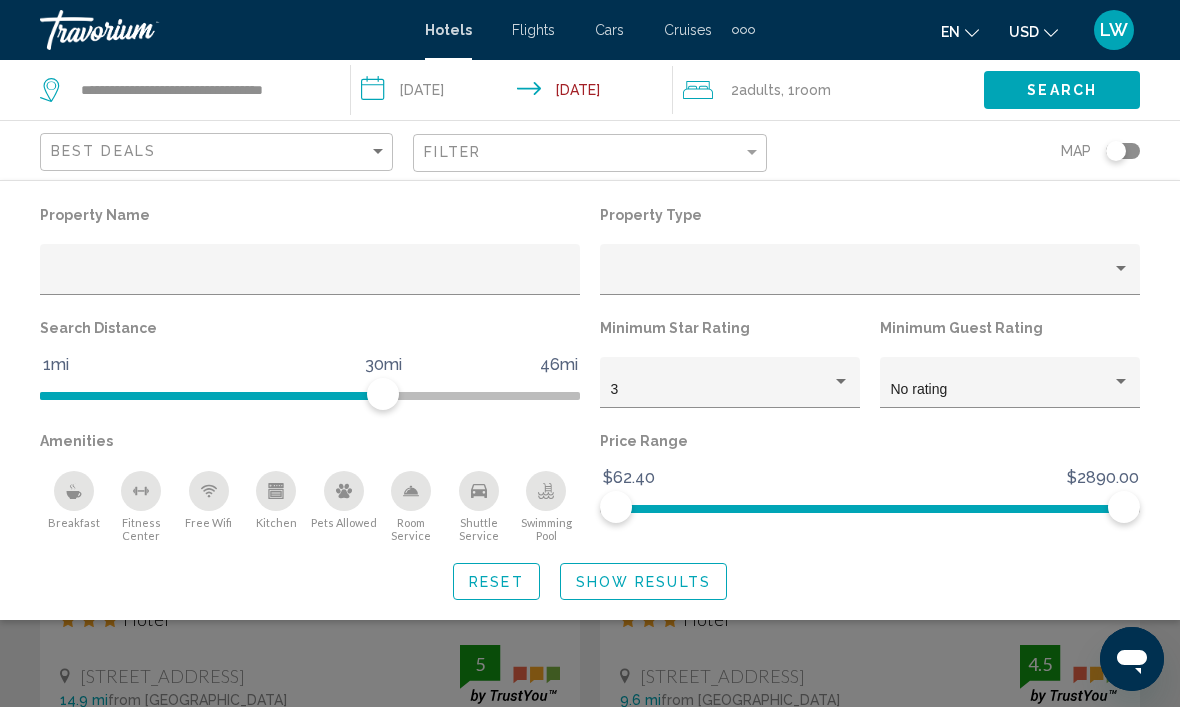click 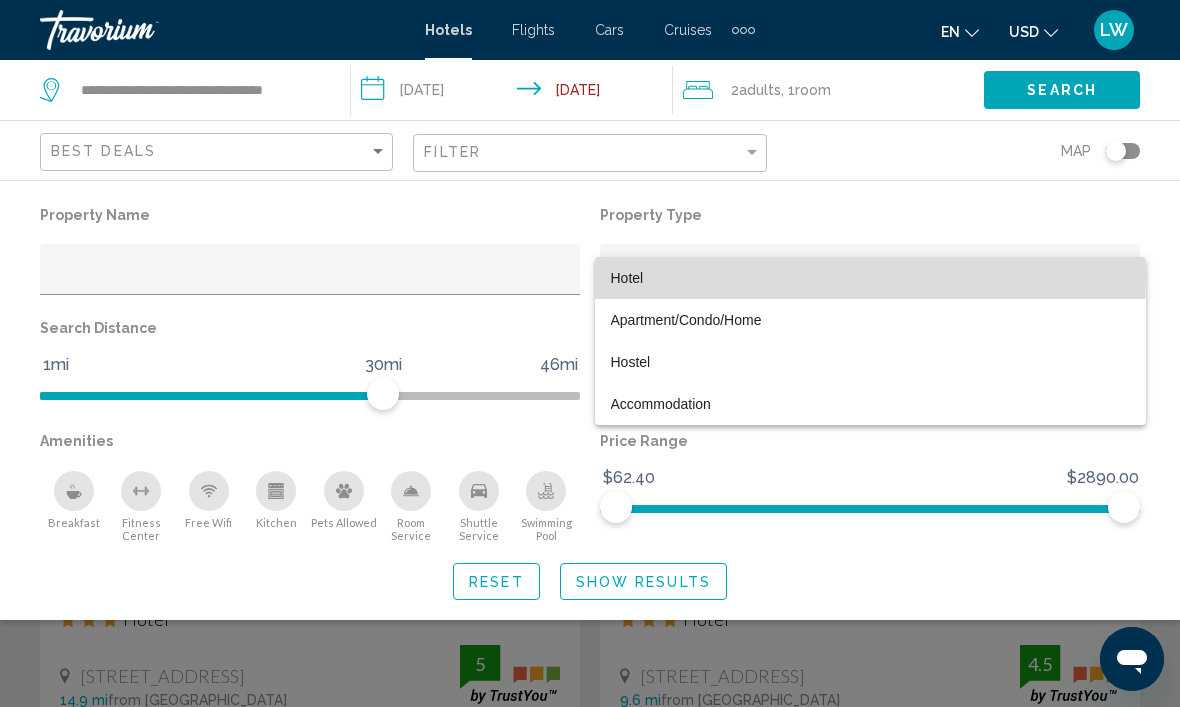 click on "Hotel" at bounding box center (627, 278) 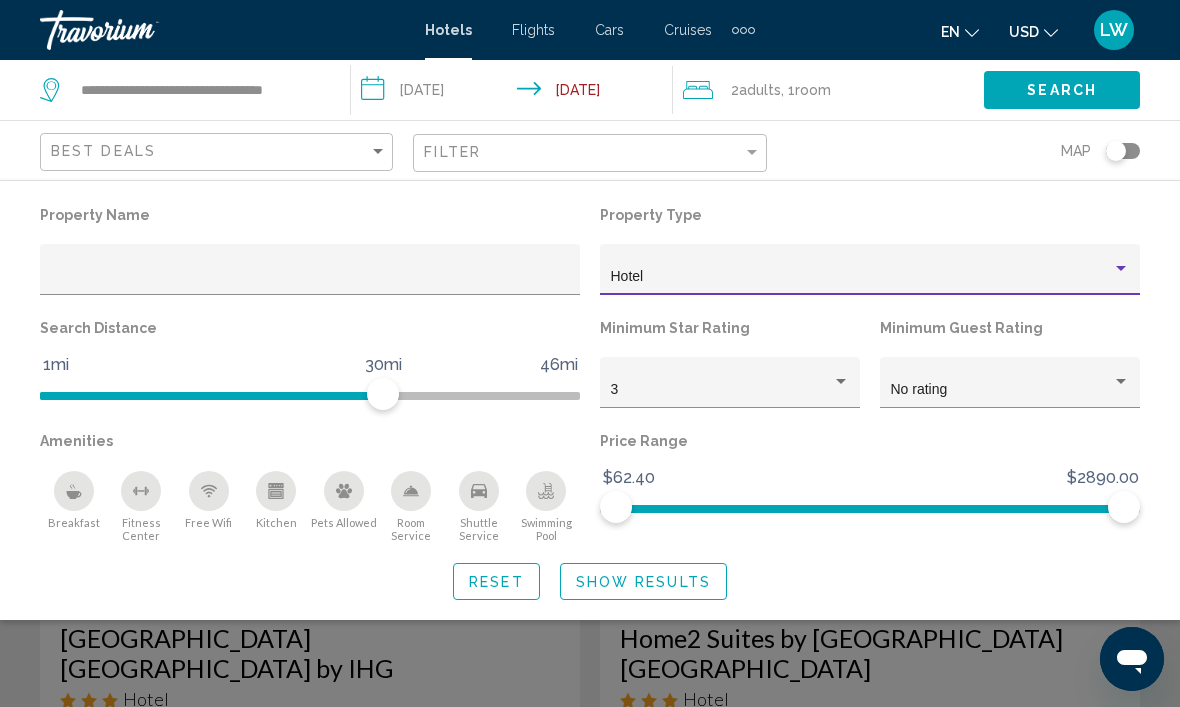click on "Show Results" 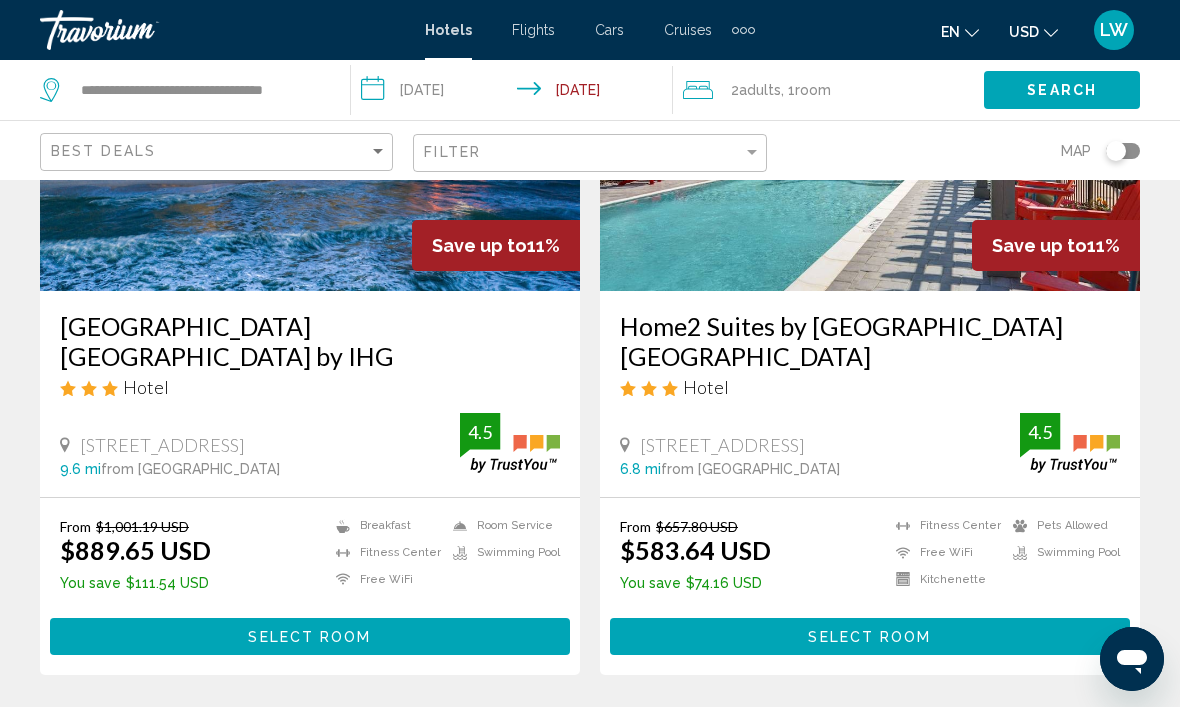 scroll, scrollTop: 3262, scrollLeft: 0, axis: vertical 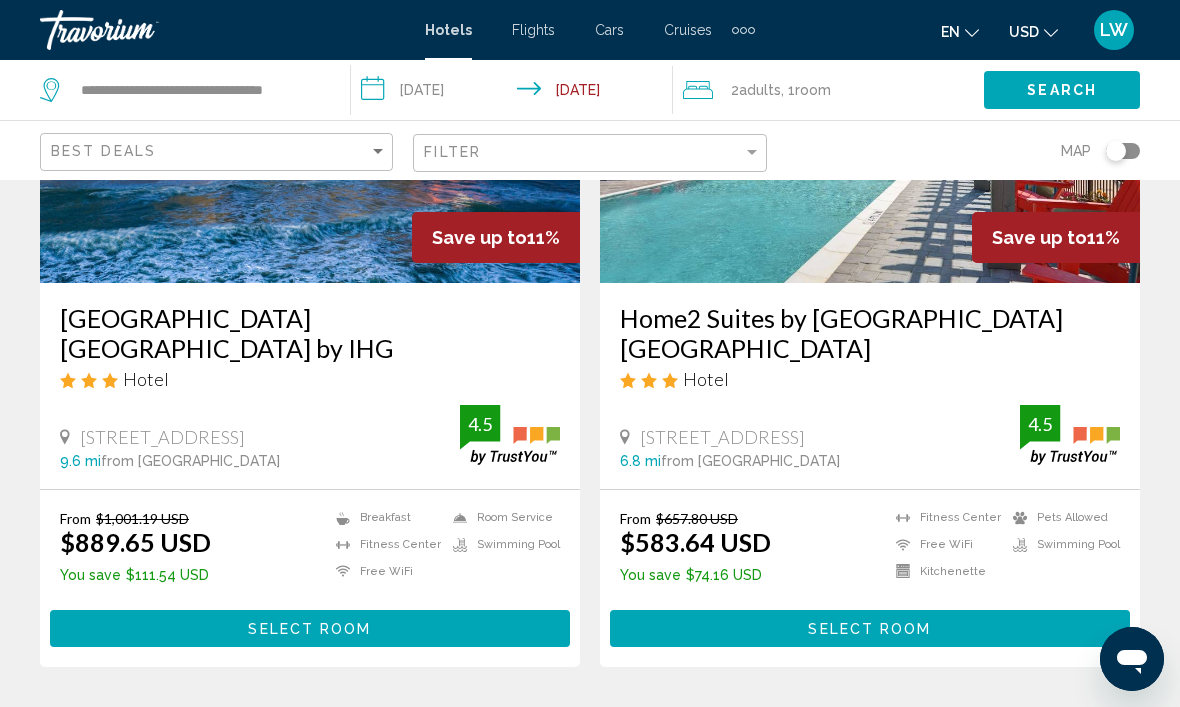 click on "Select Room" at bounding box center (310, 628) 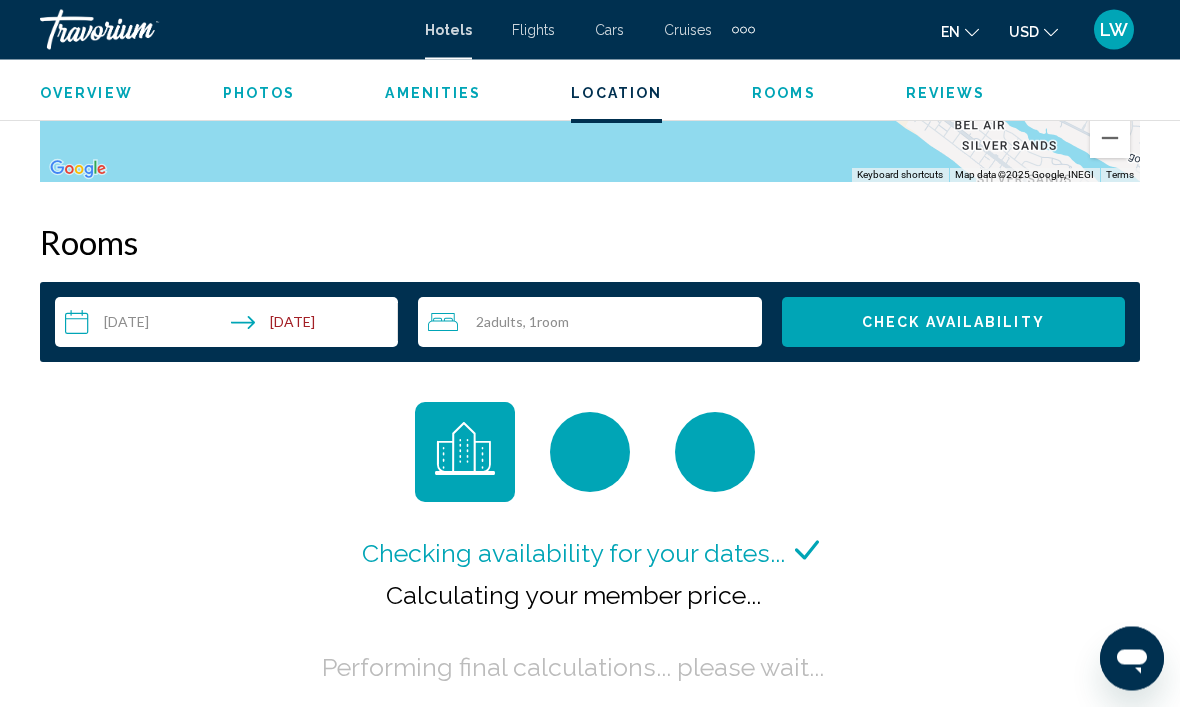 scroll, scrollTop: 2781, scrollLeft: 0, axis: vertical 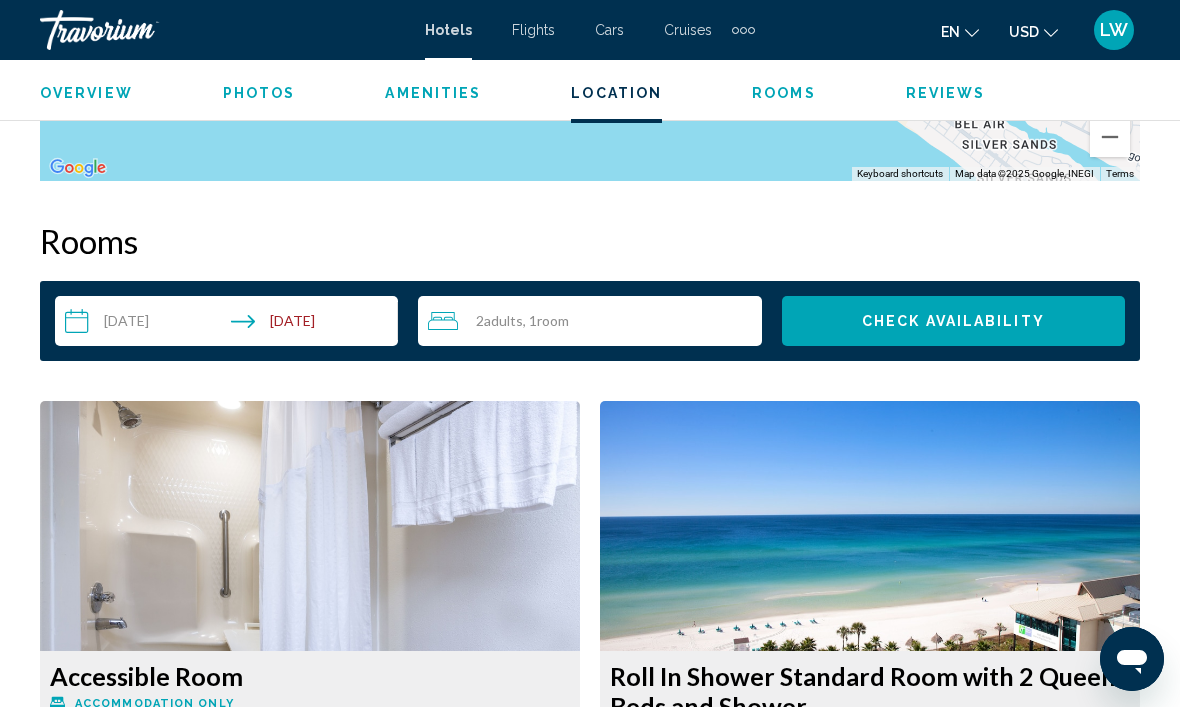 click on "2  Adult Adults , 1  Room rooms" at bounding box center [594, 321] 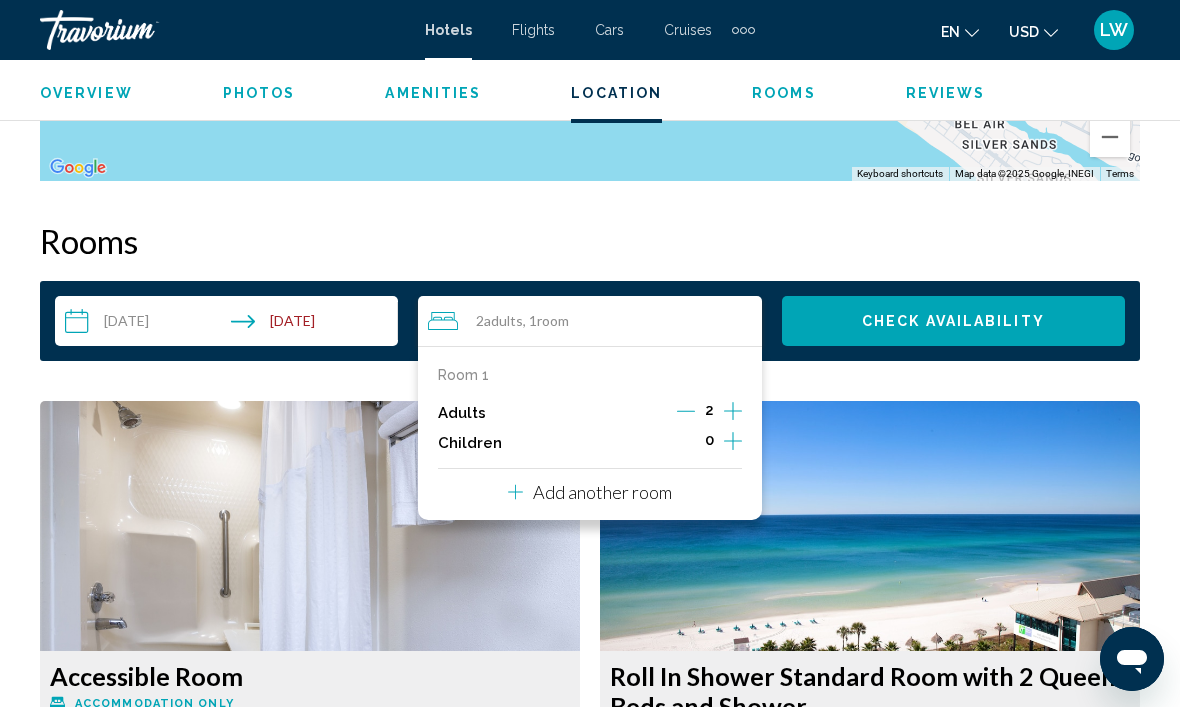 click 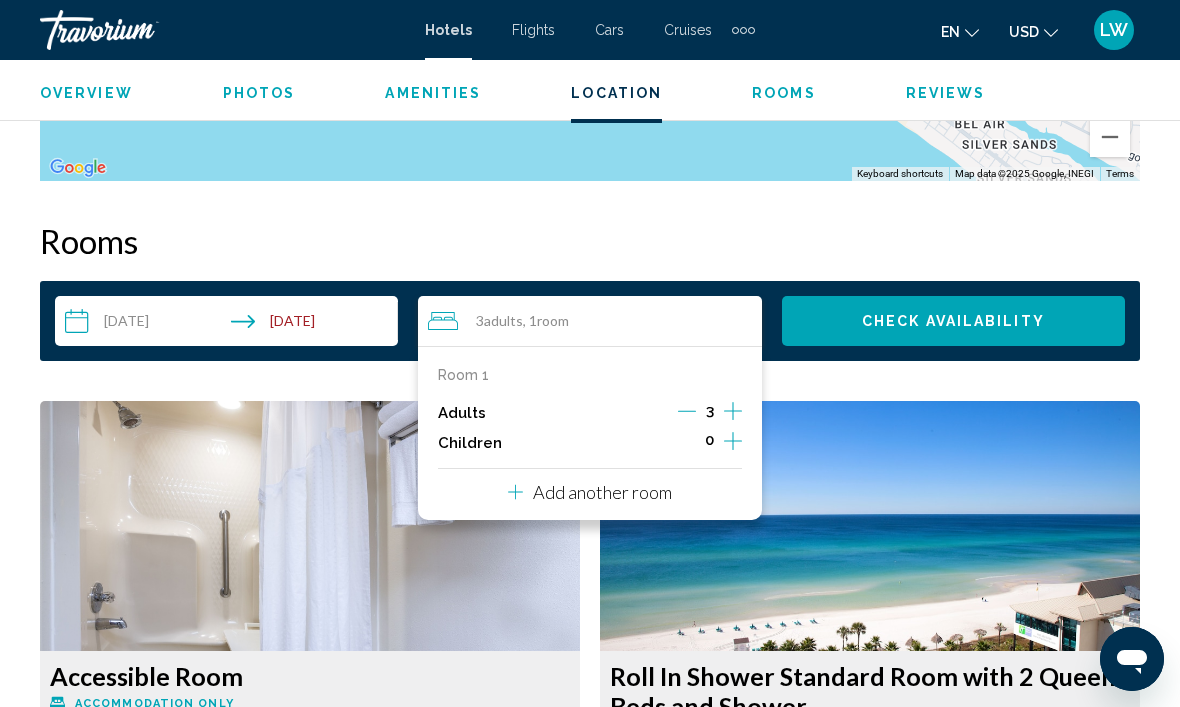 click on "Check Availability" at bounding box center (953, 322) 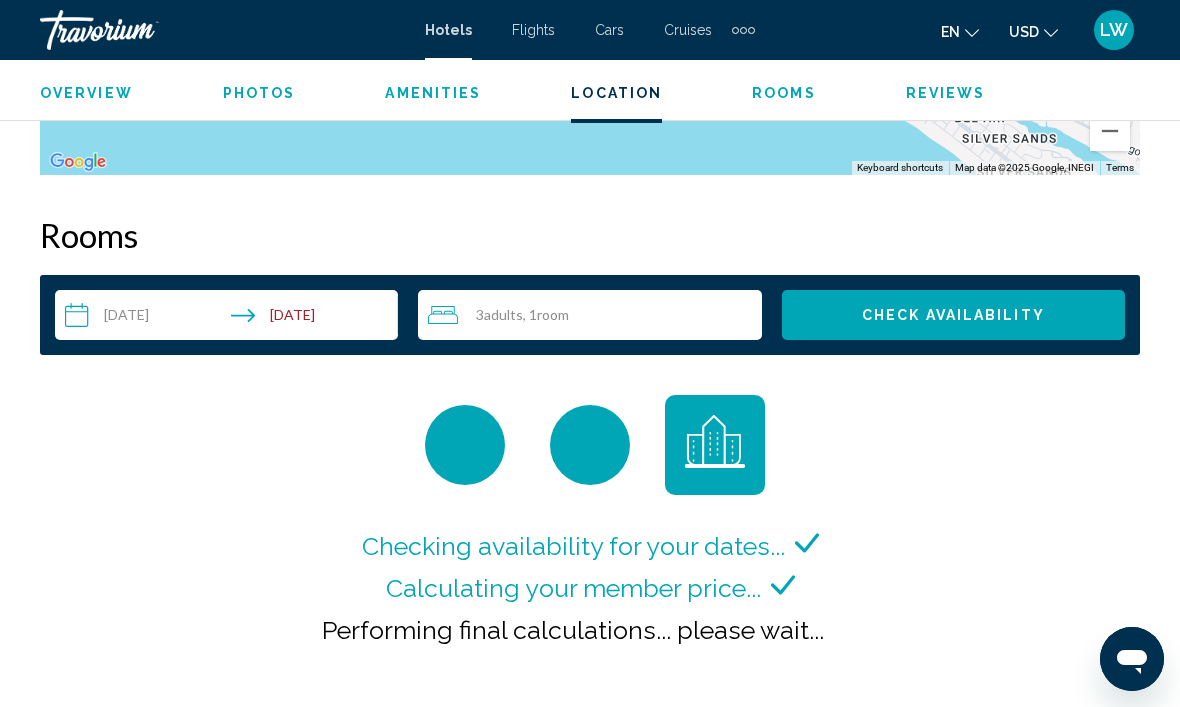 scroll, scrollTop: 2790, scrollLeft: 0, axis: vertical 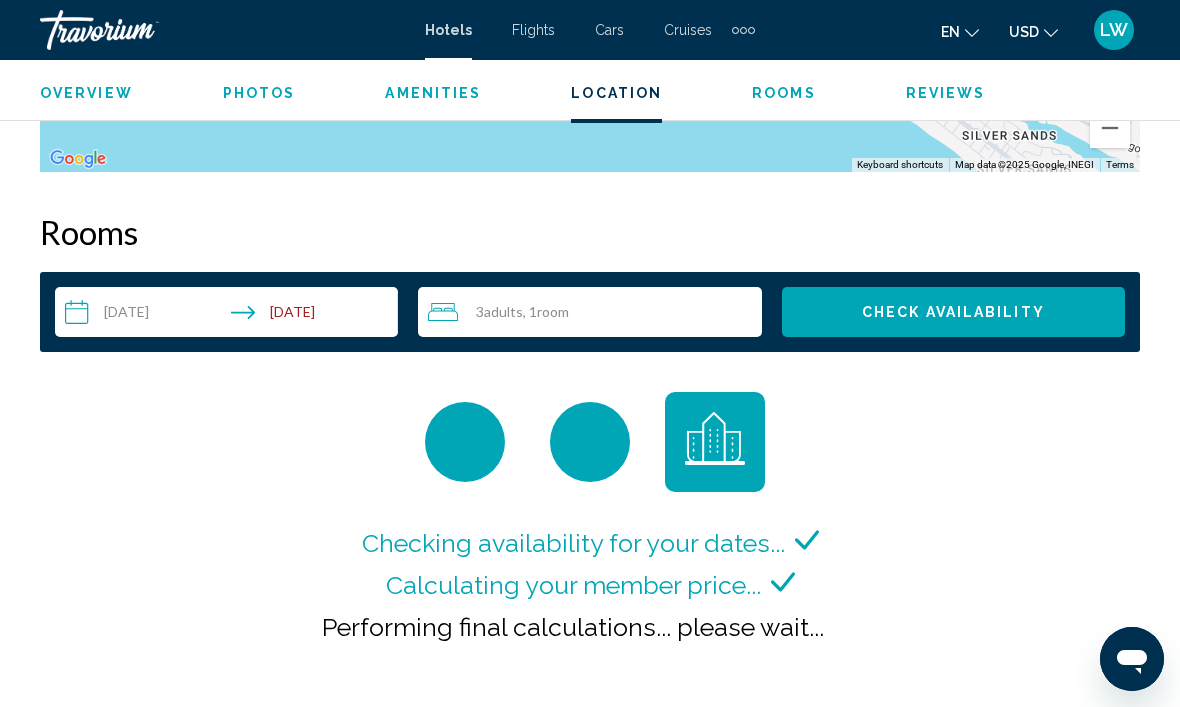click on "Overview Type Hotel Address 11127 Front Beach Road, Panama City Beach FL 32407, United States Description Amenities Relax at the full-service spa, where you can enjoy massages, body treatments, and facials. After dipping into one of the 3 outdoor swimming pools, you can spend some time at the private beach. Additional features at this hotel include complimentary wireless internet access, concierge services, and an arcade/game room. Dining Enjoy Italian cuisine at The View Restaurant, one of the hotel's 5 restaurants, or stay in and take advantage of the room service (during limited hours). Snacks are also available at the coffee shop/cafe. Wrap up your day with a drink at the bar/lounge, the beach bar, or the poolside bar. Cooked-to-order breakfasts are available daily from 6:30 AM to 10:30 AM for a fee. Business Amenities Rooms Attractions Distances are displayed to the nearest 0.1 mile and kilometer. Rockit Lanes - 0.3 km / 0.2 mi Panama City Beaches - 0.3 km / 0.2 mi Edgewater Gulf Beach - 0.3 km / 0.2 mi" at bounding box center (590, 1) 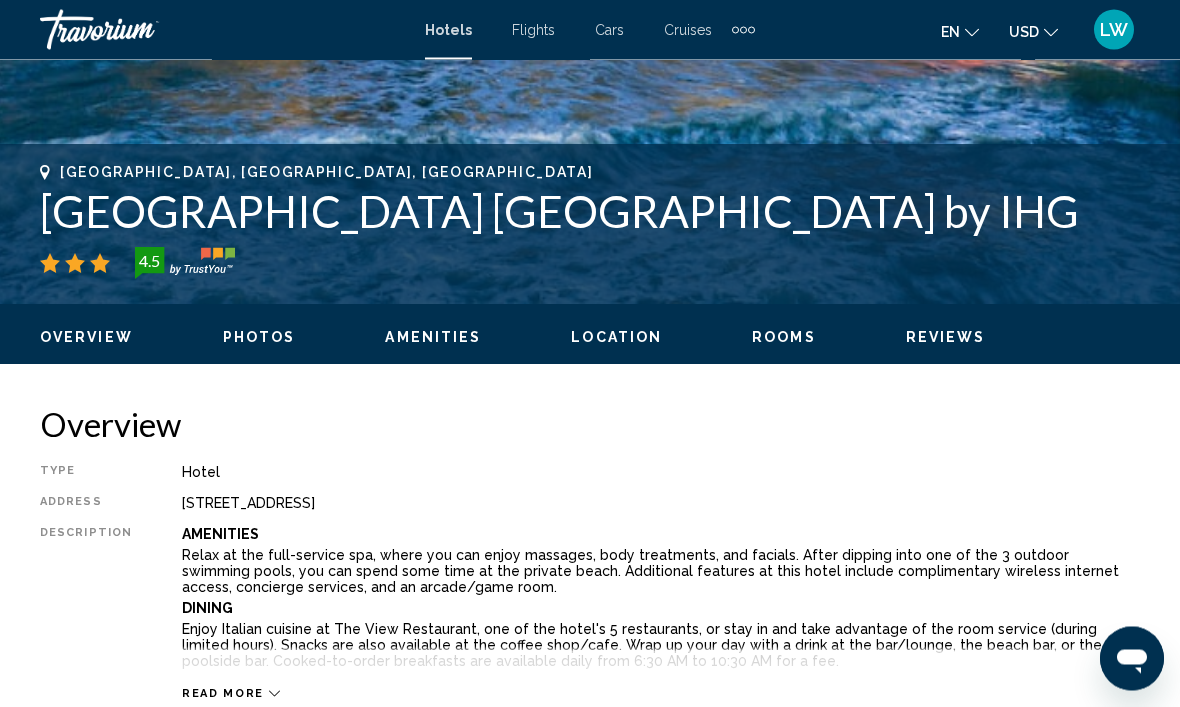 scroll, scrollTop: 706, scrollLeft: 0, axis: vertical 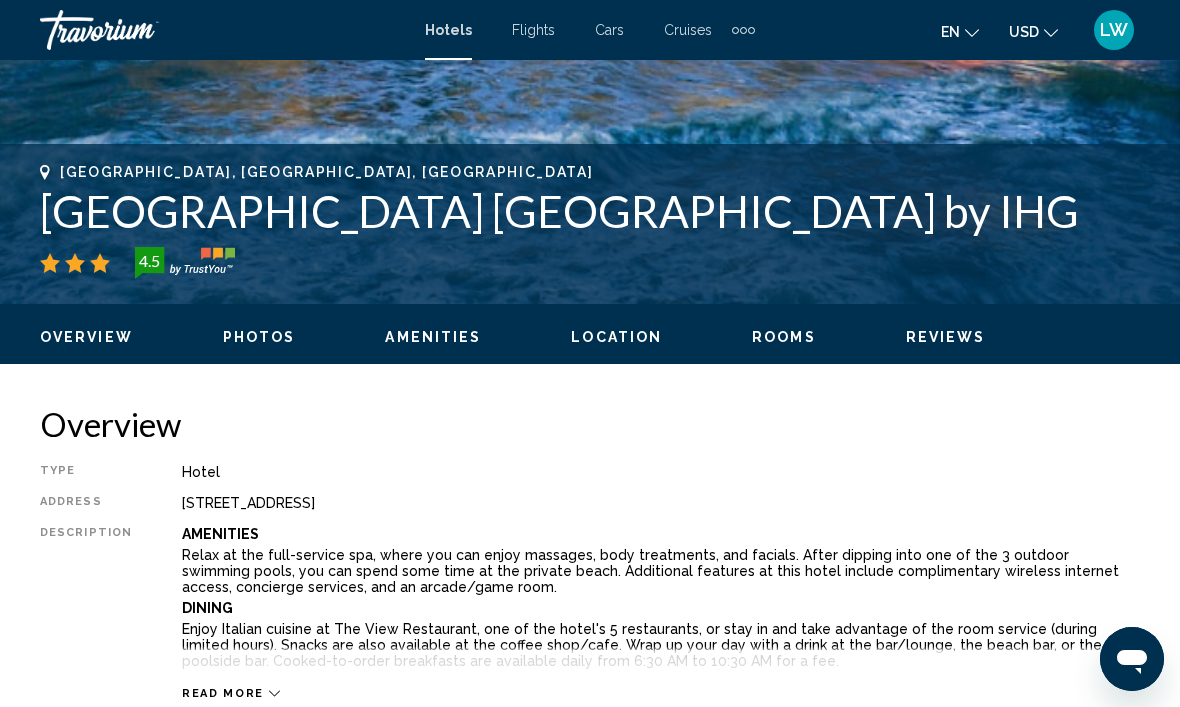 click on "Rooms" at bounding box center [784, 337] 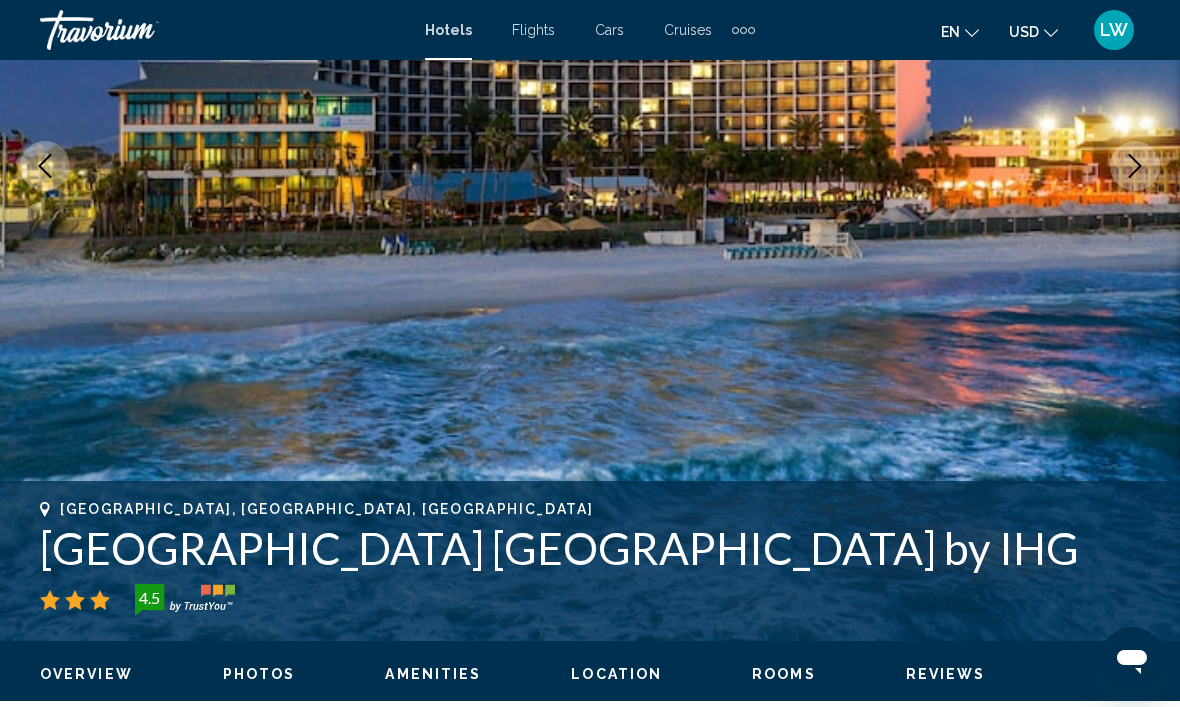 scroll, scrollTop: 362, scrollLeft: 0, axis: vertical 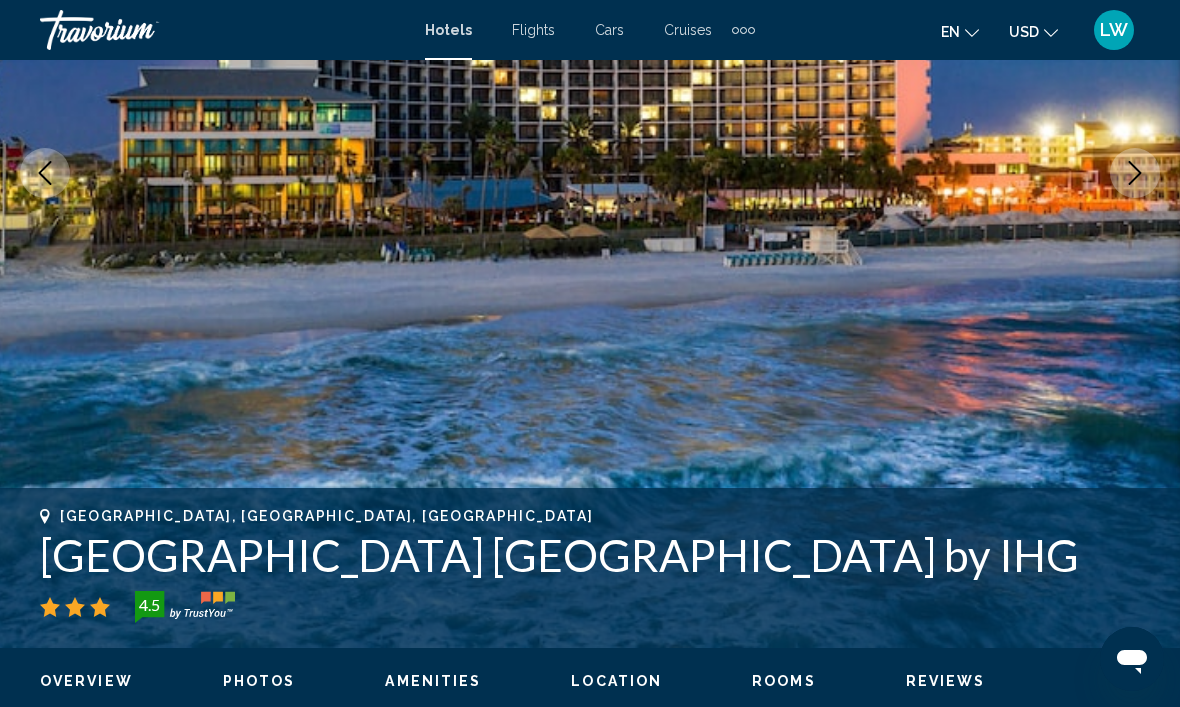 click at bounding box center [1135, 173] 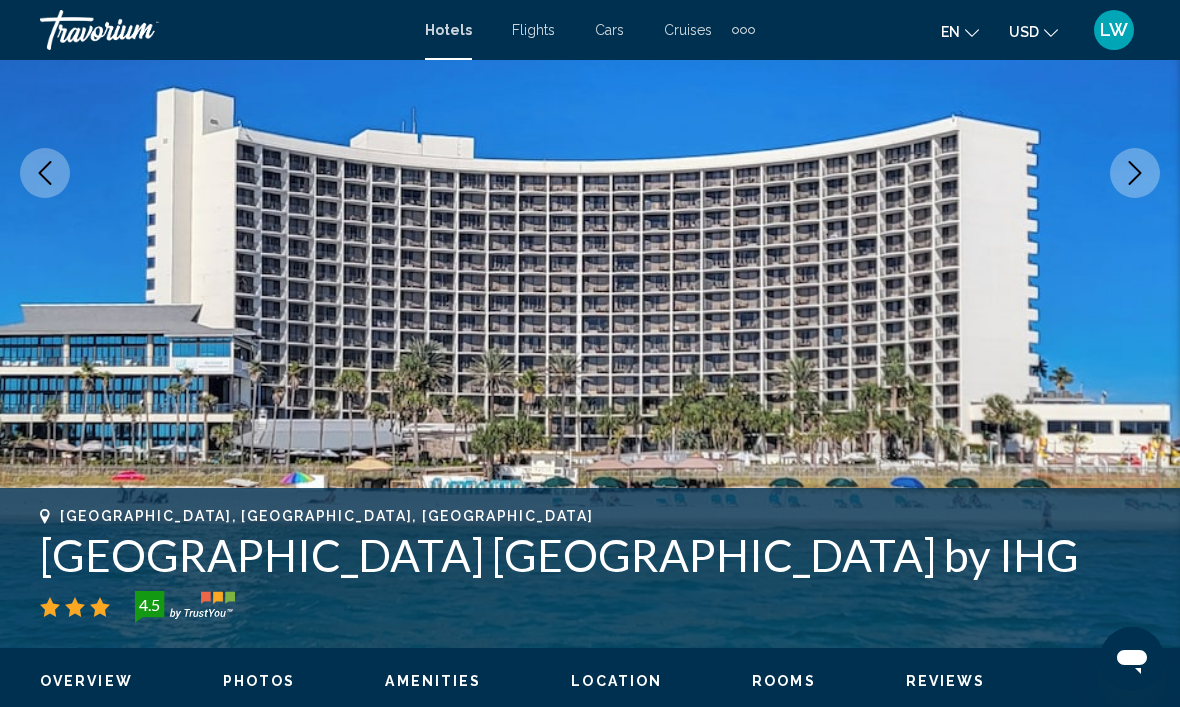click at bounding box center (1135, 173) 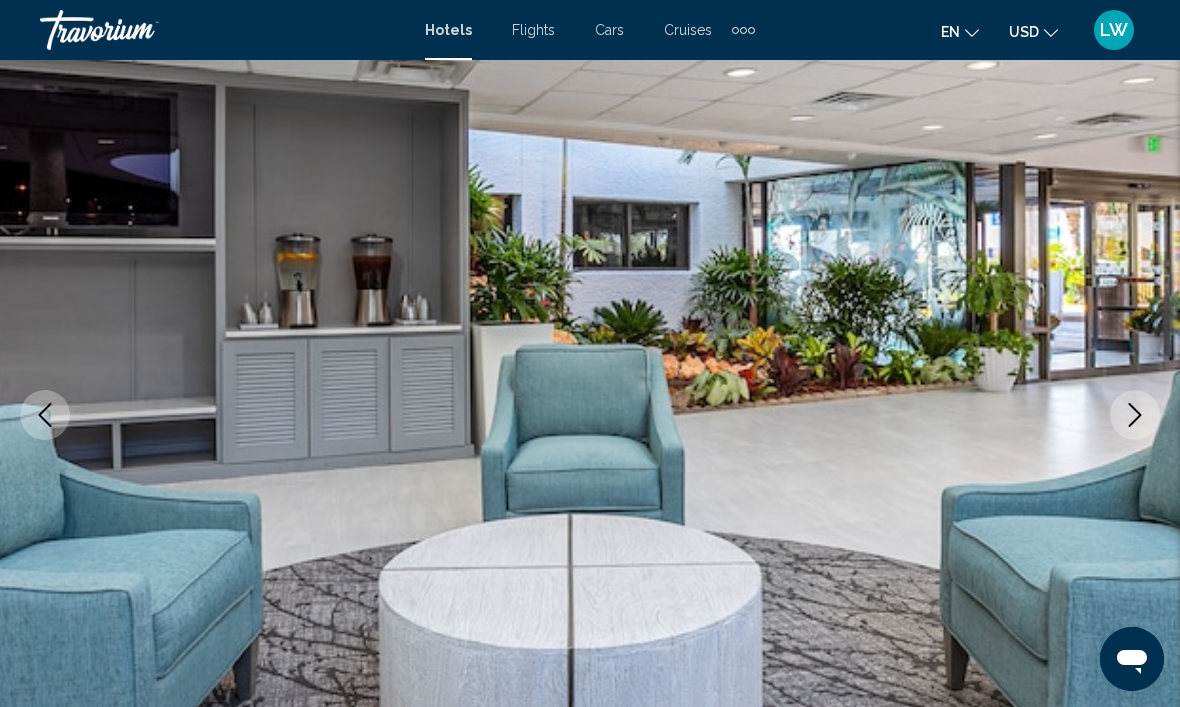 scroll, scrollTop: 68, scrollLeft: 0, axis: vertical 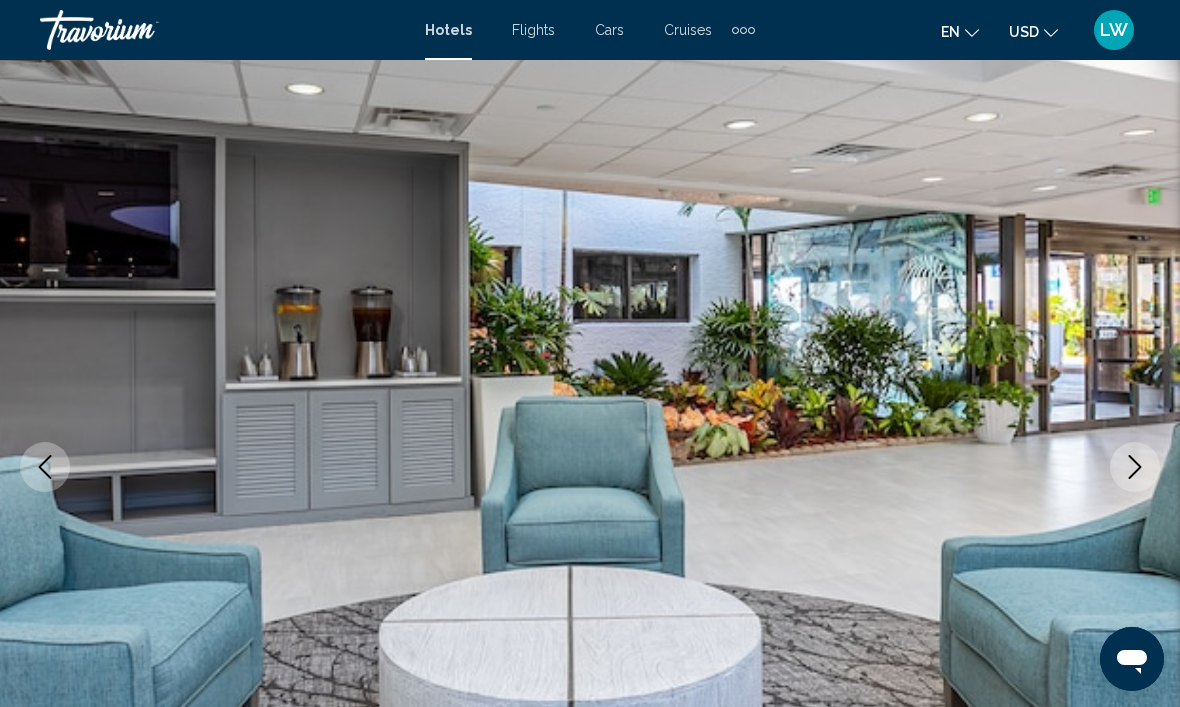 click 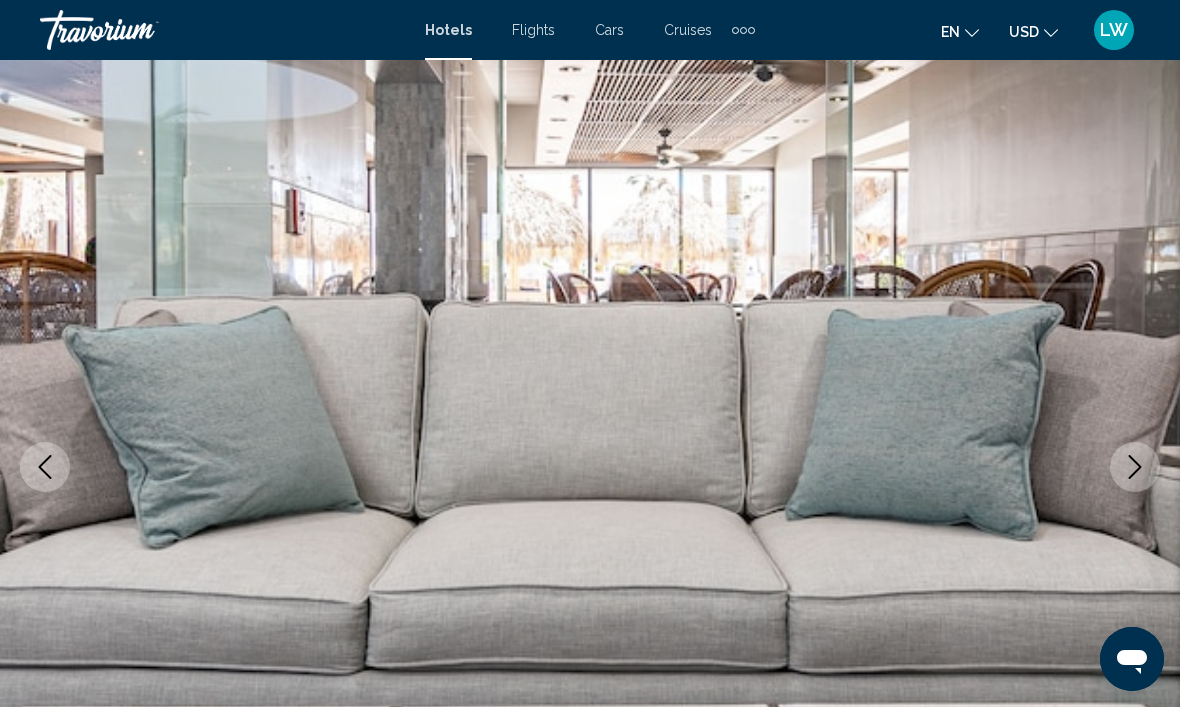 click 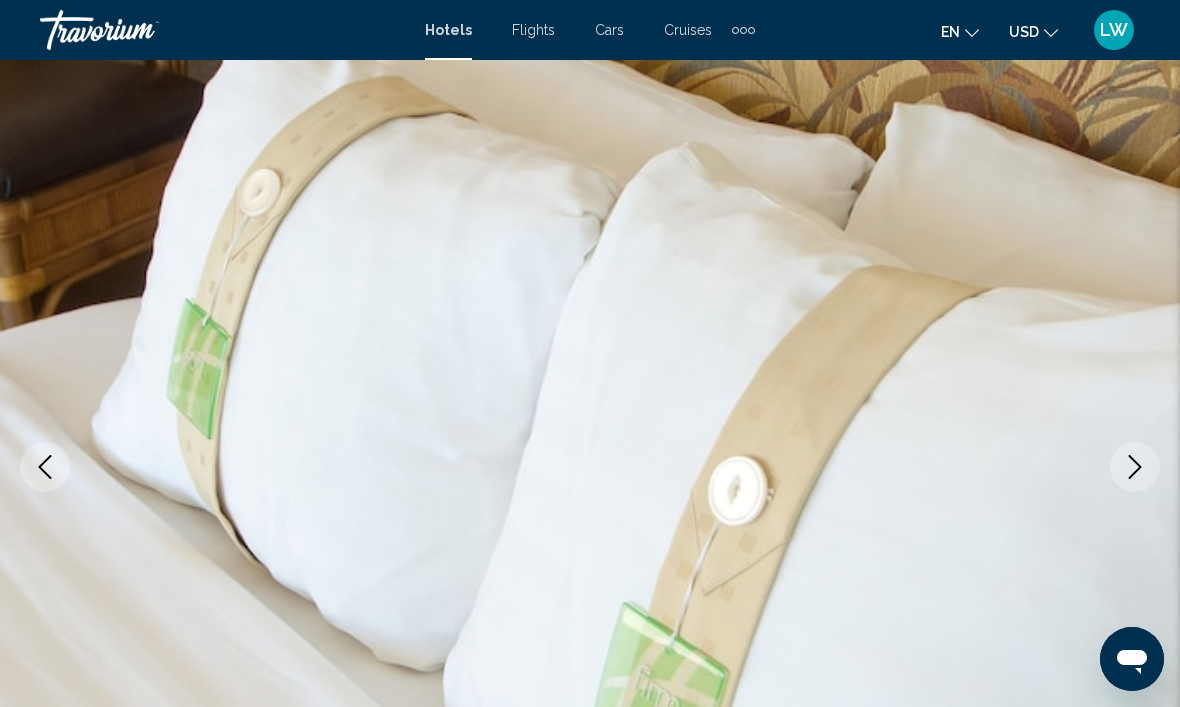 click at bounding box center [590, 467] 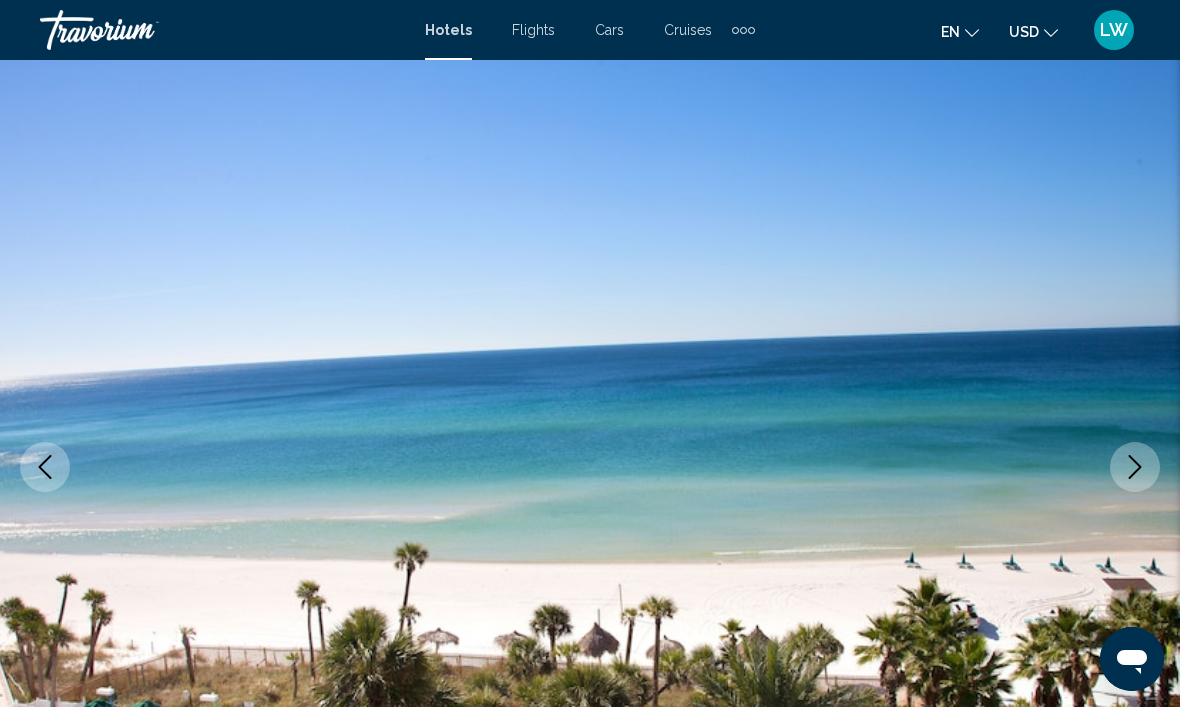 click at bounding box center (1135, 467) 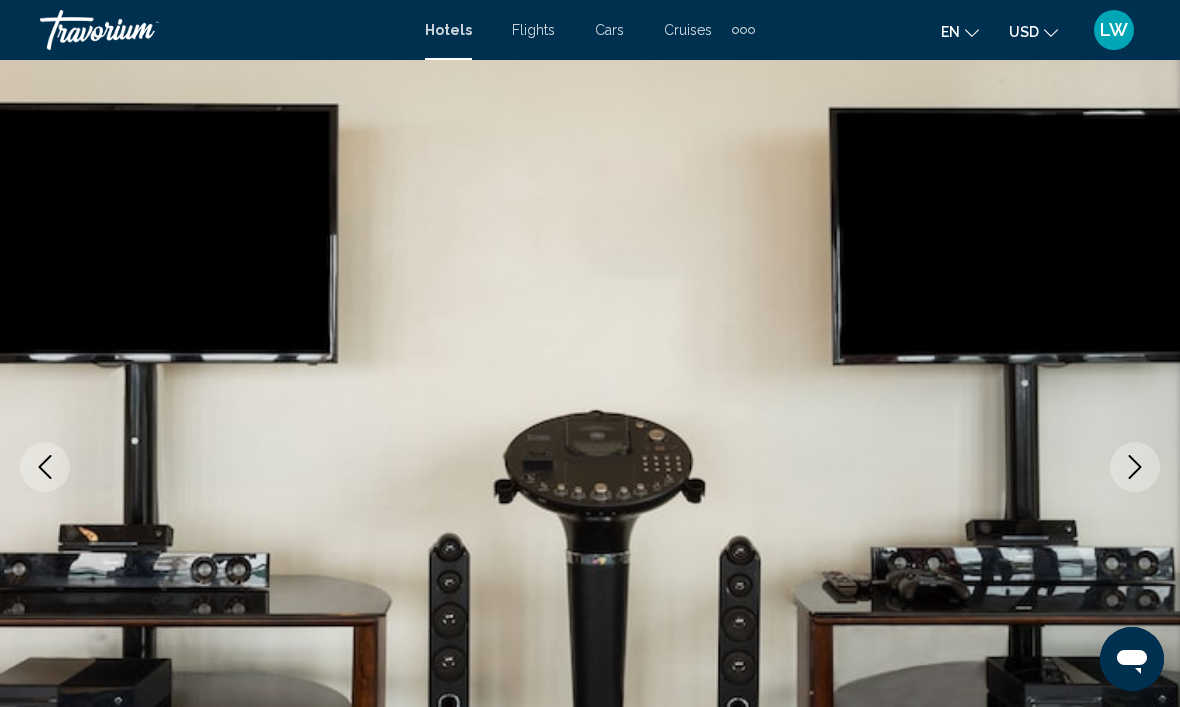 click 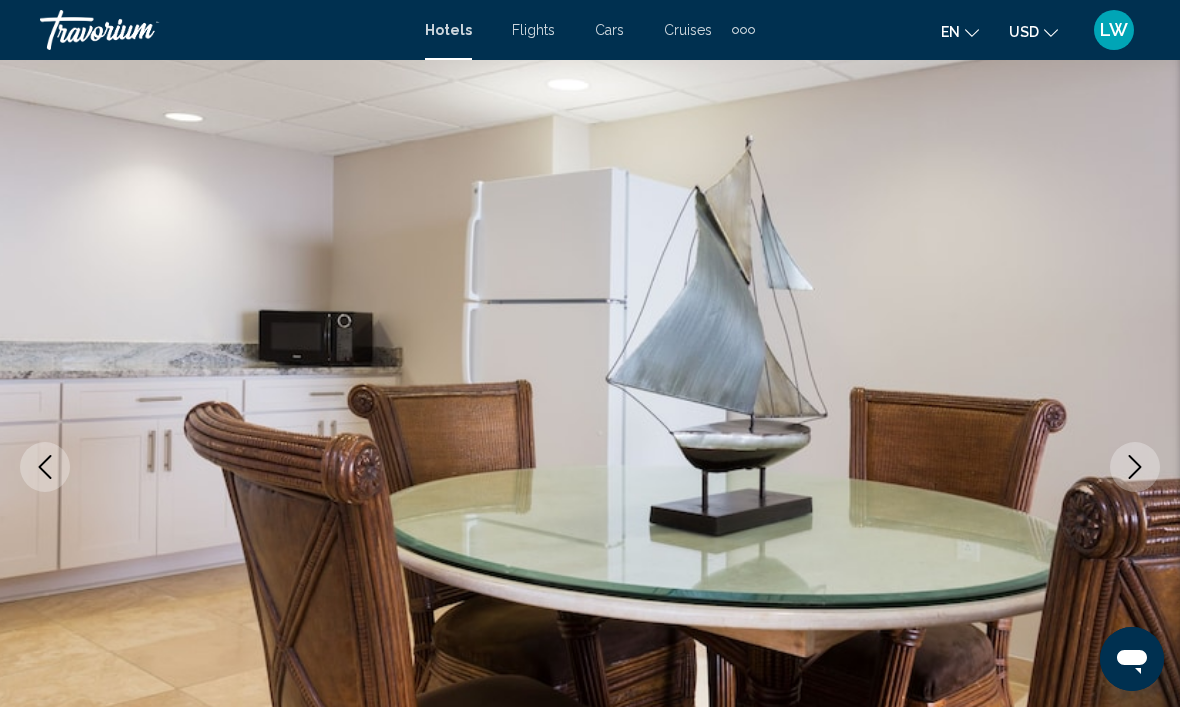 click at bounding box center [1135, 467] 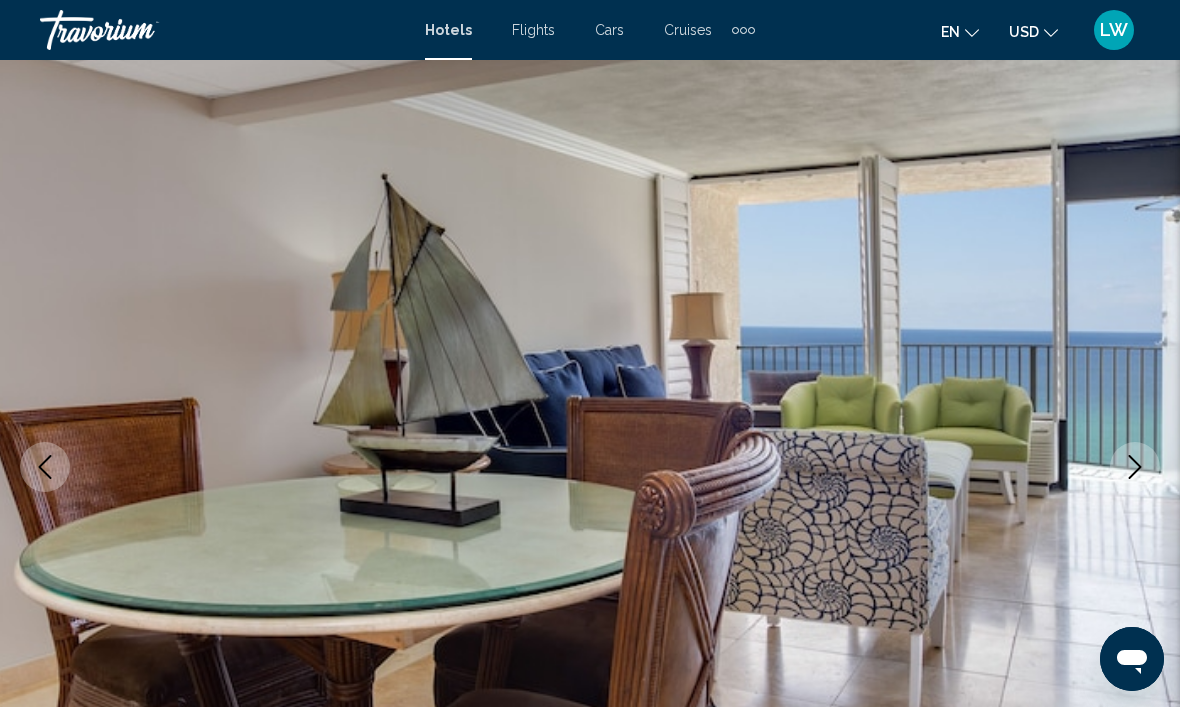 click at bounding box center (1135, 467) 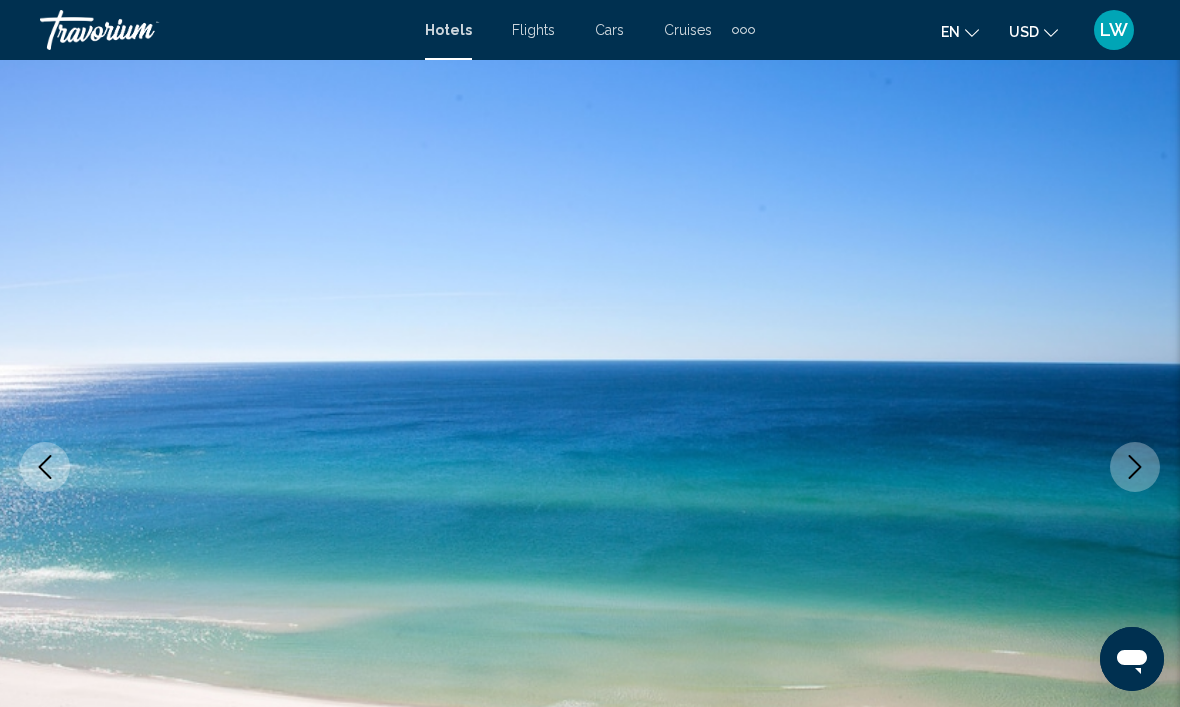 click at bounding box center (1135, 467) 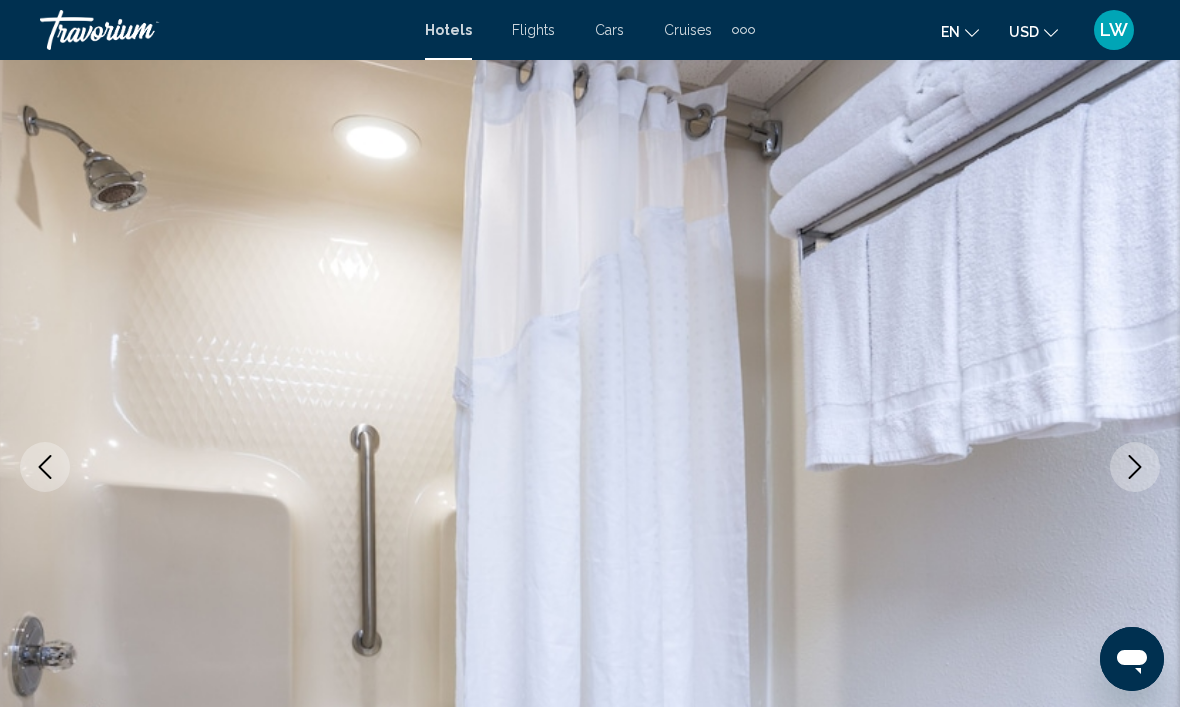 click at bounding box center (590, 467) 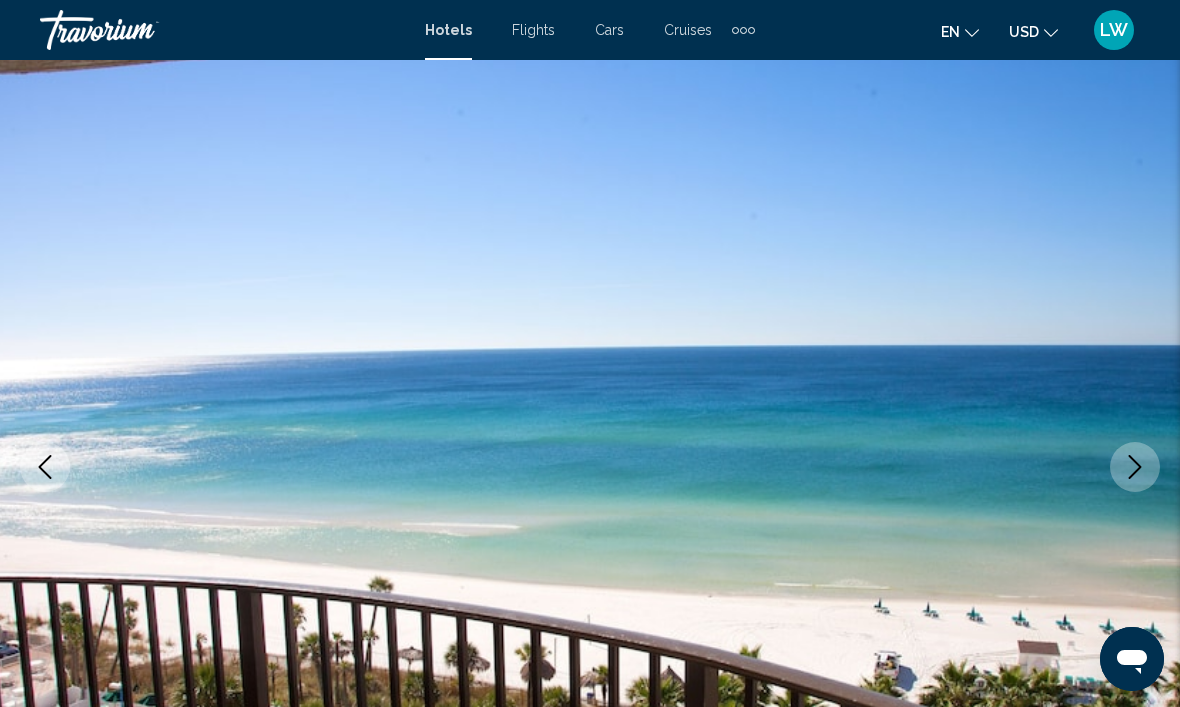 click at bounding box center [1135, 467] 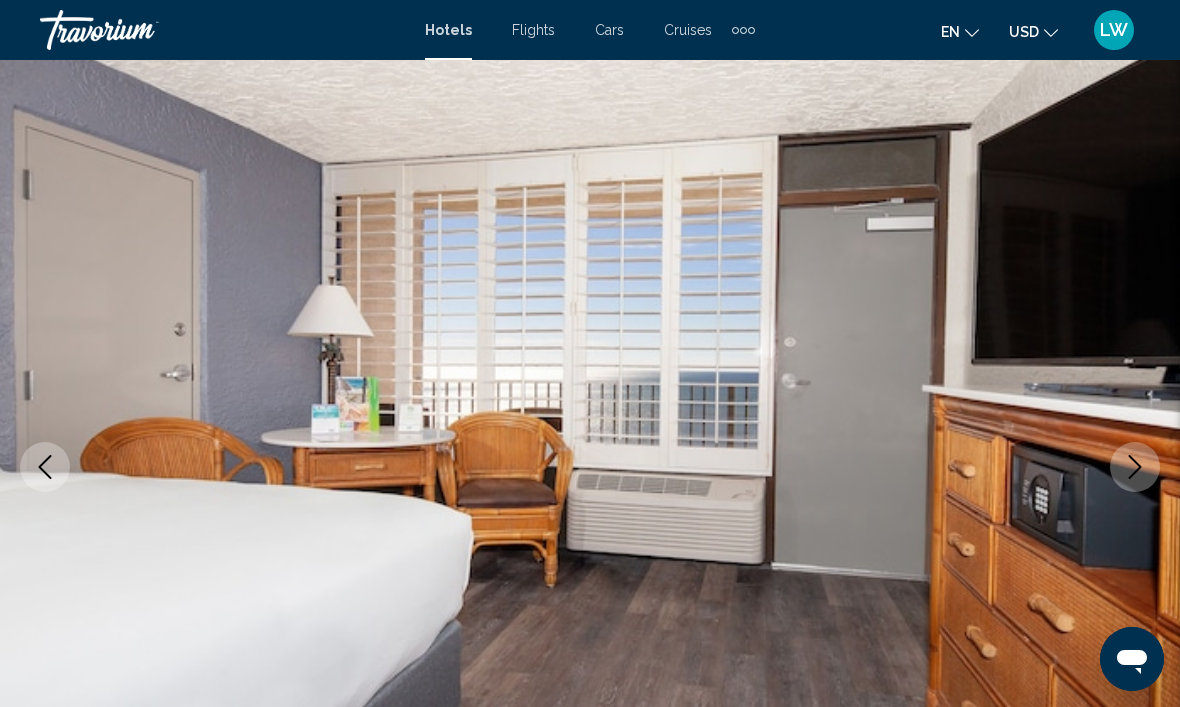 click 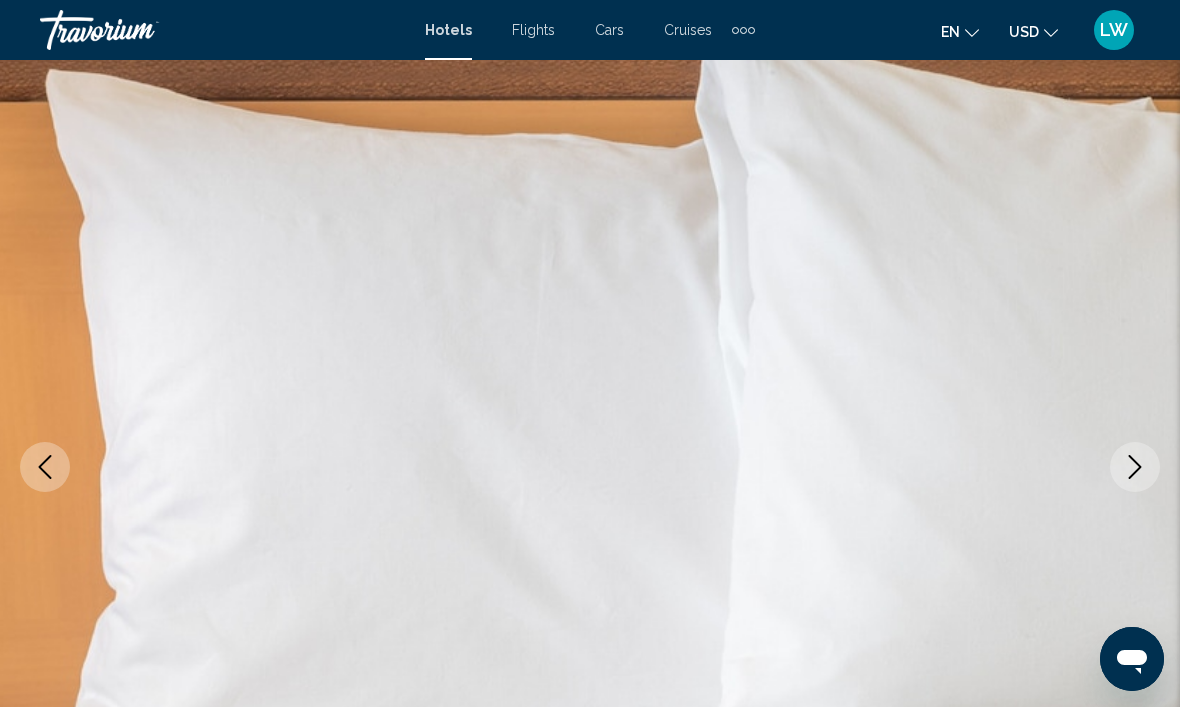 click at bounding box center (1135, 467) 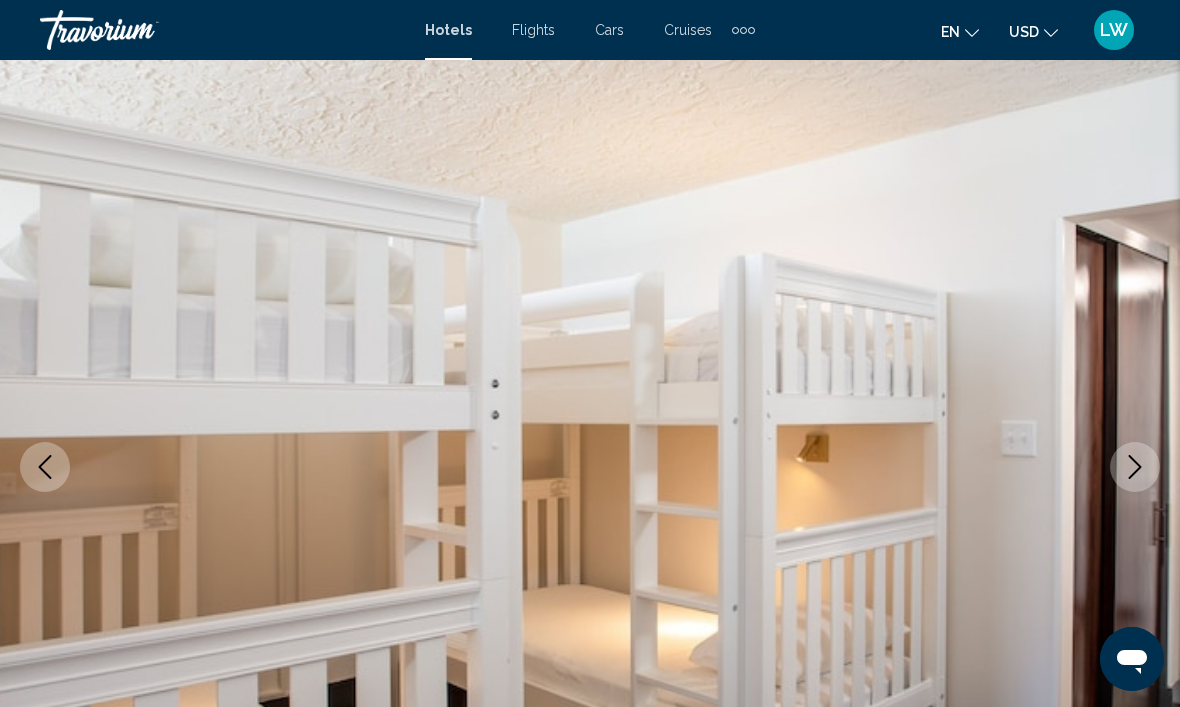 click 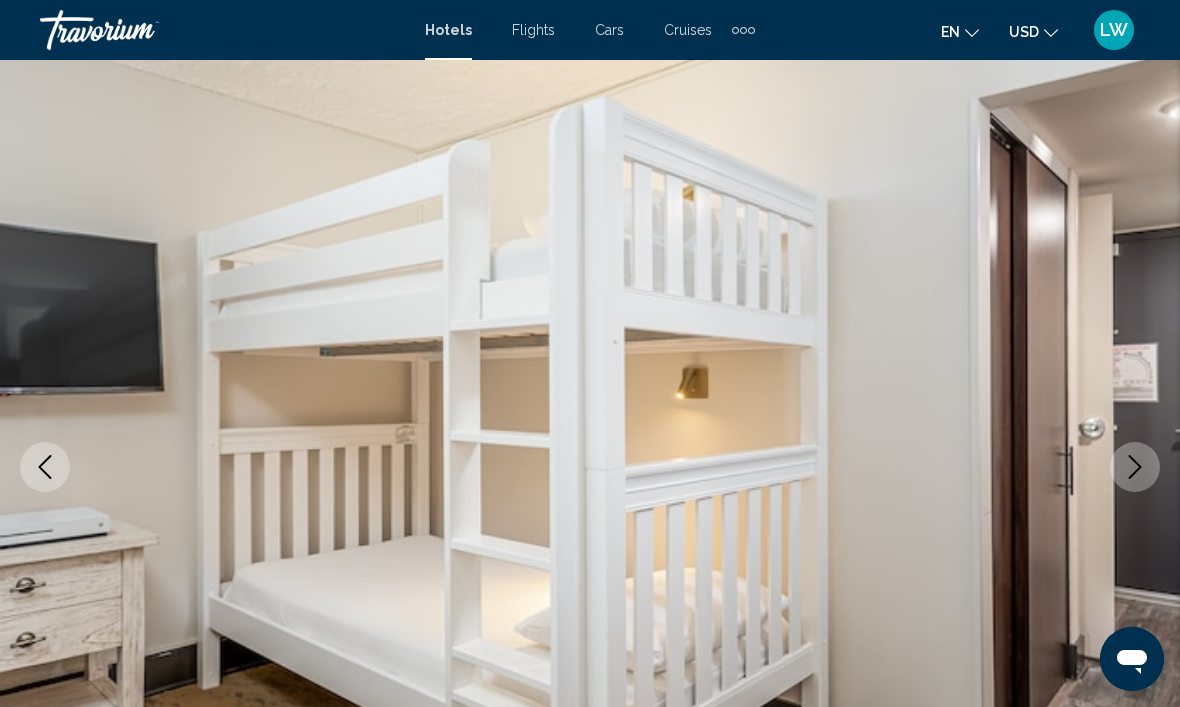 click at bounding box center (1135, 467) 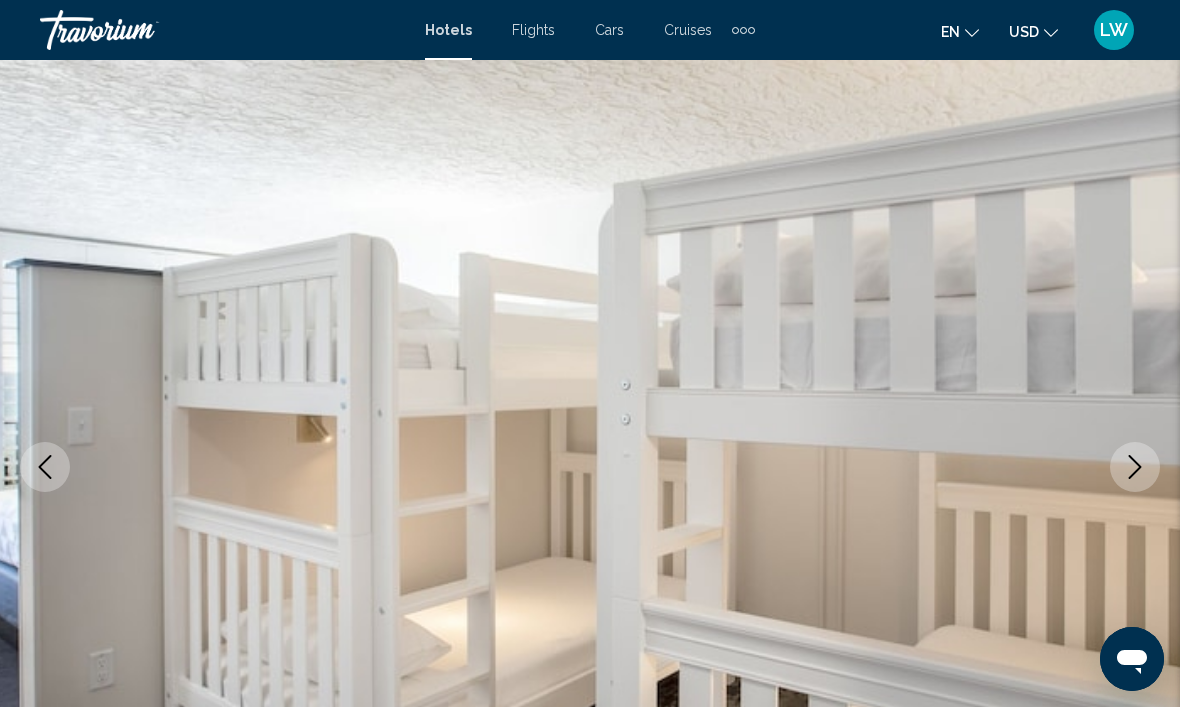 click 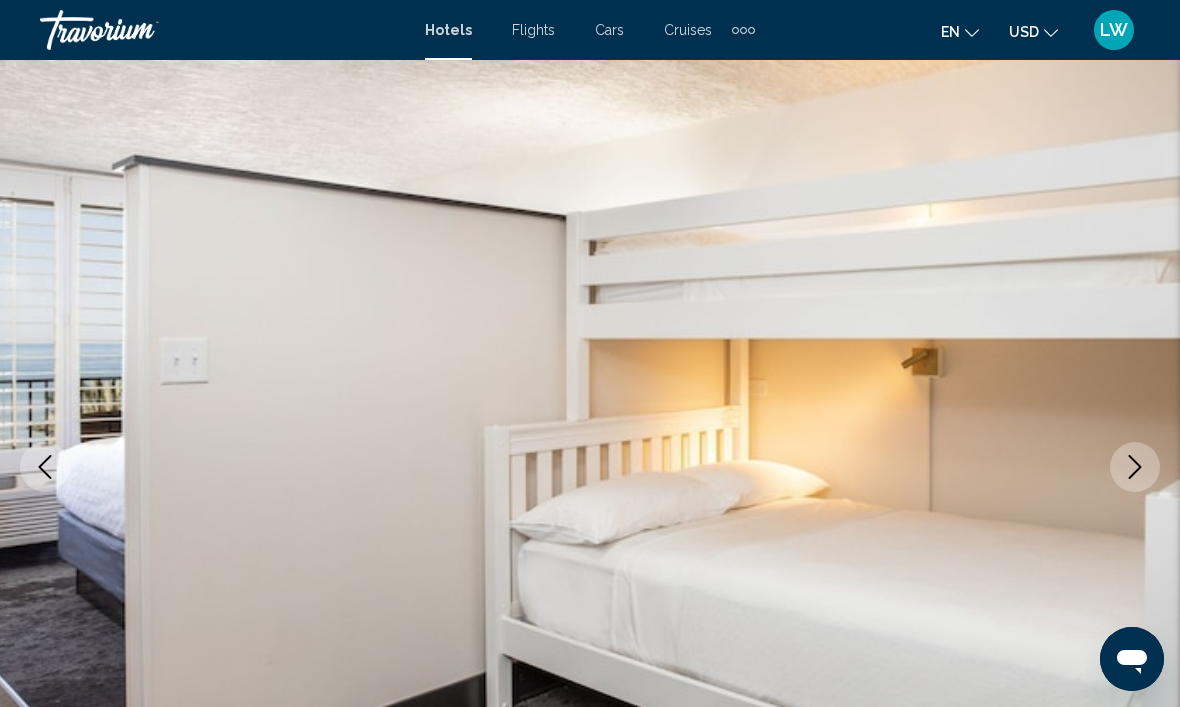 click 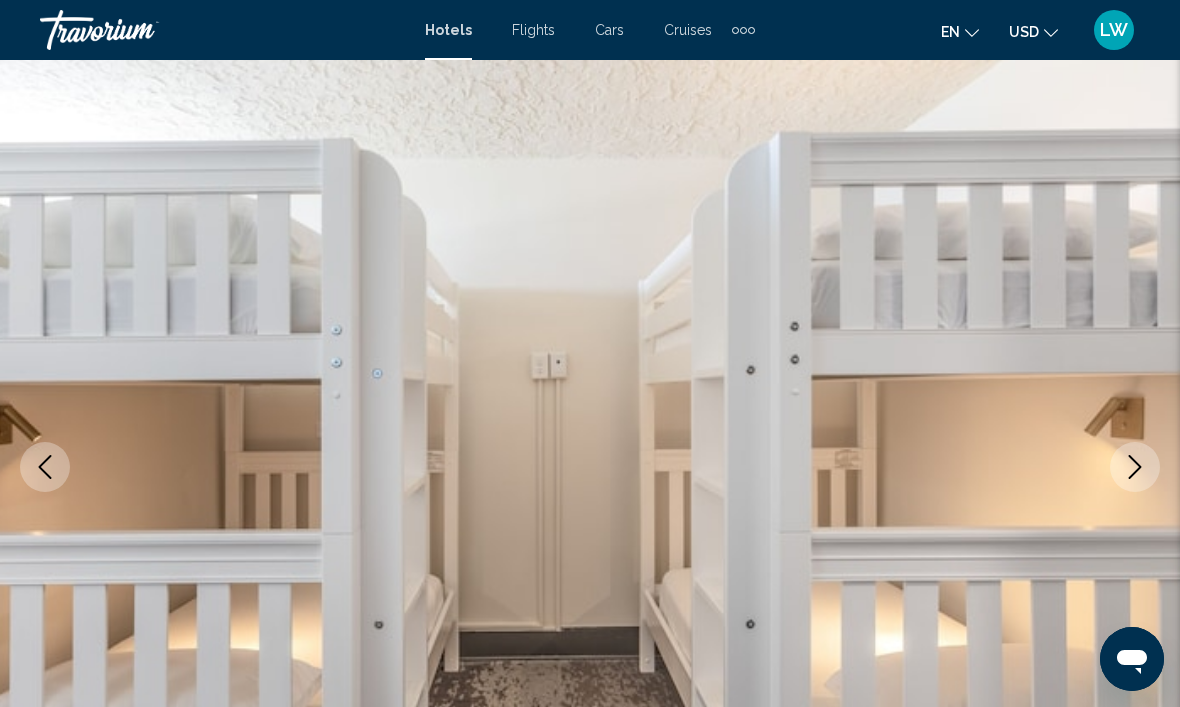 click at bounding box center (1135, 467) 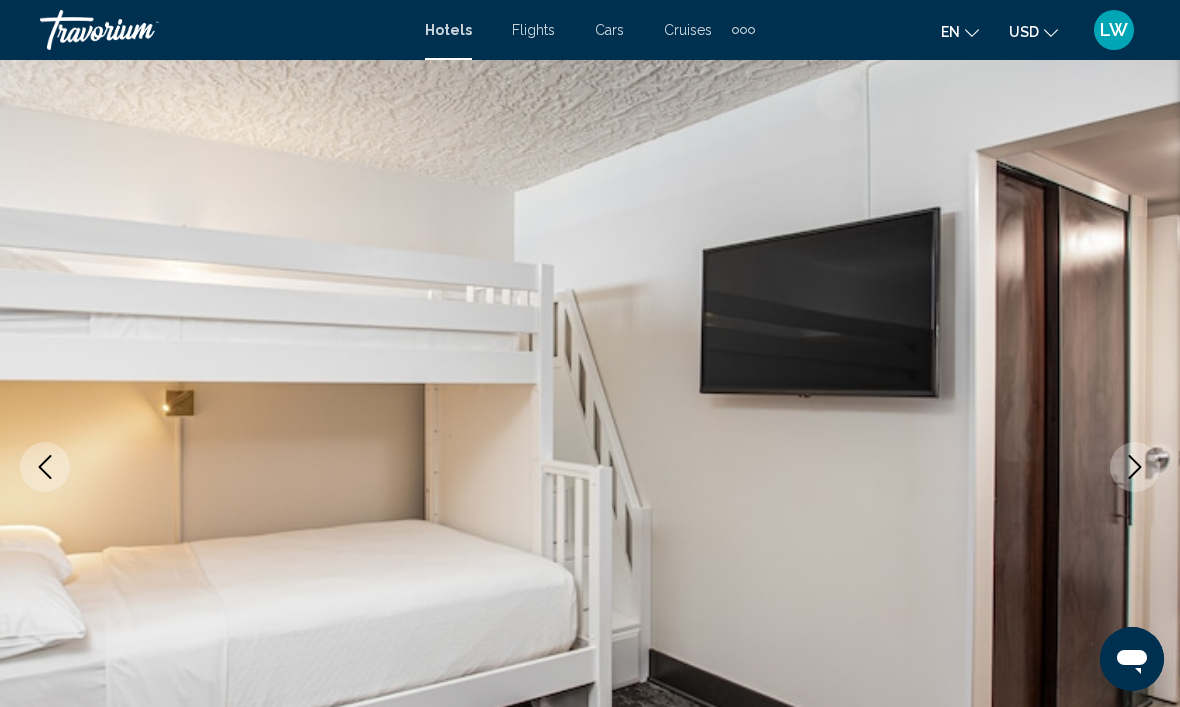 click at bounding box center [1135, 467] 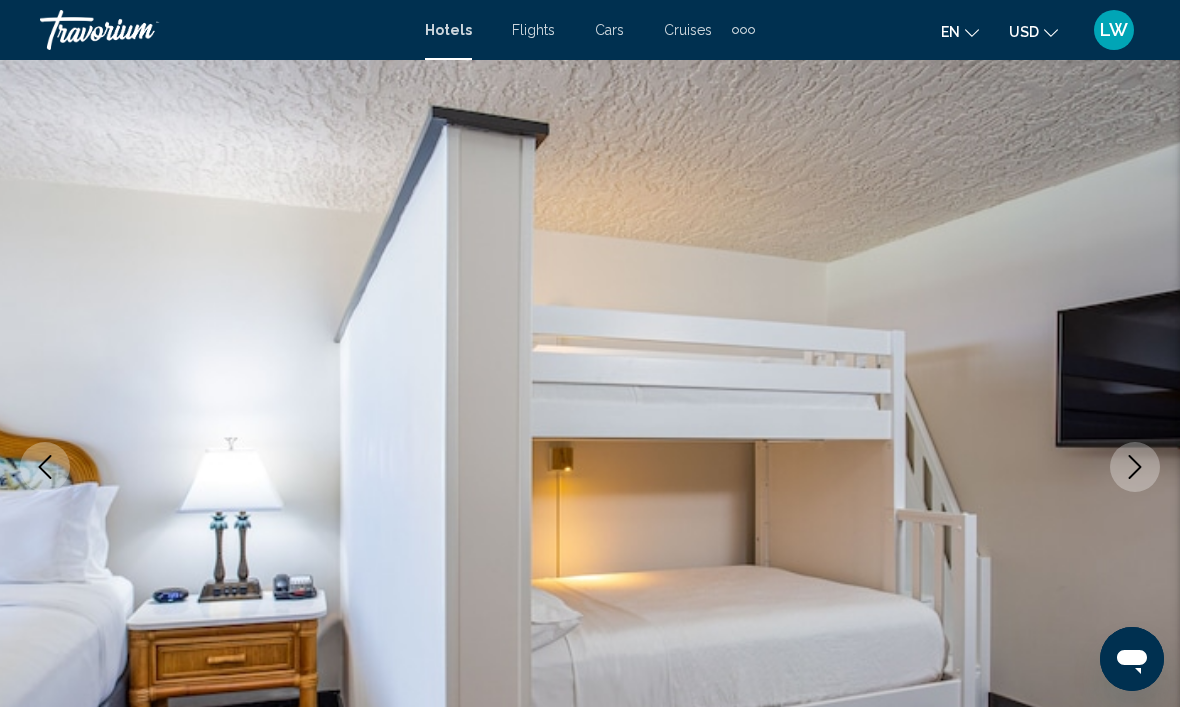 click 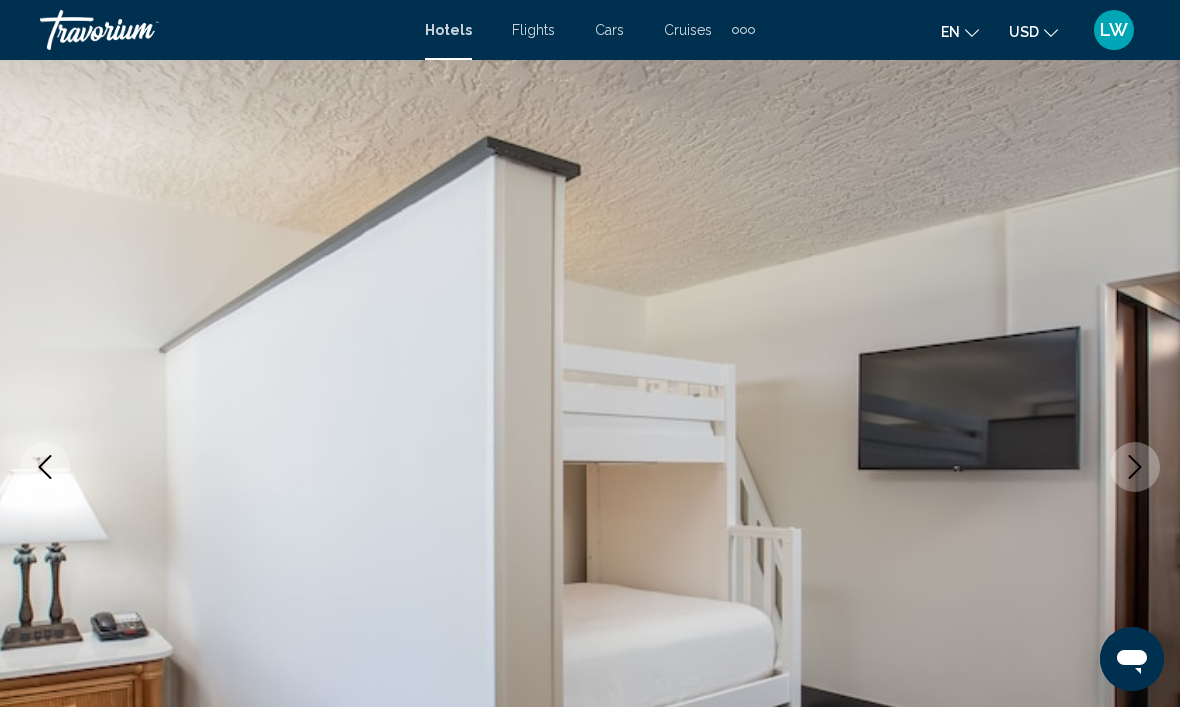 click at bounding box center [1135, 467] 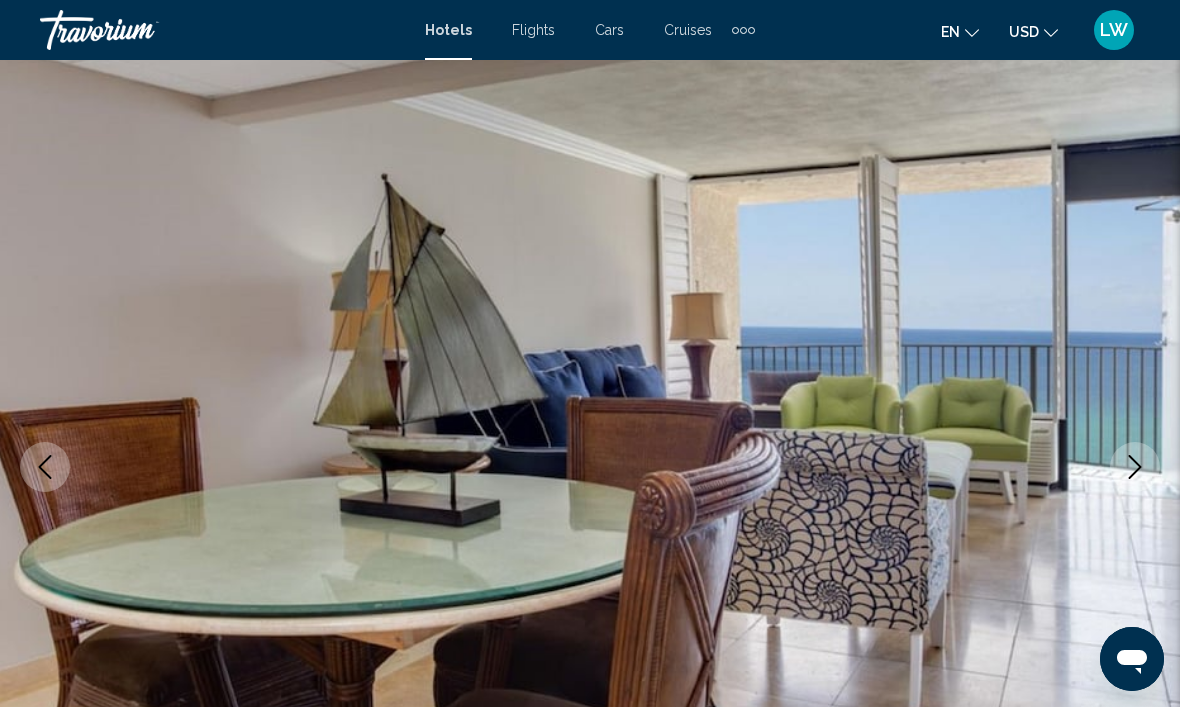 click 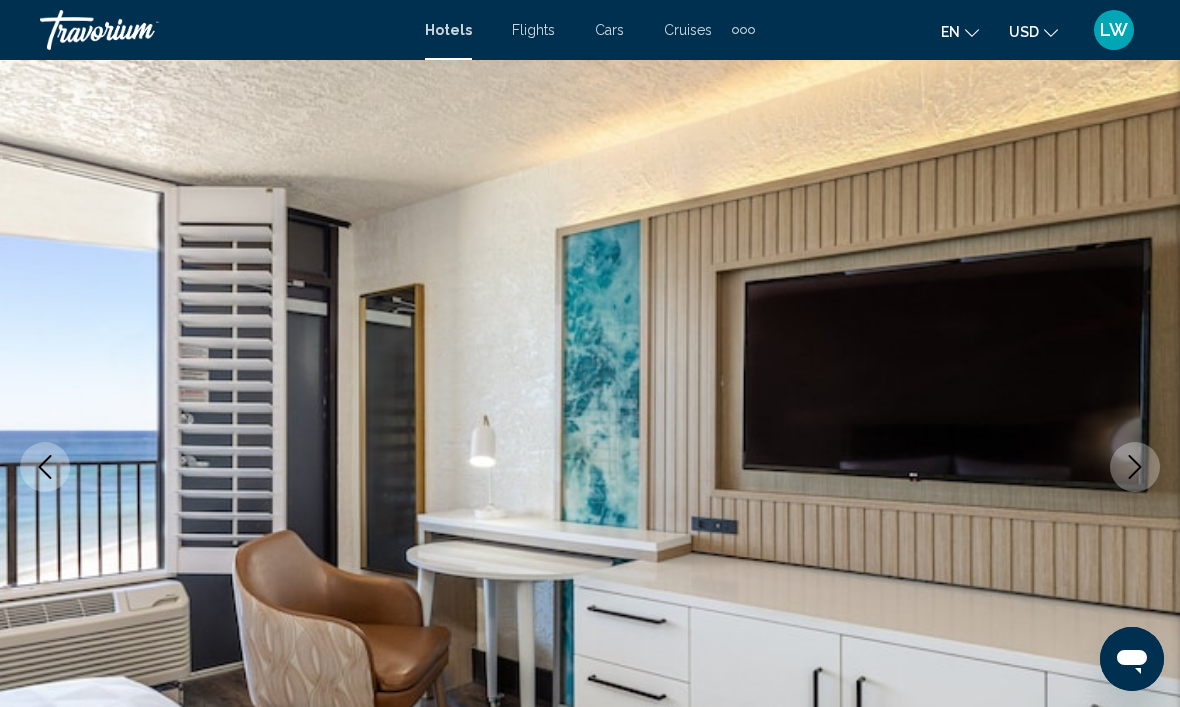 click 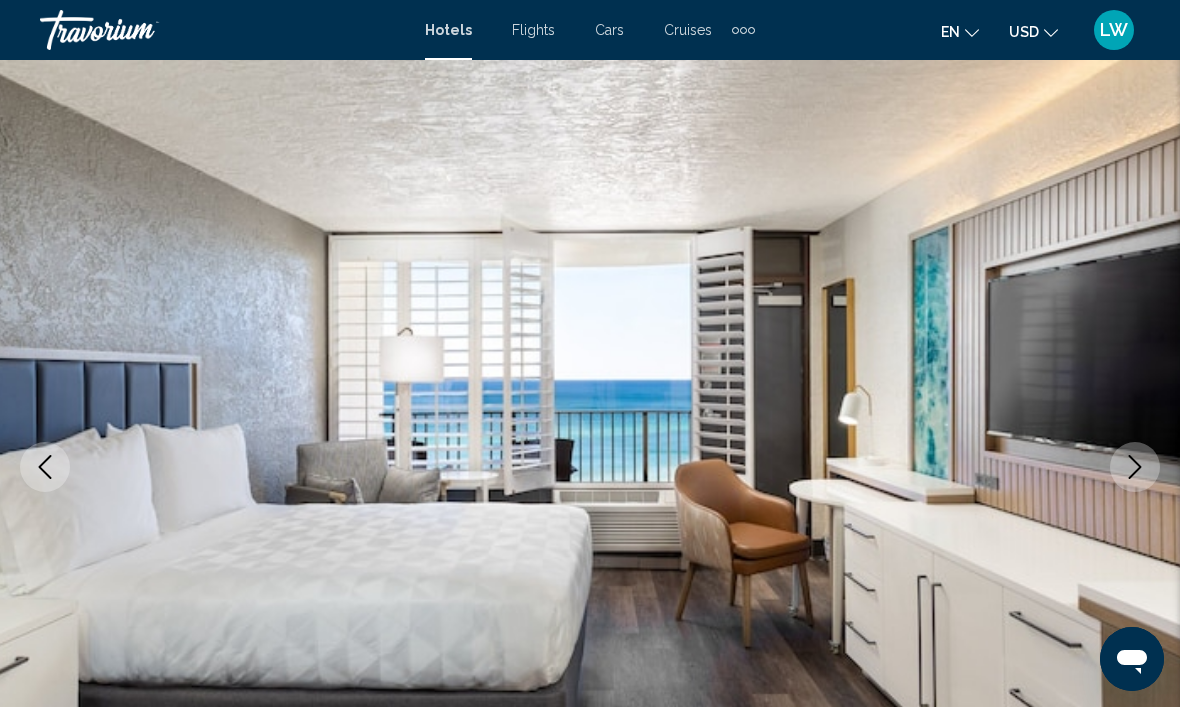 click 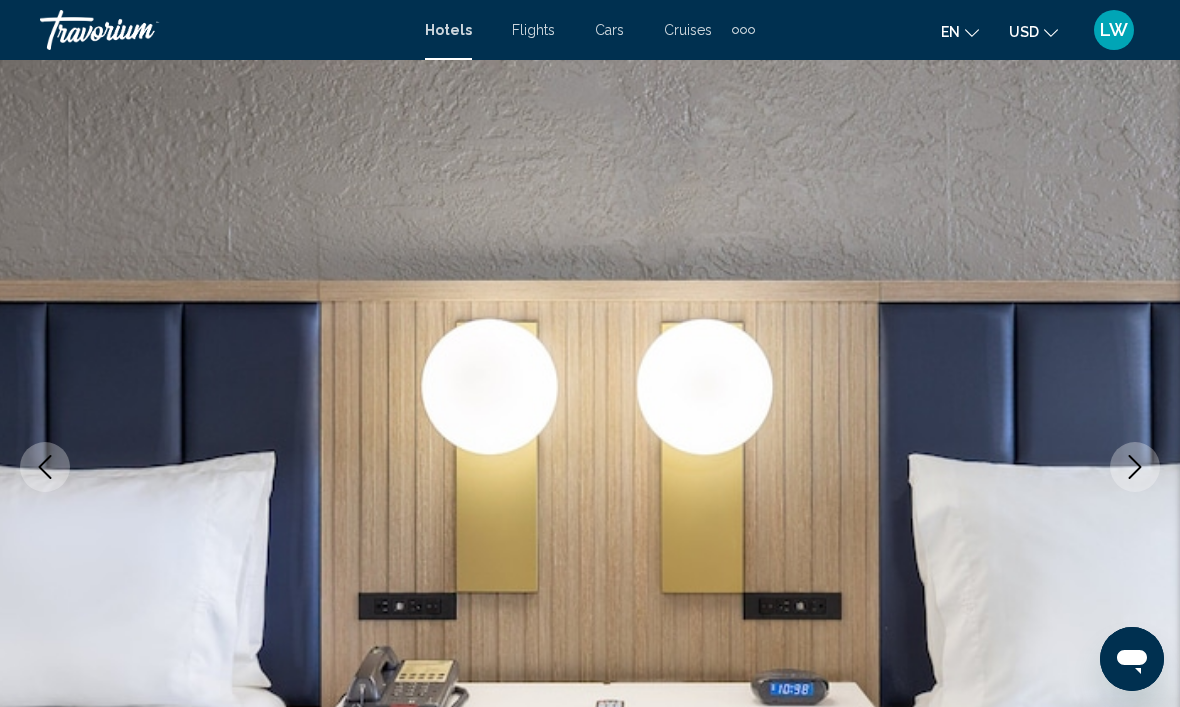 click 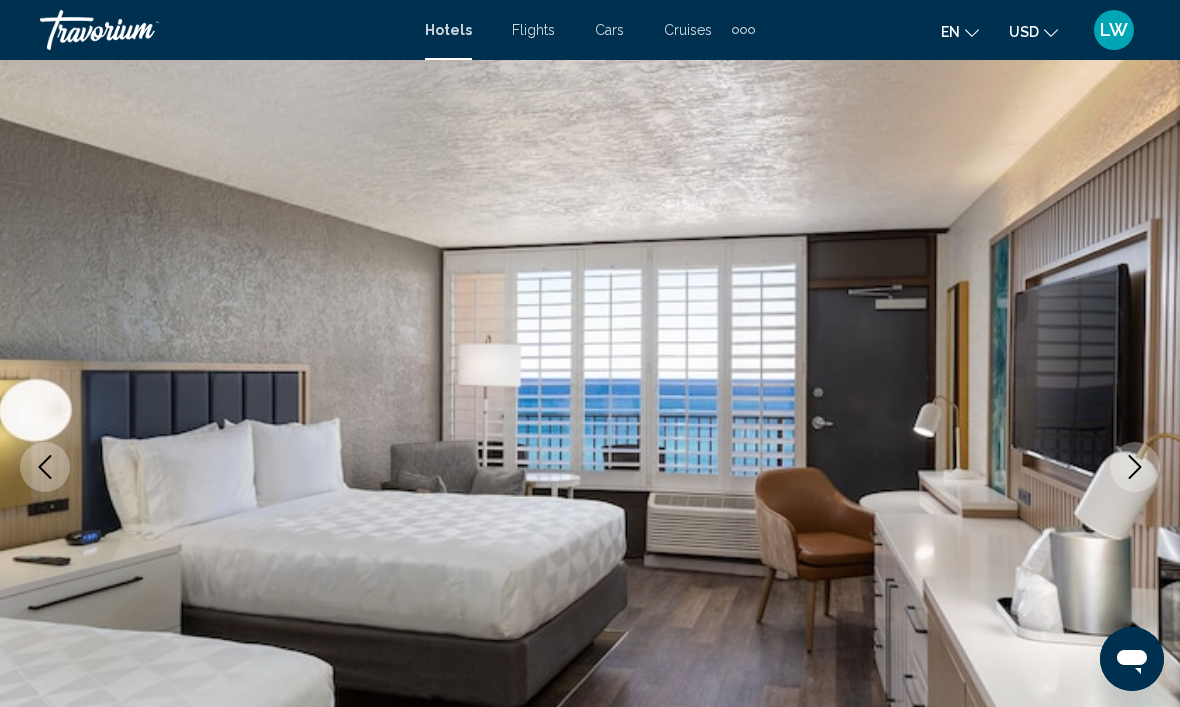 click at bounding box center (1135, 467) 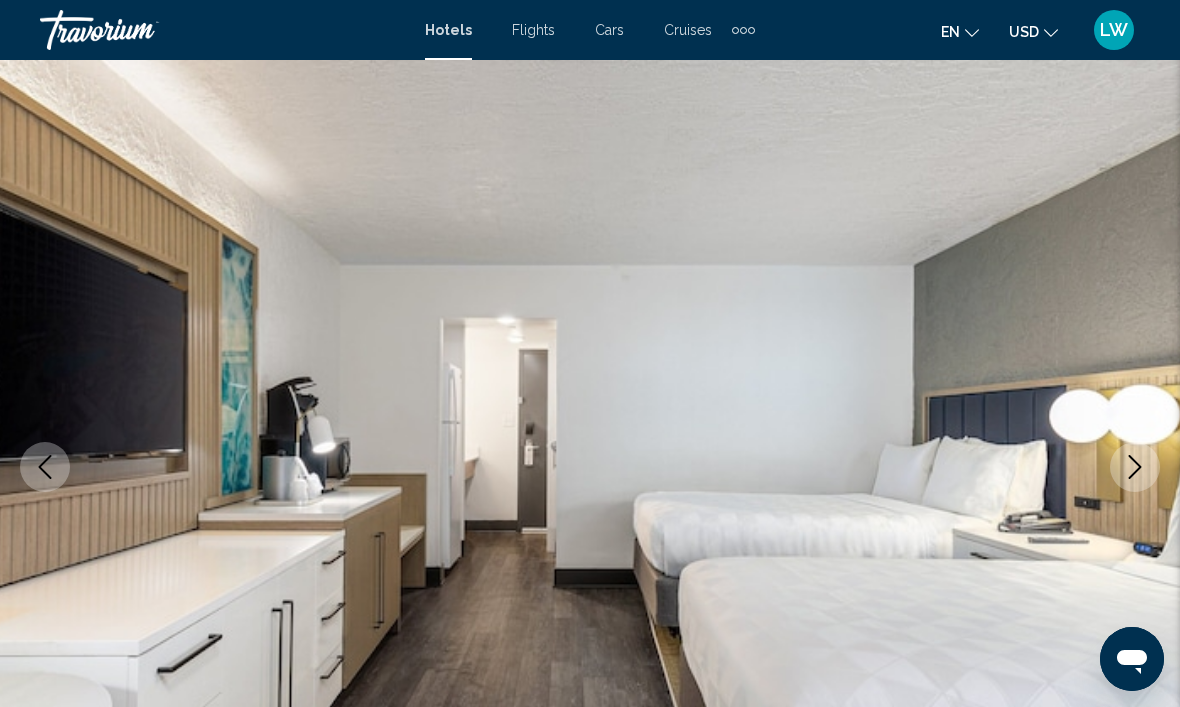 click at bounding box center (590, 467) 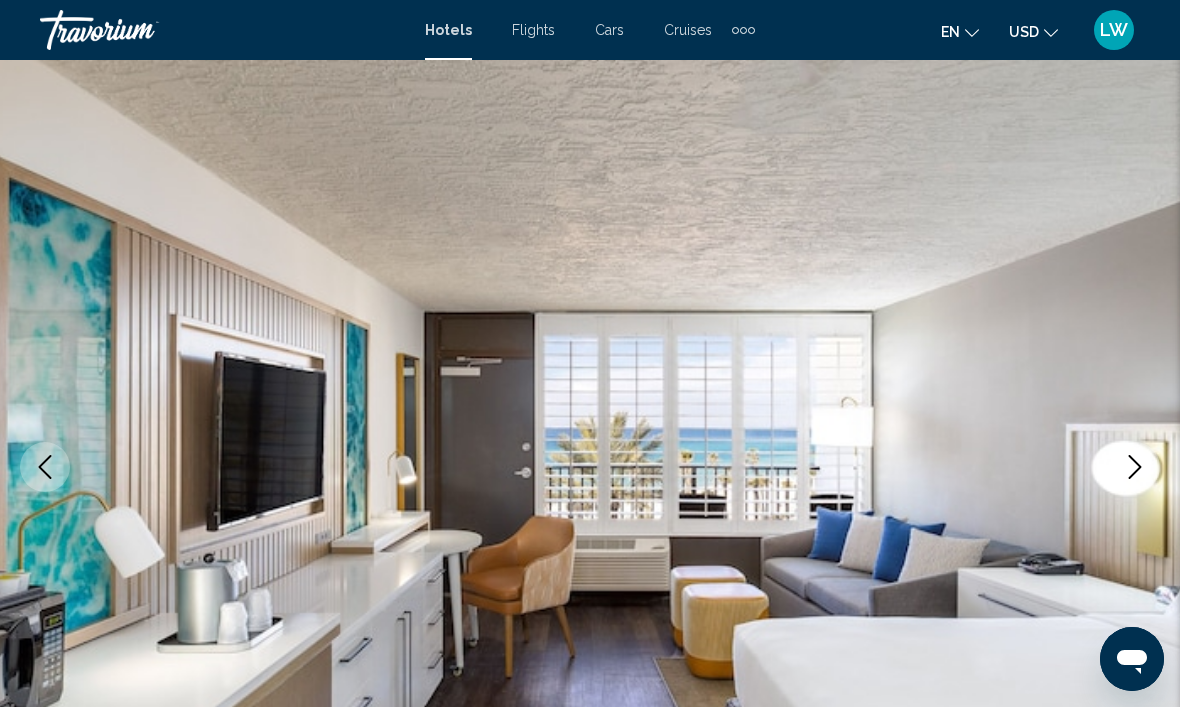 click at bounding box center (1135, 467) 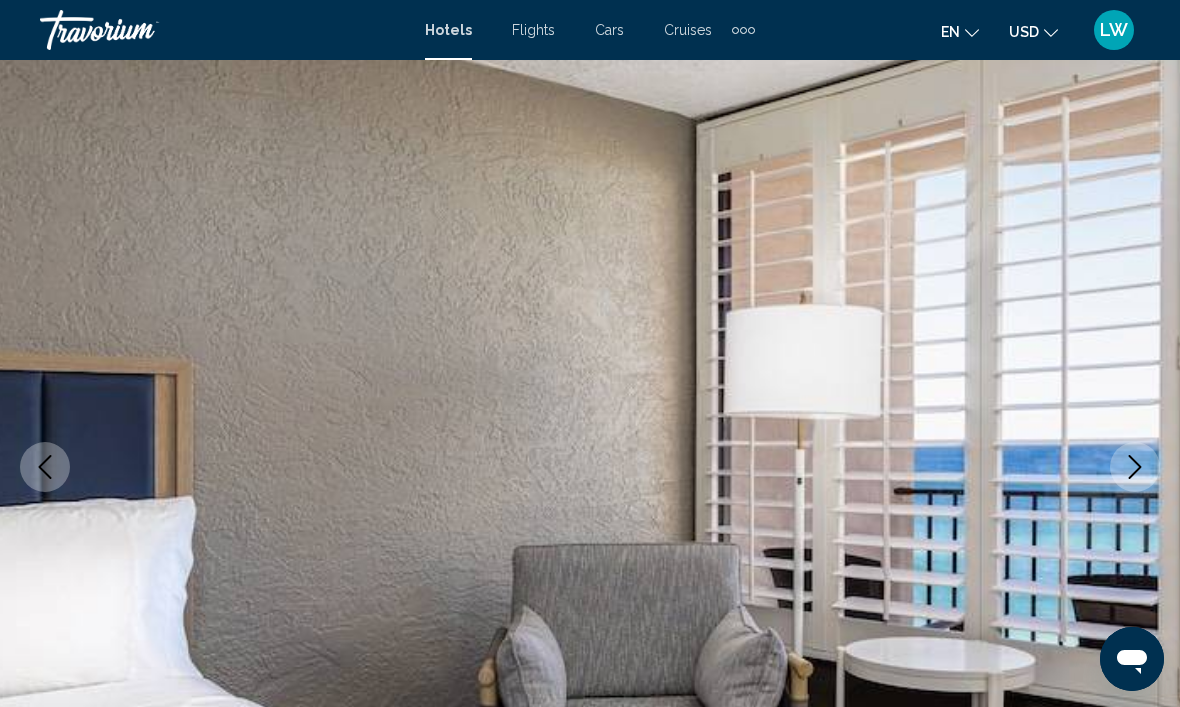 click 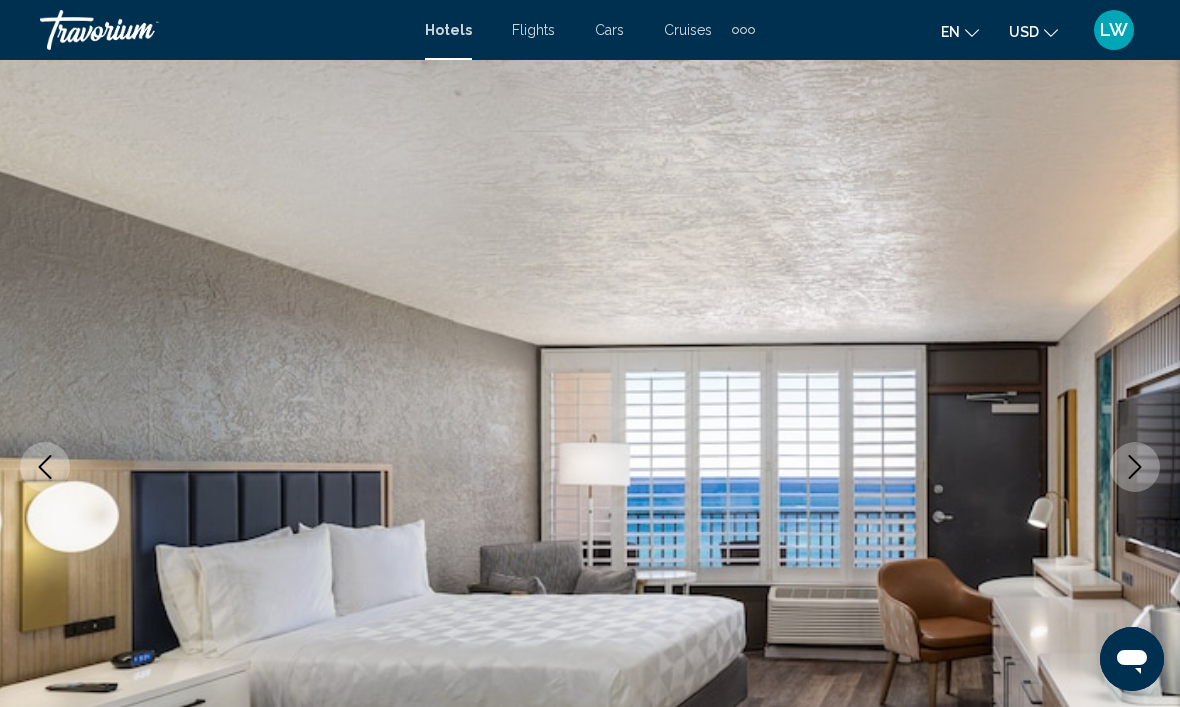 click 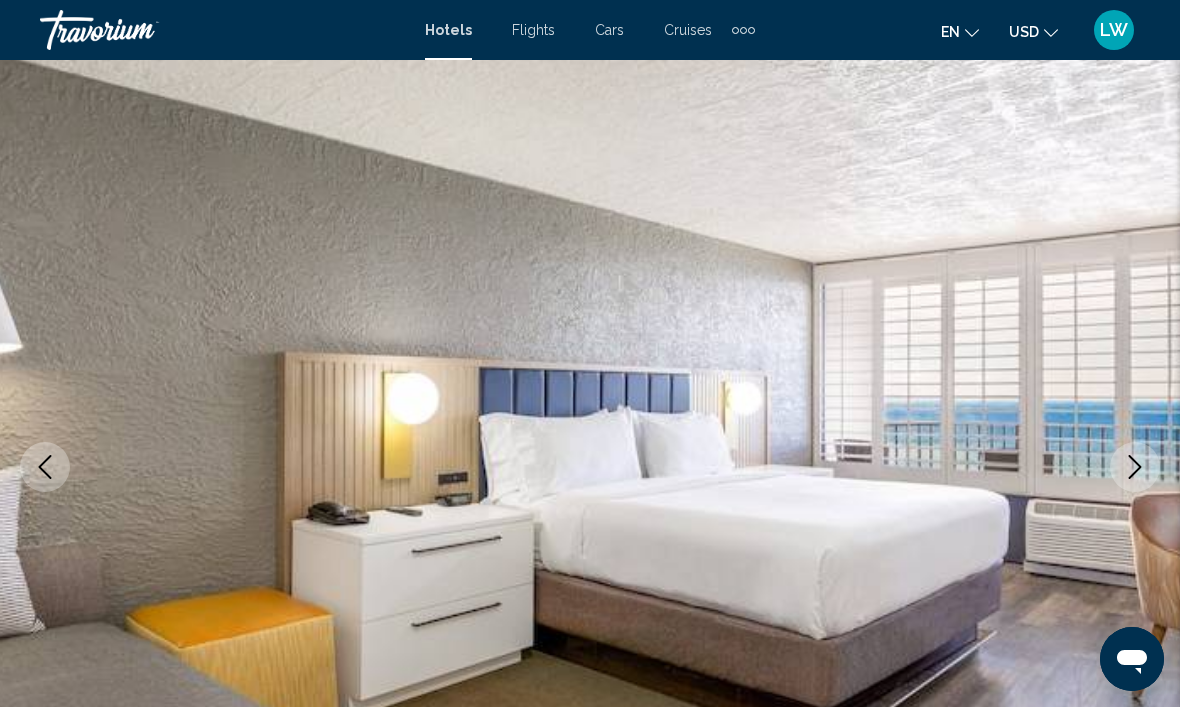 click 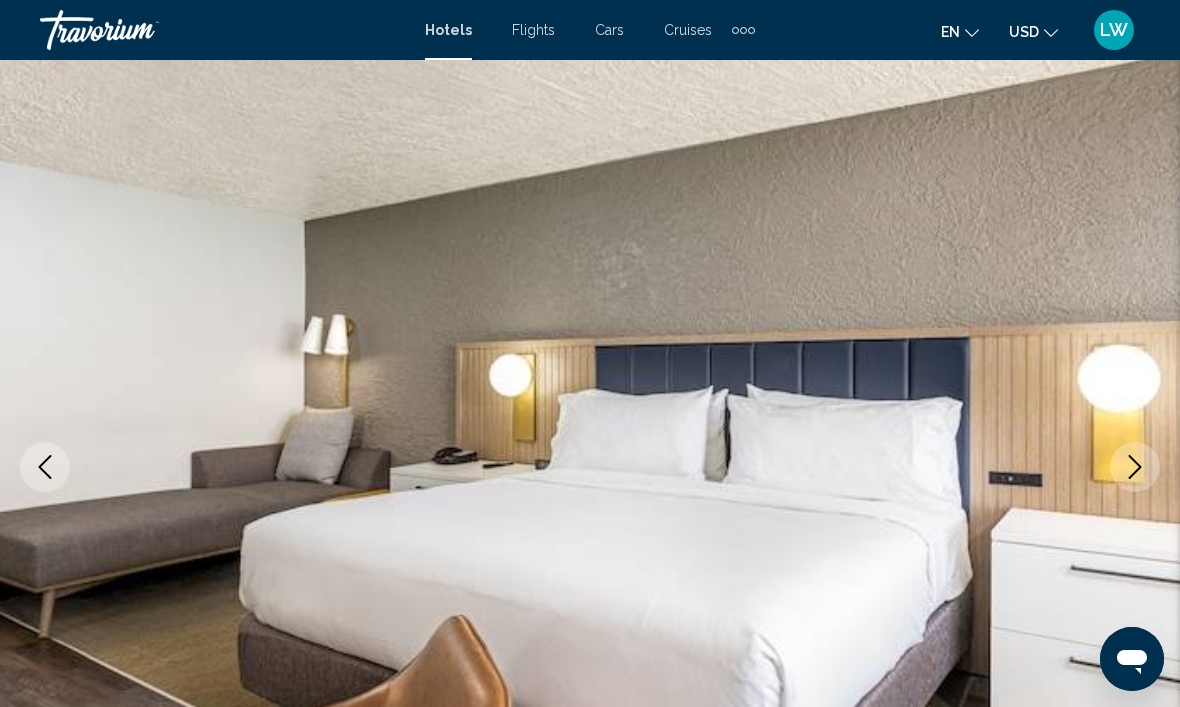 click 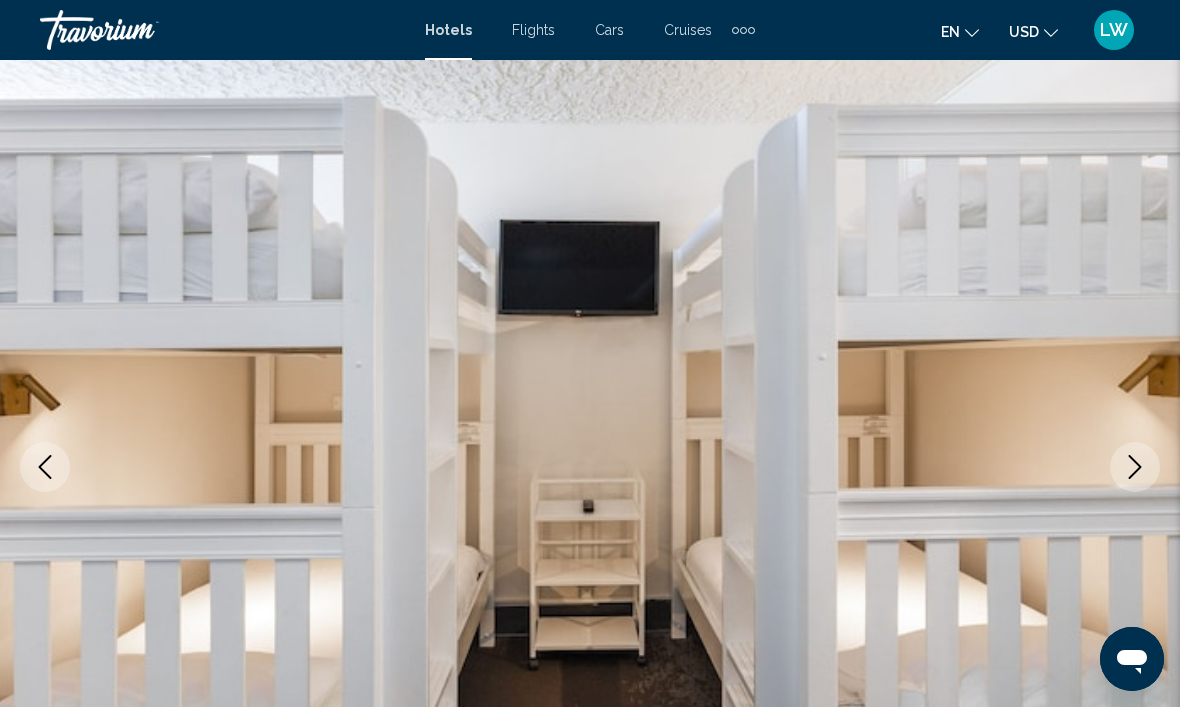 click at bounding box center (1135, 467) 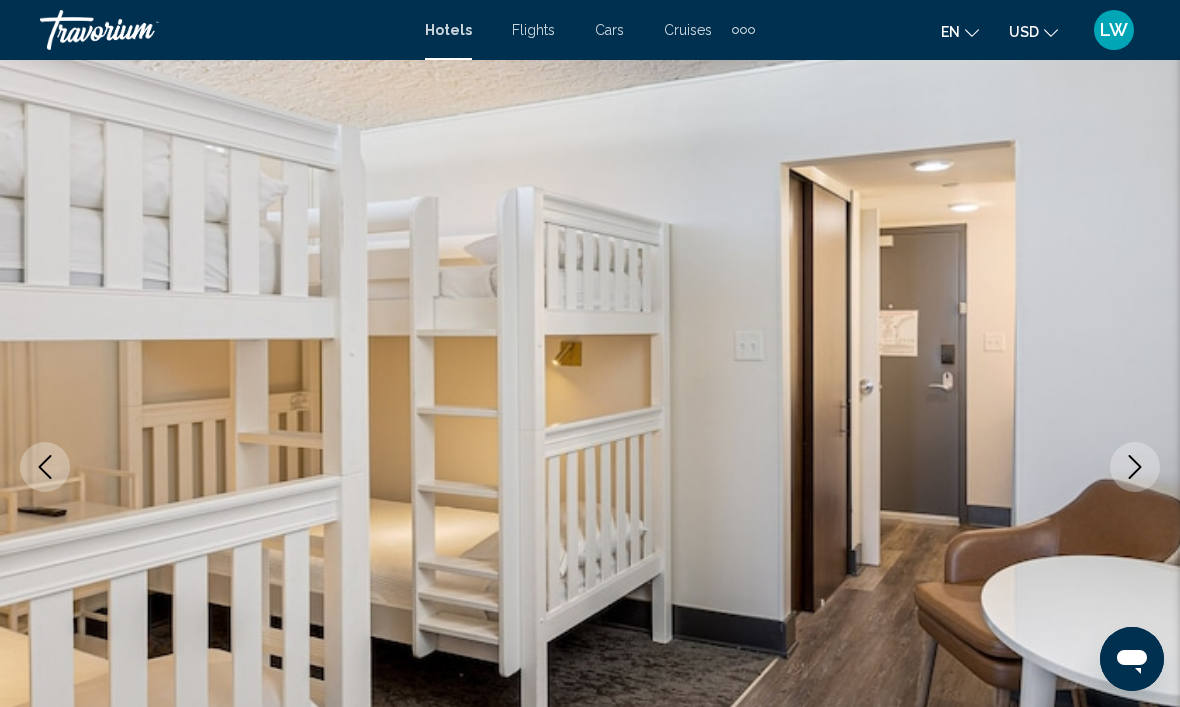 click 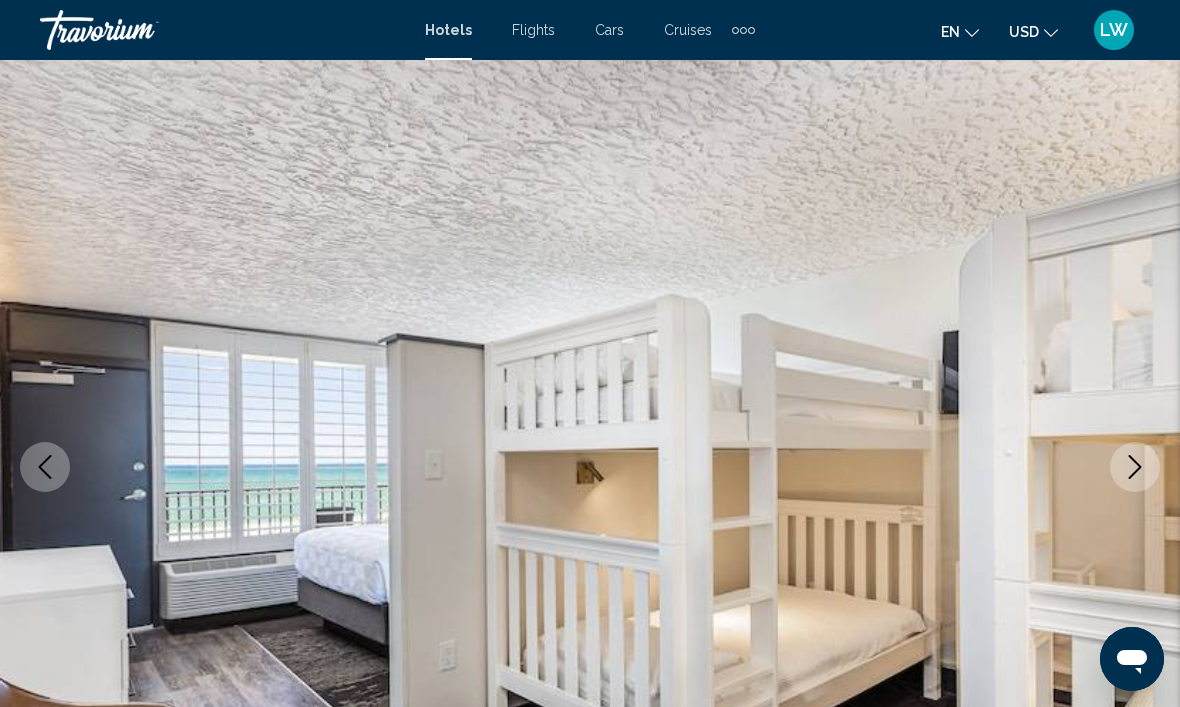 click 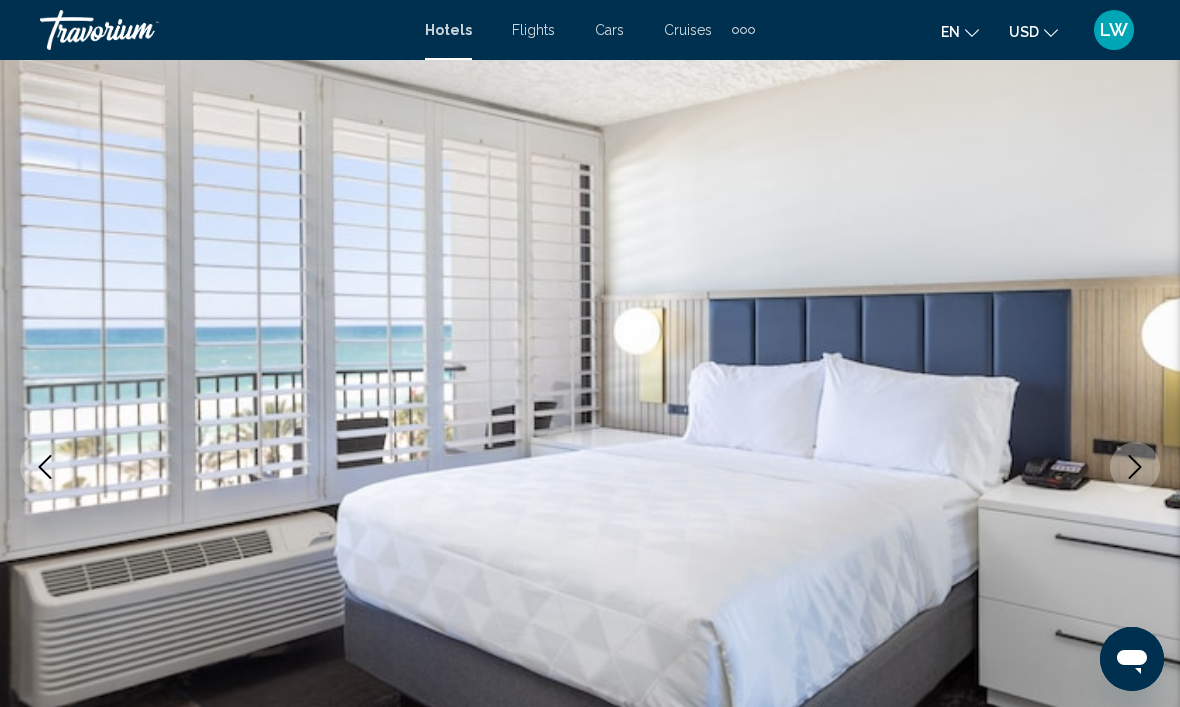 click 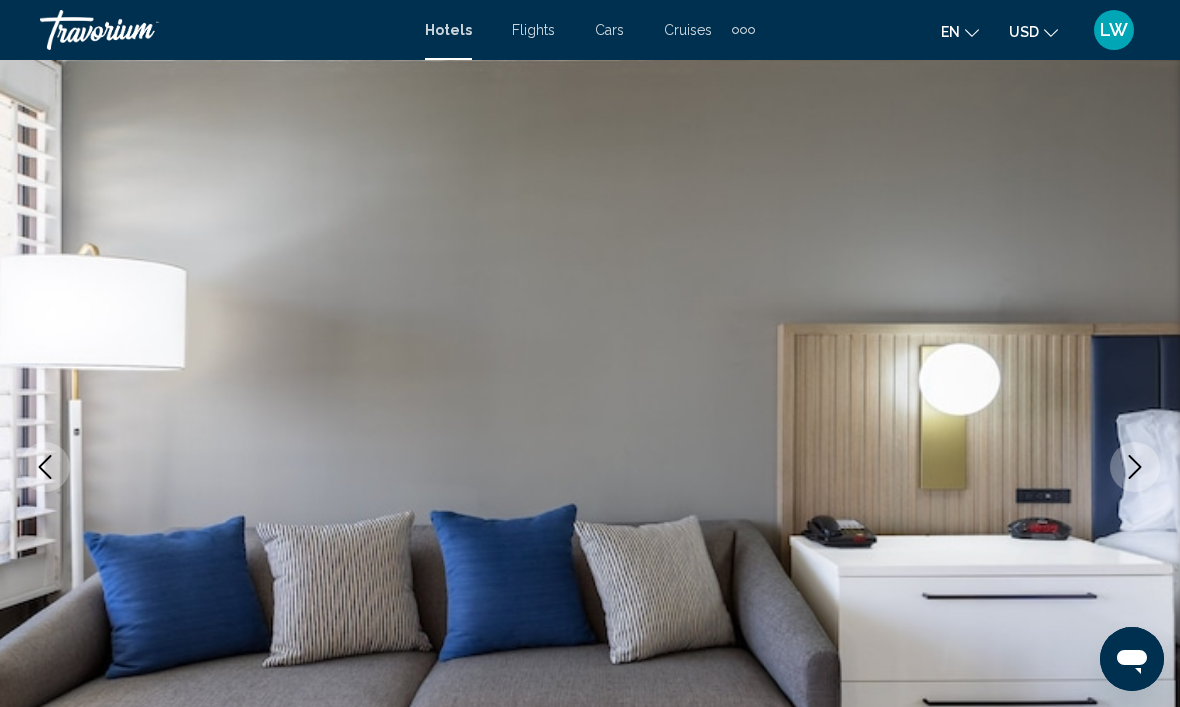 click at bounding box center [1135, 467] 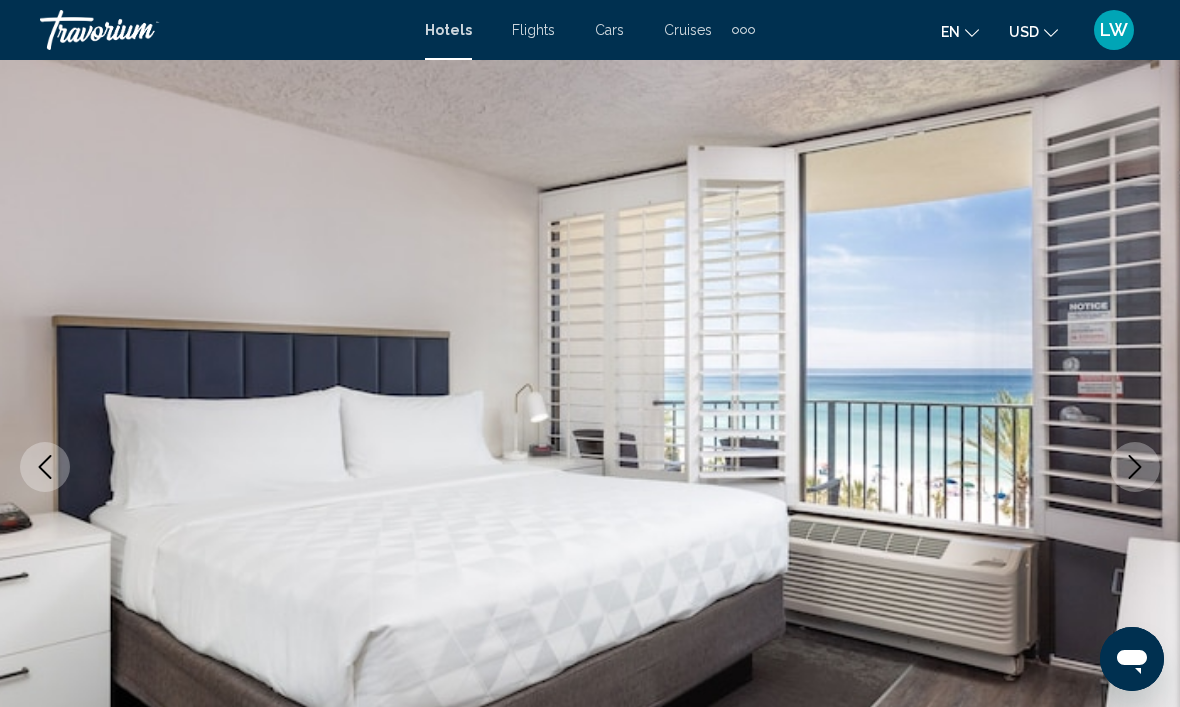 click 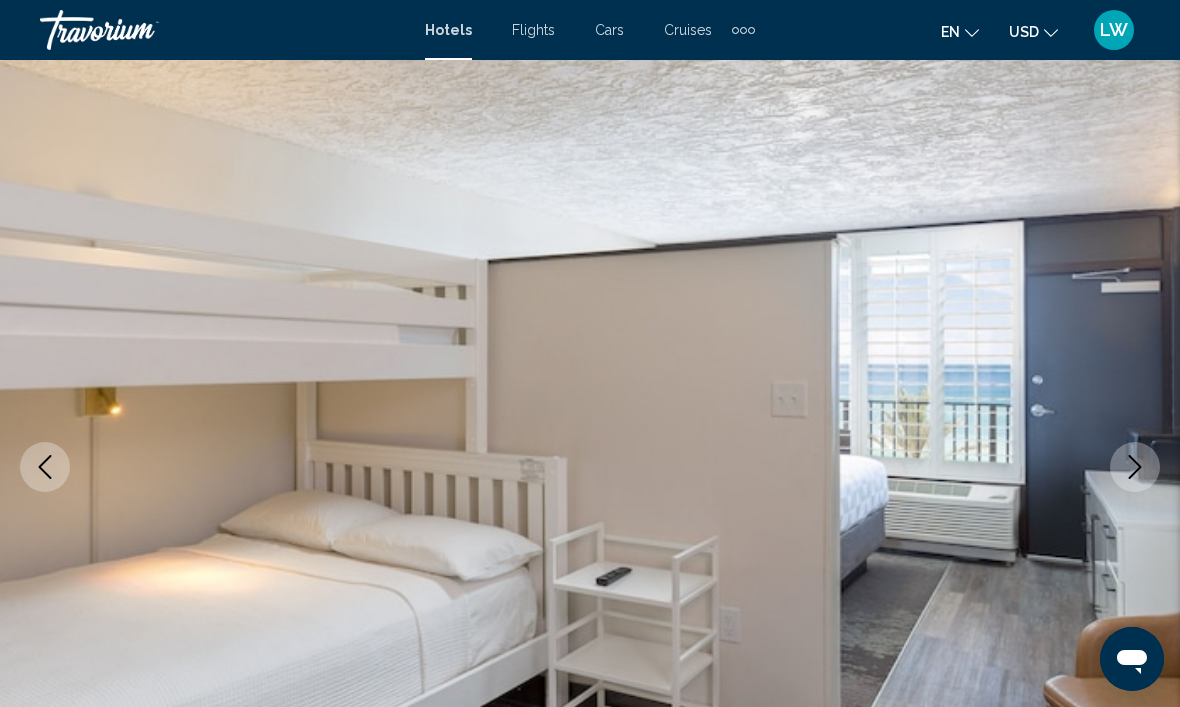 click 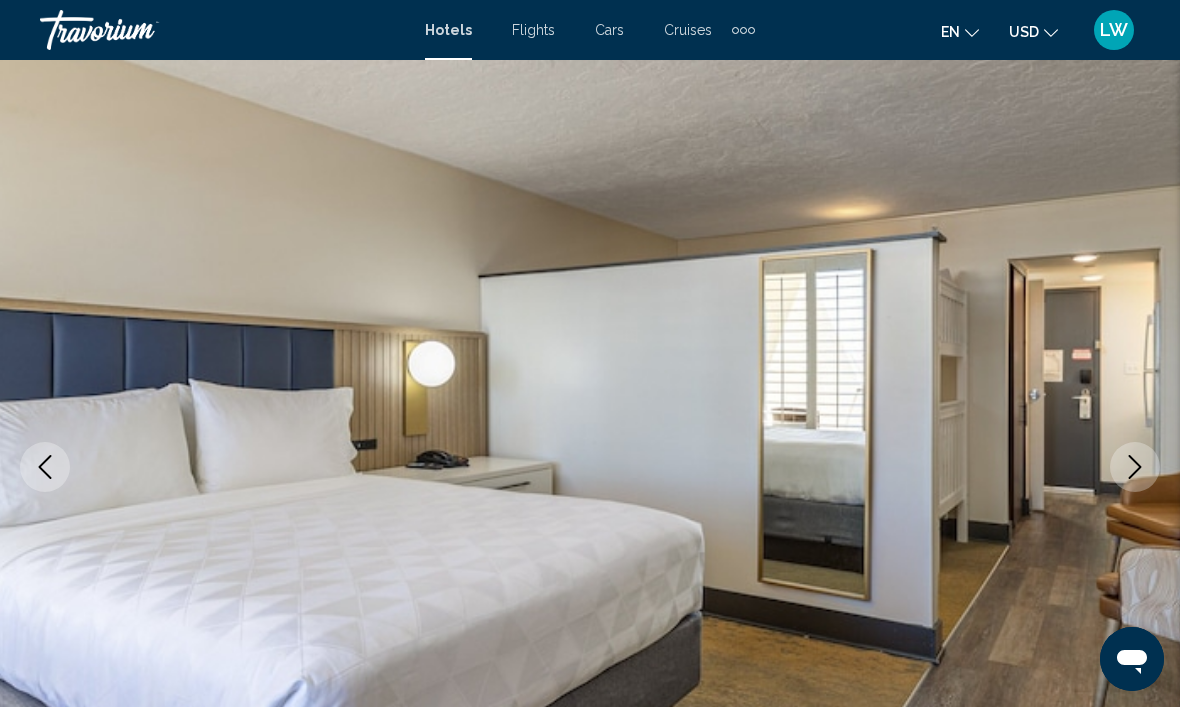 click at bounding box center [590, 467] 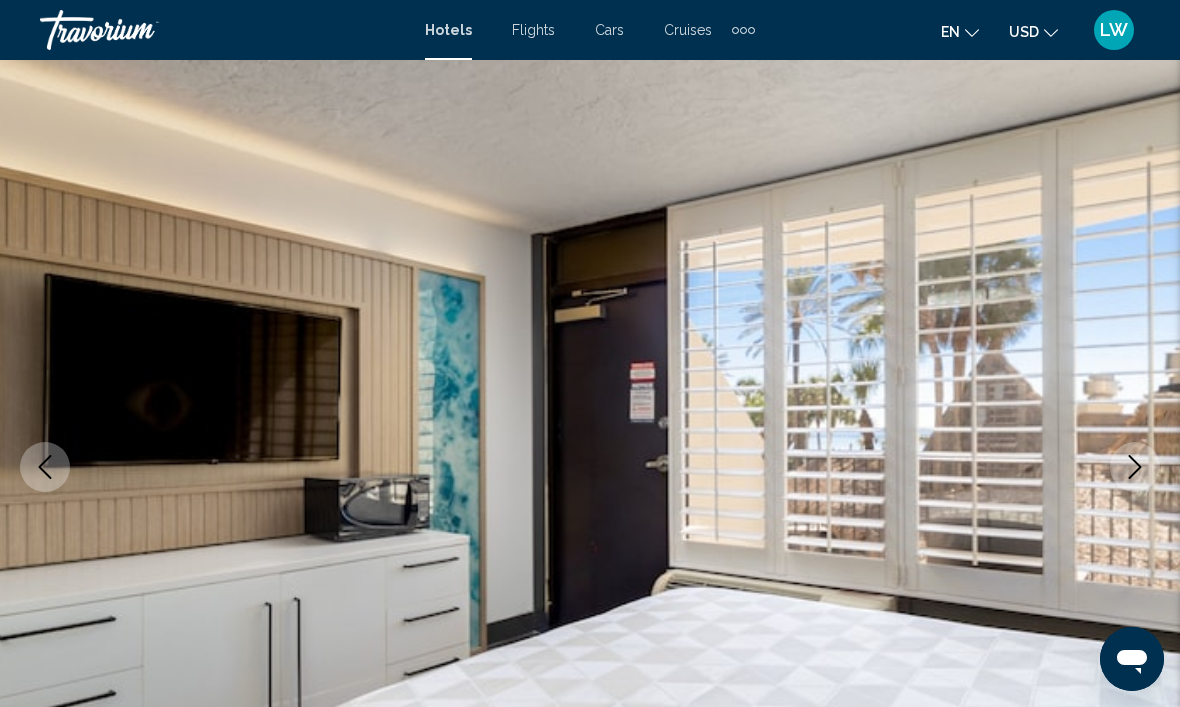 click 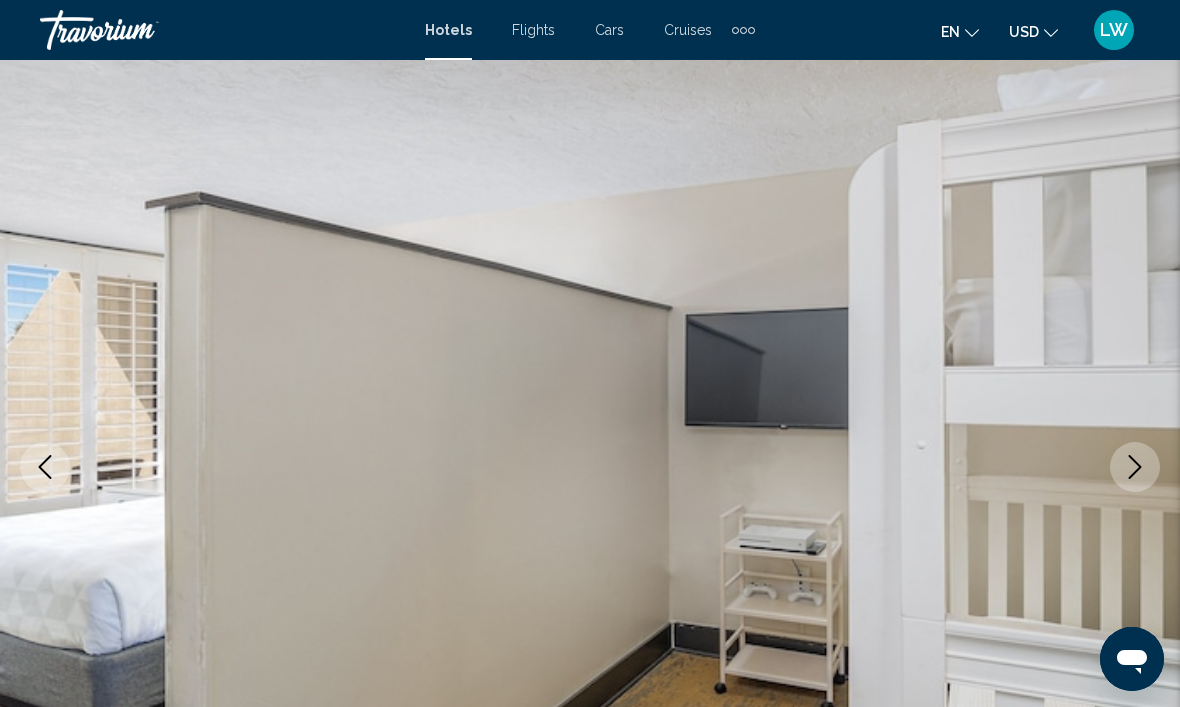 click at bounding box center (1135, 467) 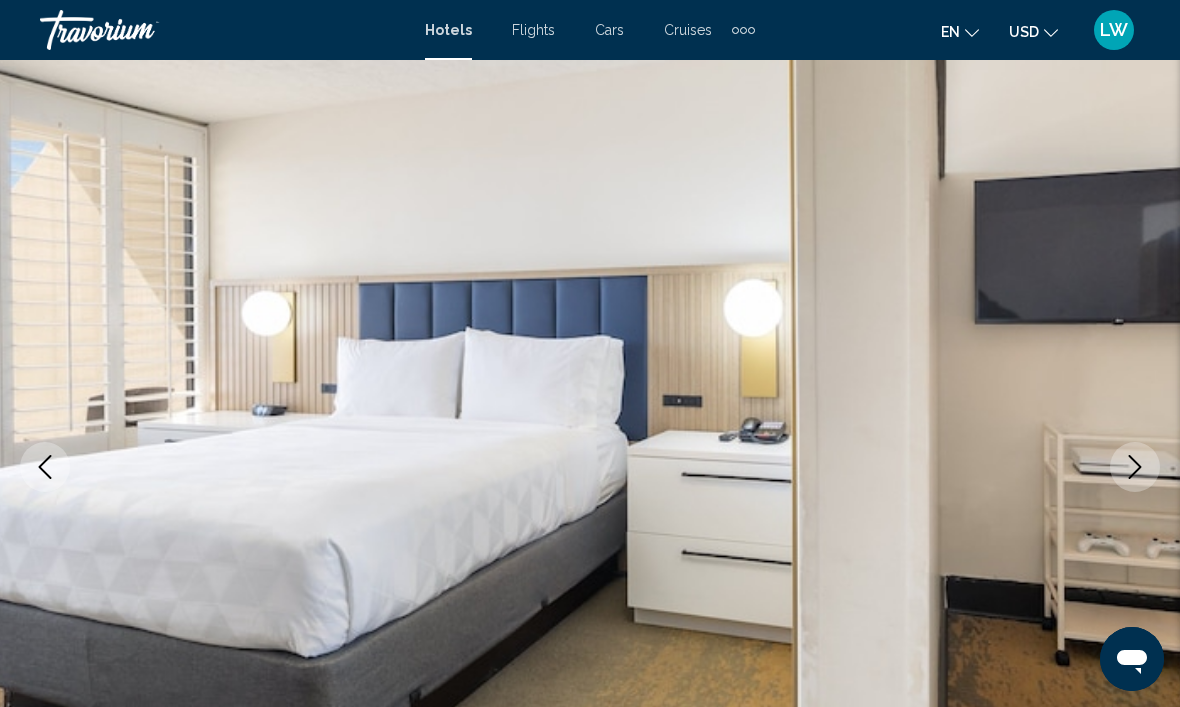 click 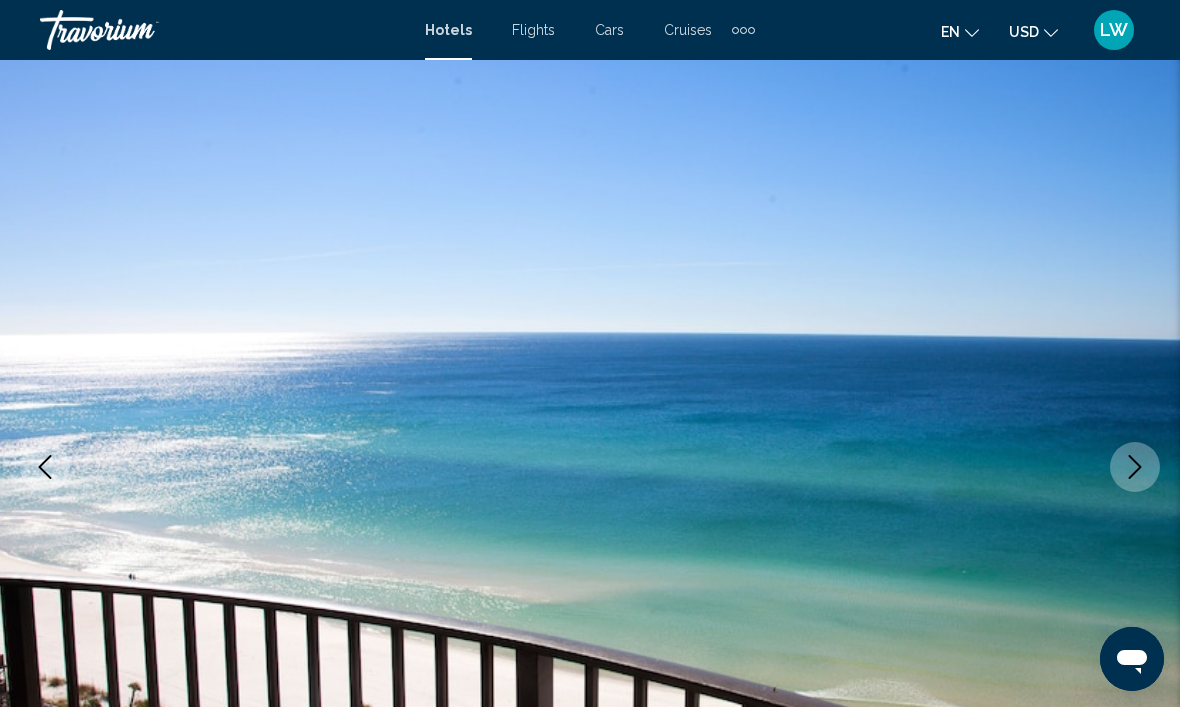 click 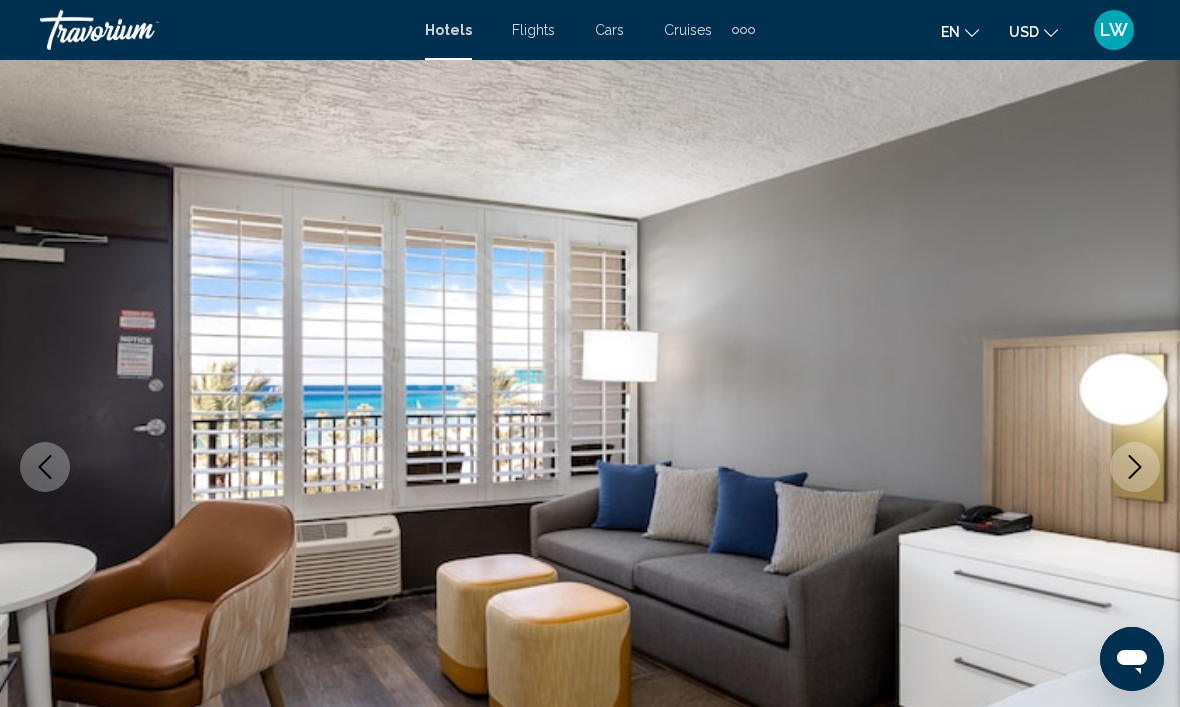 click 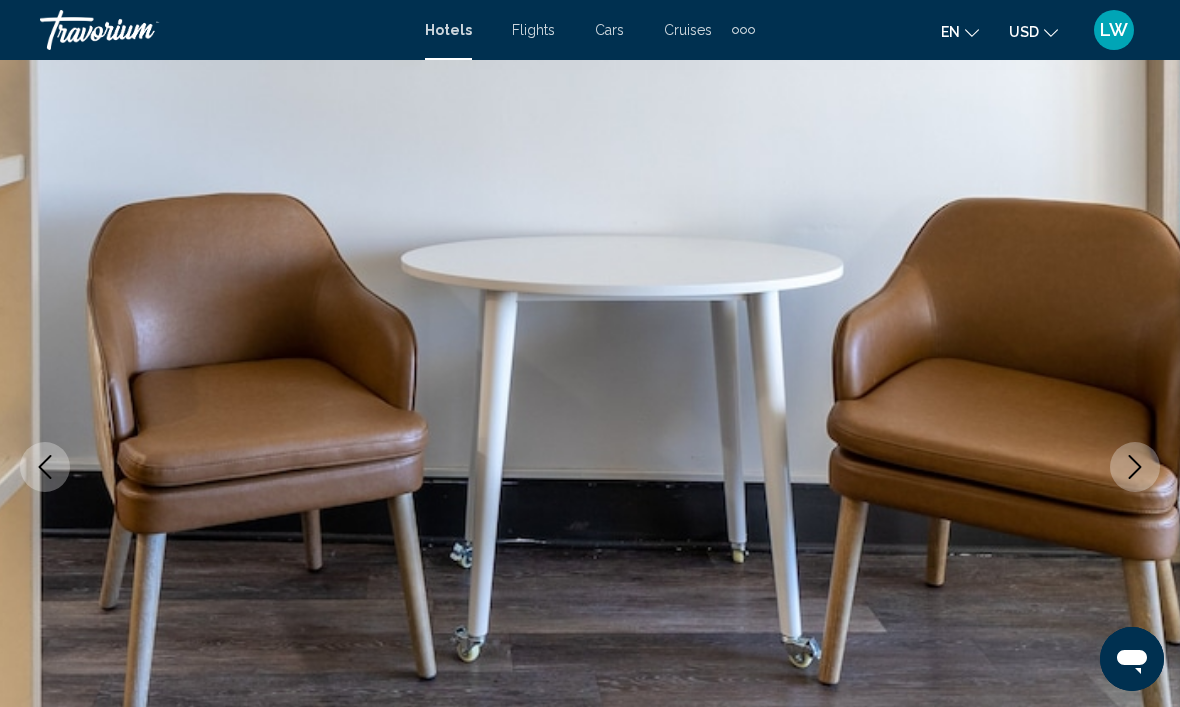 click 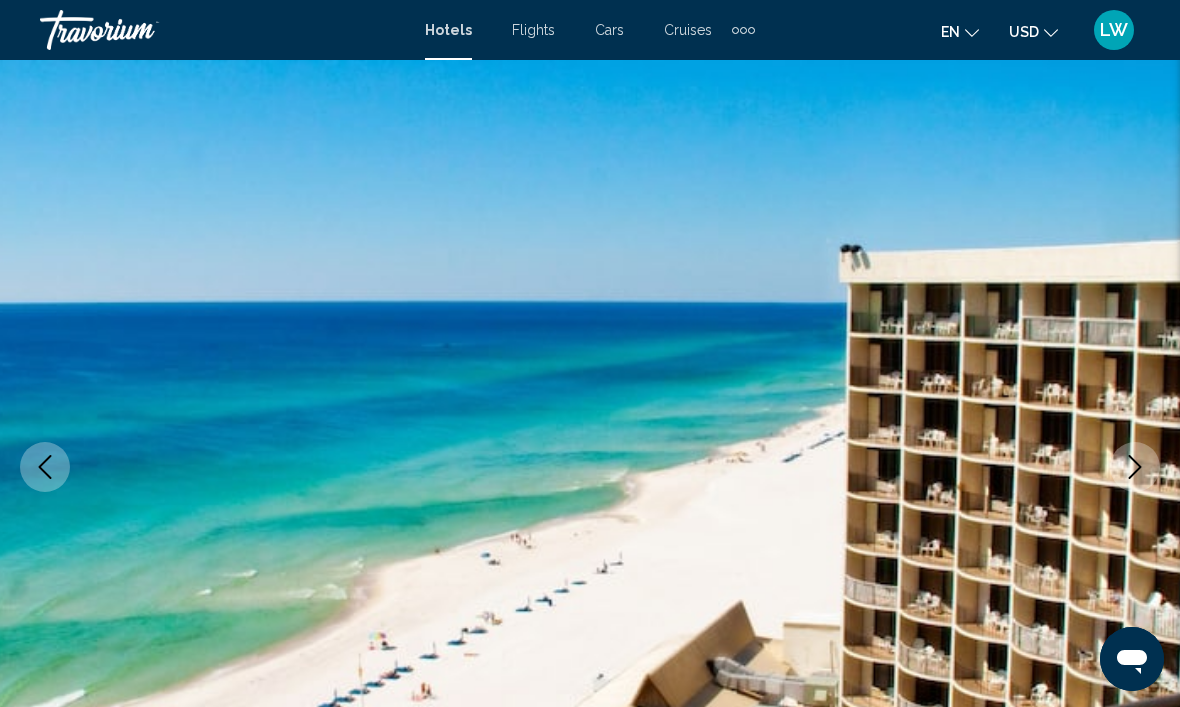 click 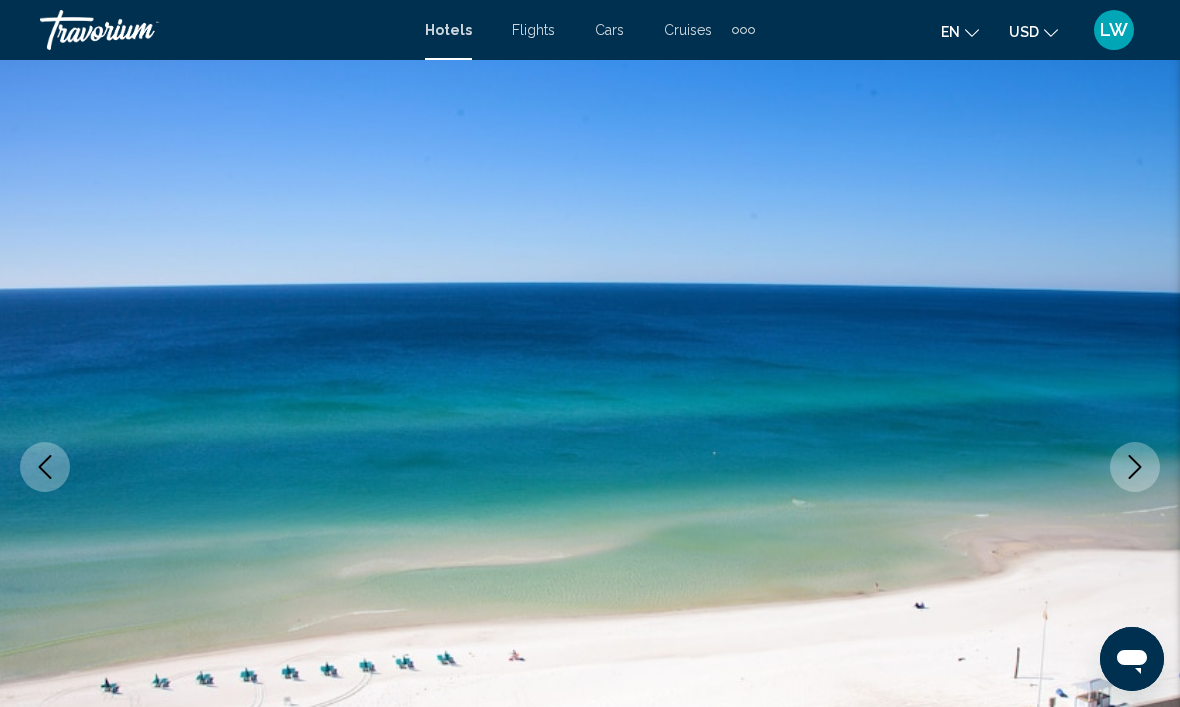 click at bounding box center [1135, 467] 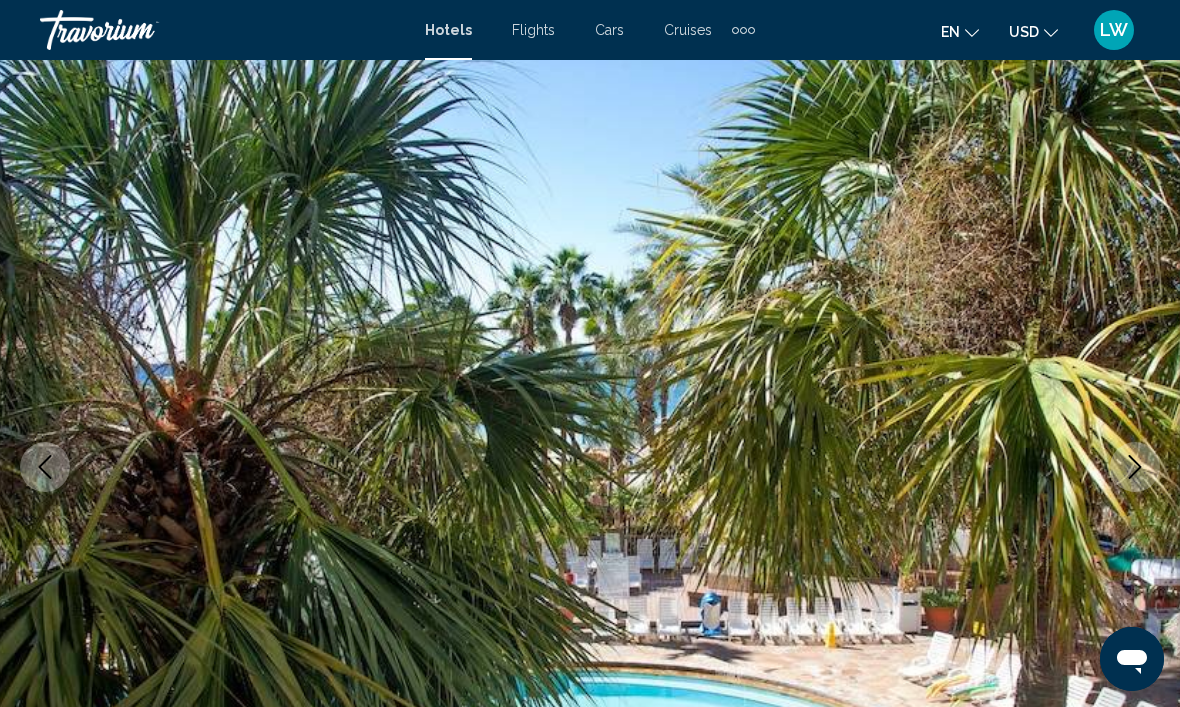 click 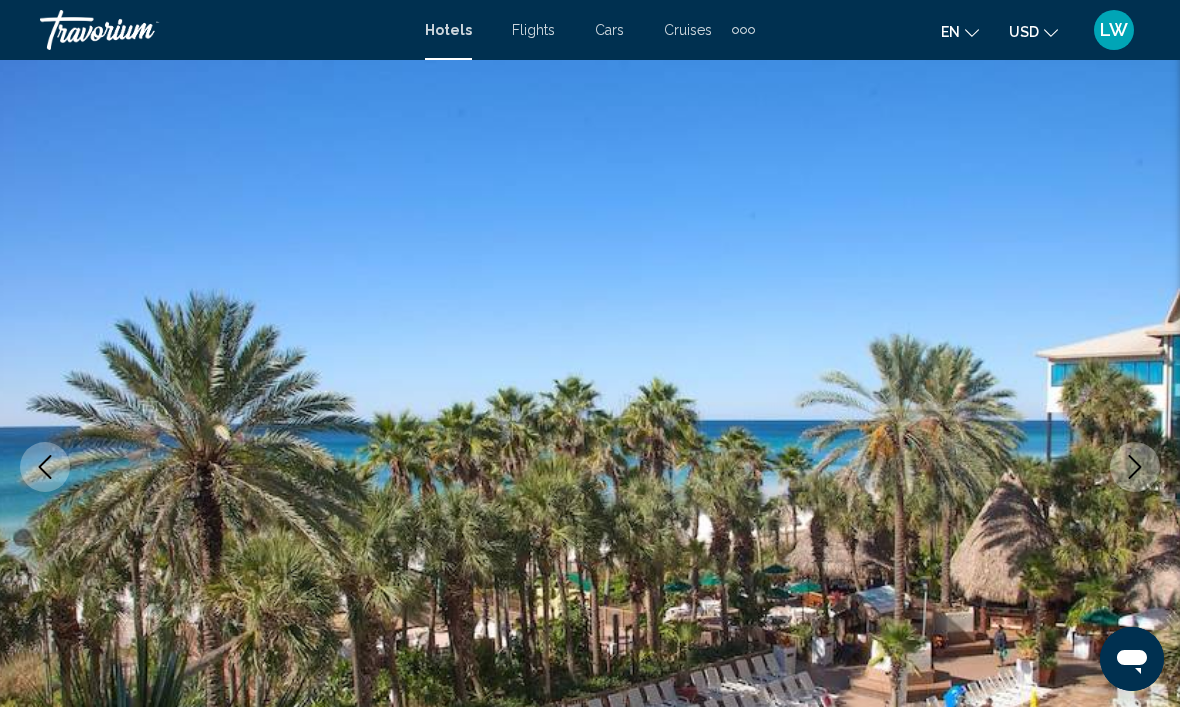 click 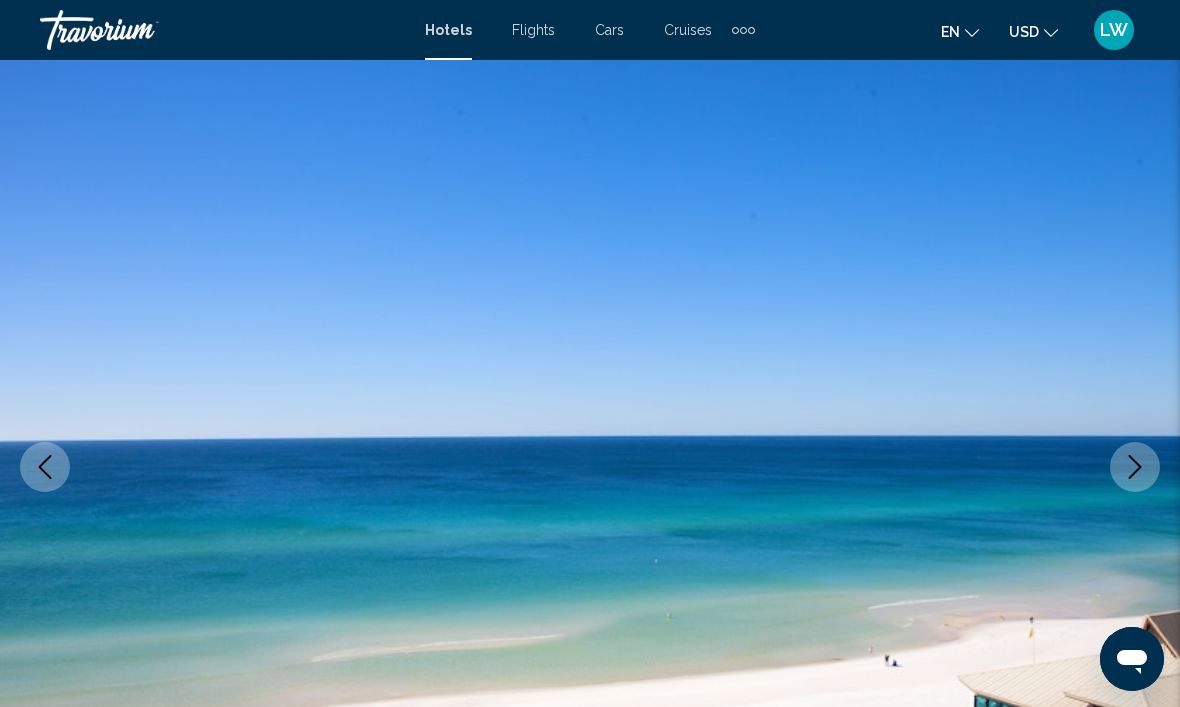 click 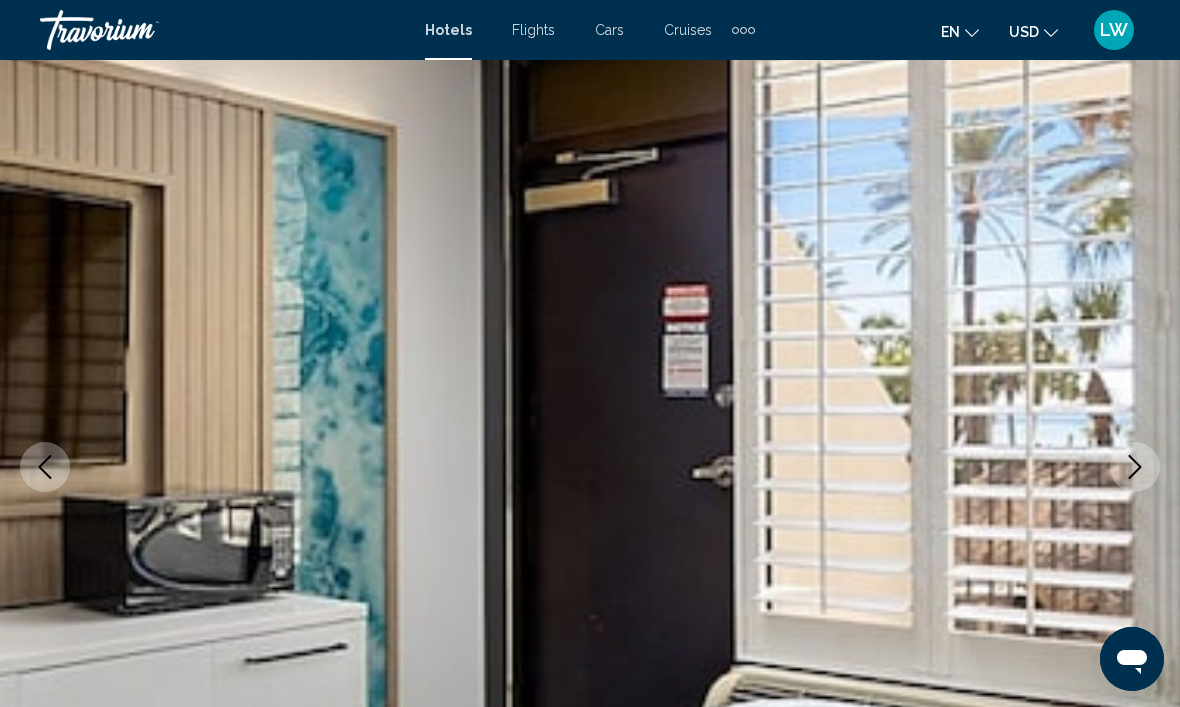 click at bounding box center [1135, 467] 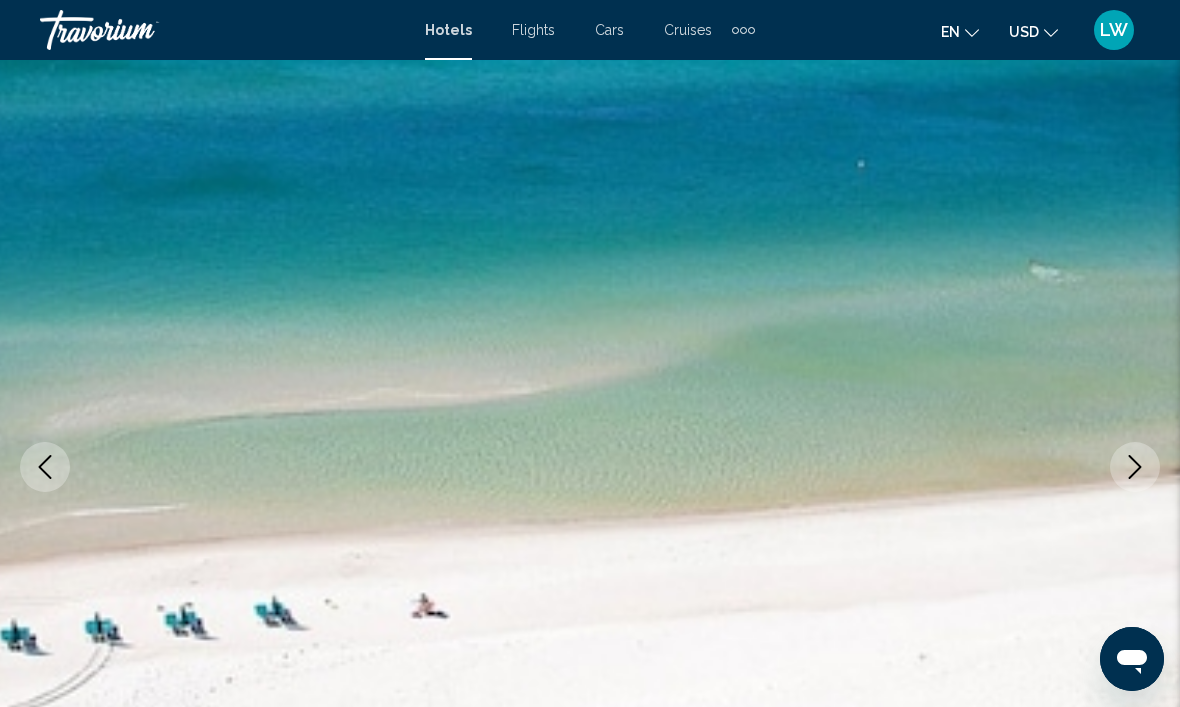 click at bounding box center (1135, 467) 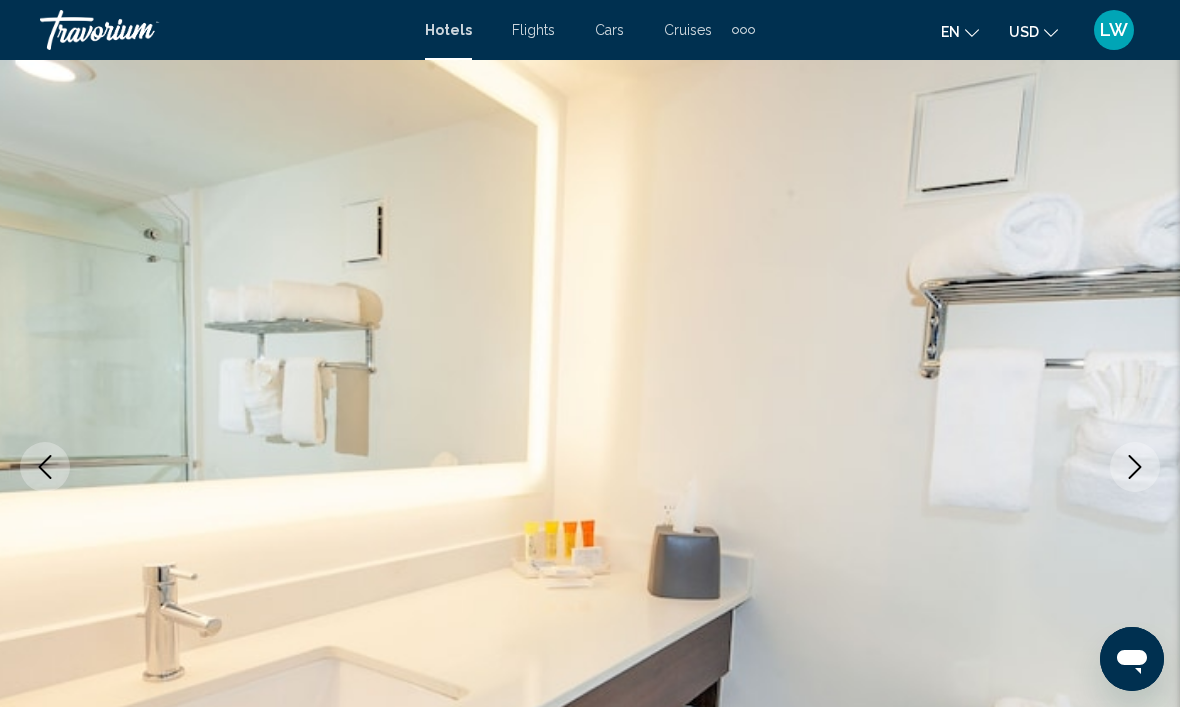 click 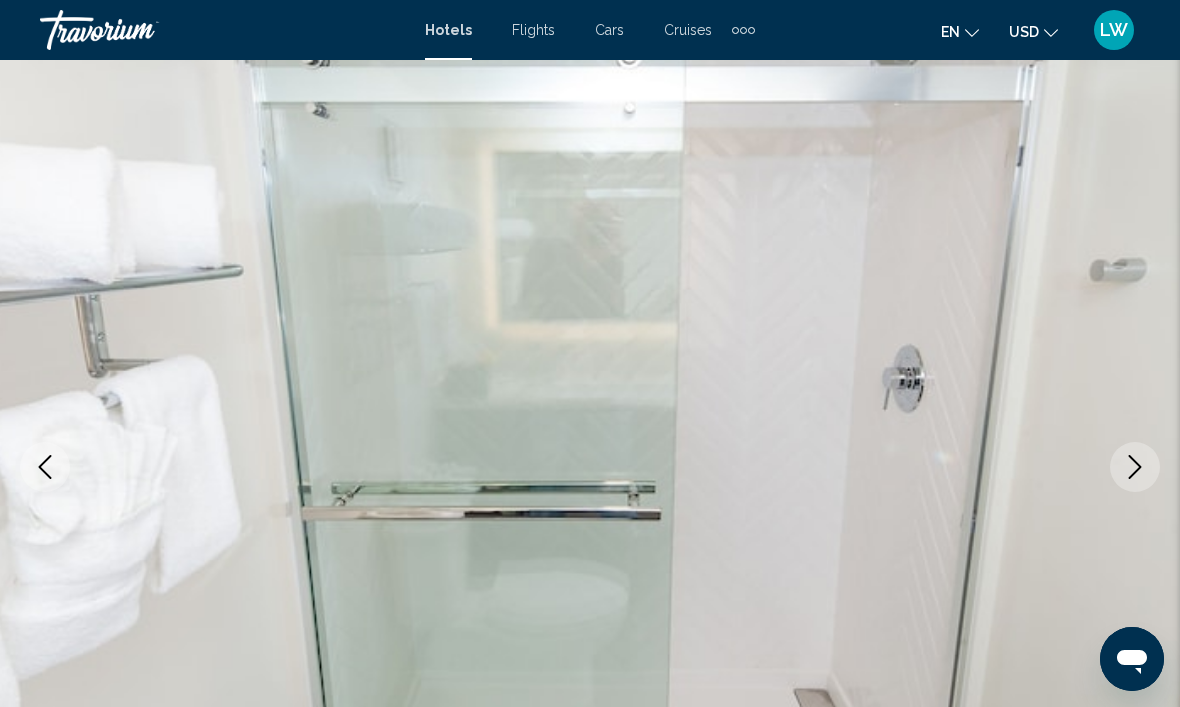 click at bounding box center [1135, 467] 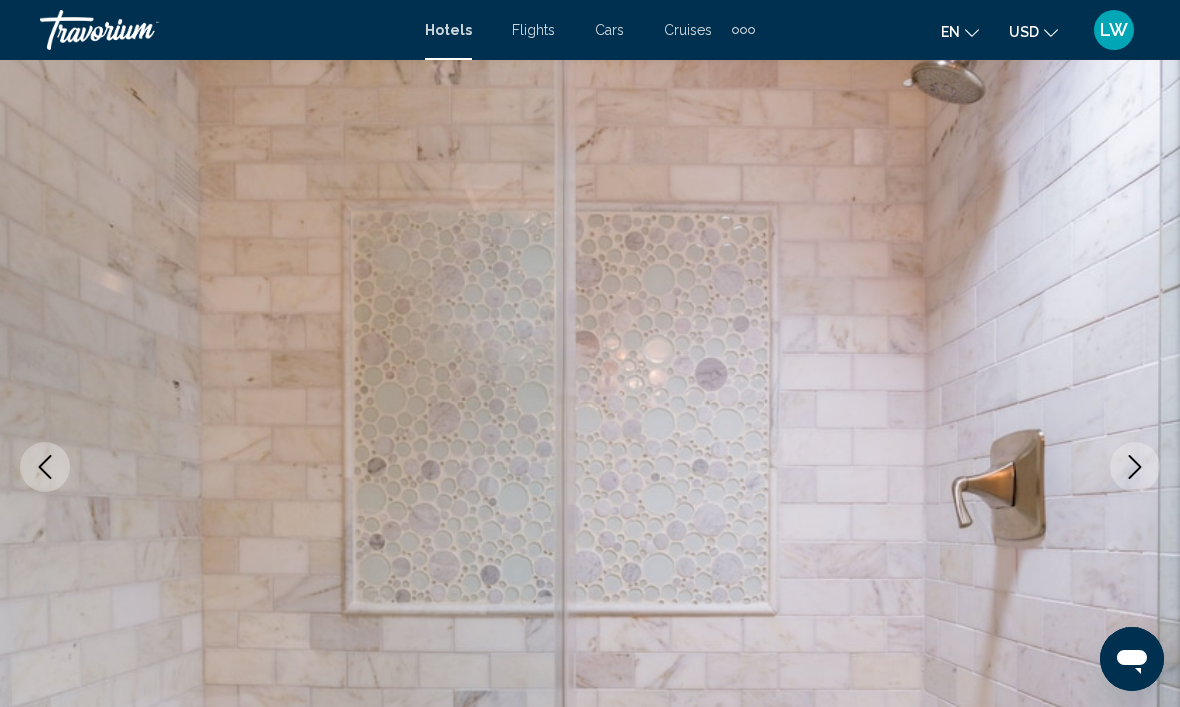 click 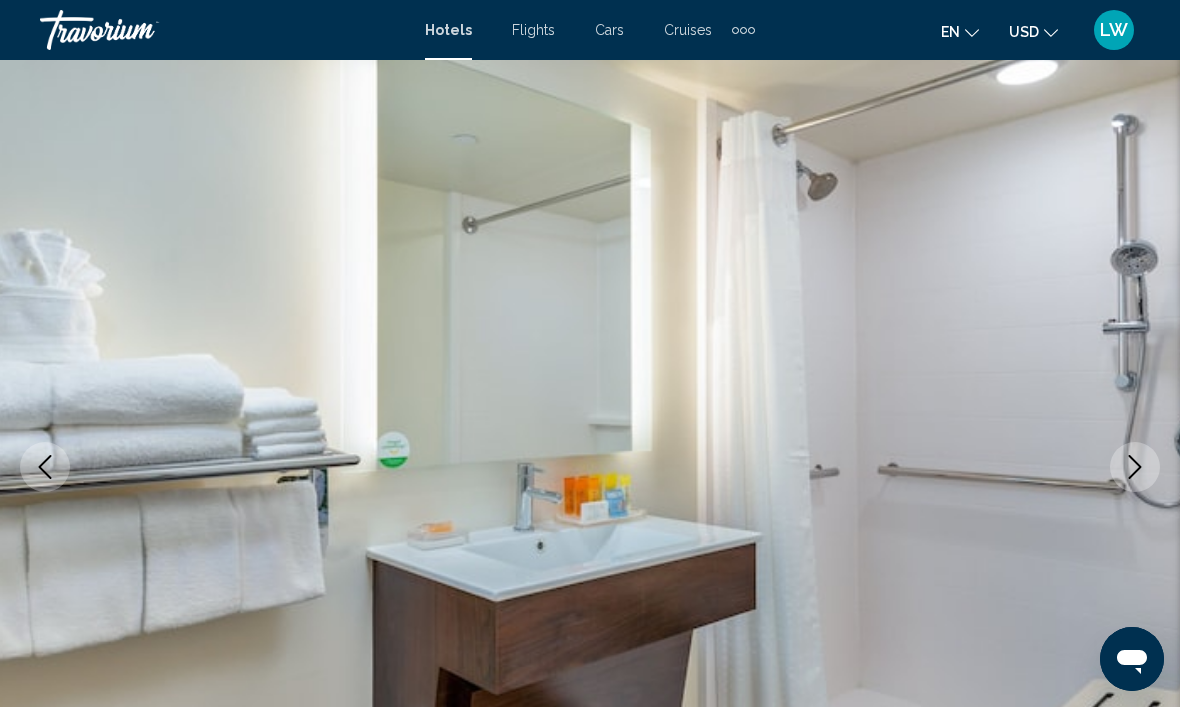 click at bounding box center (1135, 467) 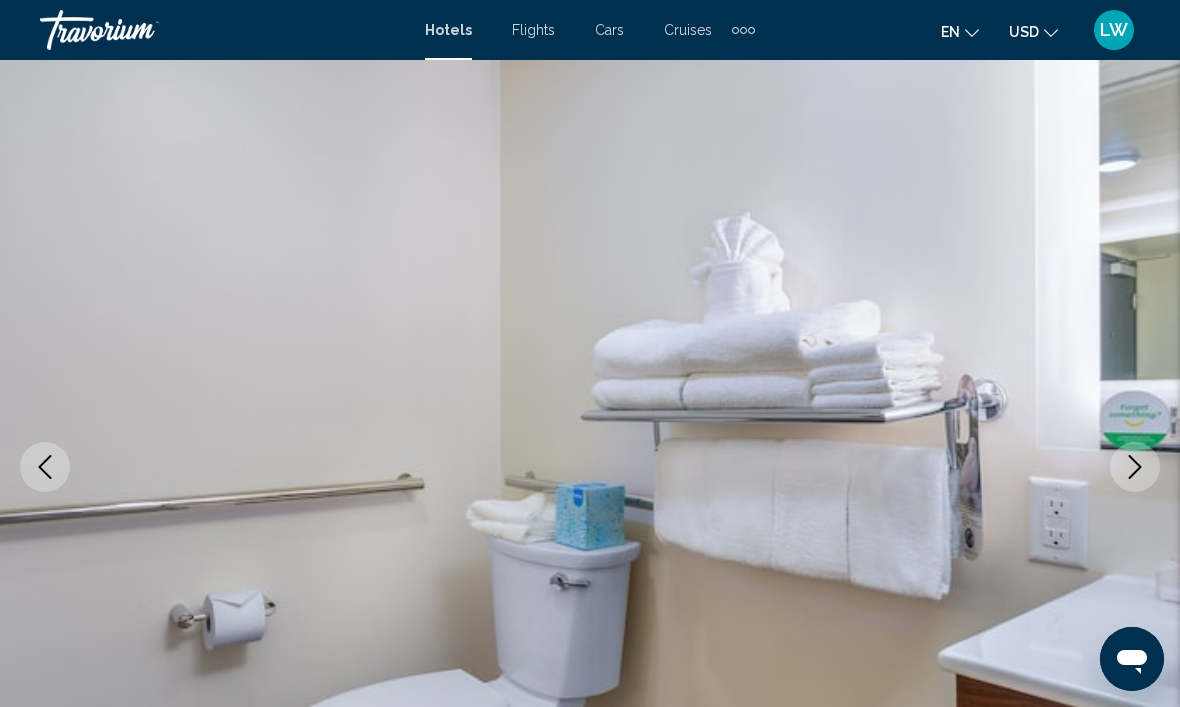 click 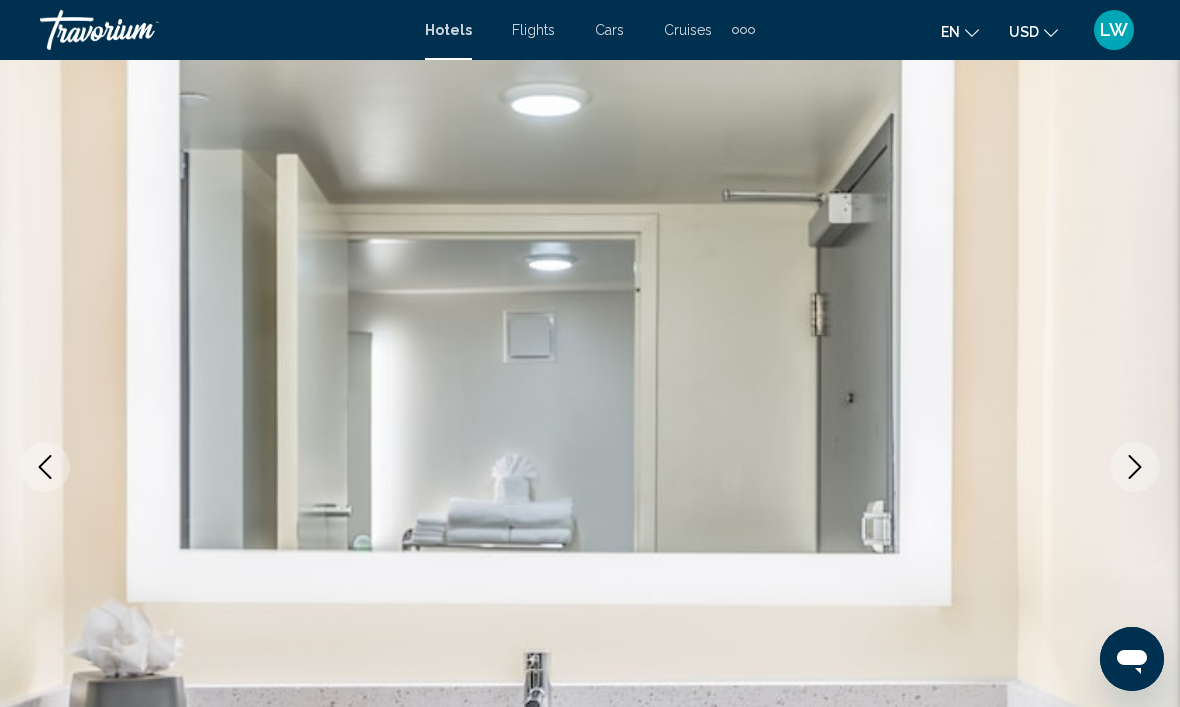 click 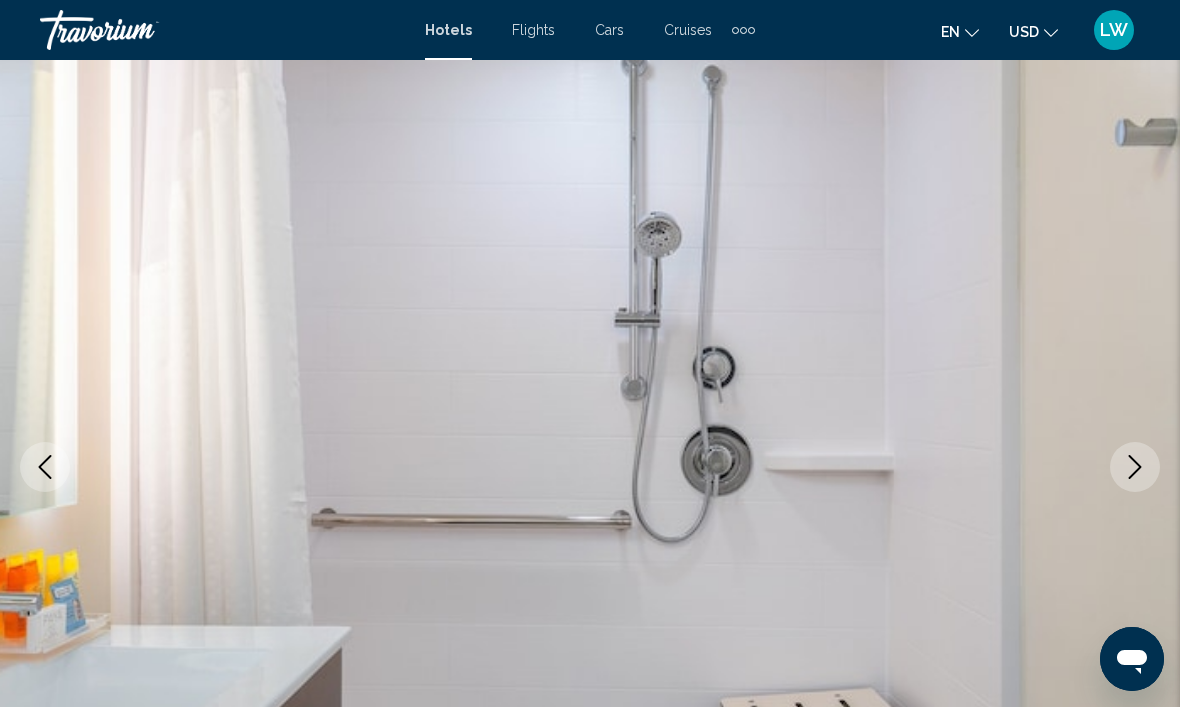 click 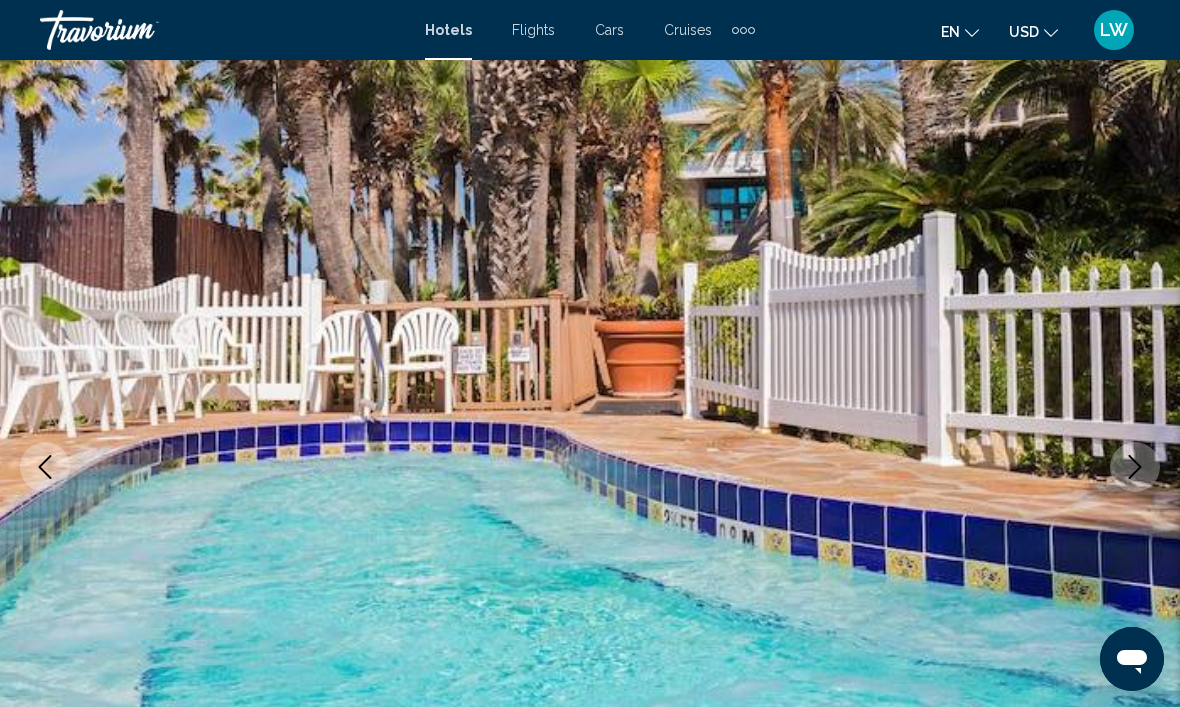 click 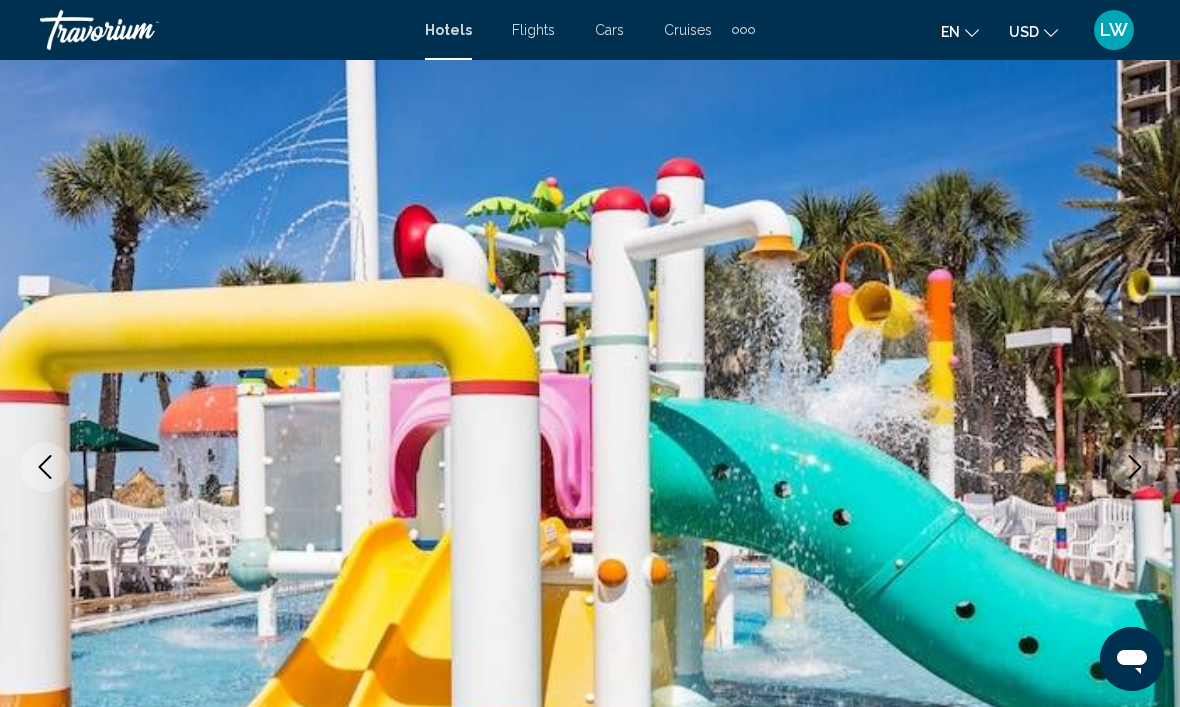 click 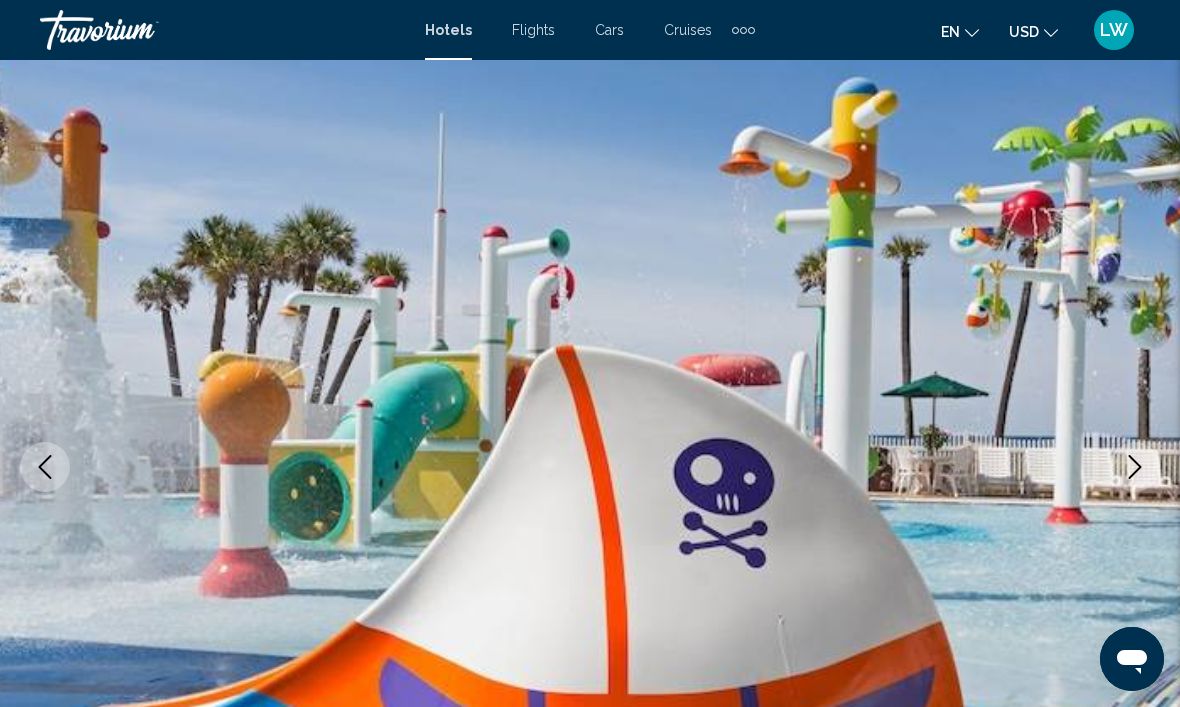 click at bounding box center [590, 467] 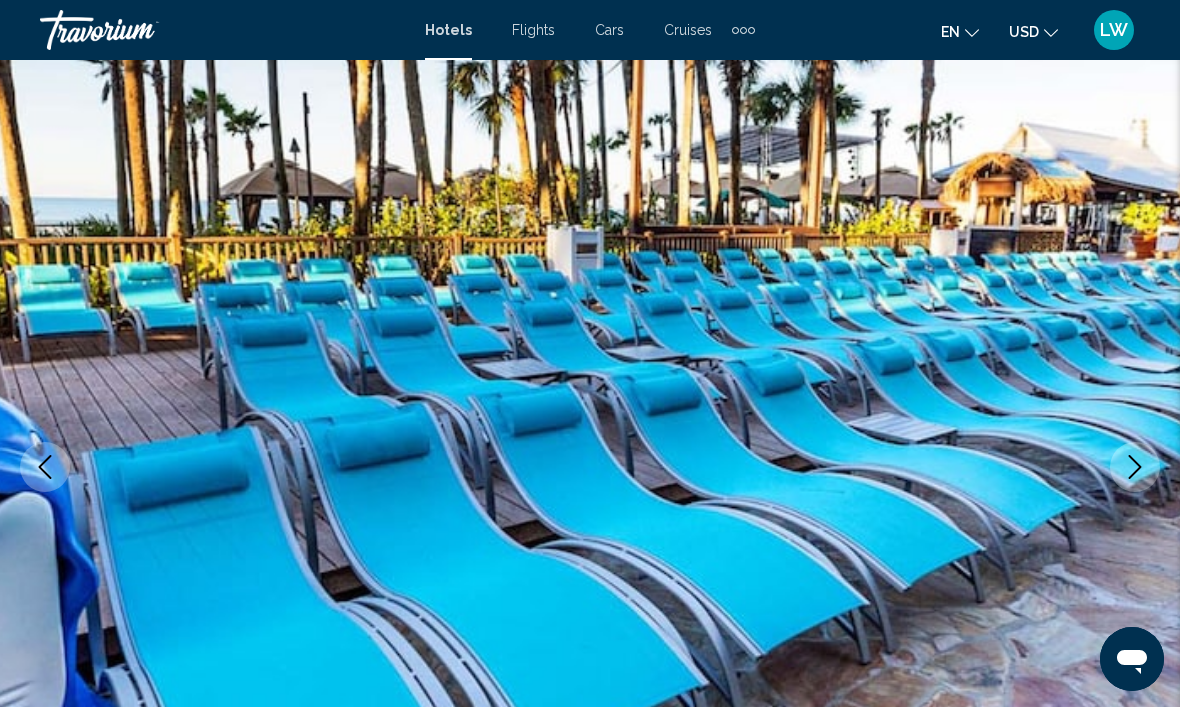 click 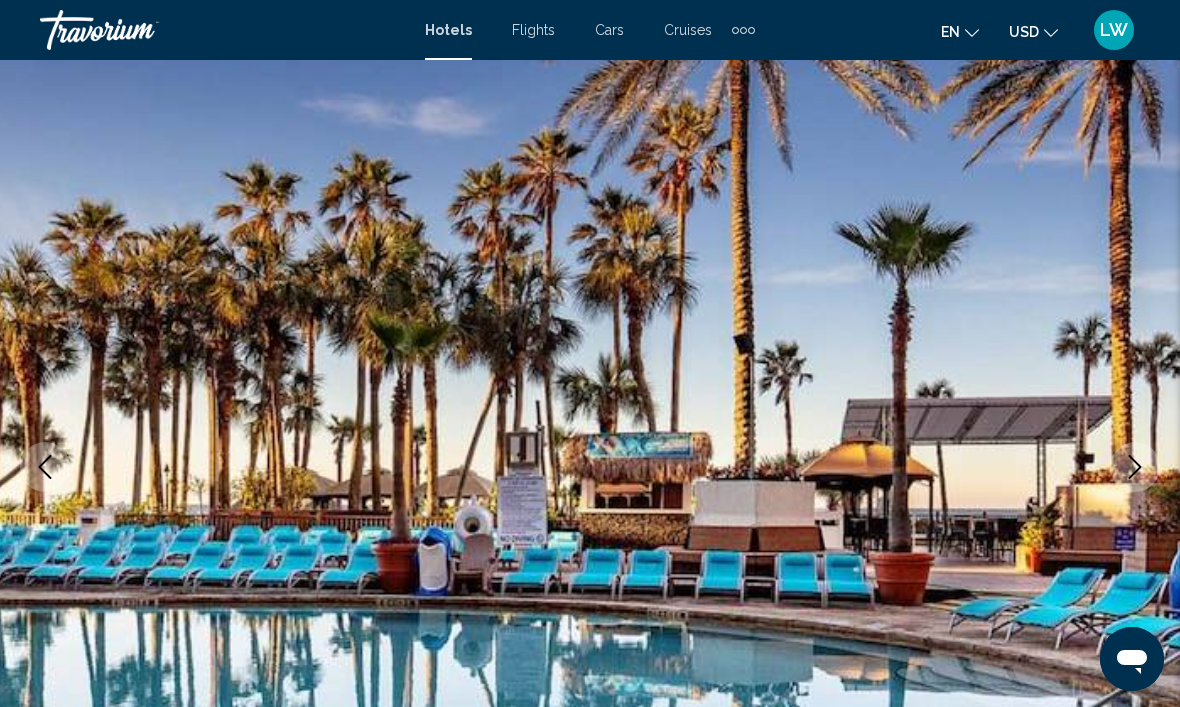 click 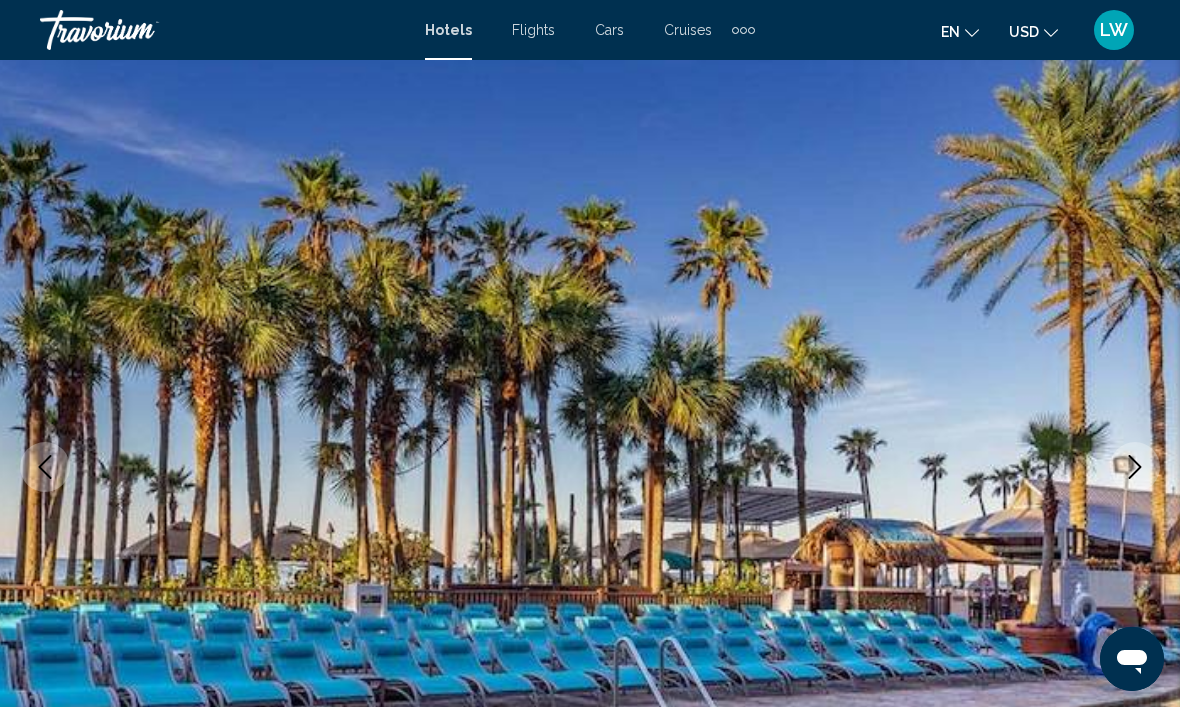 click 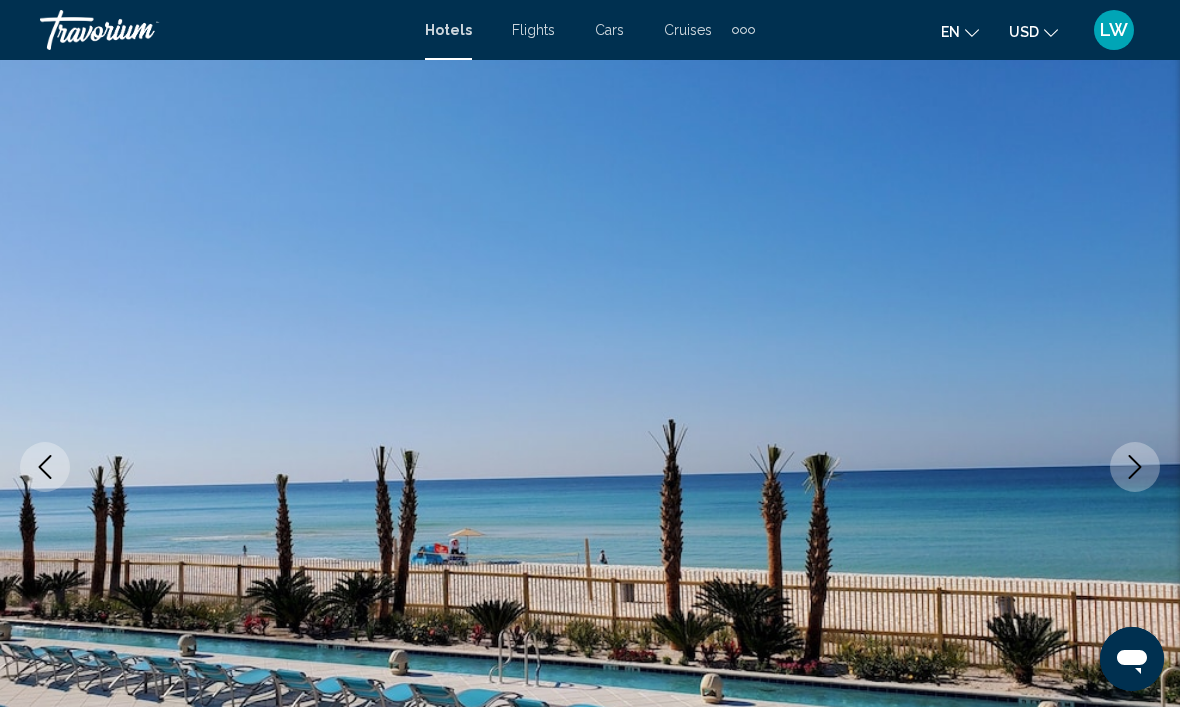click 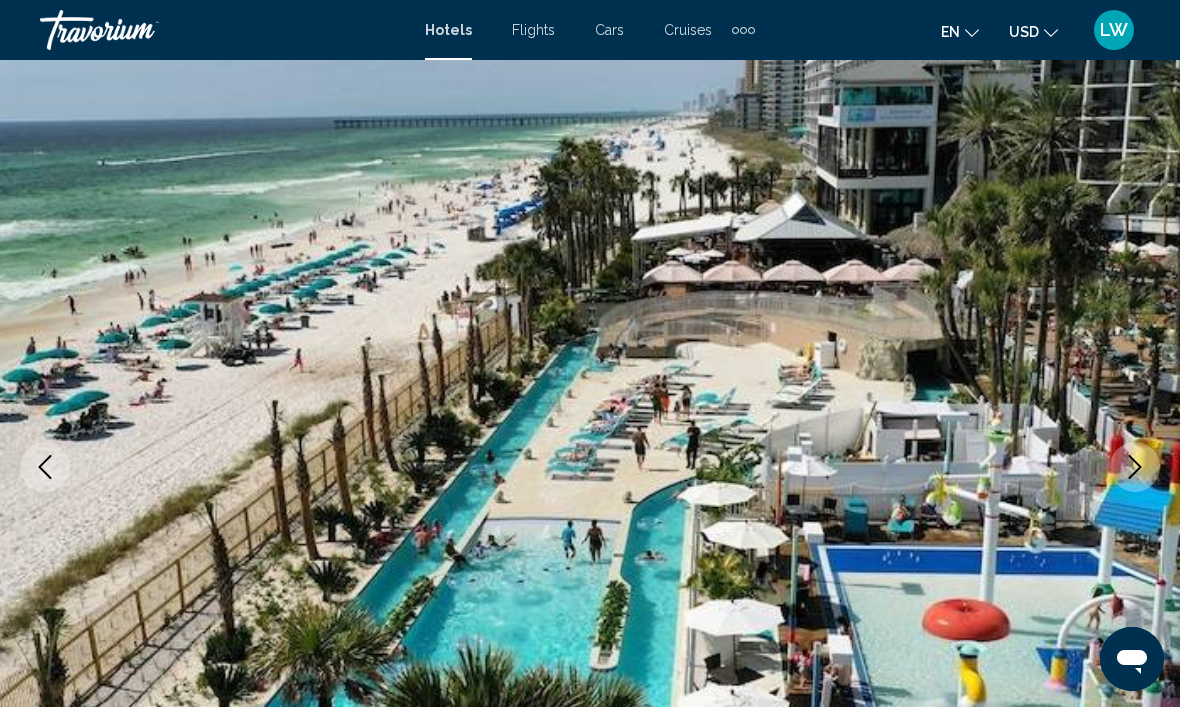click at bounding box center [1135, 467] 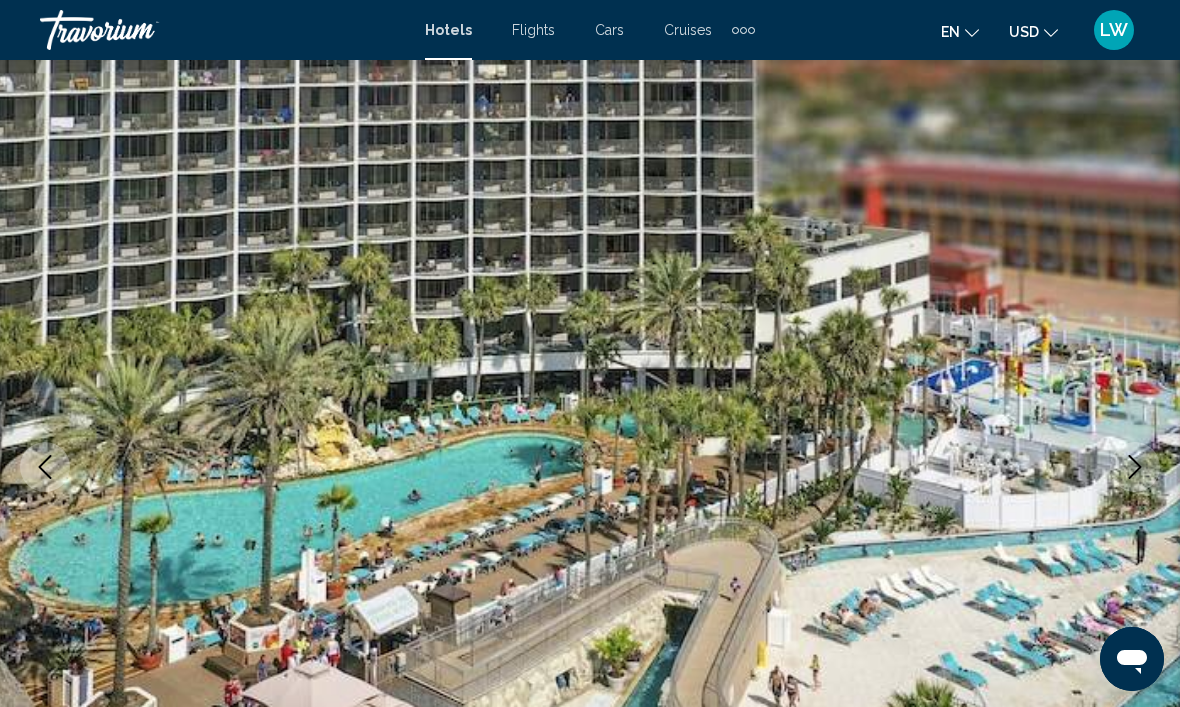 click 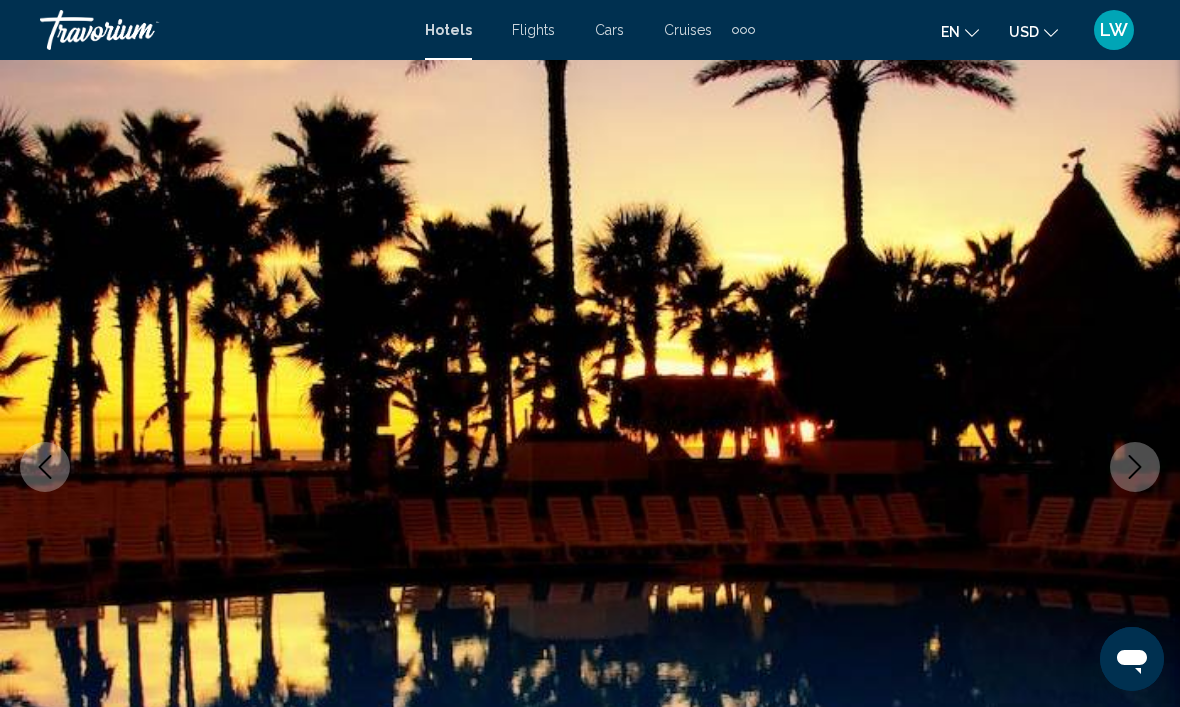 click 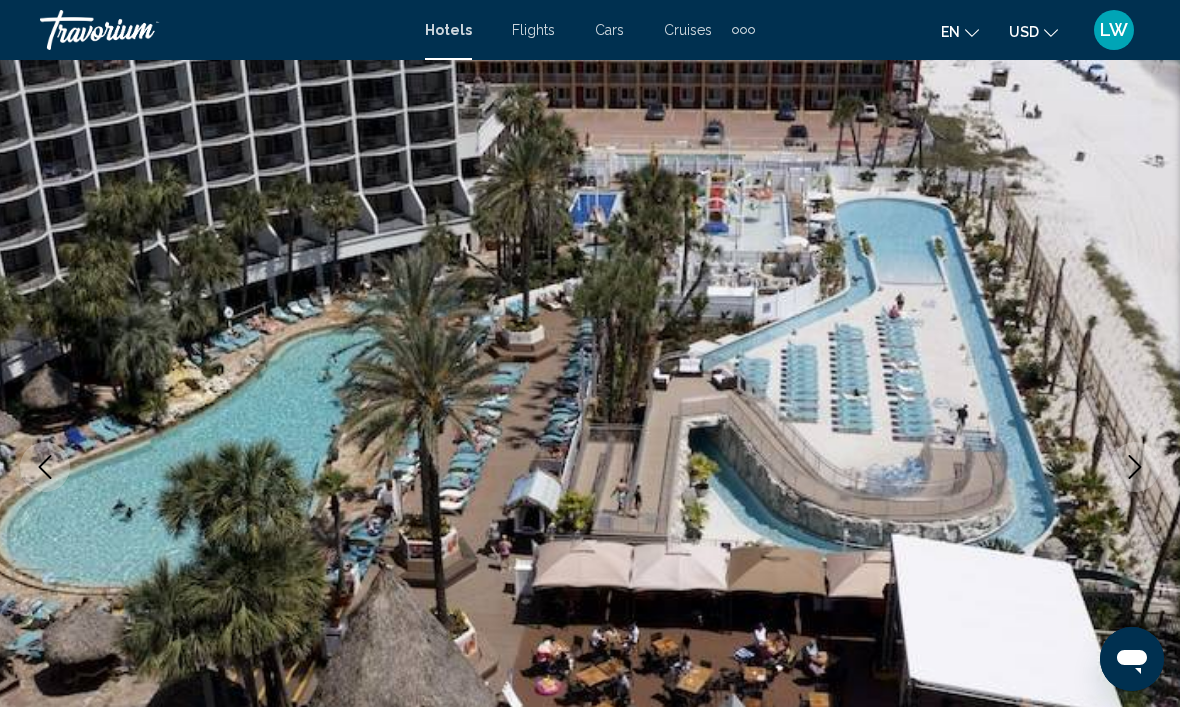 click 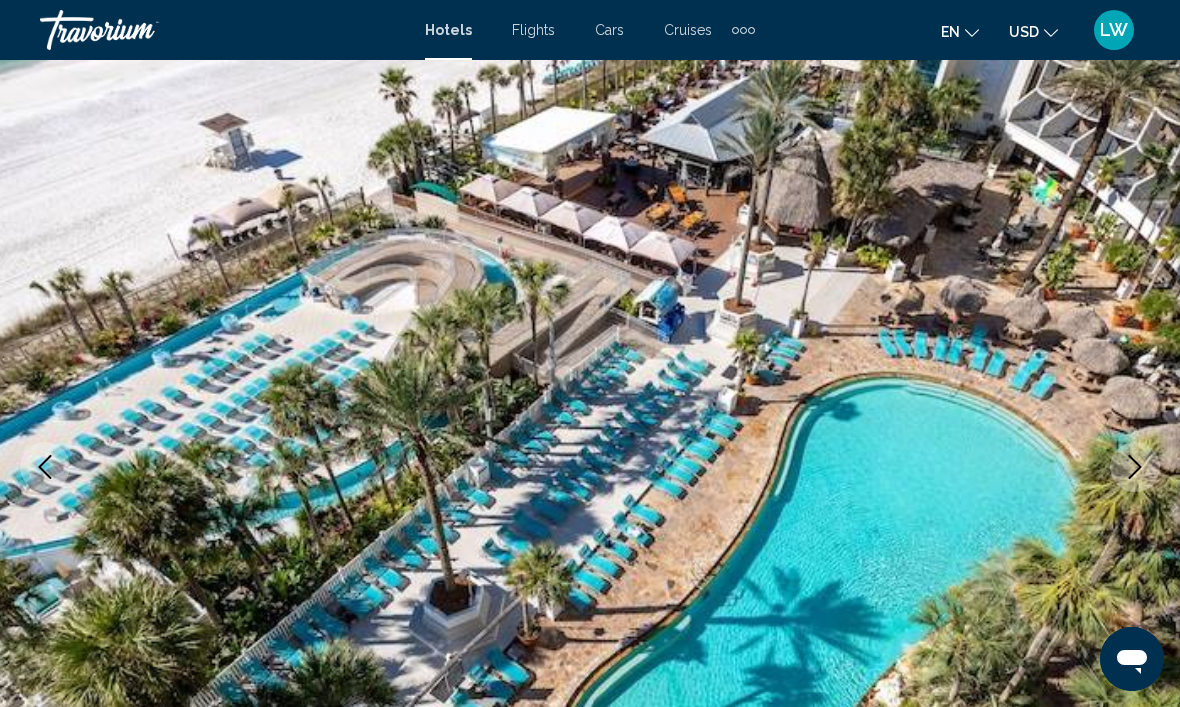 click 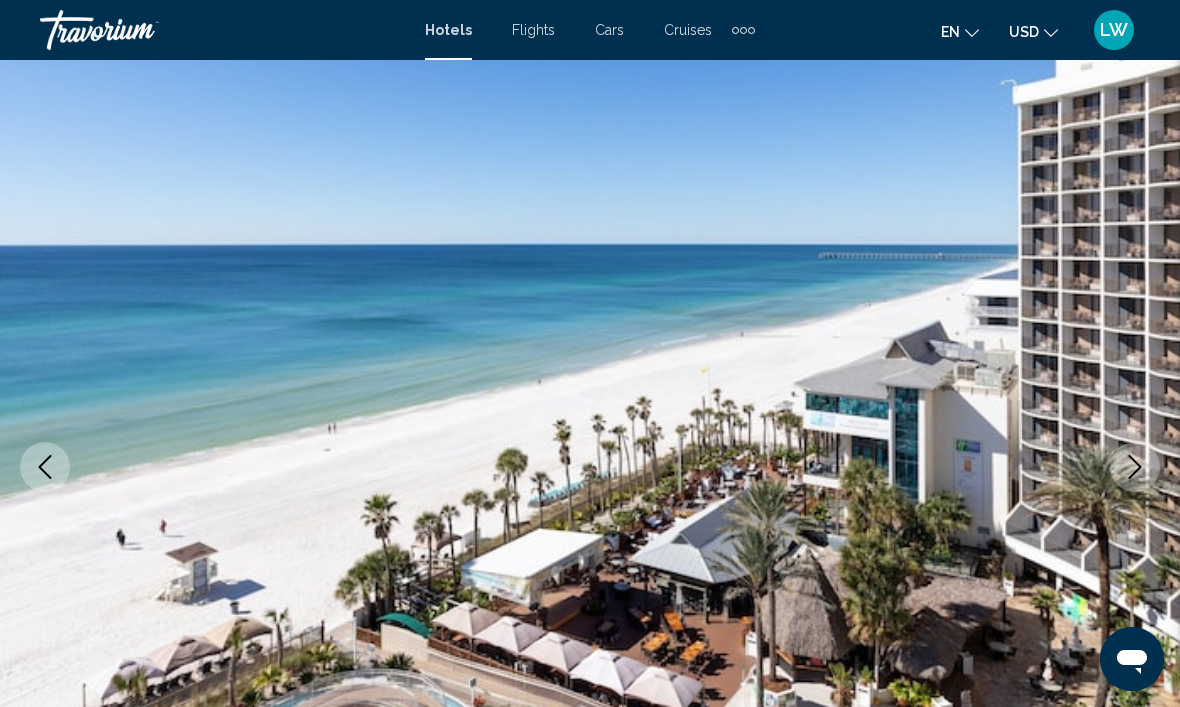 click at bounding box center (1135, 467) 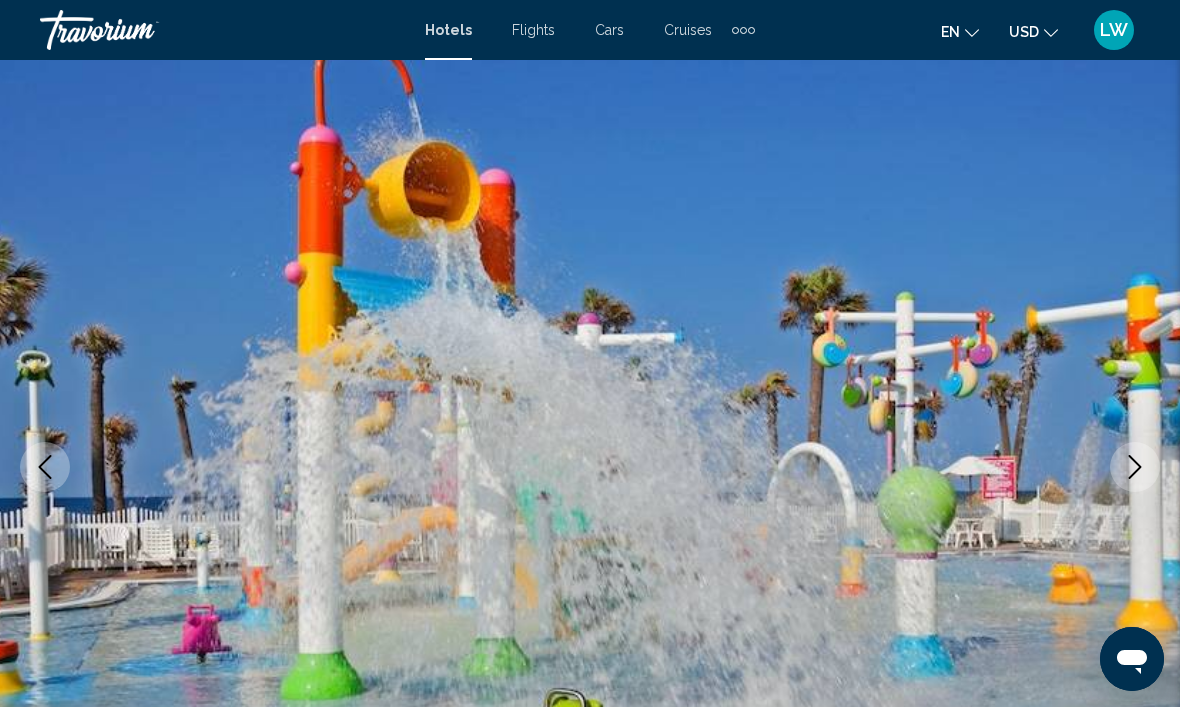 click at bounding box center [1135, 467] 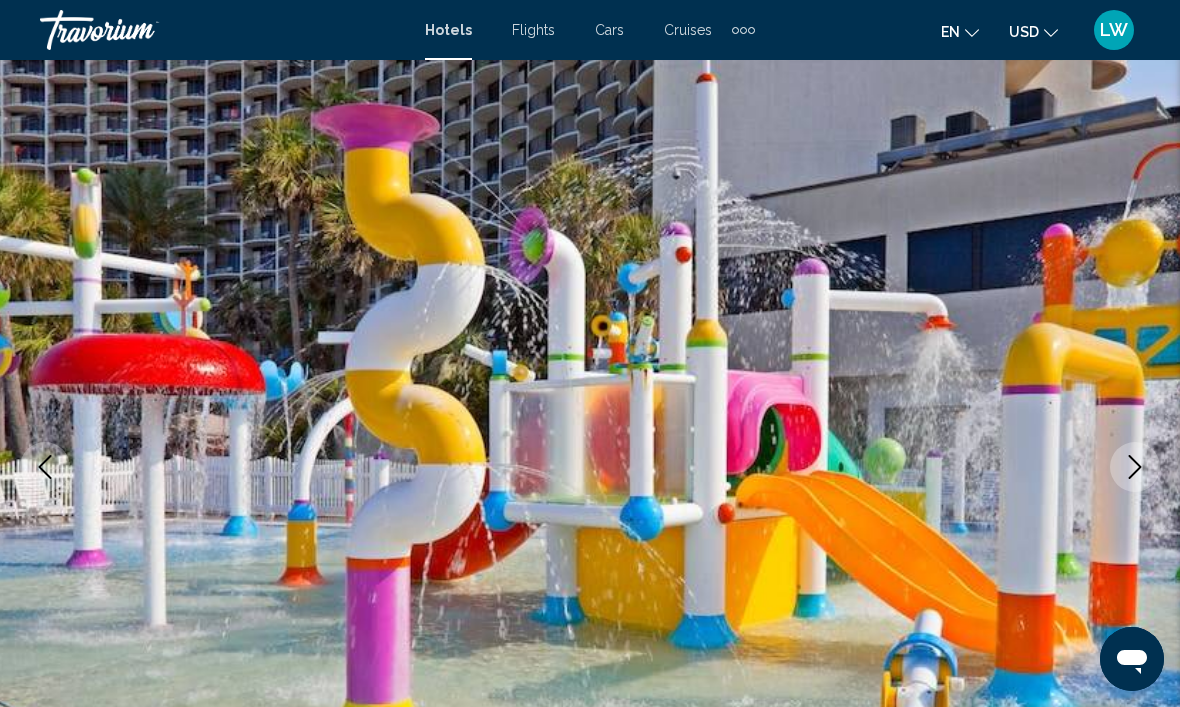 click at bounding box center (590, 467) 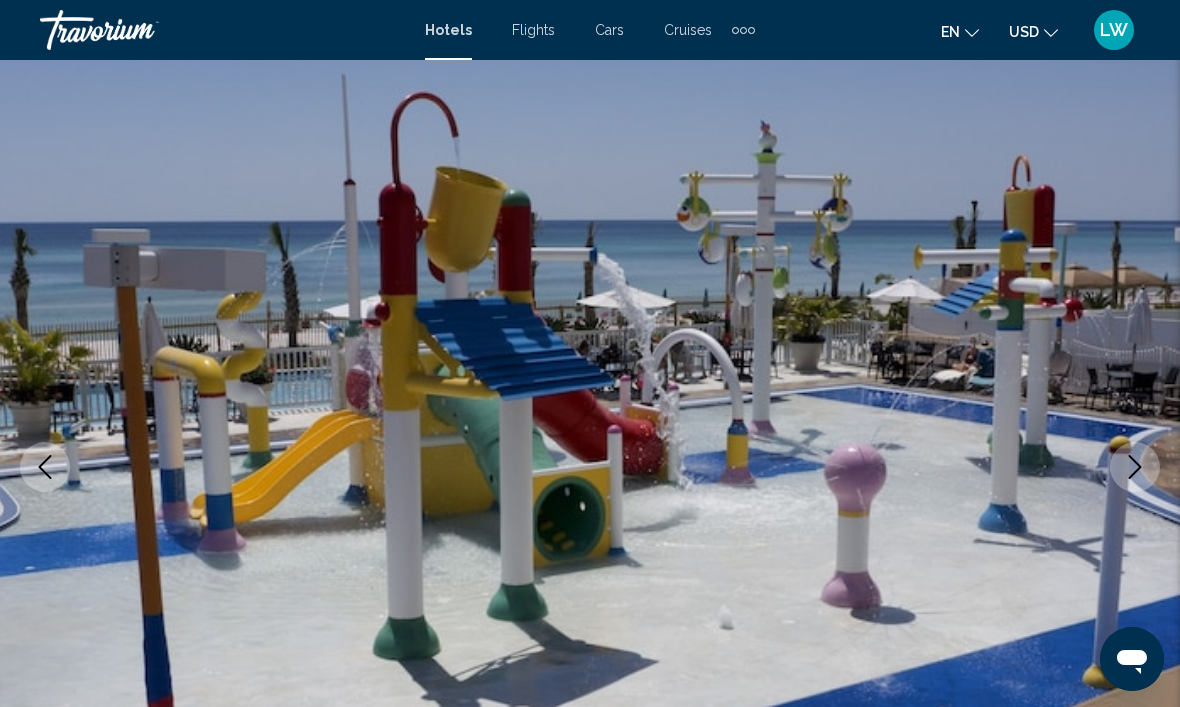 click at bounding box center [45, 467] 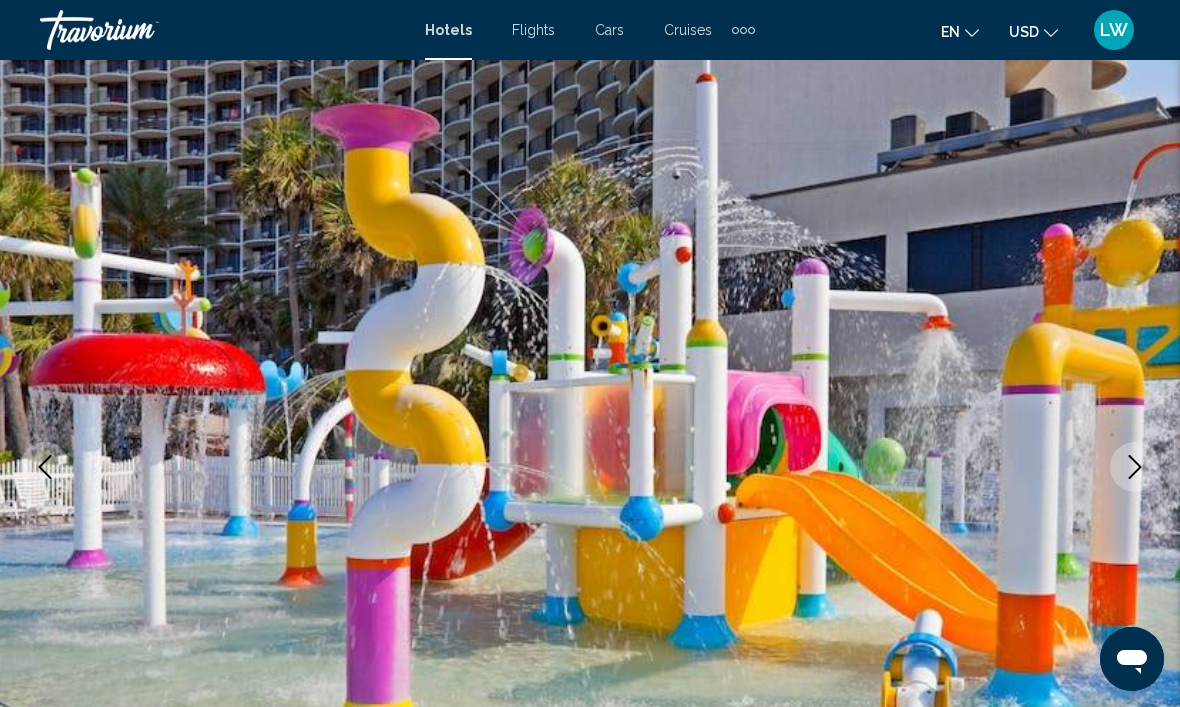 click 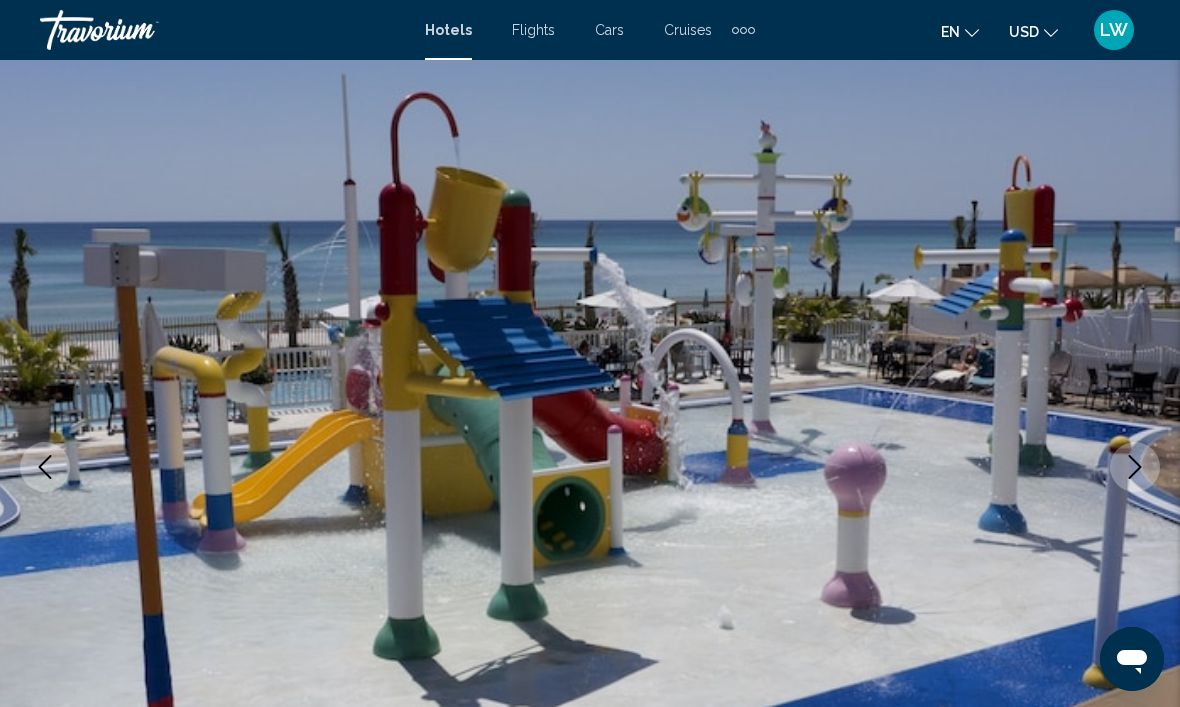 click at bounding box center (1135, 467) 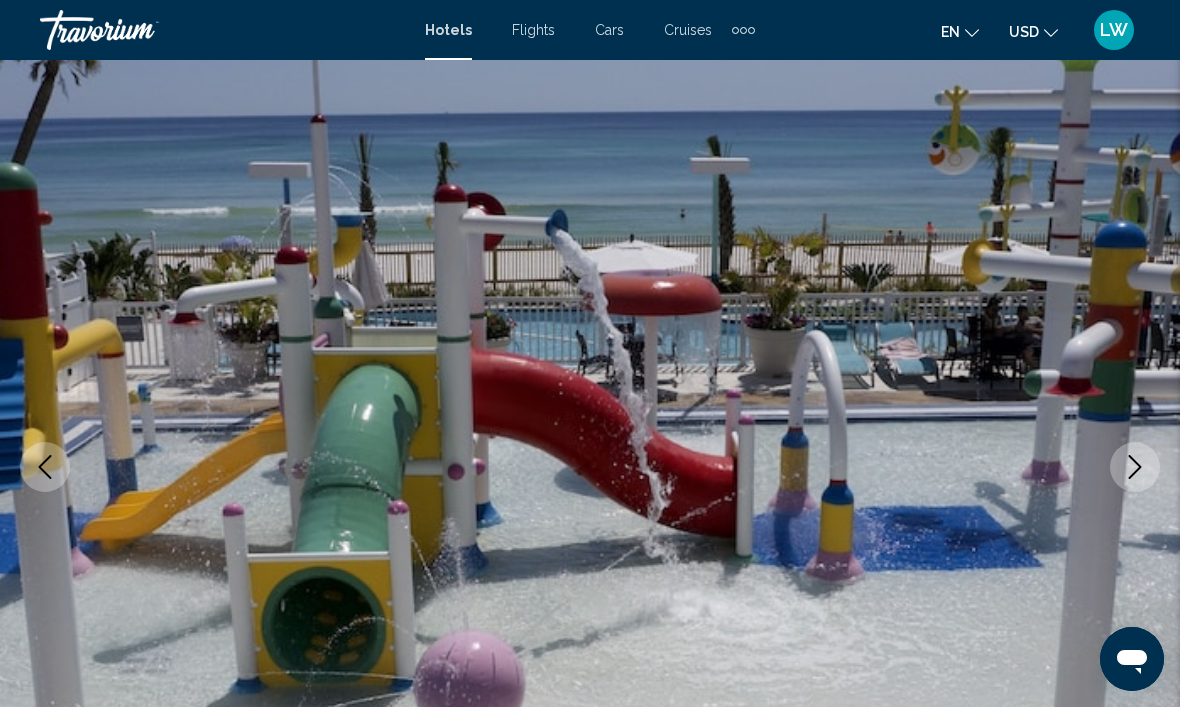 click 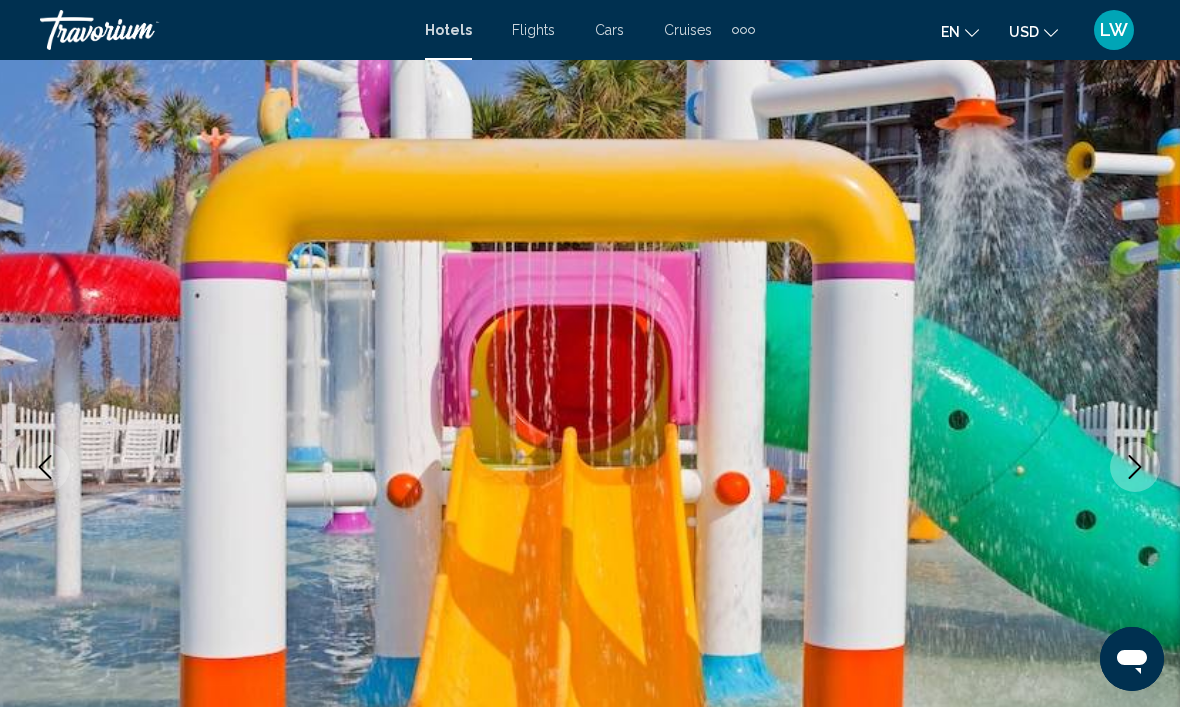 click at bounding box center [1135, 467] 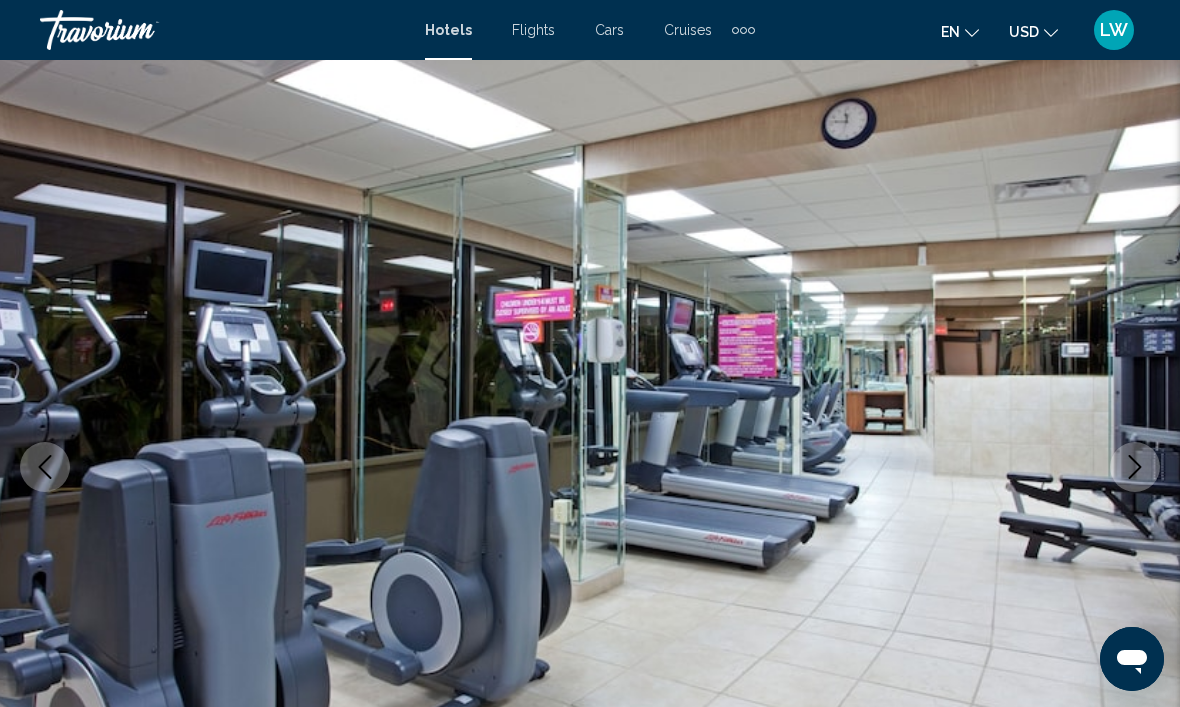 click 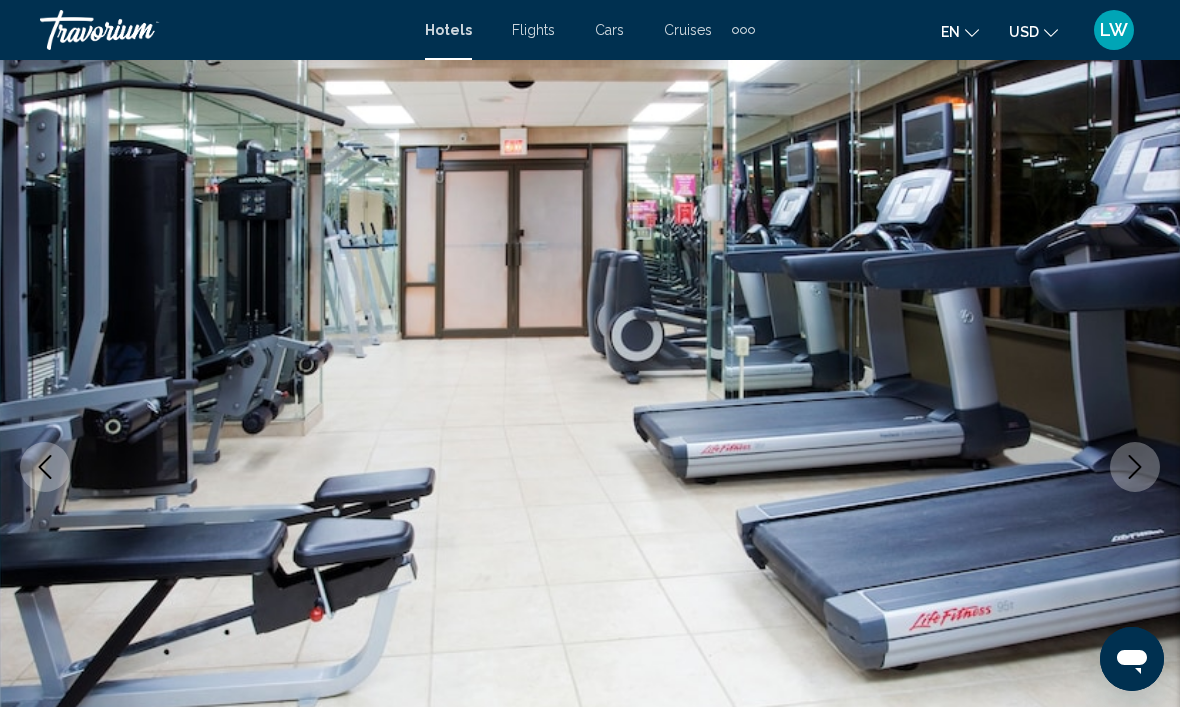 click 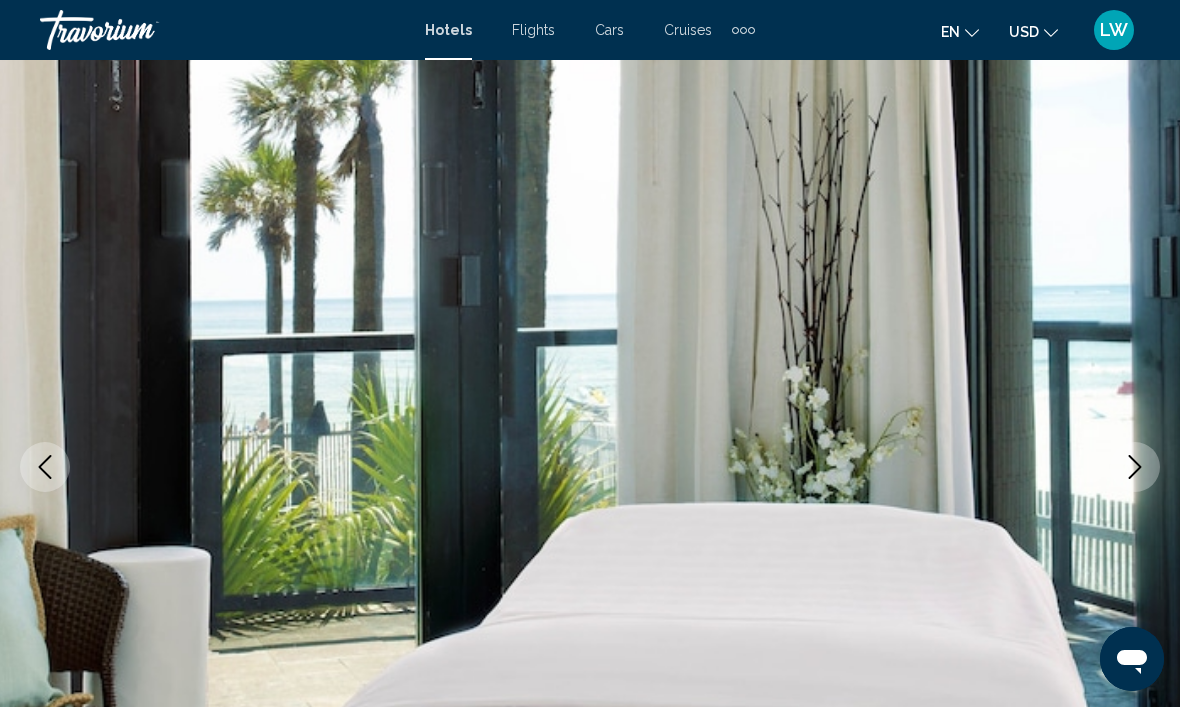 click at bounding box center (590, 467) 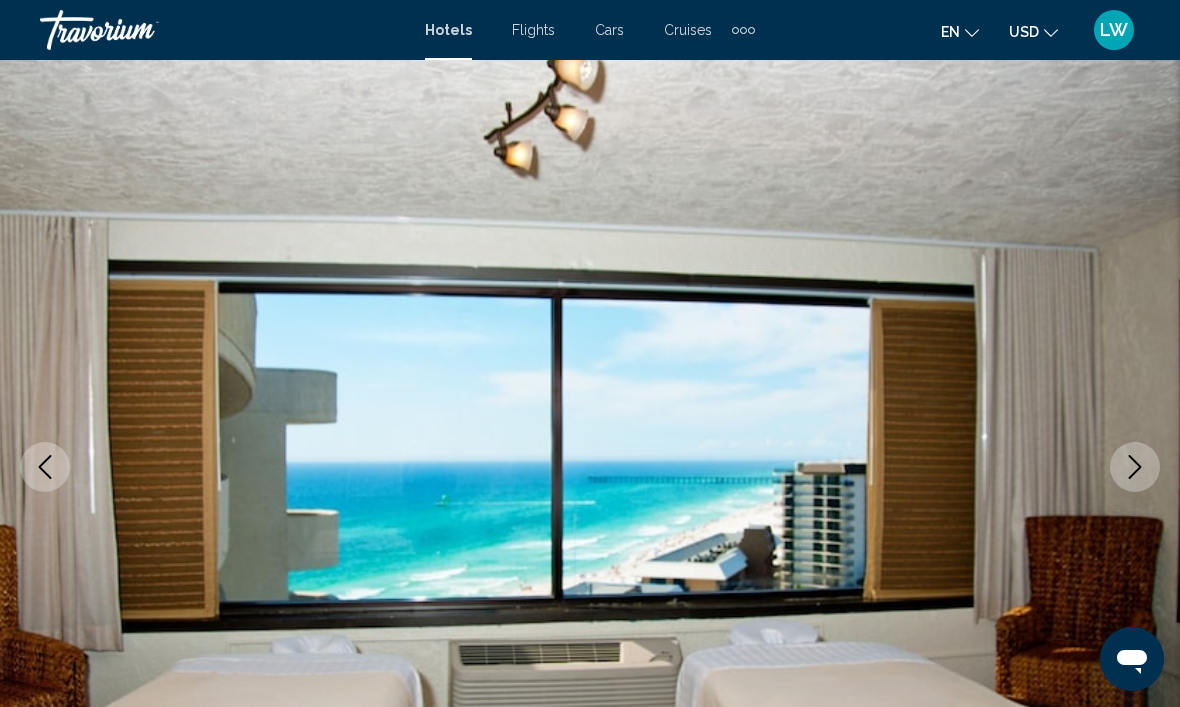 click 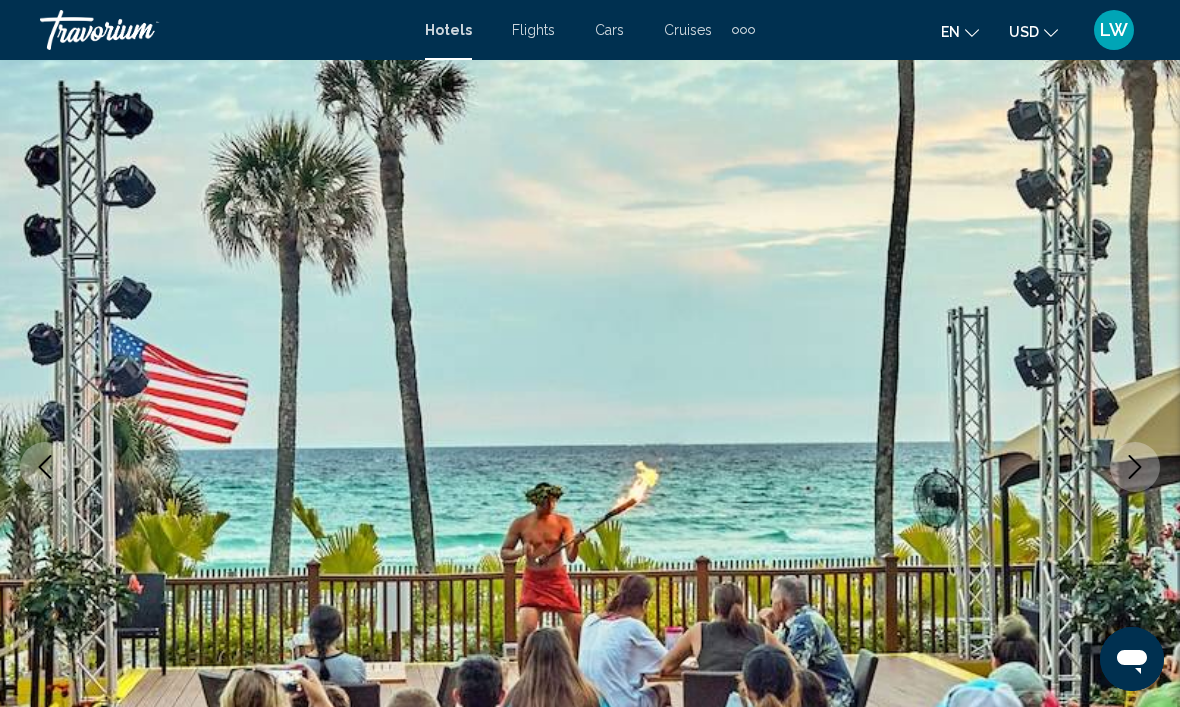 click at bounding box center [1135, 467] 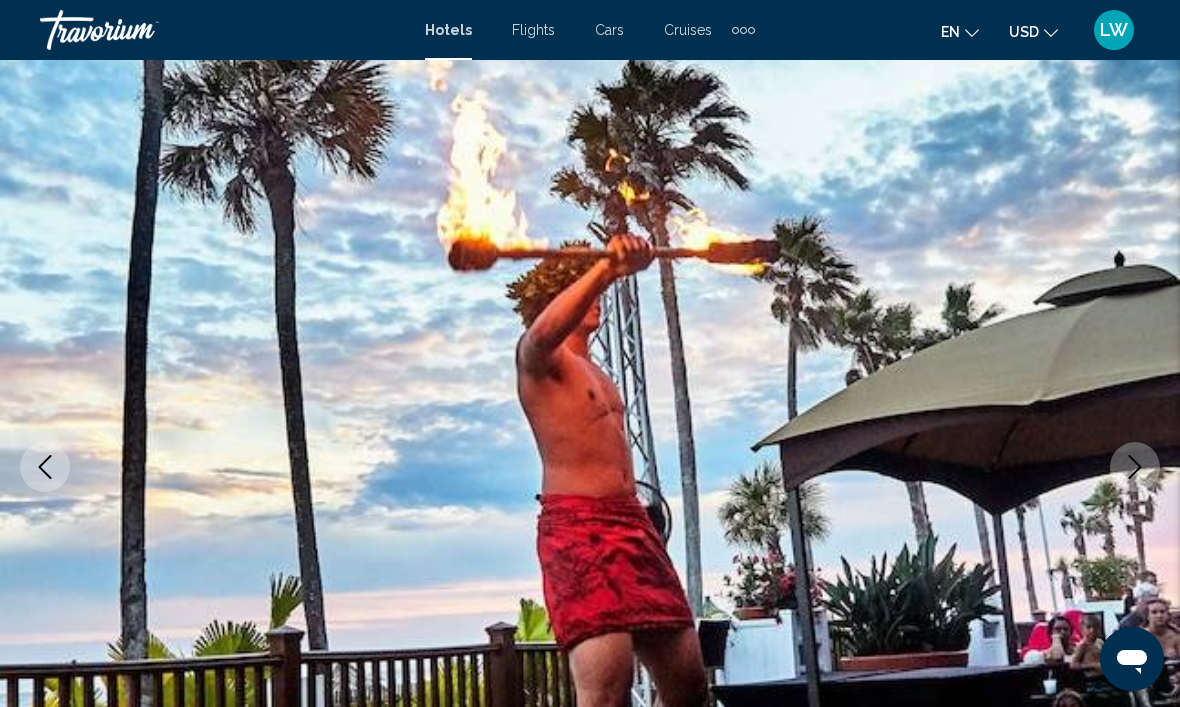 click at bounding box center (1135, 467) 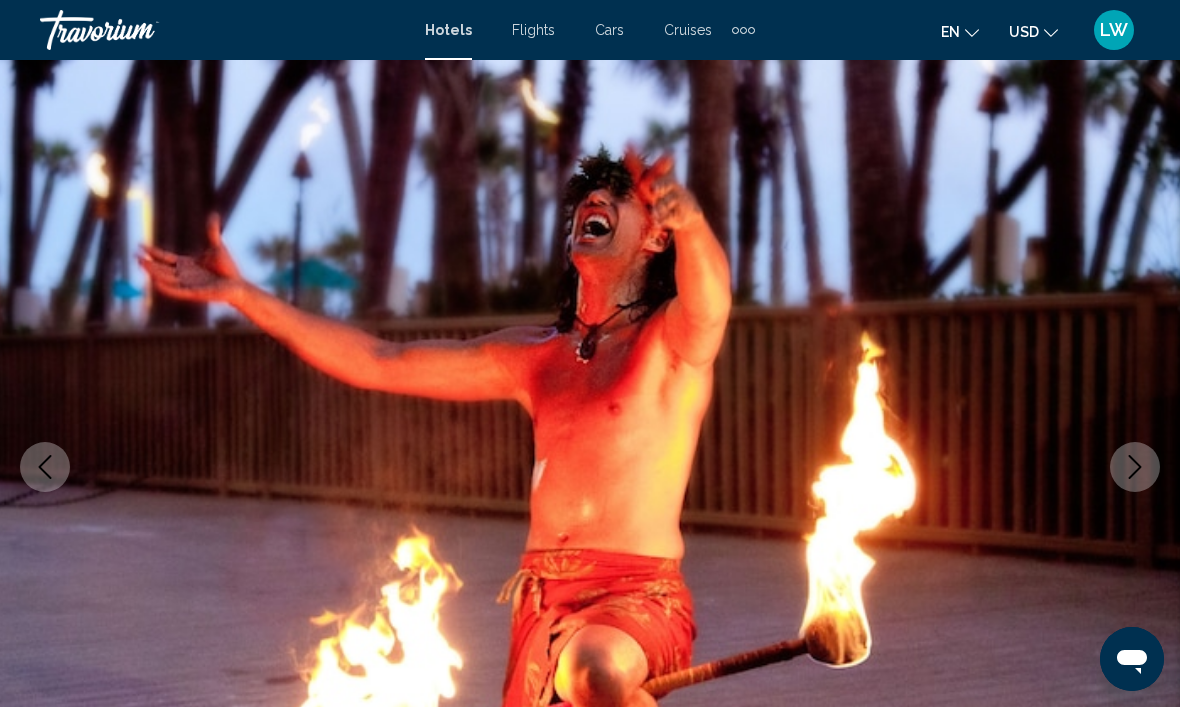 click 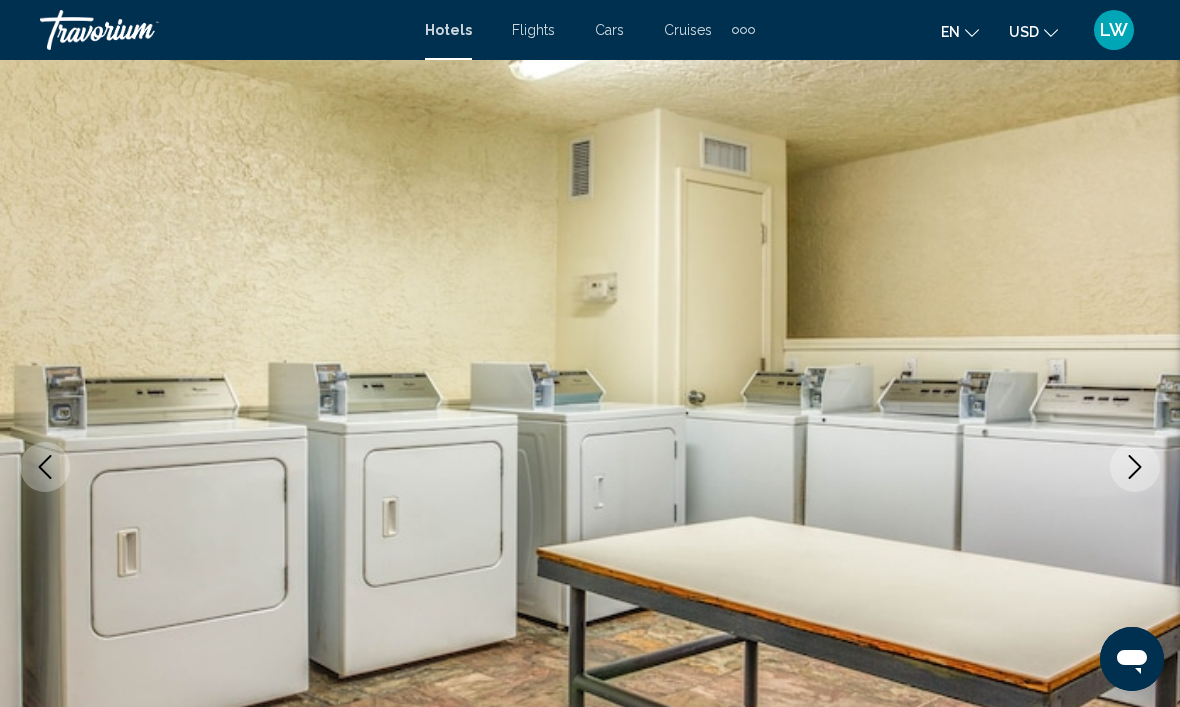 click at bounding box center [1135, 467] 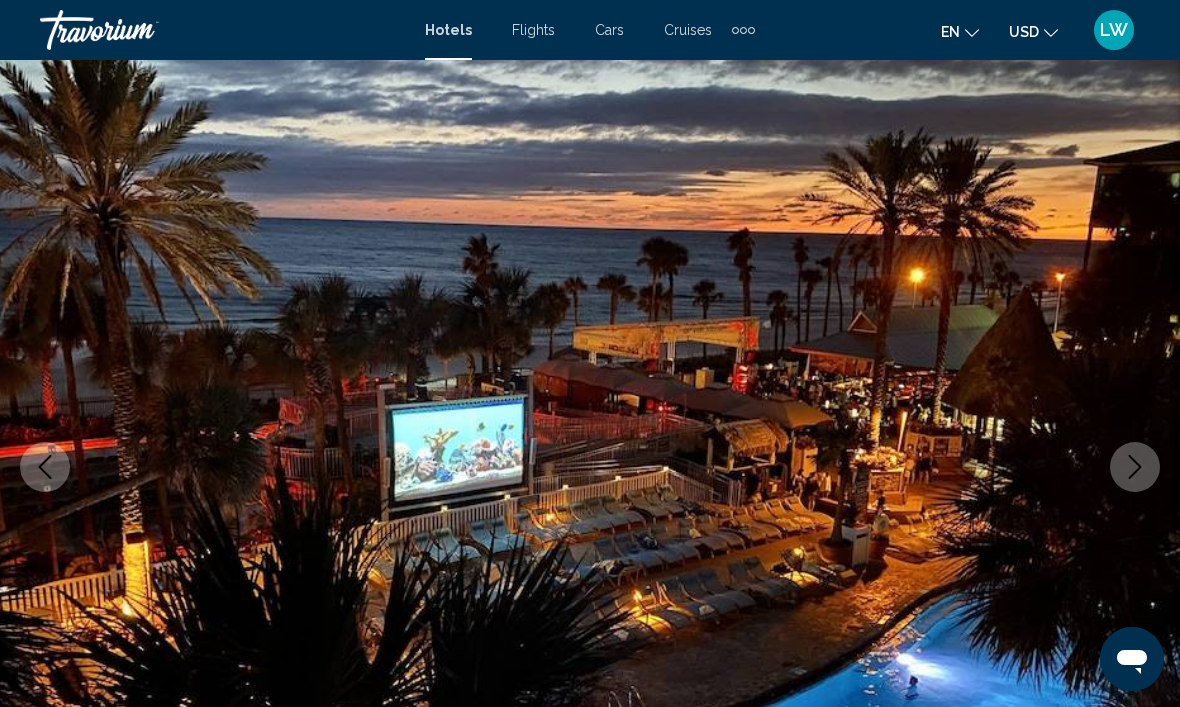 click at bounding box center (590, 467) 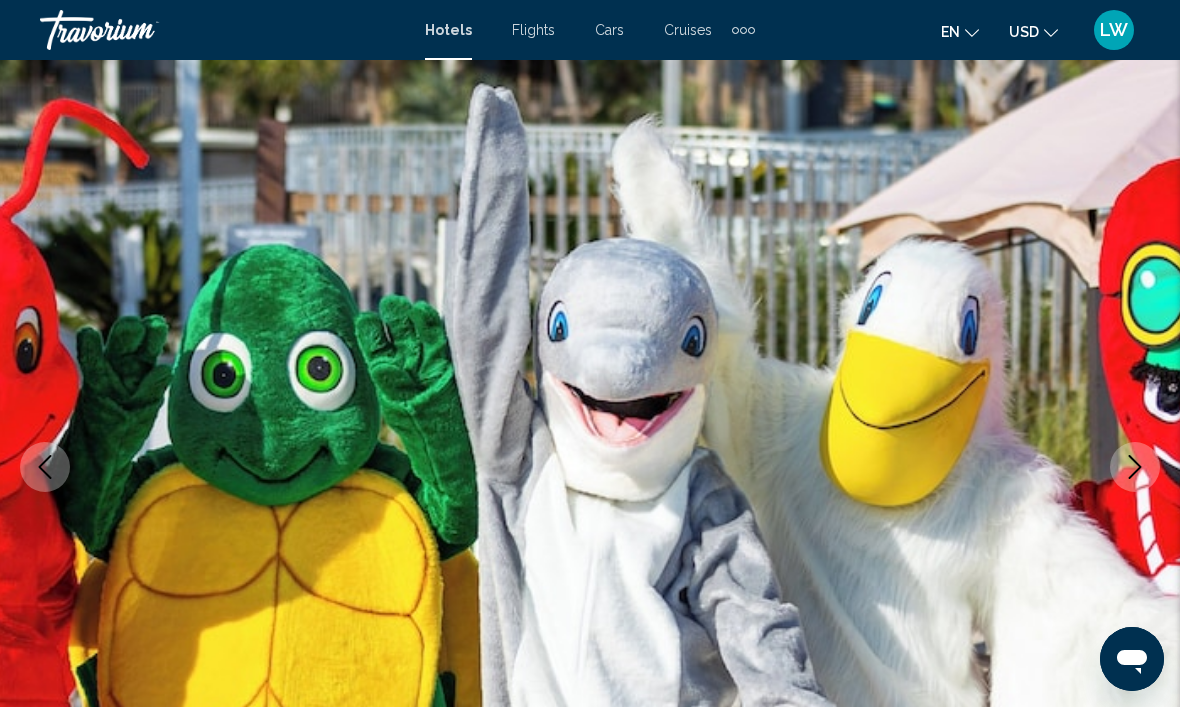 click at bounding box center [1135, 467] 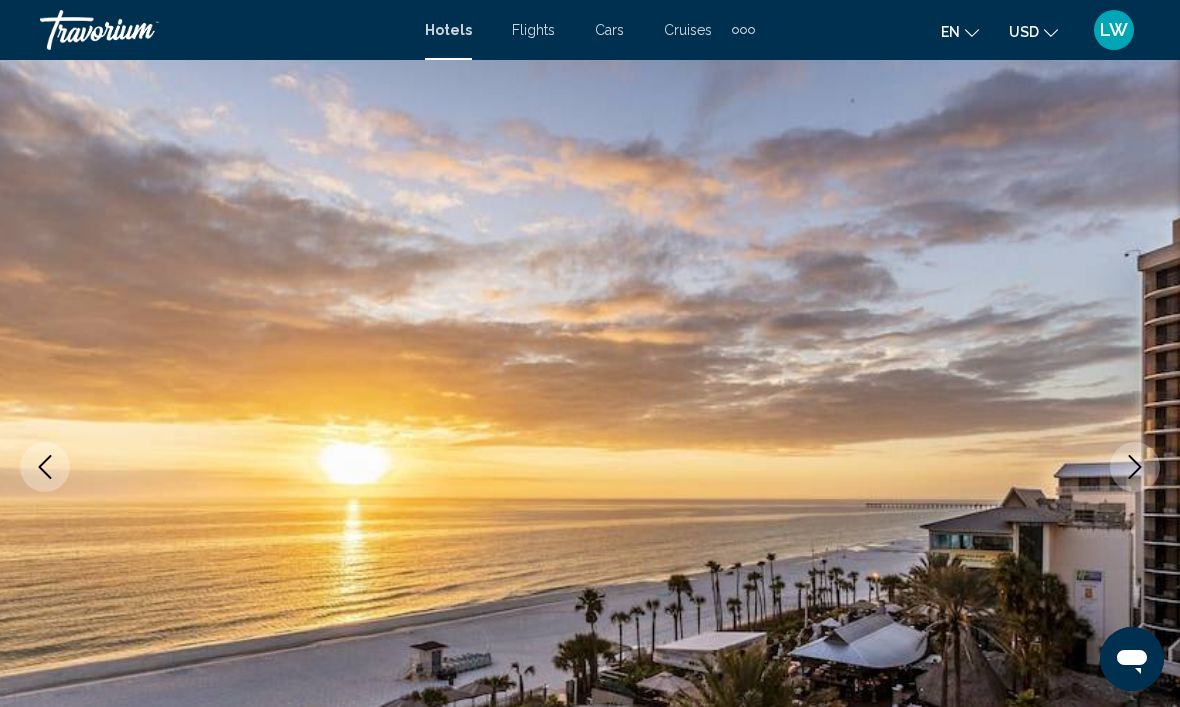 click at bounding box center [1135, 467] 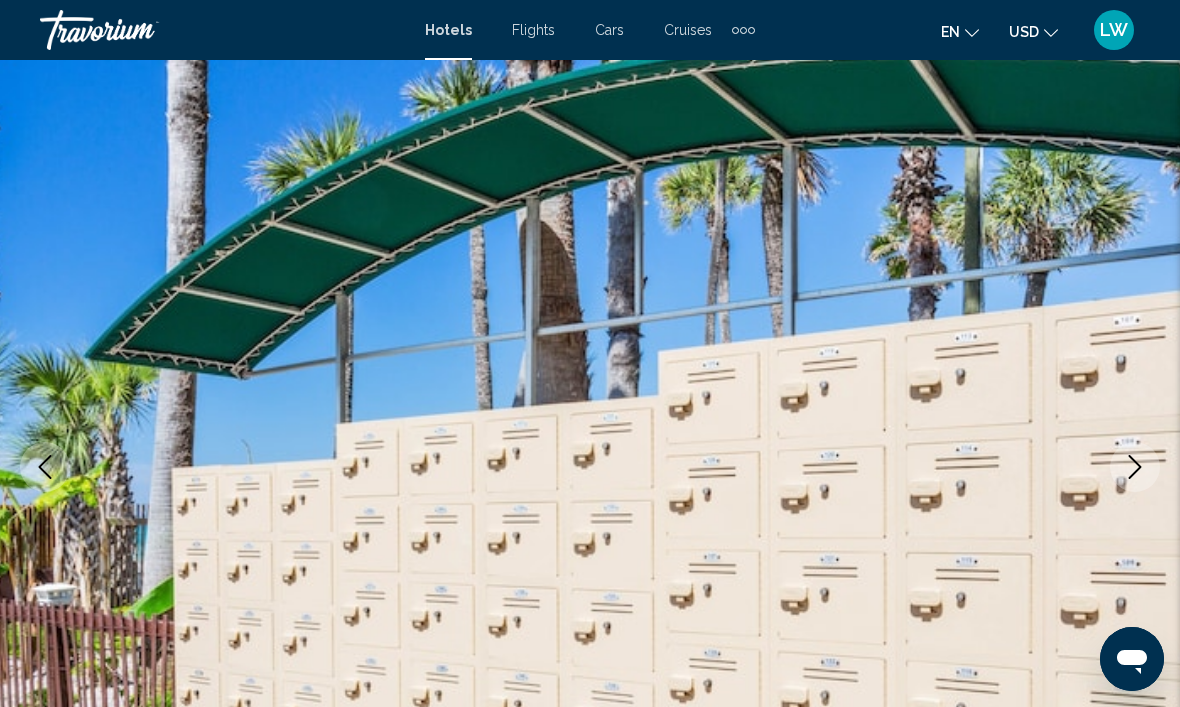 click at bounding box center [590, 467] 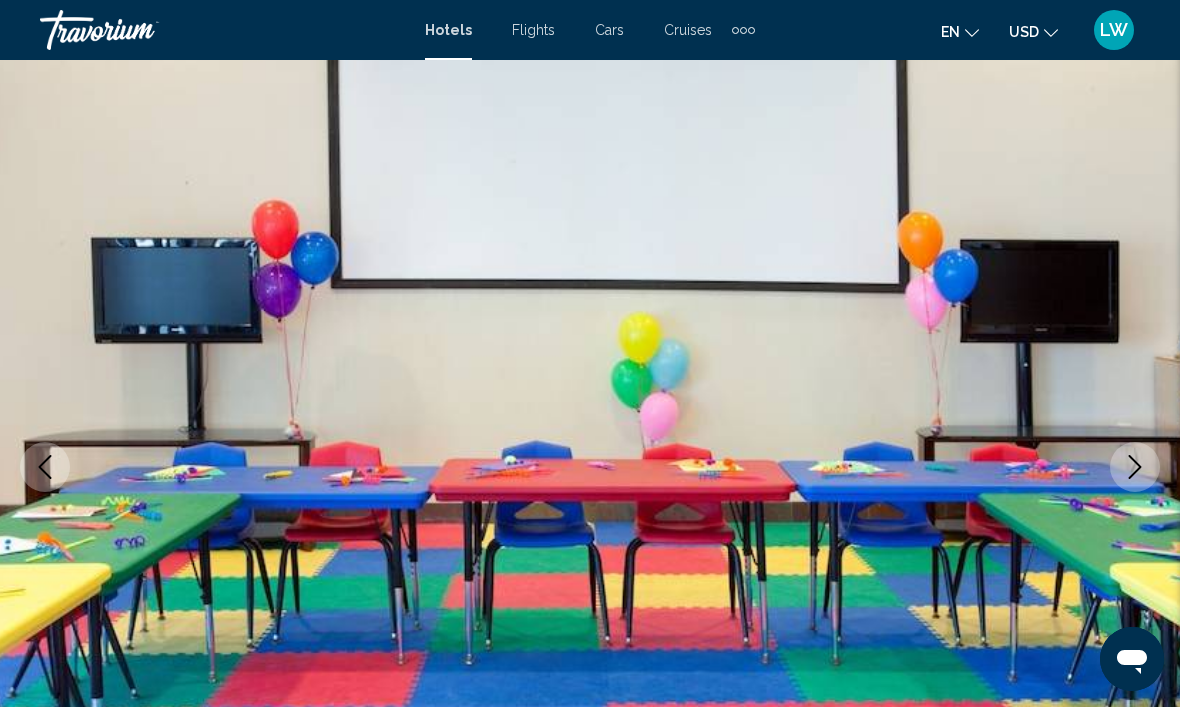 click at bounding box center (590, 467) 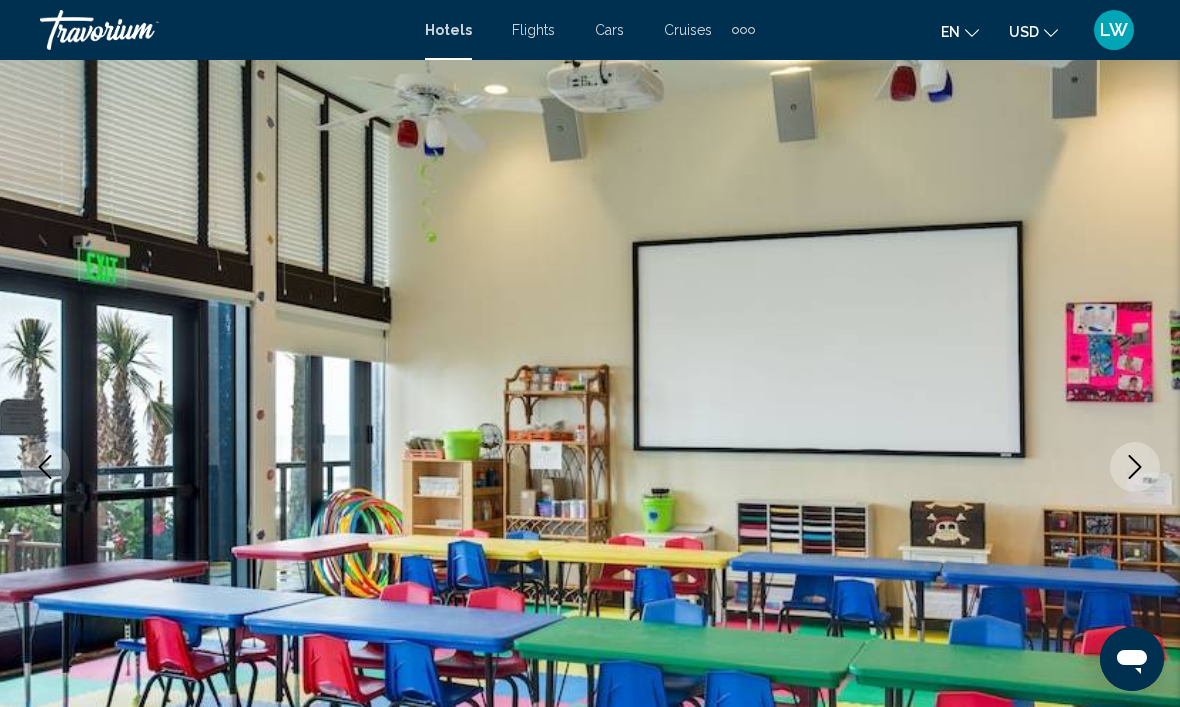 click at bounding box center (590, 467) 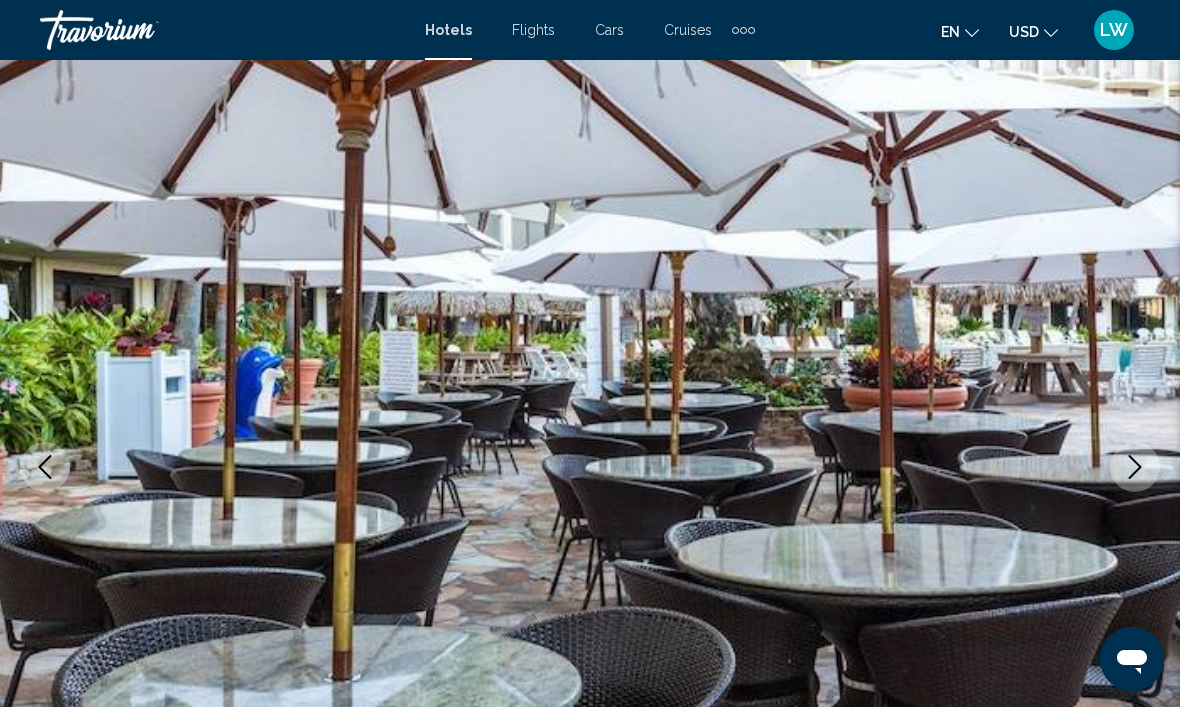 click at bounding box center [1135, 467] 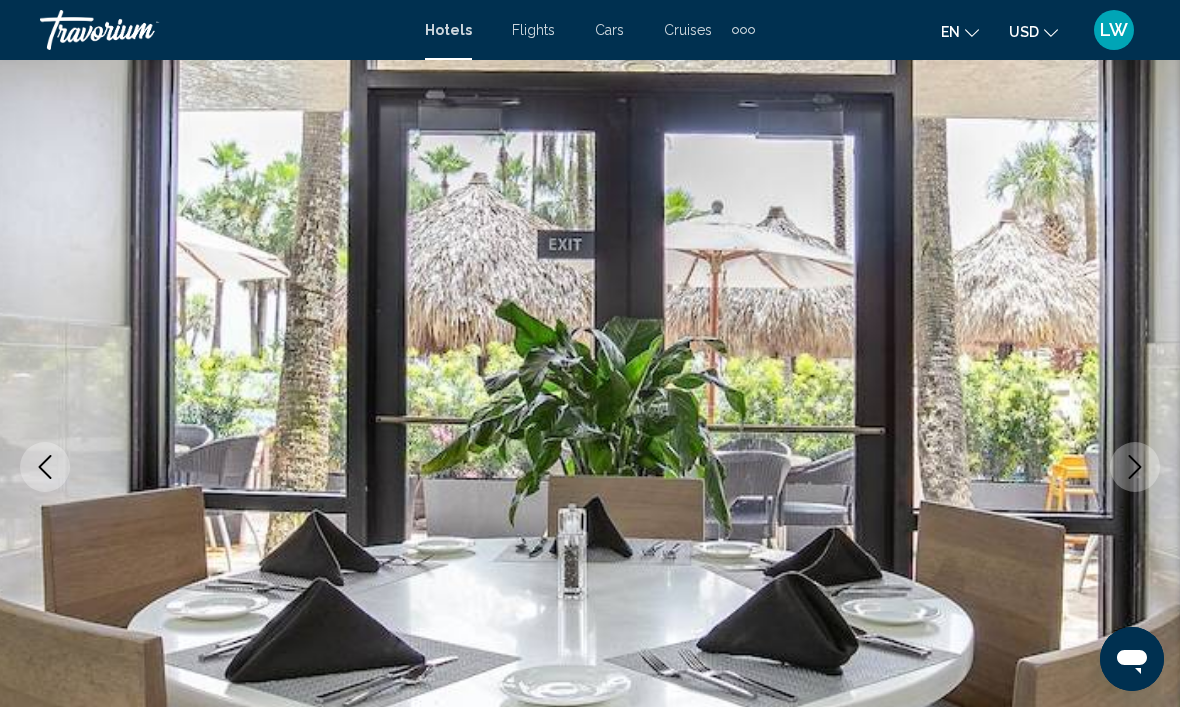 click at bounding box center [1135, 467] 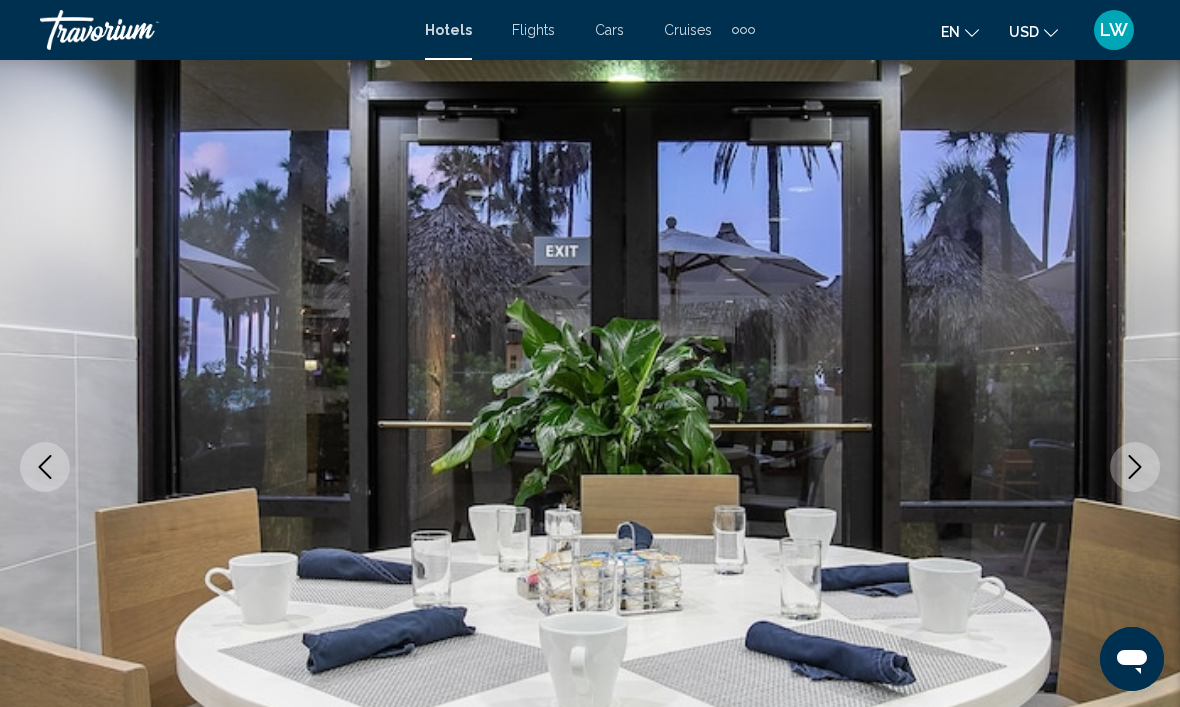 click at bounding box center [590, 467] 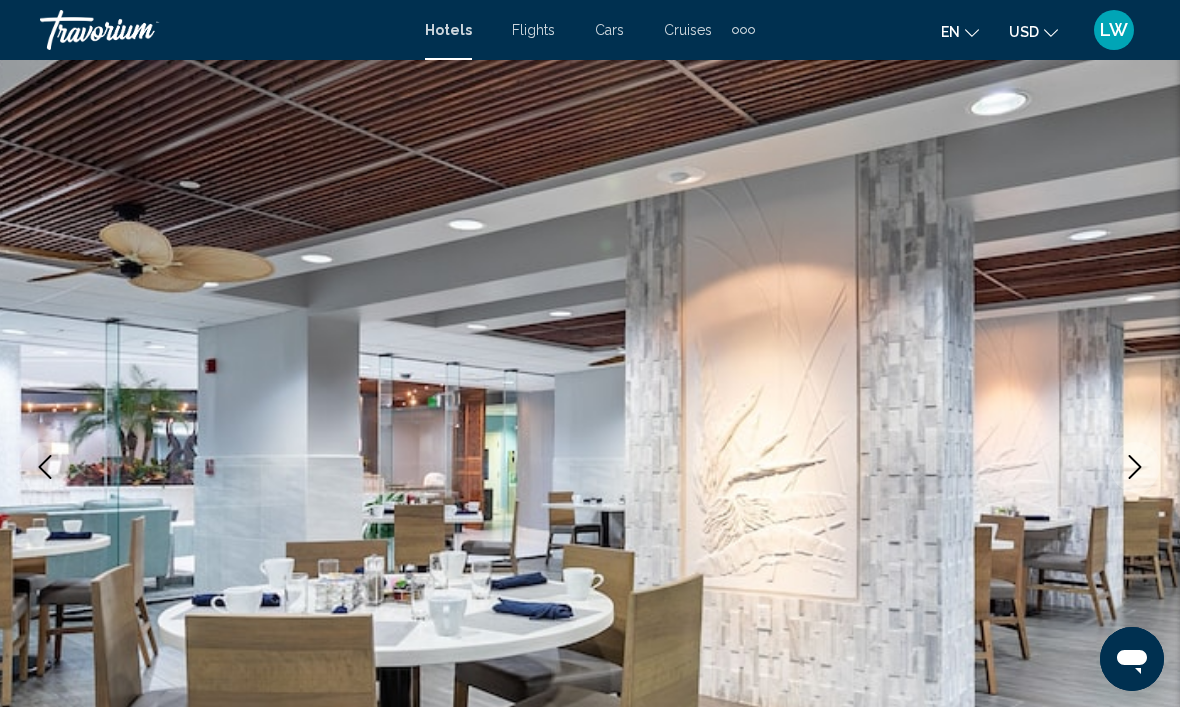click at bounding box center [590, 467] 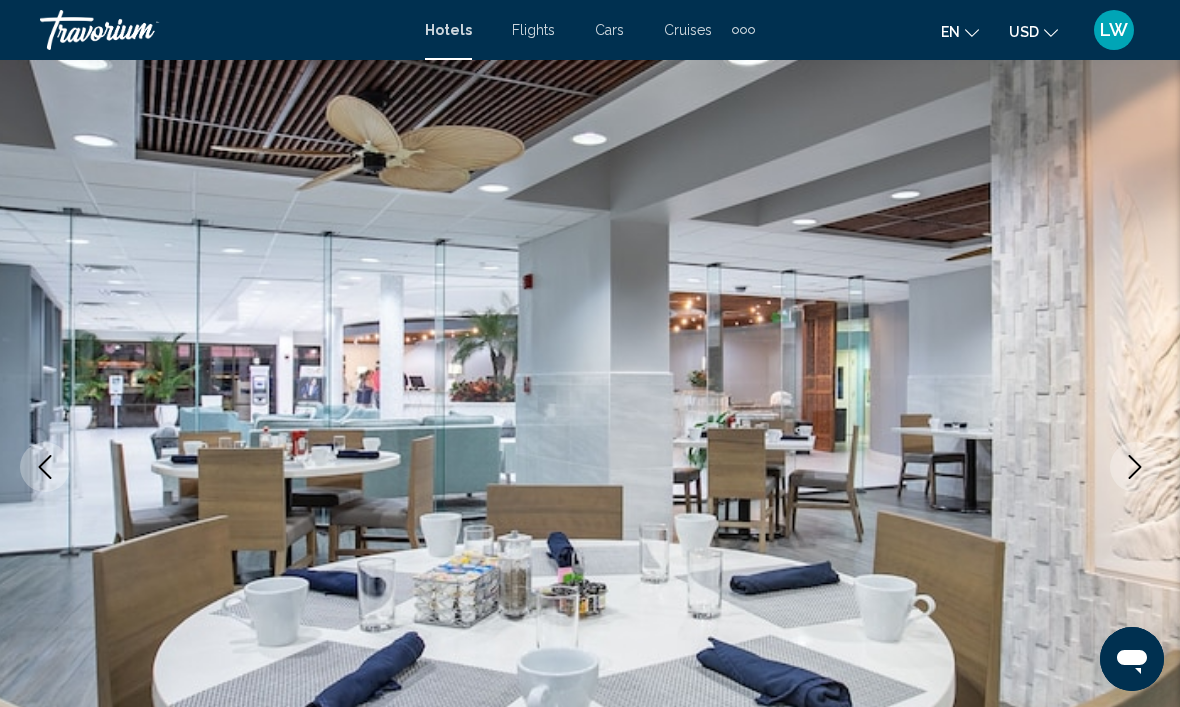 click at bounding box center (590, 467) 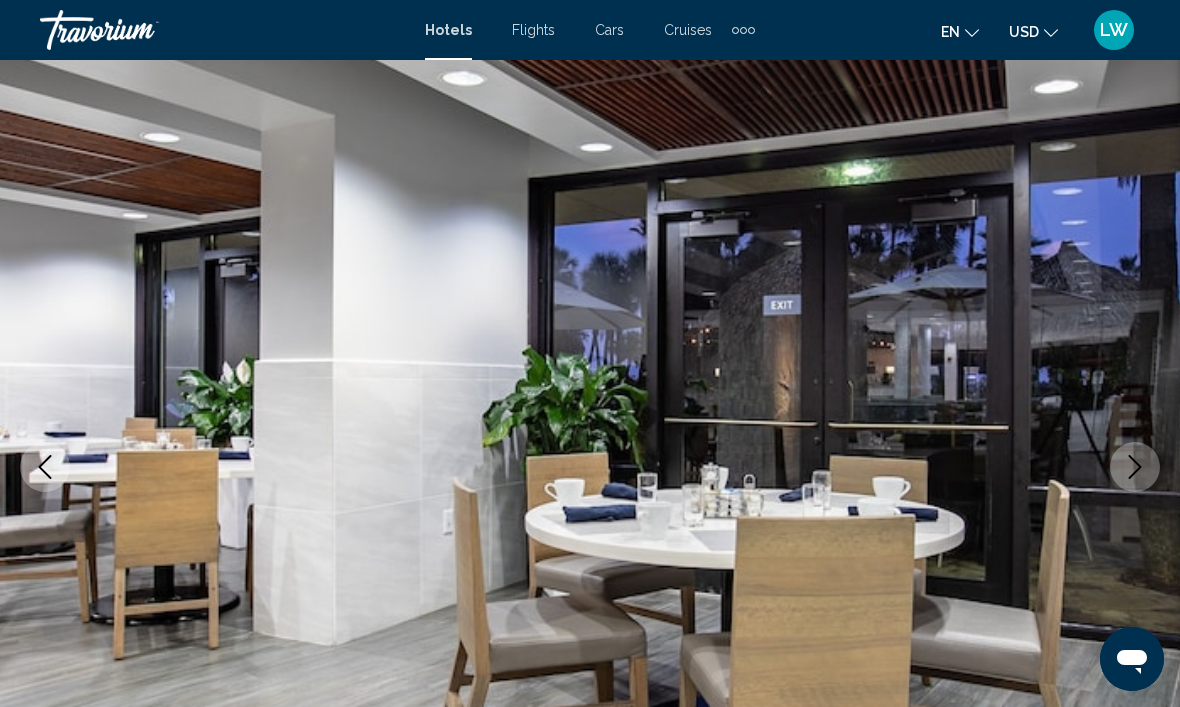 click 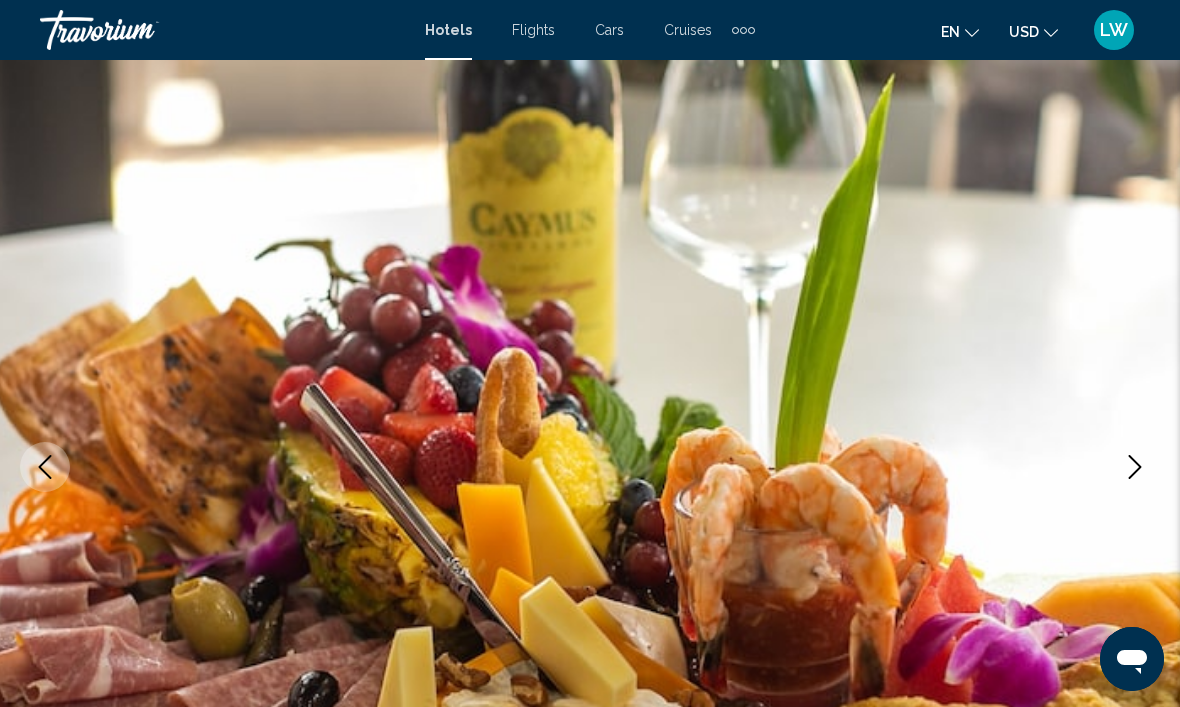 click 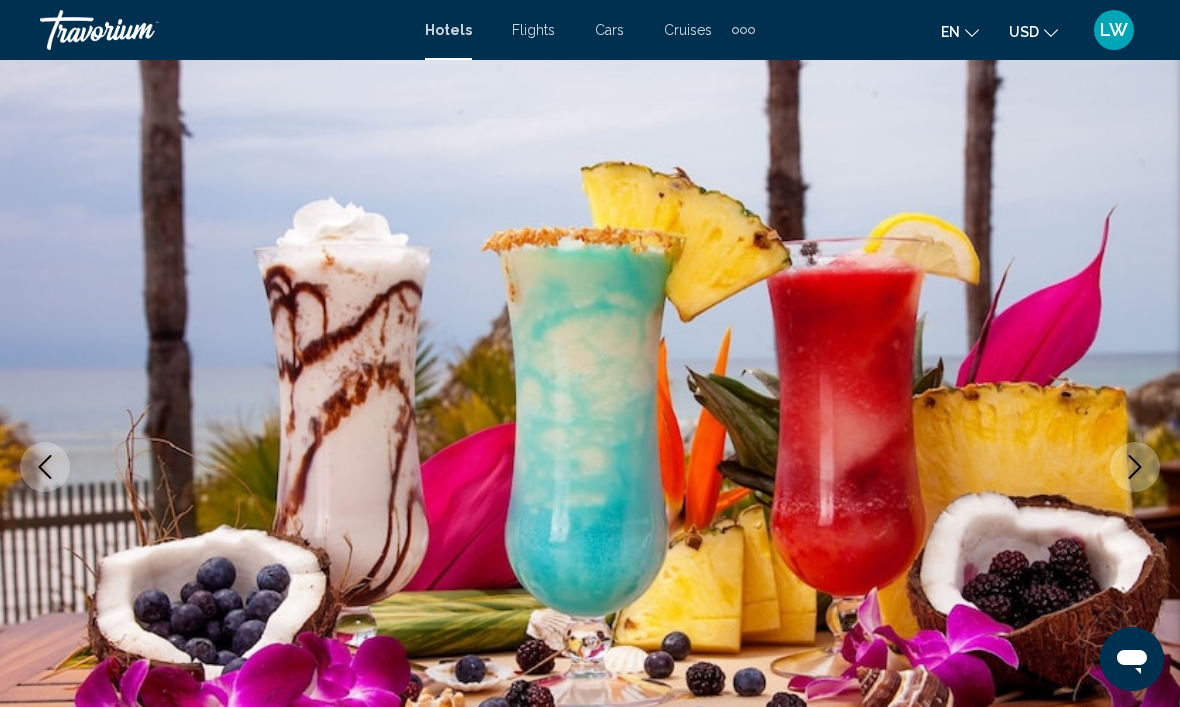 click 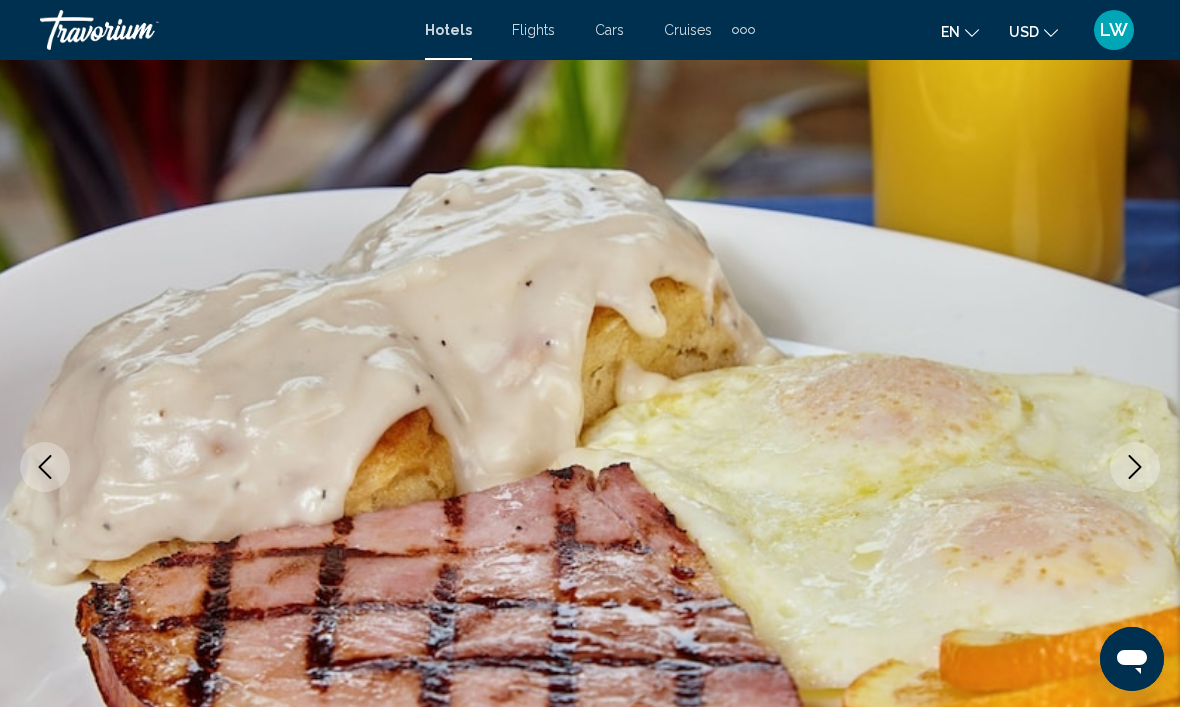 click at bounding box center [590, 467] 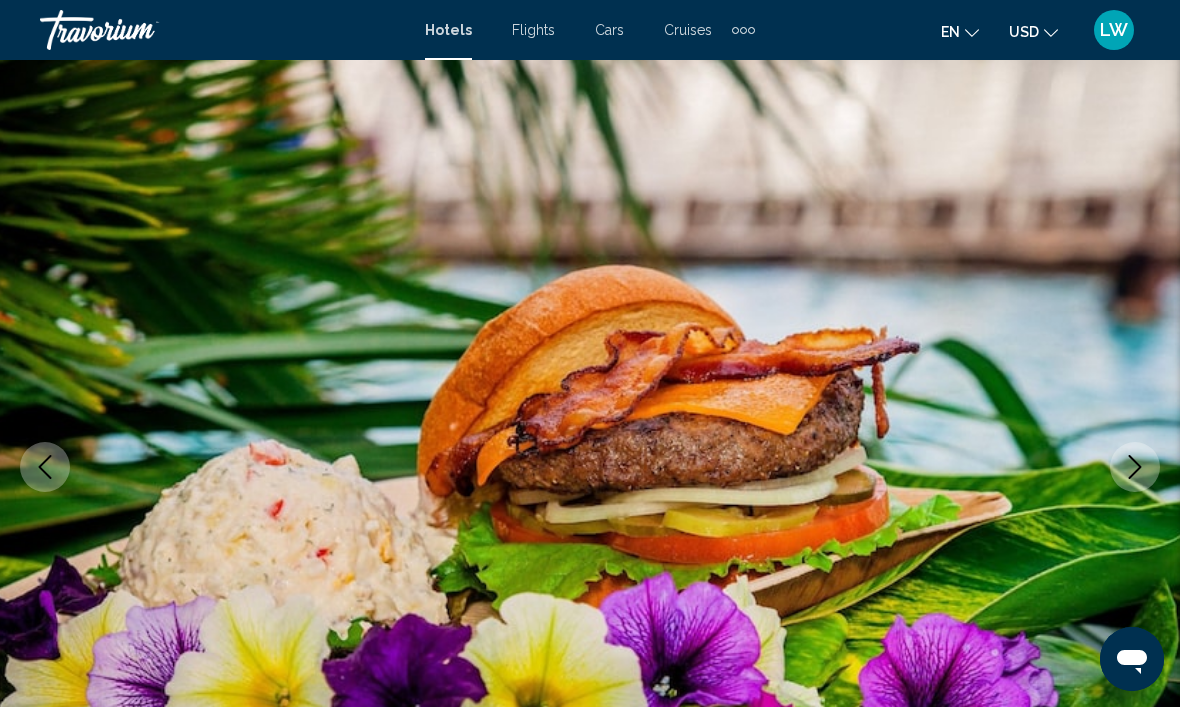 click at bounding box center [590, 467] 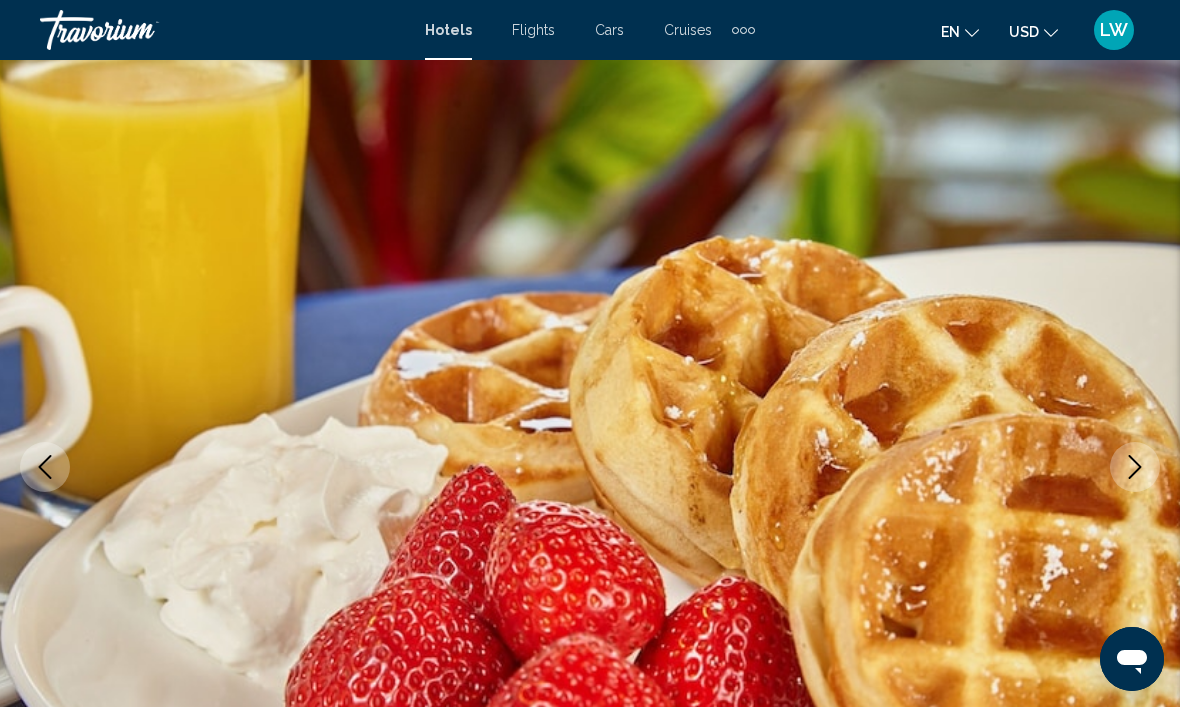 click at bounding box center (1135, 467) 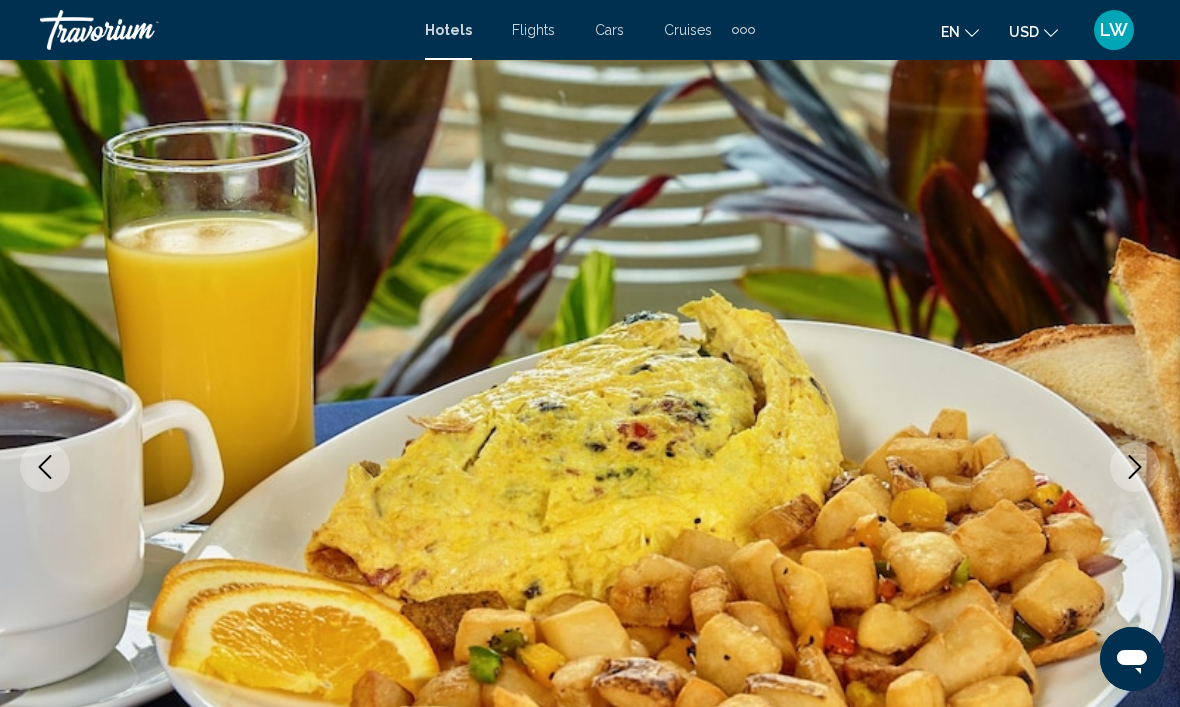 click 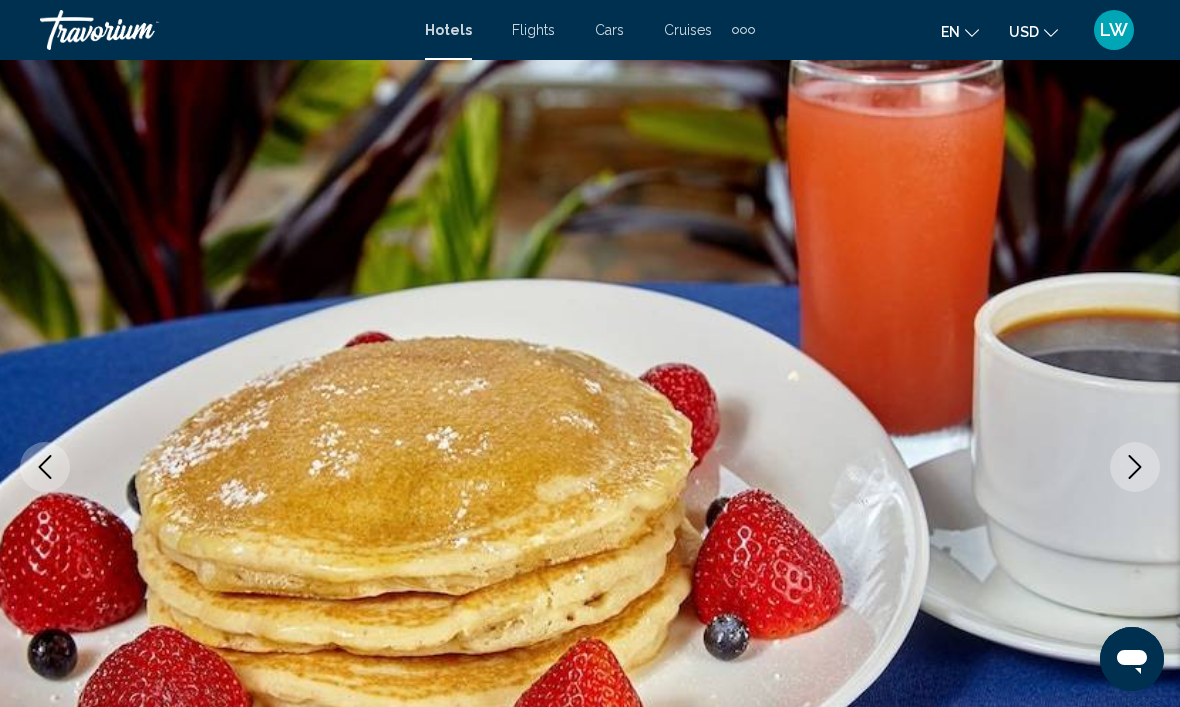 click at bounding box center (1135, 467) 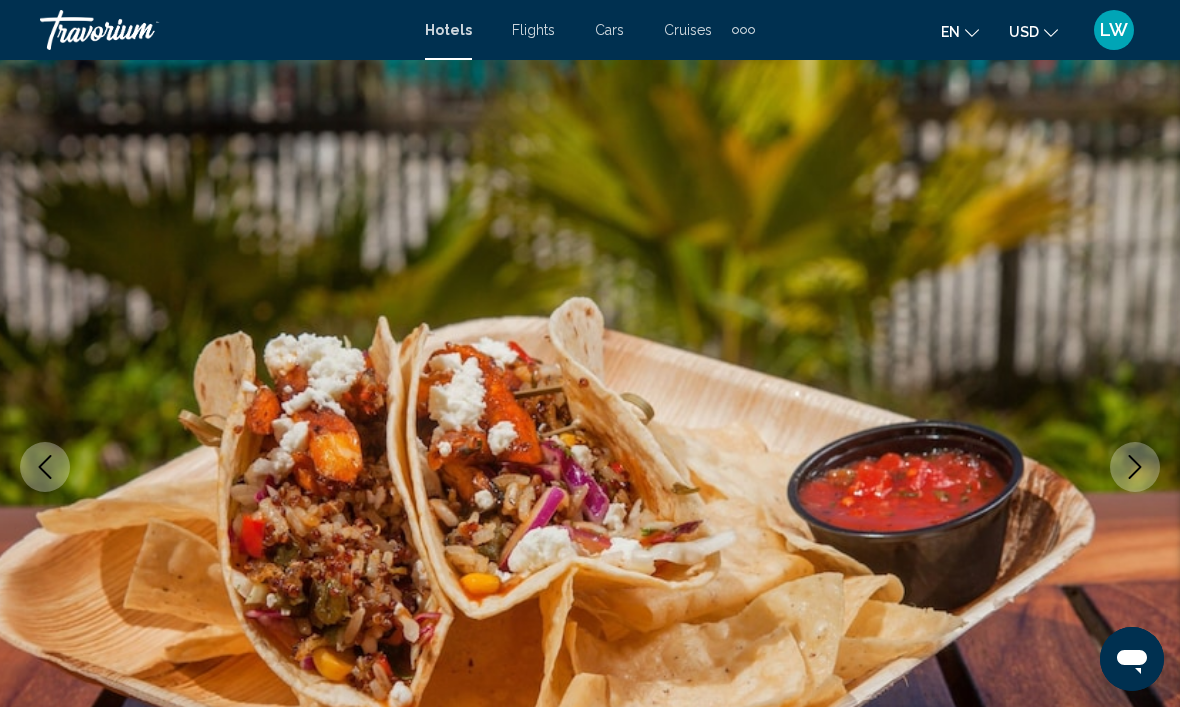 click 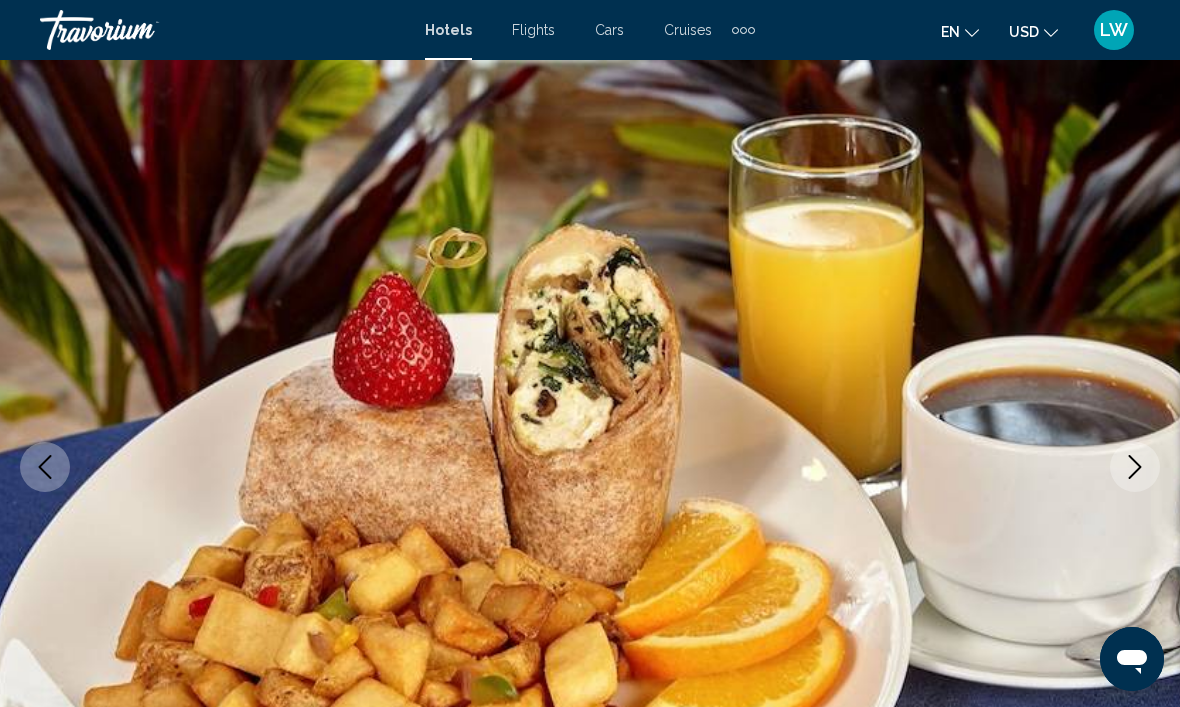 click at bounding box center [1135, 467] 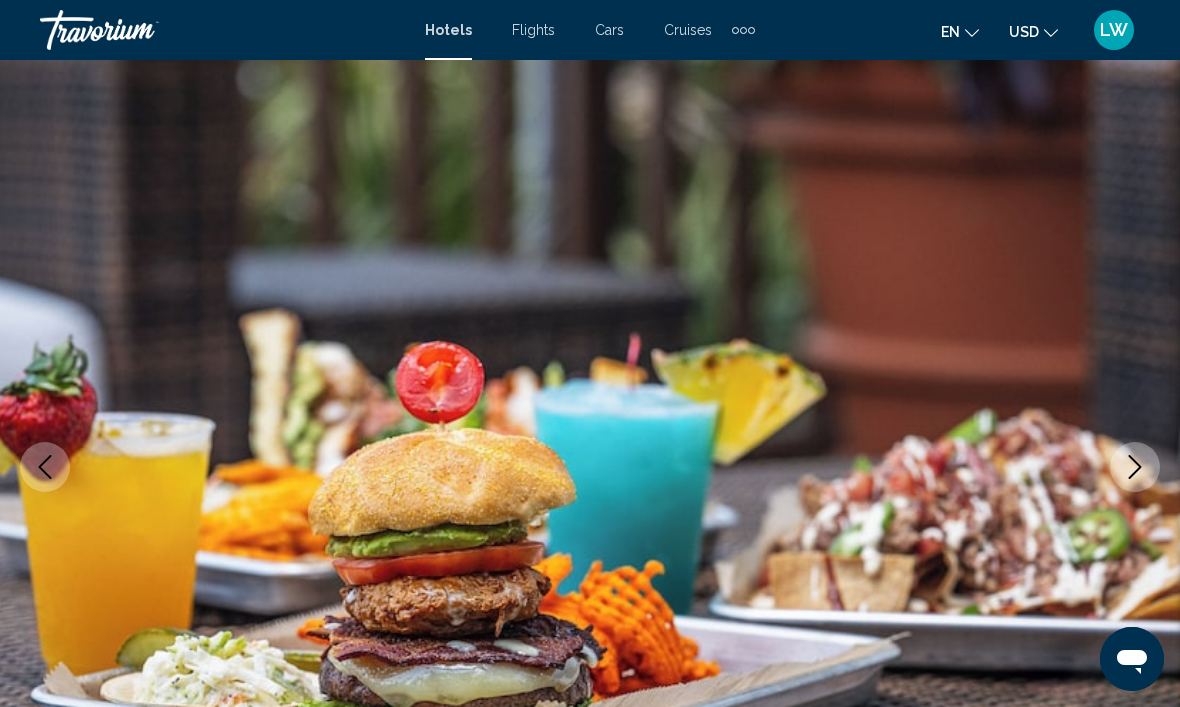 click 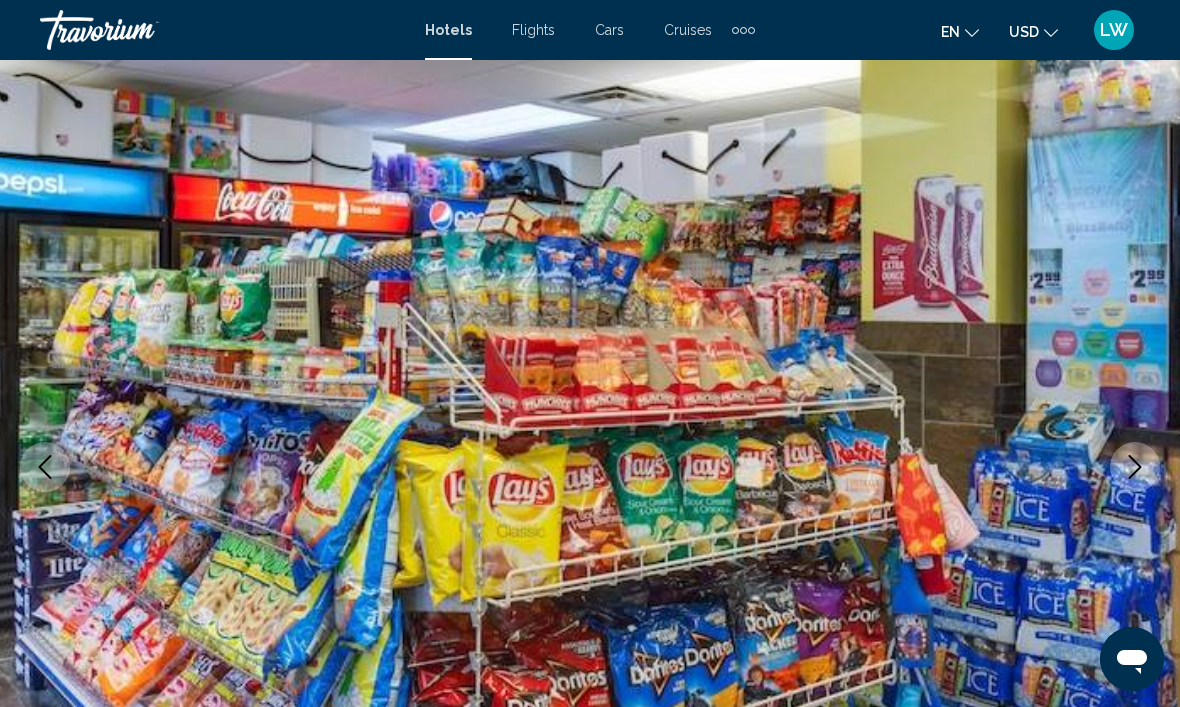 click at bounding box center [1135, 467] 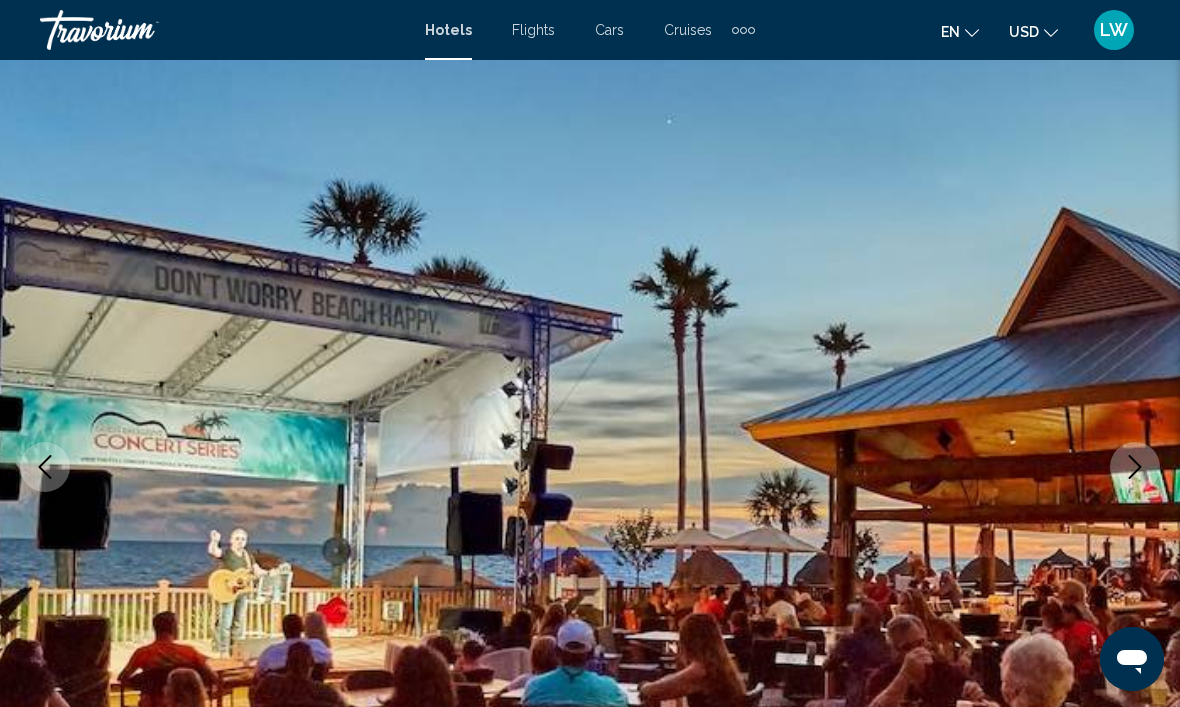 click 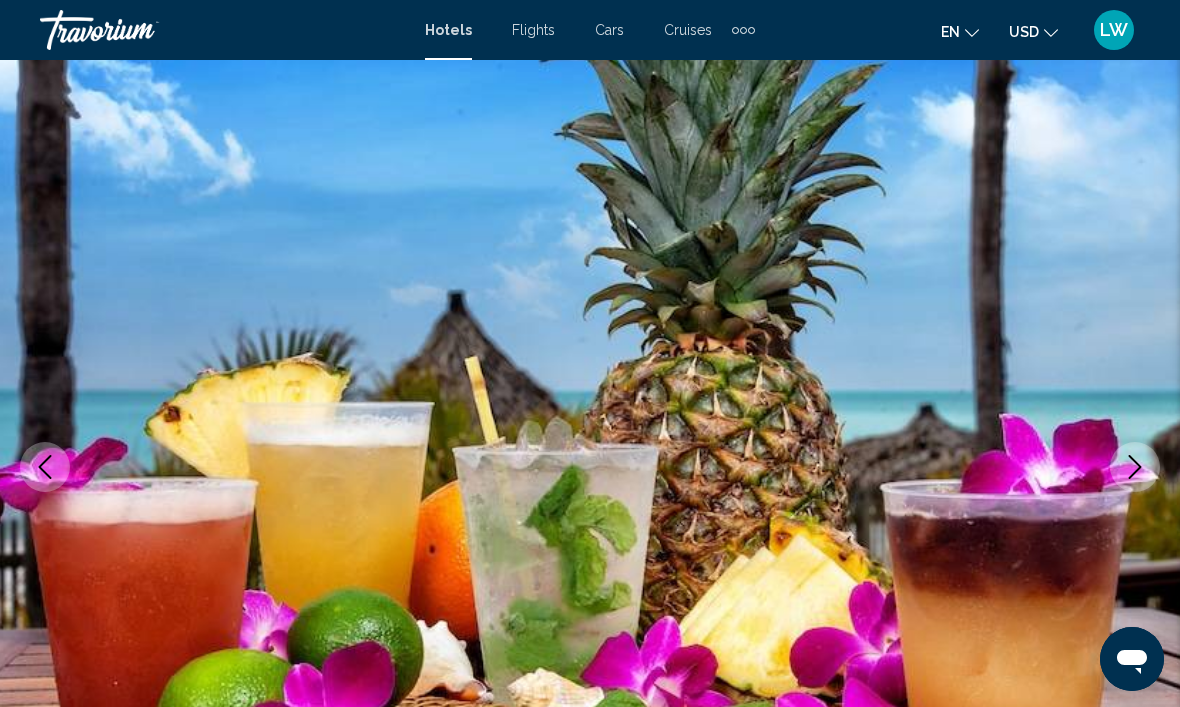 click 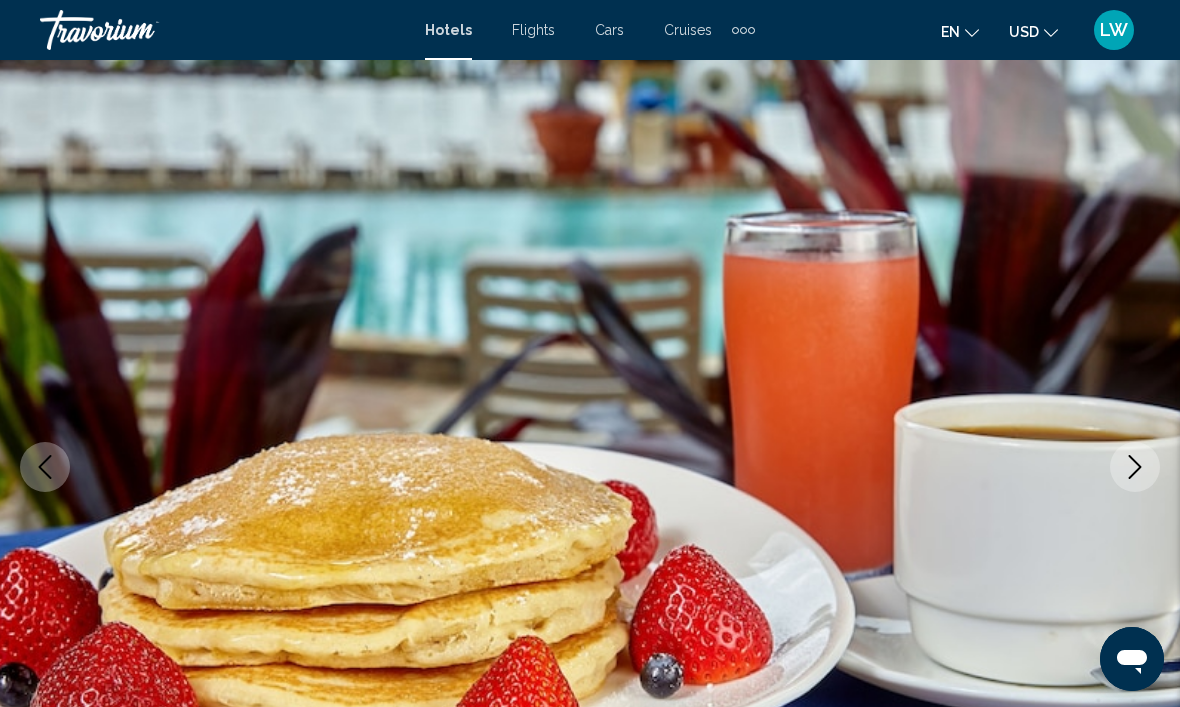 click 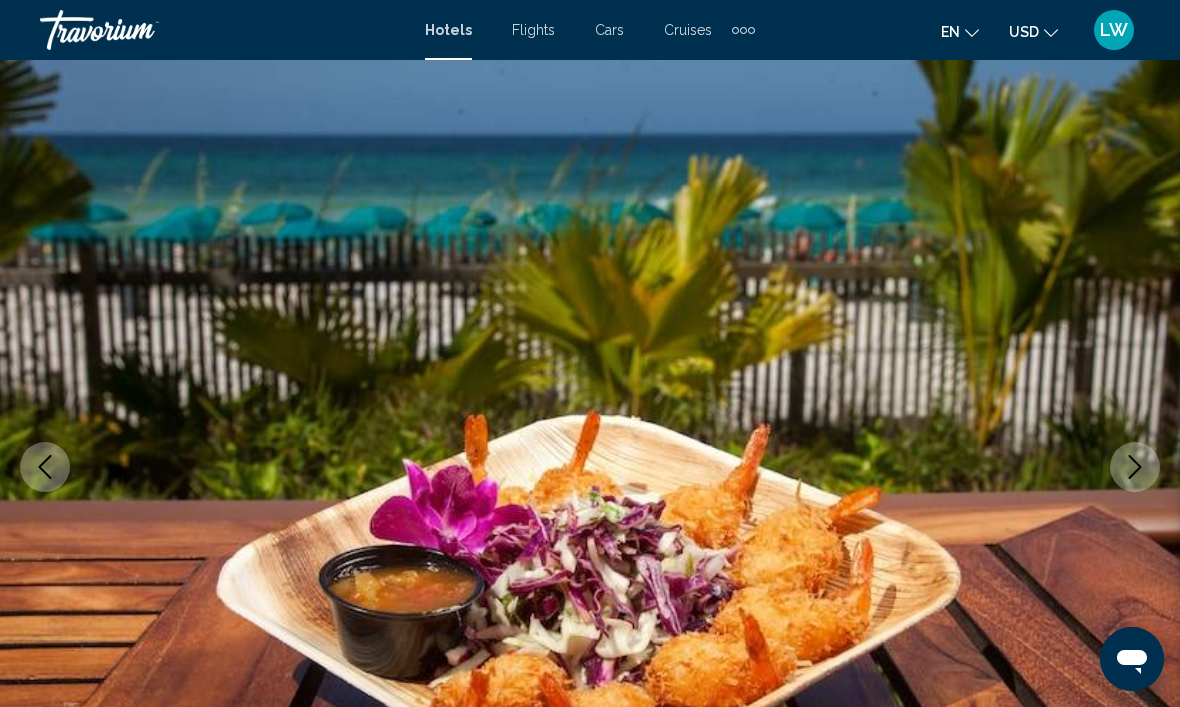 click 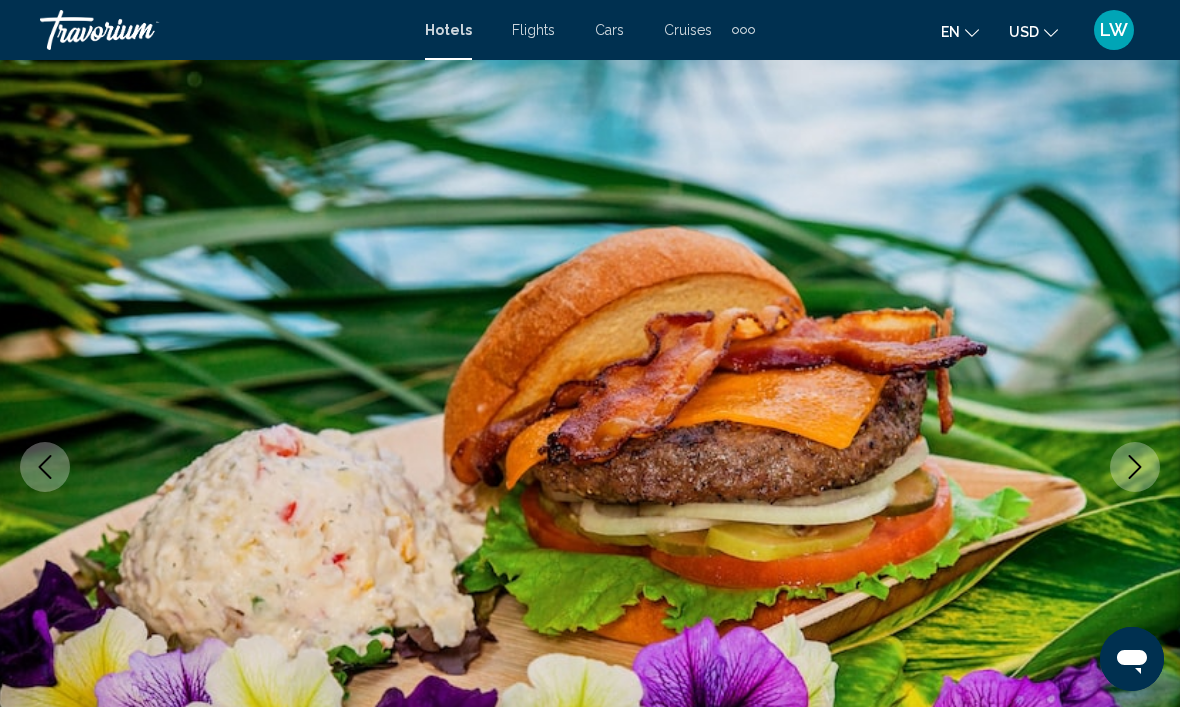 click at bounding box center [1135, 467] 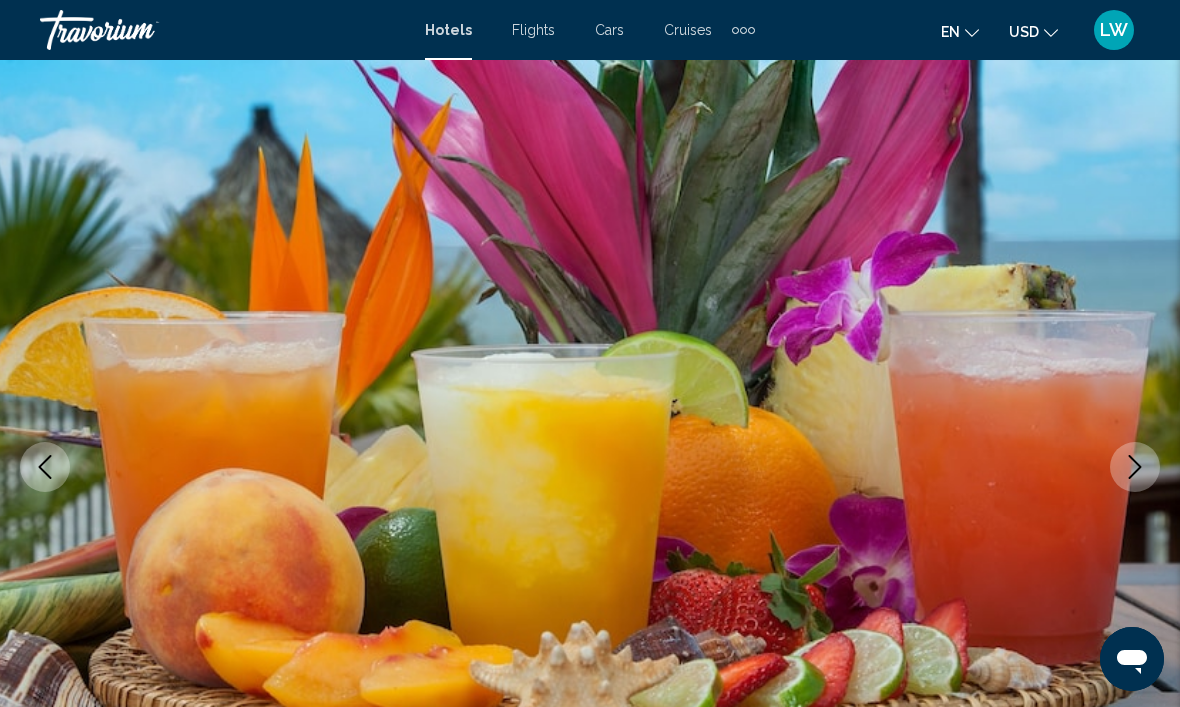 click 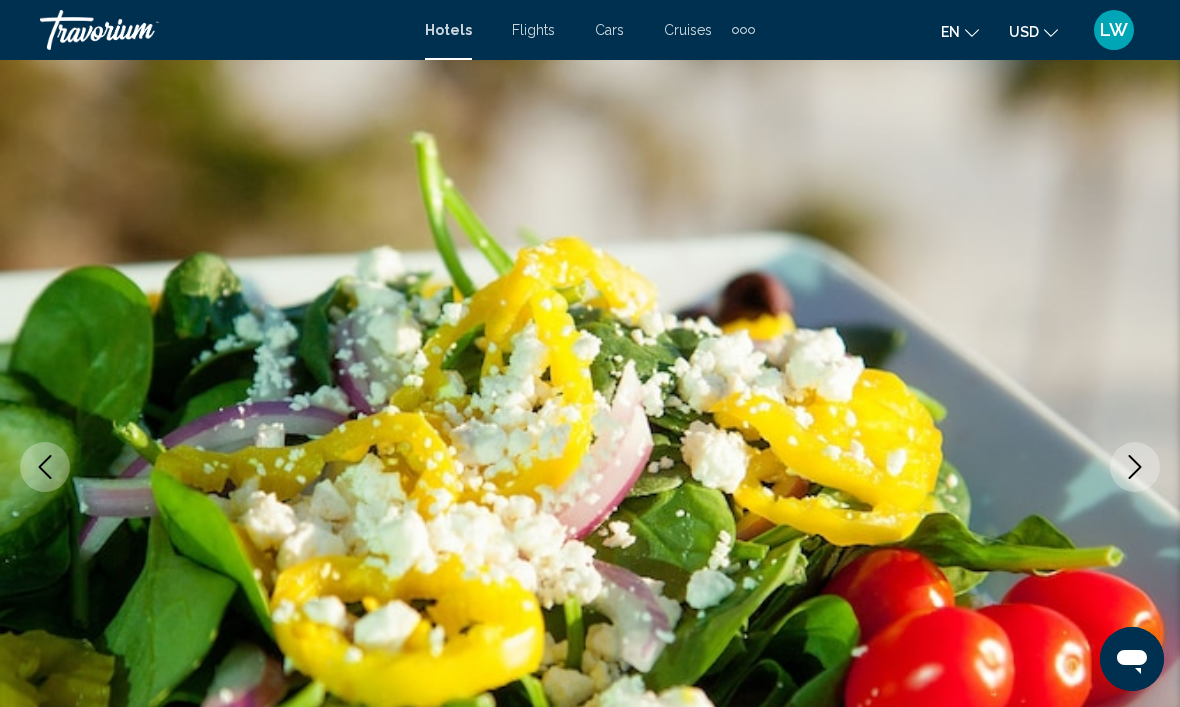 click at bounding box center (1135, 467) 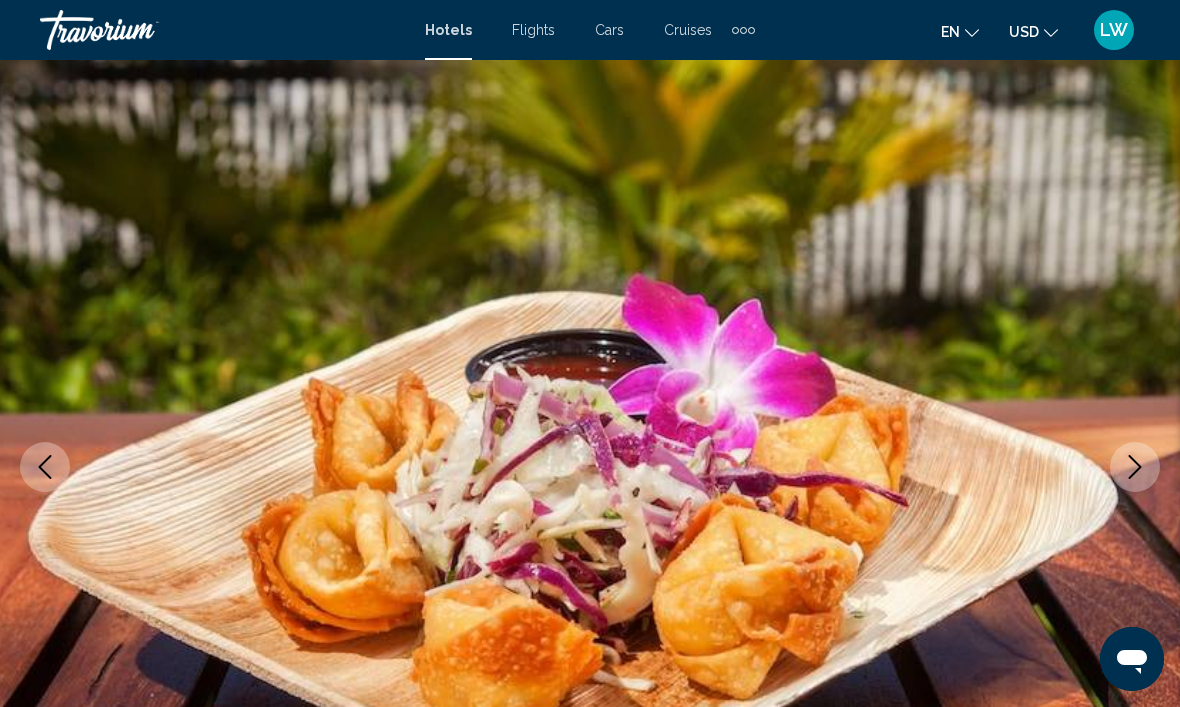 click 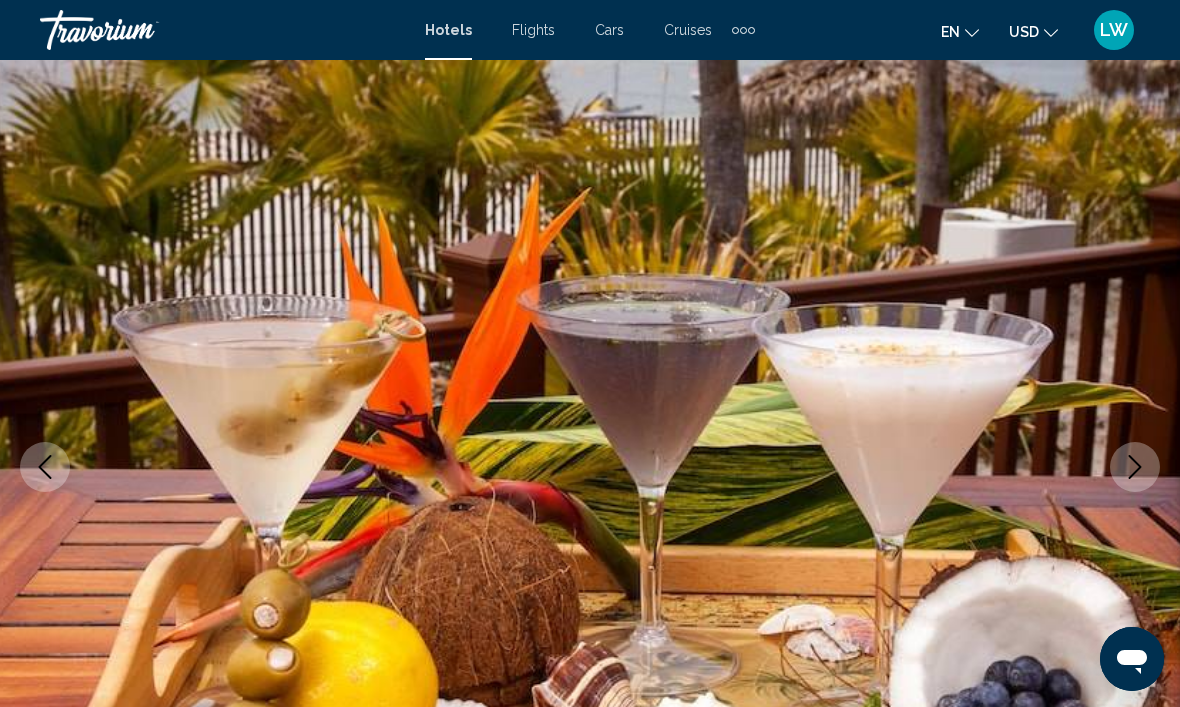 click at bounding box center [590, 467] 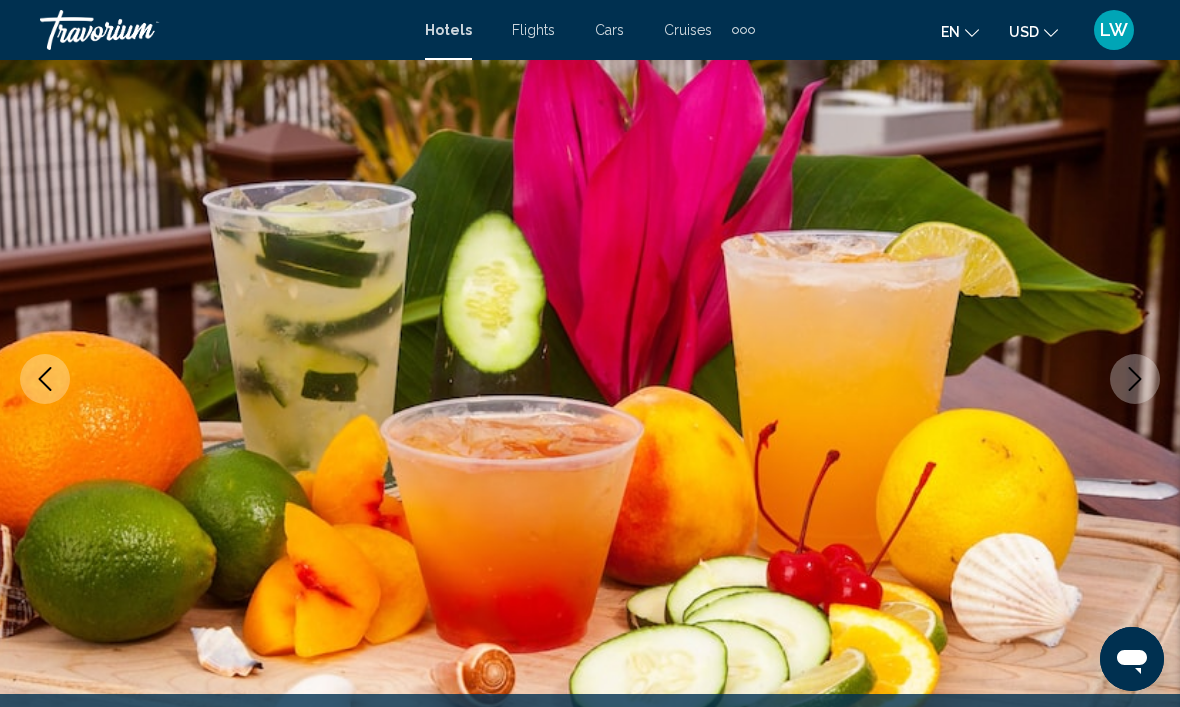 scroll, scrollTop: 0, scrollLeft: 0, axis: both 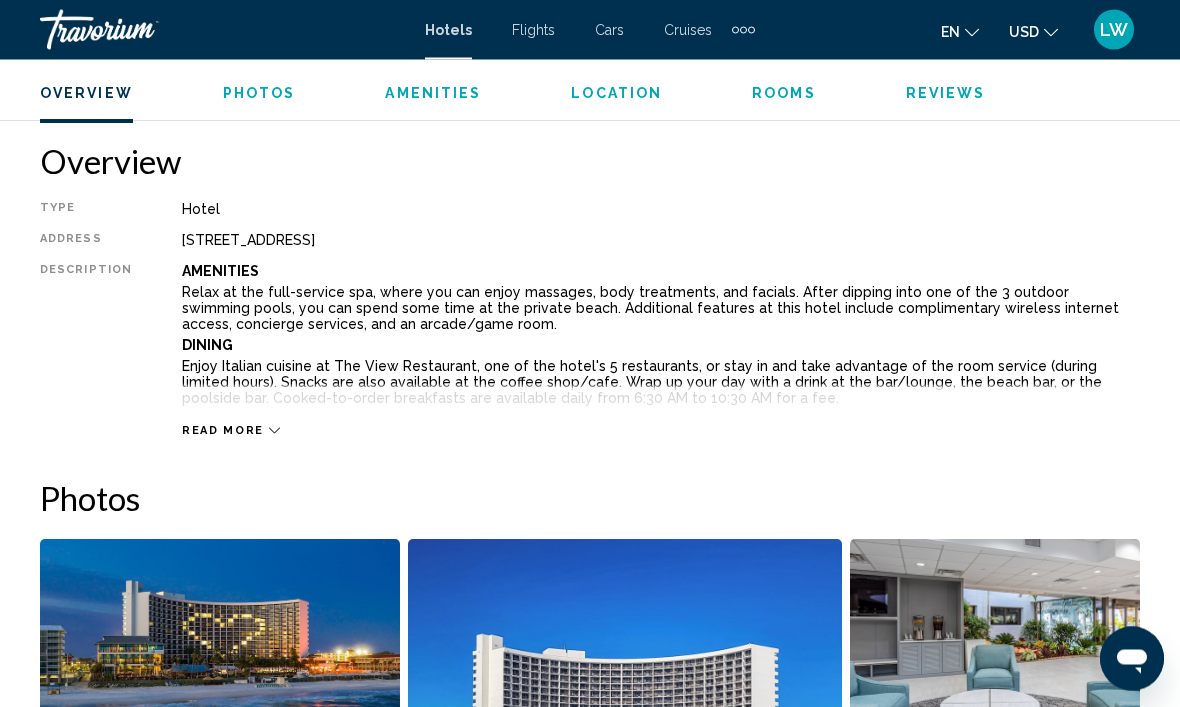 click on "Read more" at bounding box center (231, 431) 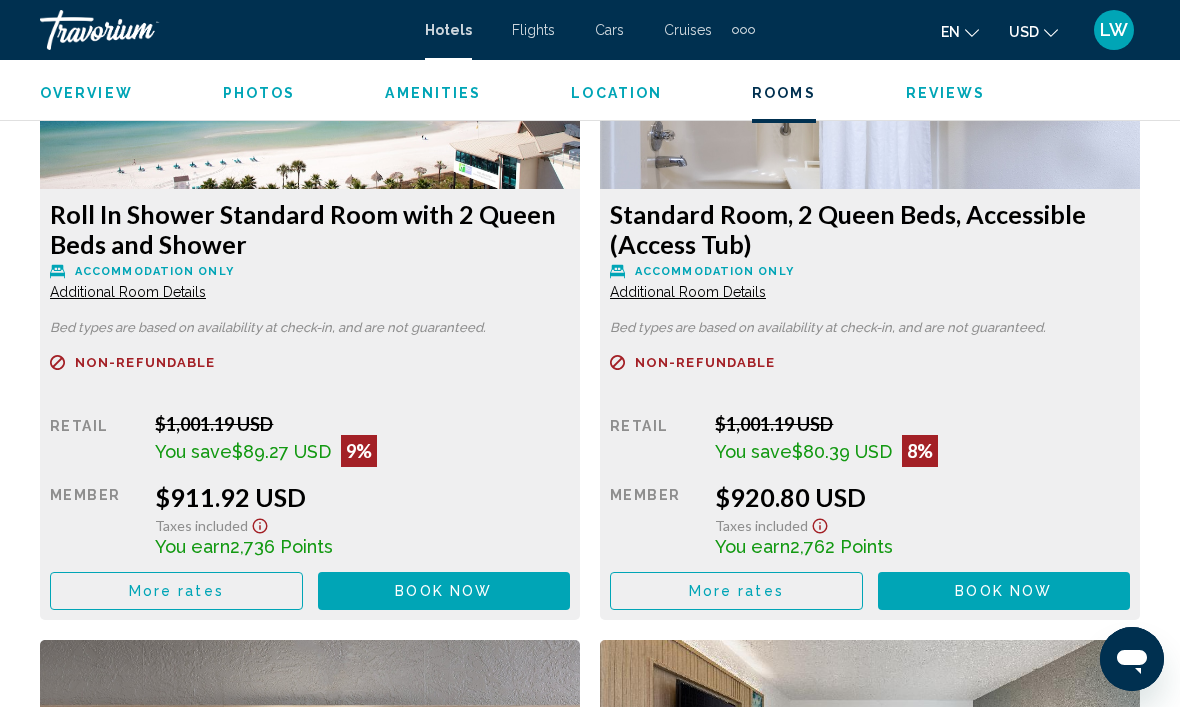 scroll, scrollTop: 5478, scrollLeft: 0, axis: vertical 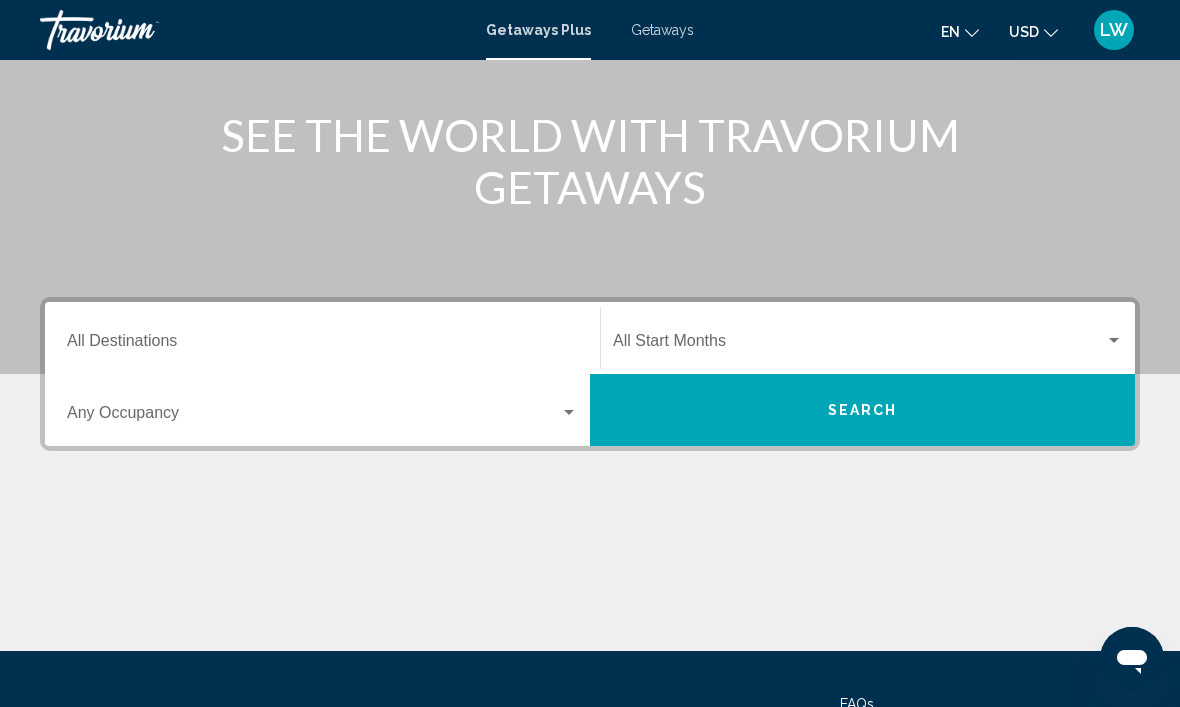 click on "Destination All Destinations" at bounding box center [322, 345] 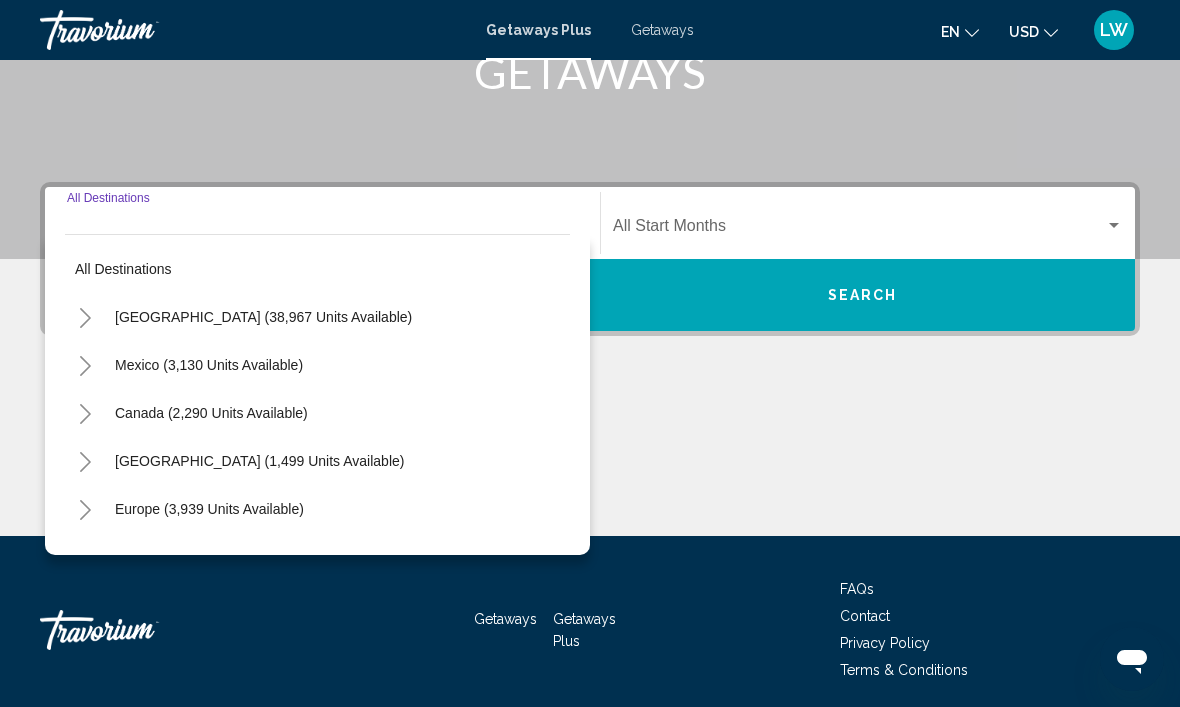scroll, scrollTop: 348, scrollLeft: 0, axis: vertical 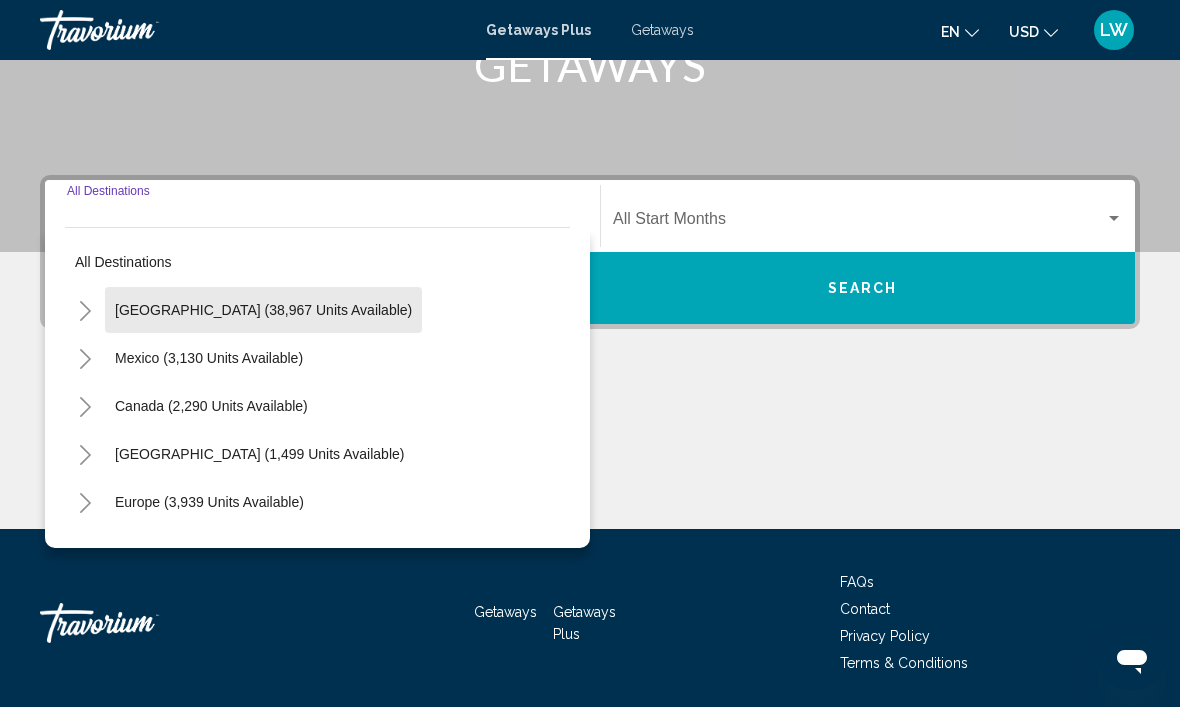 click on "United States (38,967 units available)" at bounding box center [209, 358] 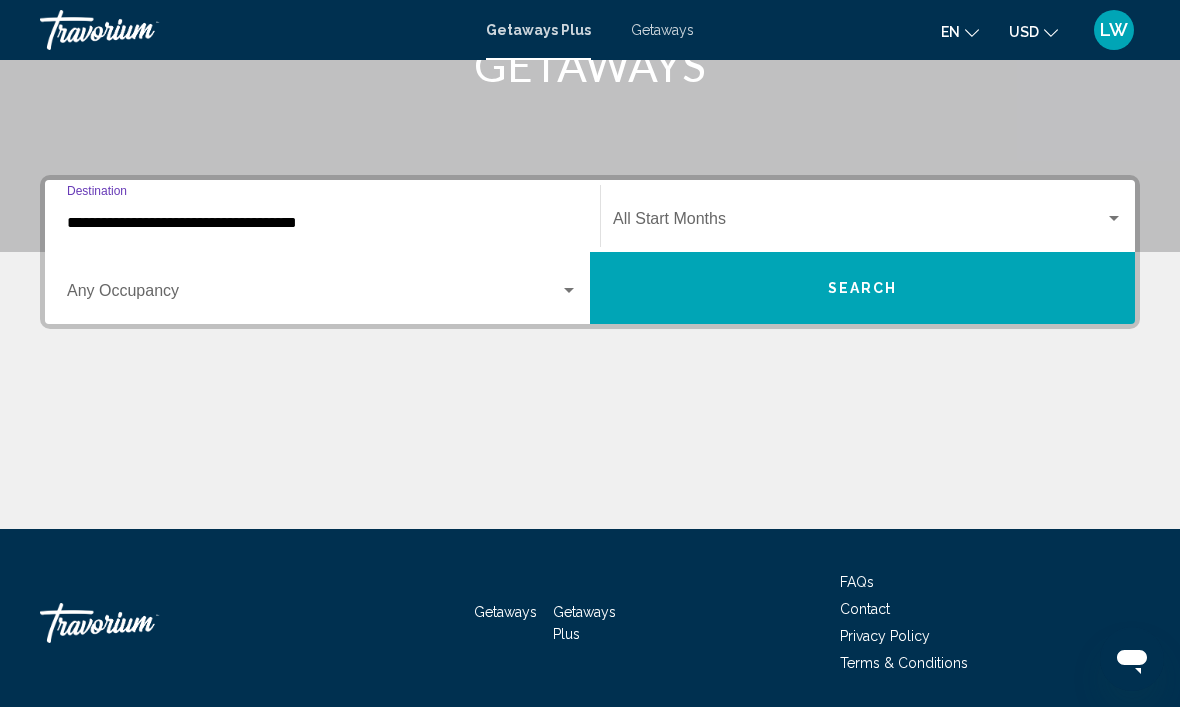 click at bounding box center [313, 295] 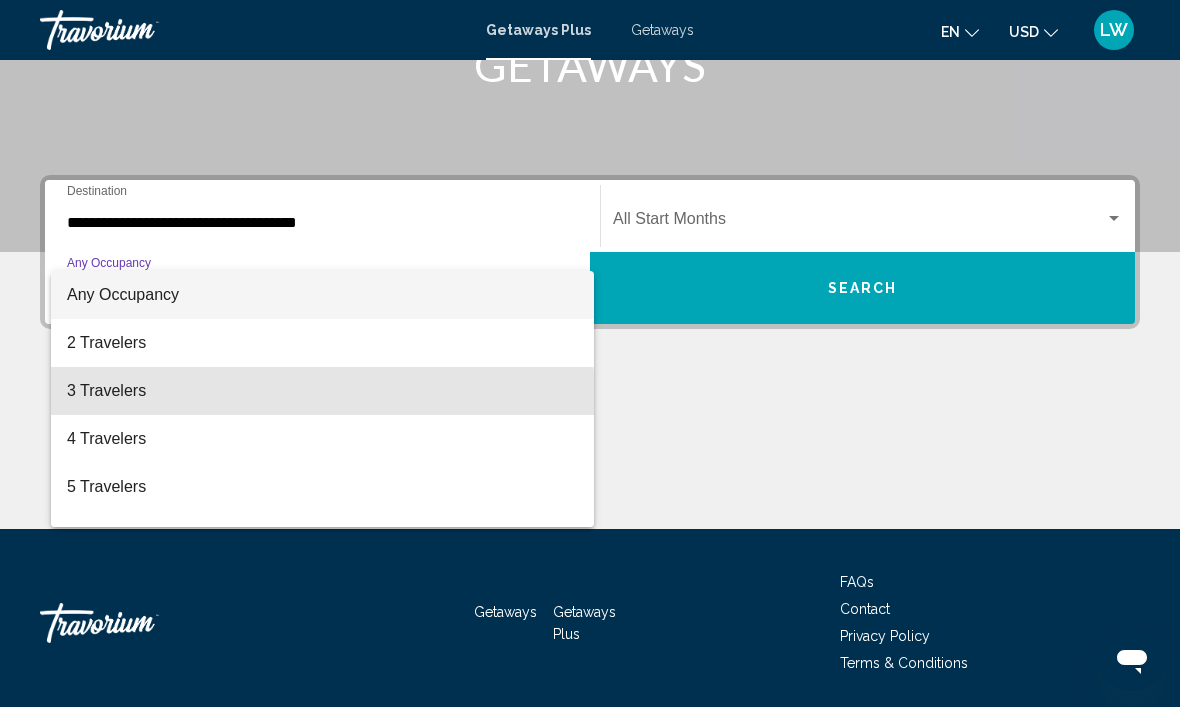 click on "3 Travelers" at bounding box center (322, 391) 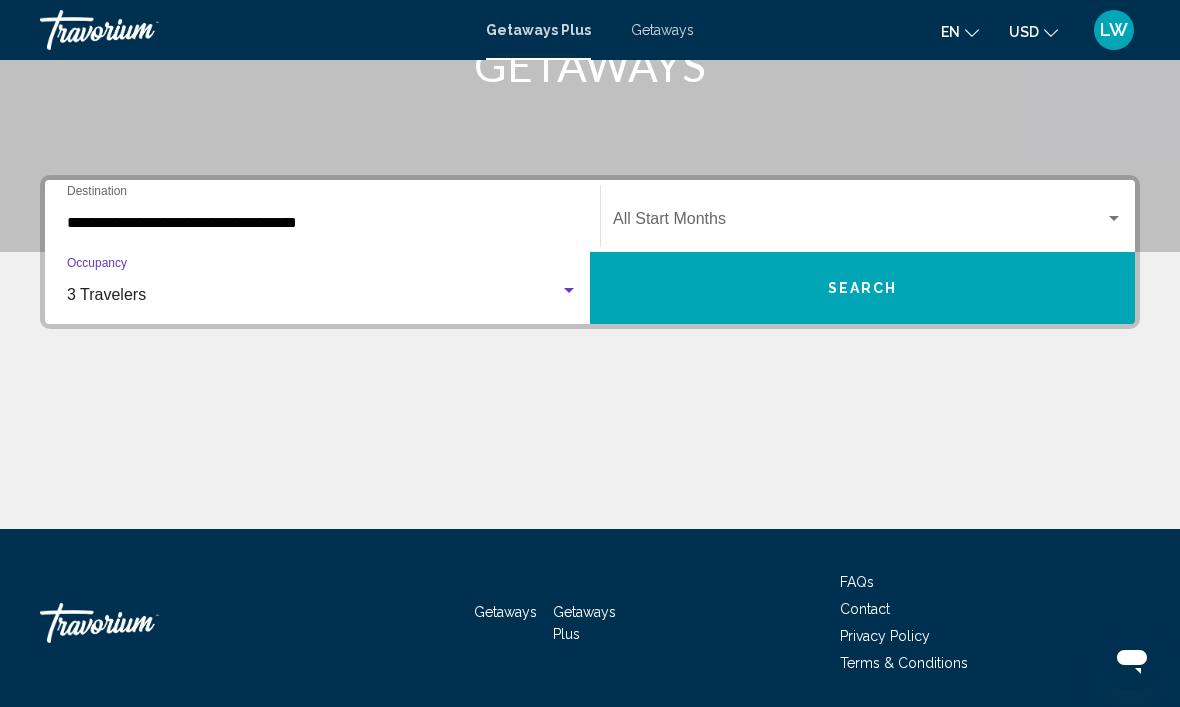click at bounding box center [859, 223] 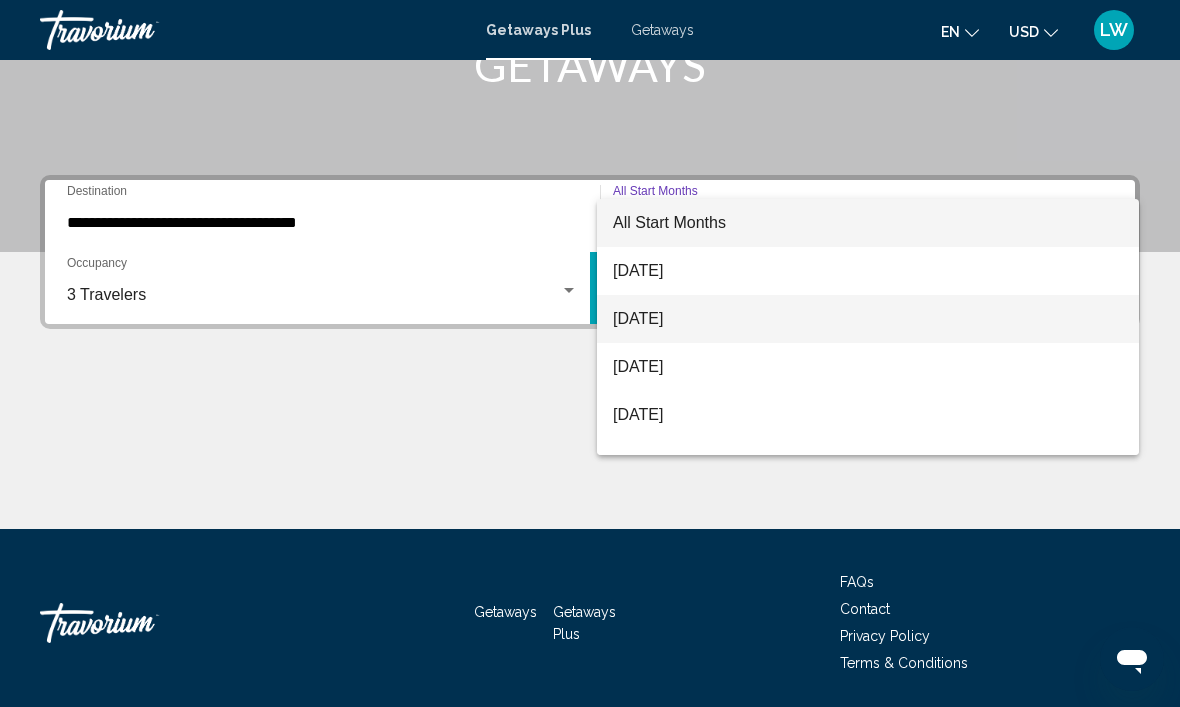 click on "August 2025" at bounding box center [868, 319] 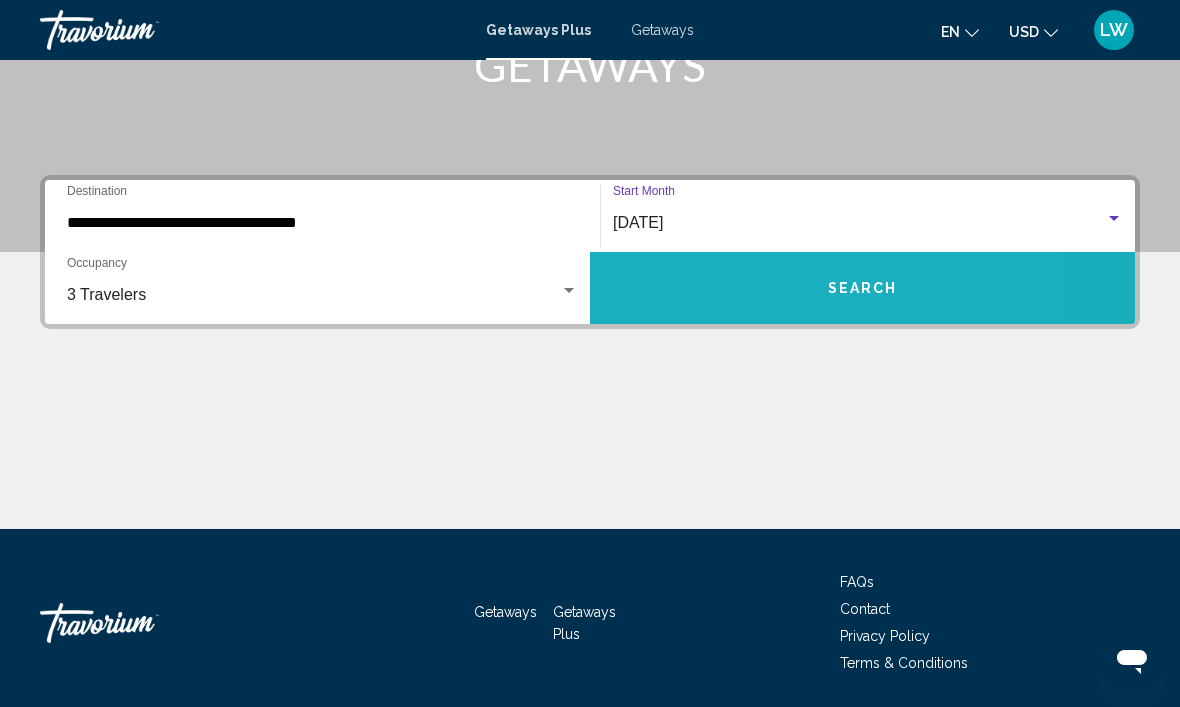 click on "Search" at bounding box center (862, 288) 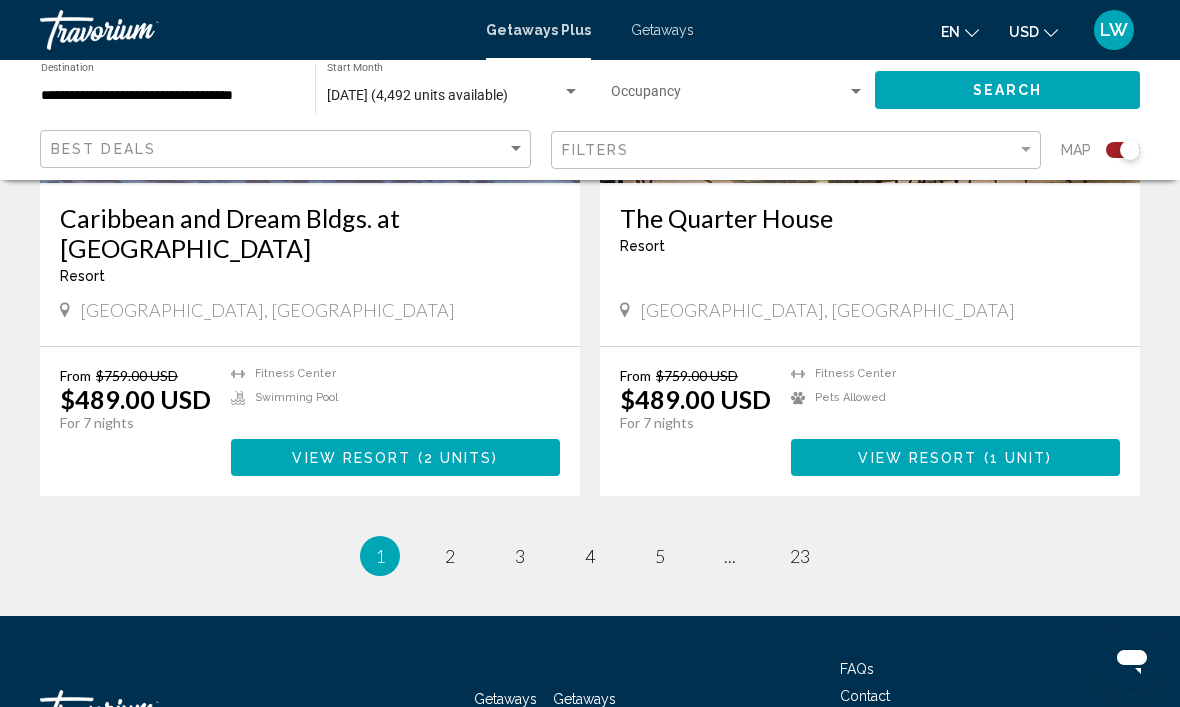 scroll, scrollTop: 4269, scrollLeft: 0, axis: vertical 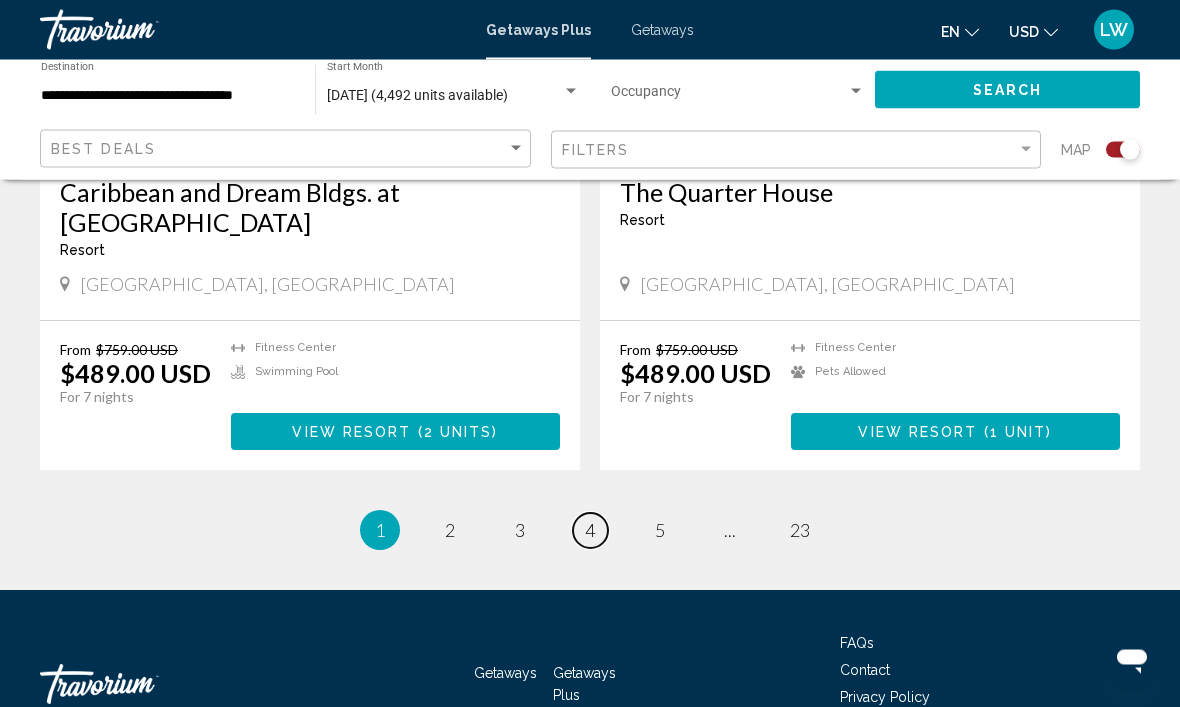 click on "page  4" at bounding box center (590, 531) 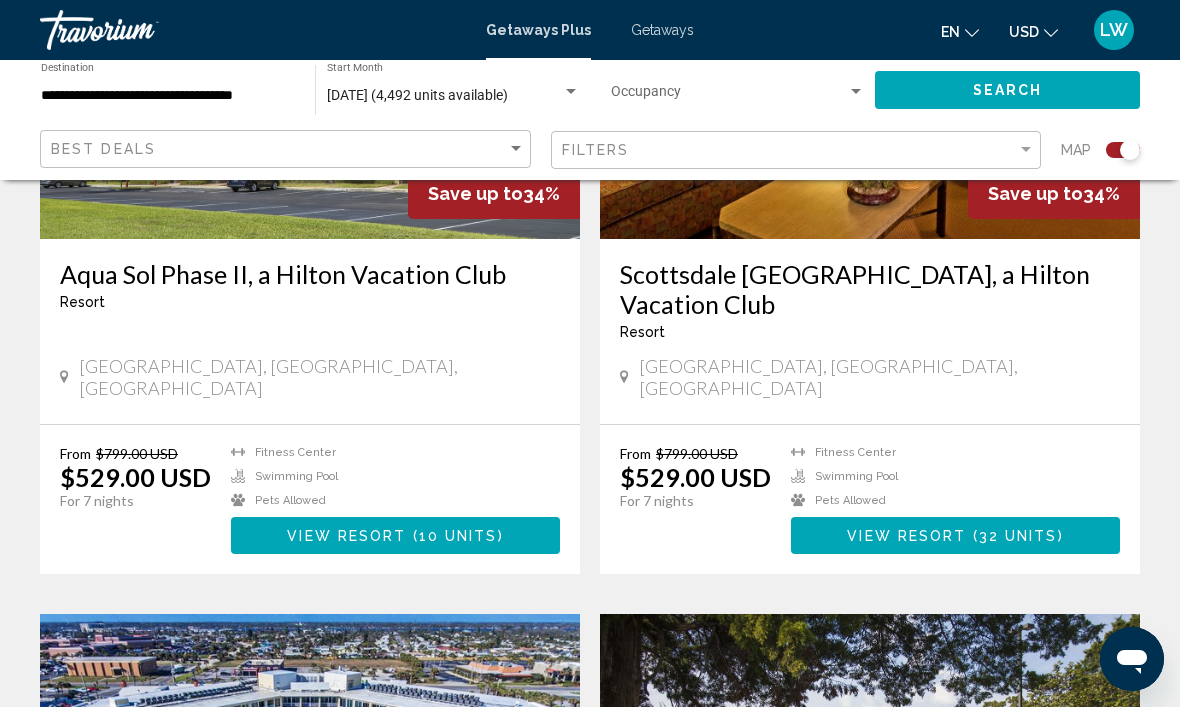 scroll, scrollTop: 916, scrollLeft: 0, axis: vertical 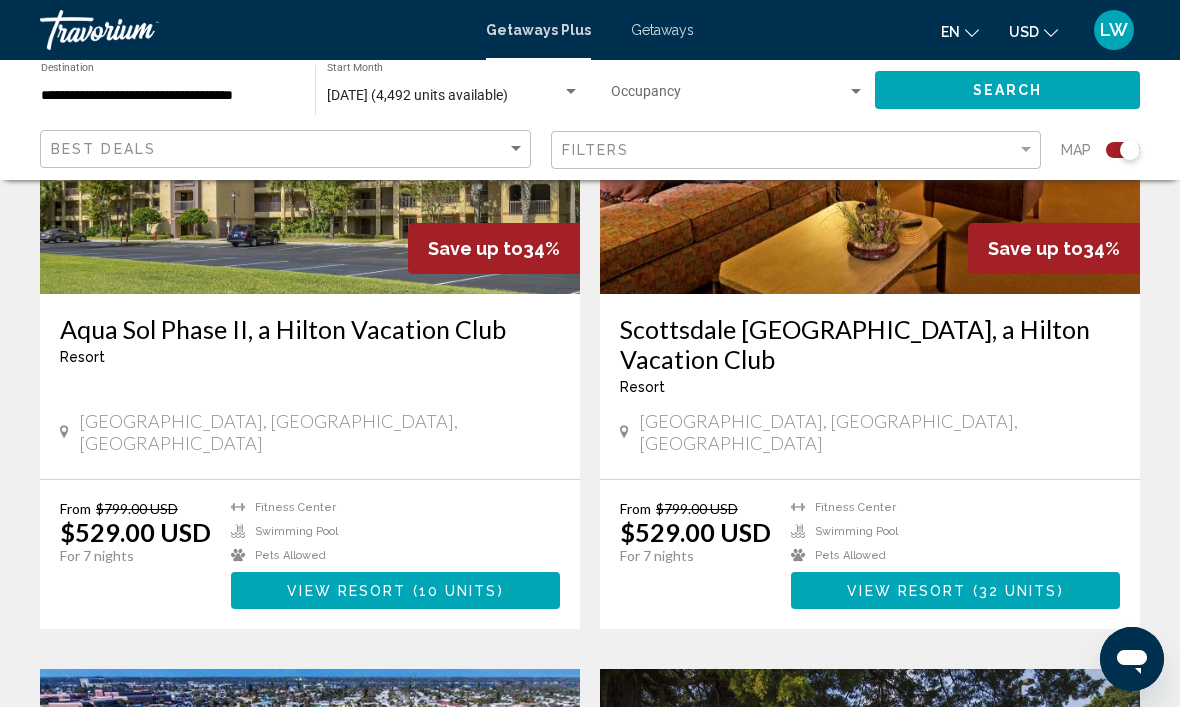 click 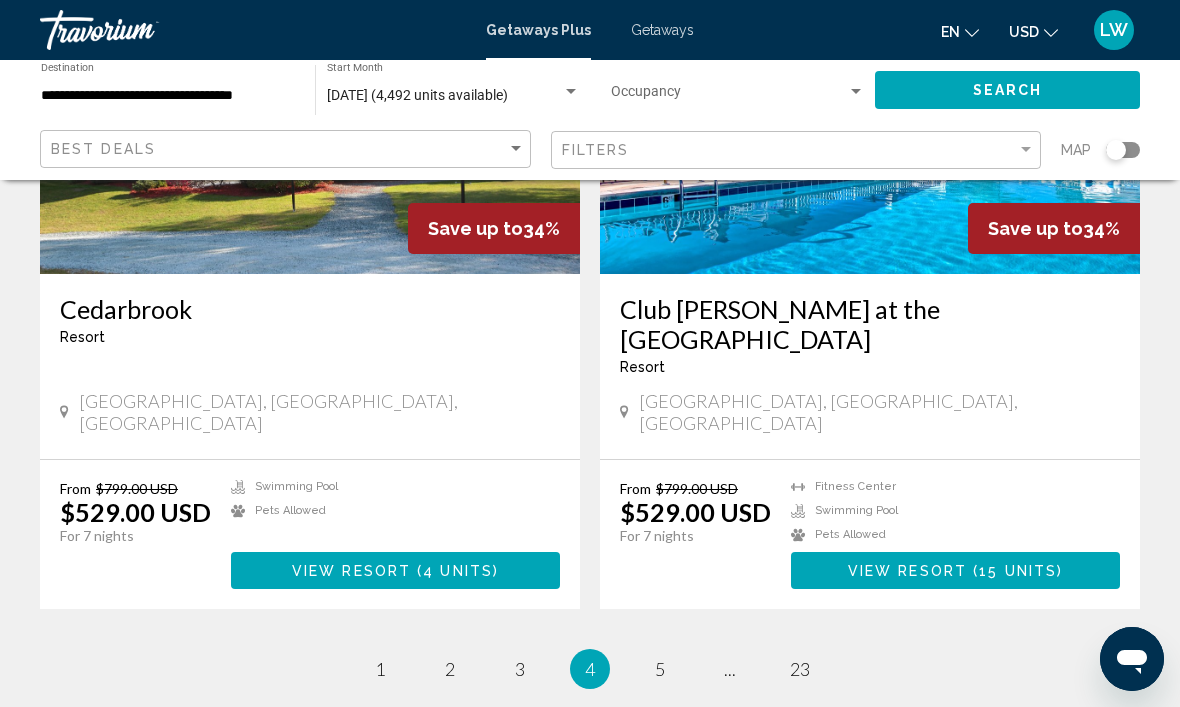scroll, scrollTop: 3752, scrollLeft: 0, axis: vertical 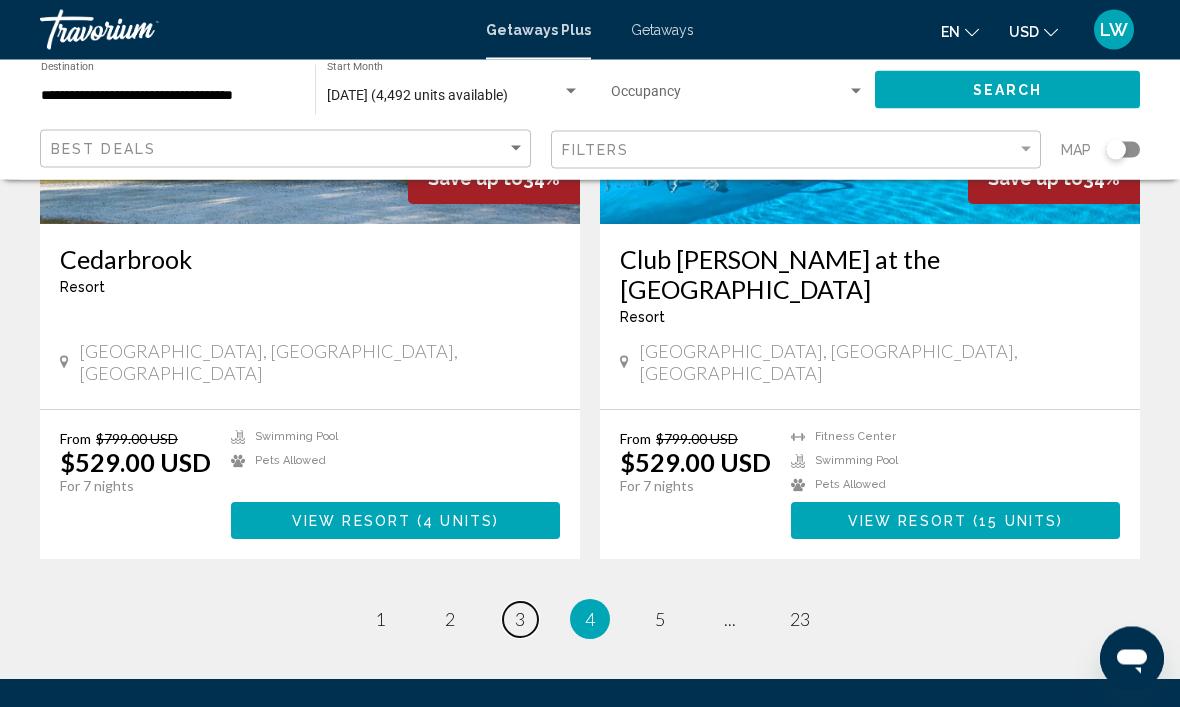 click on "3" at bounding box center [520, 620] 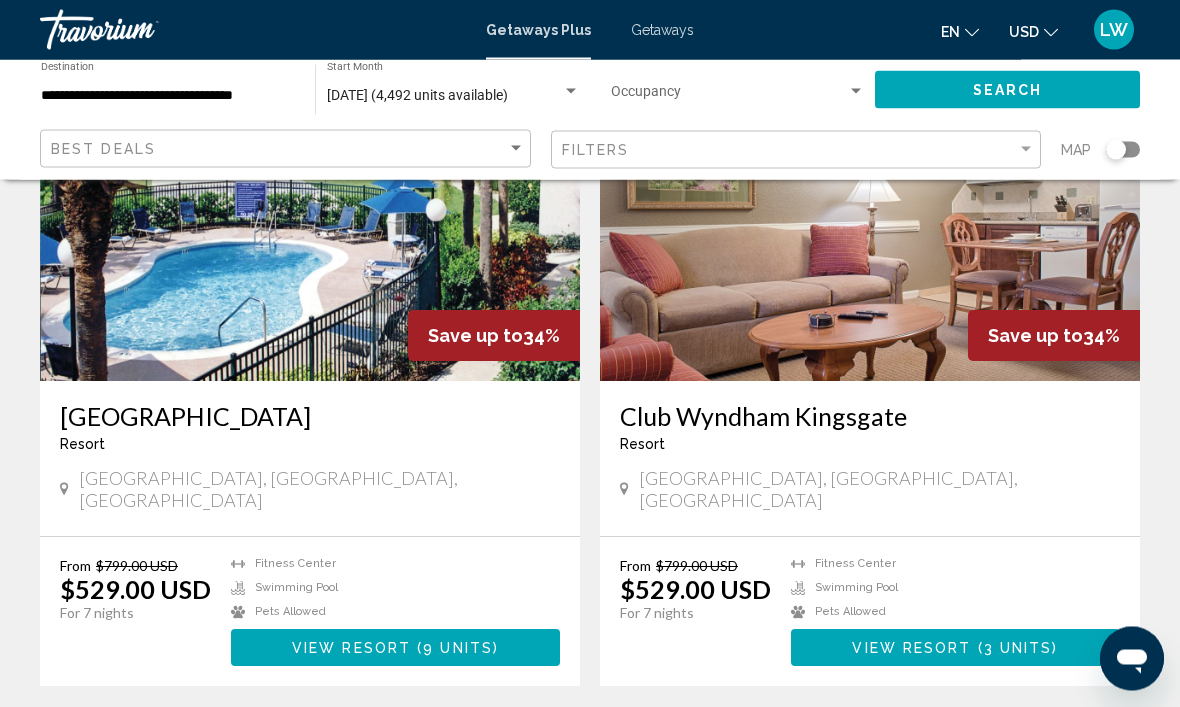 scroll, scrollTop: 3662, scrollLeft: 0, axis: vertical 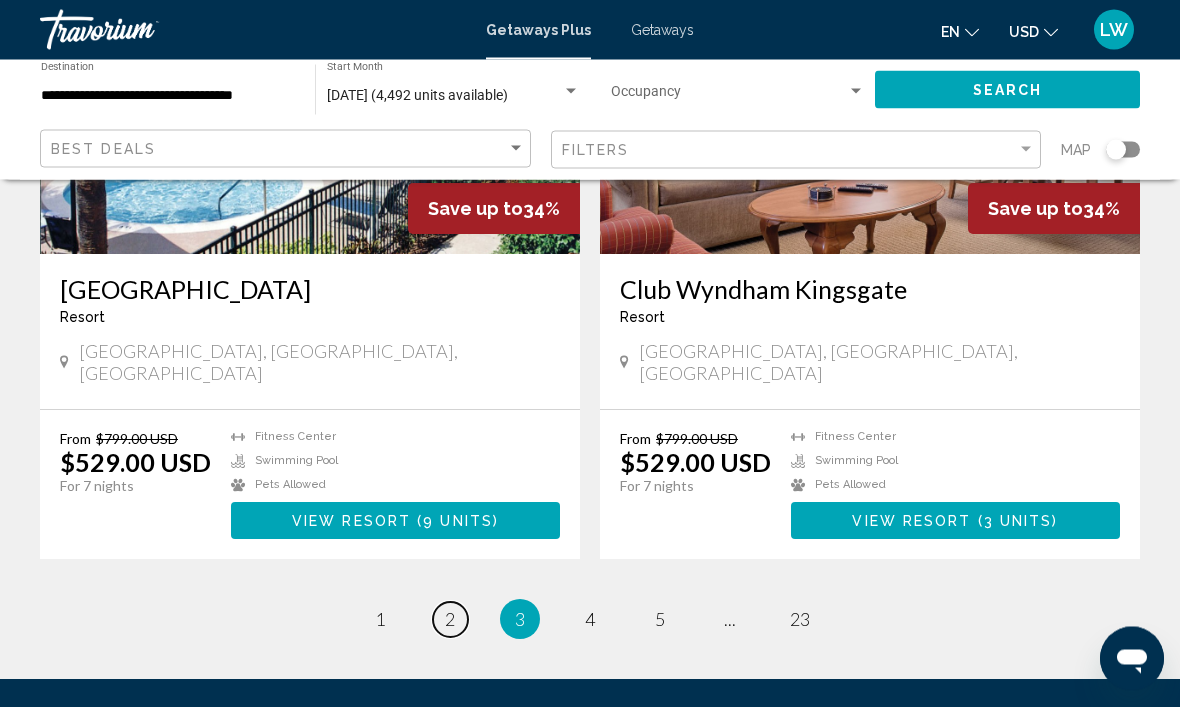 click on "2" at bounding box center [450, 620] 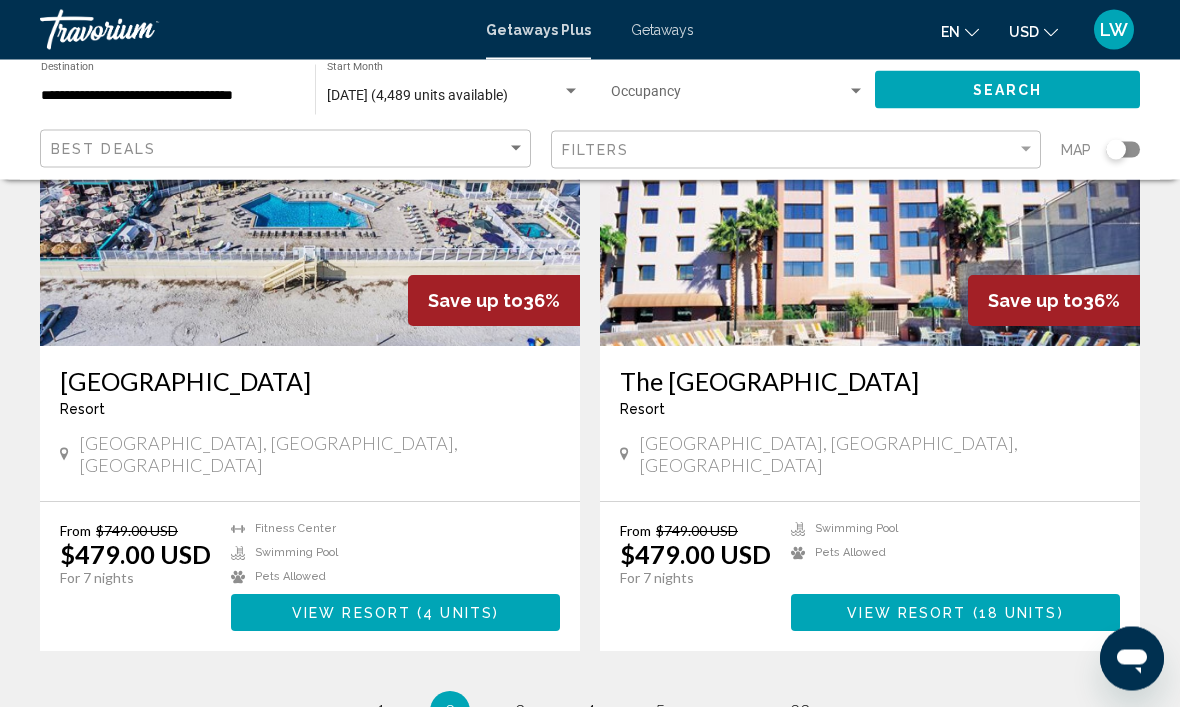 scroll, scrollTop: 3692, scrollLeft: 0, axis: vertical 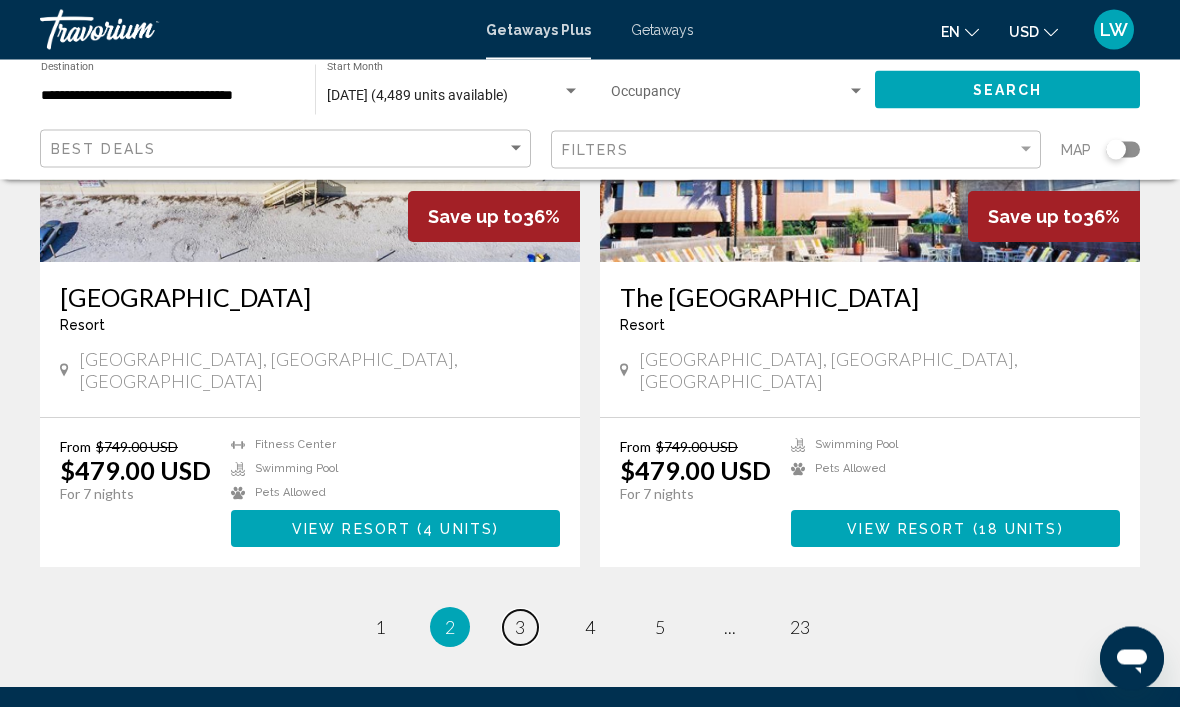 click on "3" at bounding box center [520, 628] 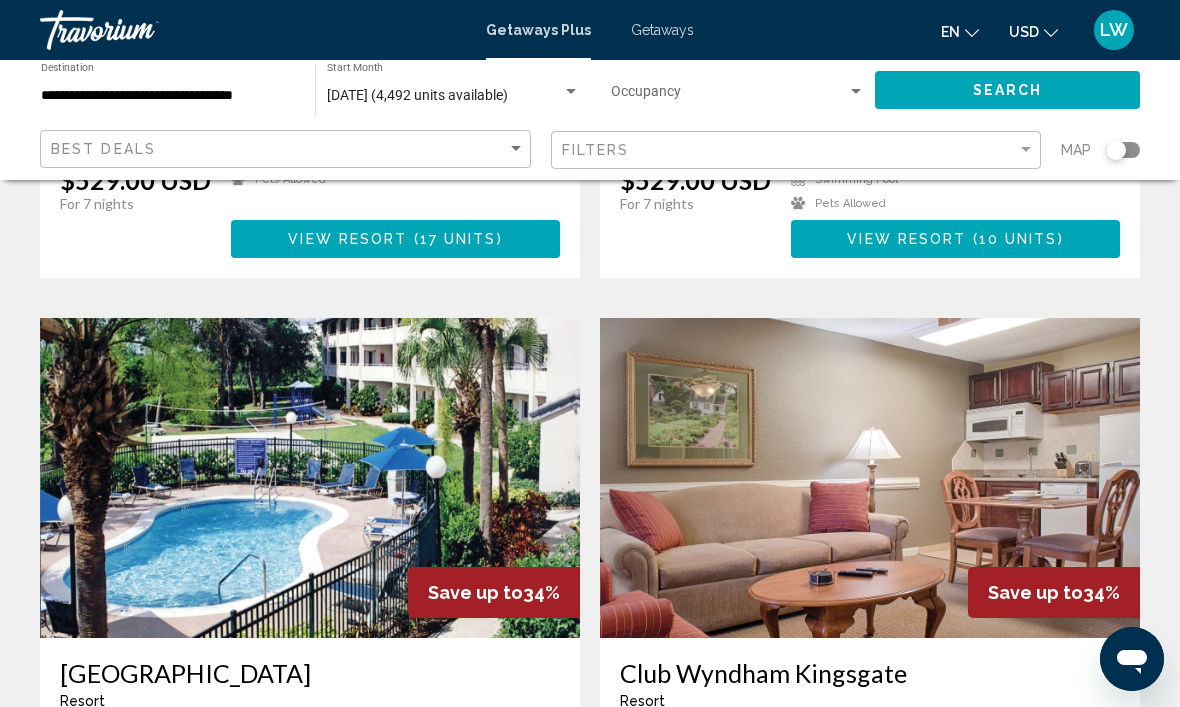 scroll, scrollTop: 3662, scrollLeft: 0, axis: vertical 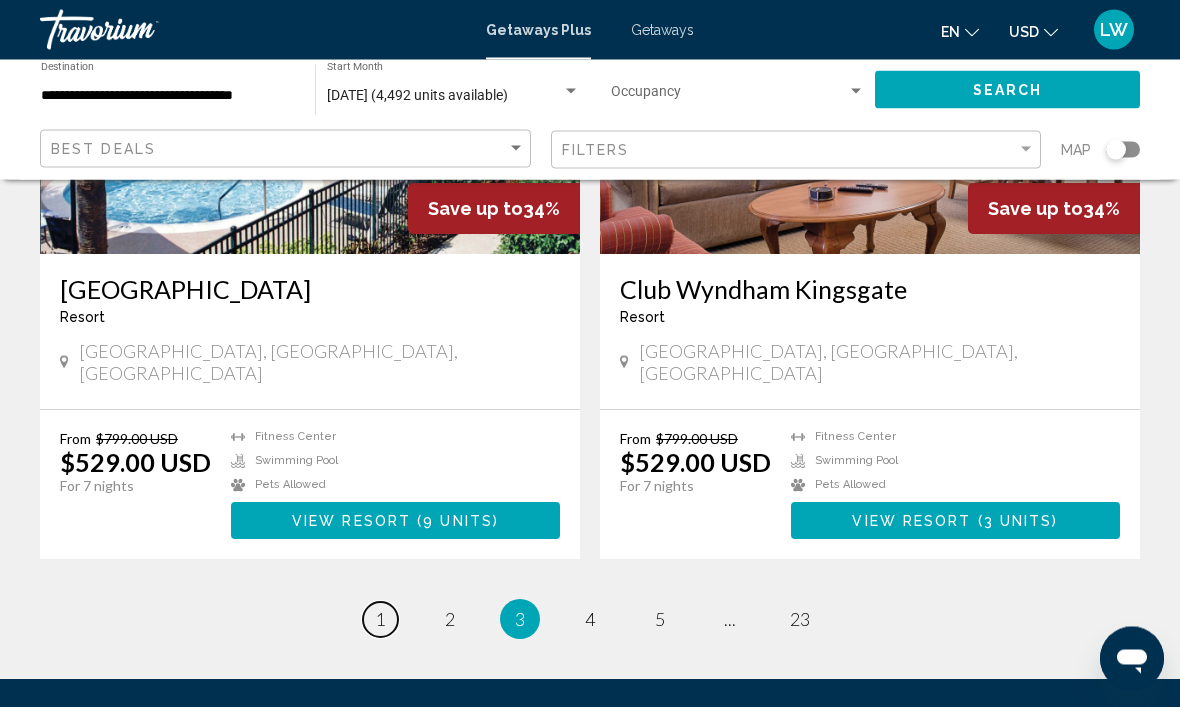 click on "page  1" at bounding box center (380, 620) 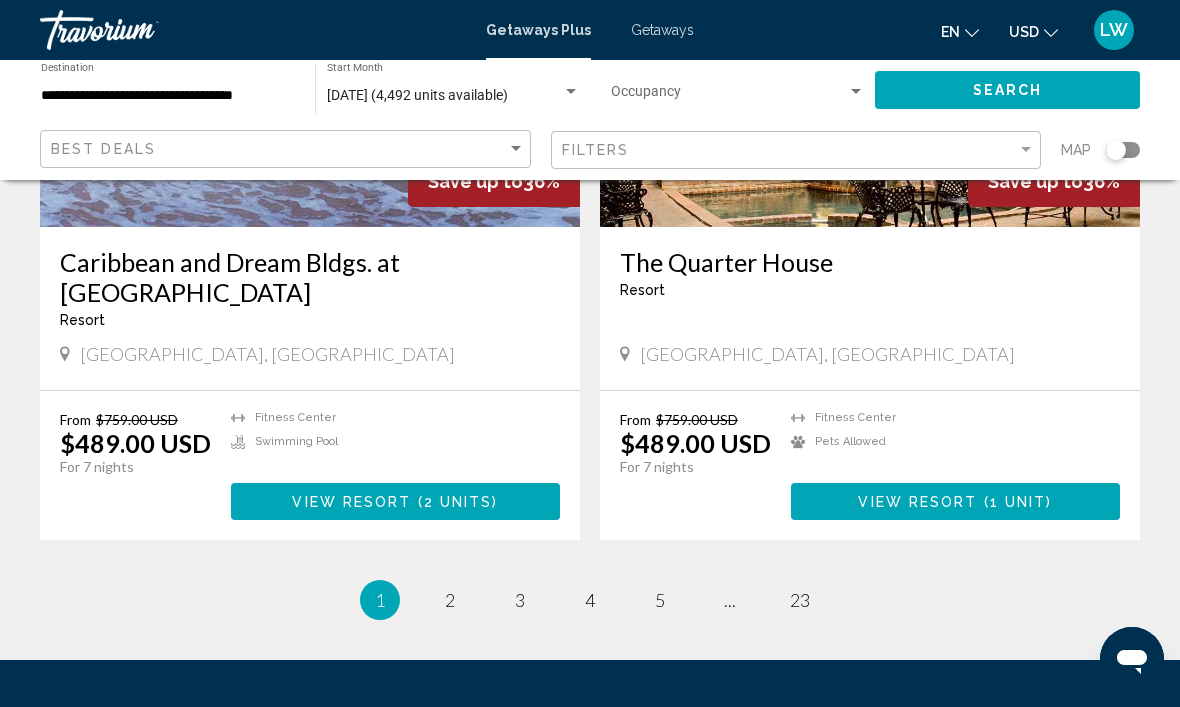scroll, scrollTop: 3577, scrollLeft: 0, axis: vertical 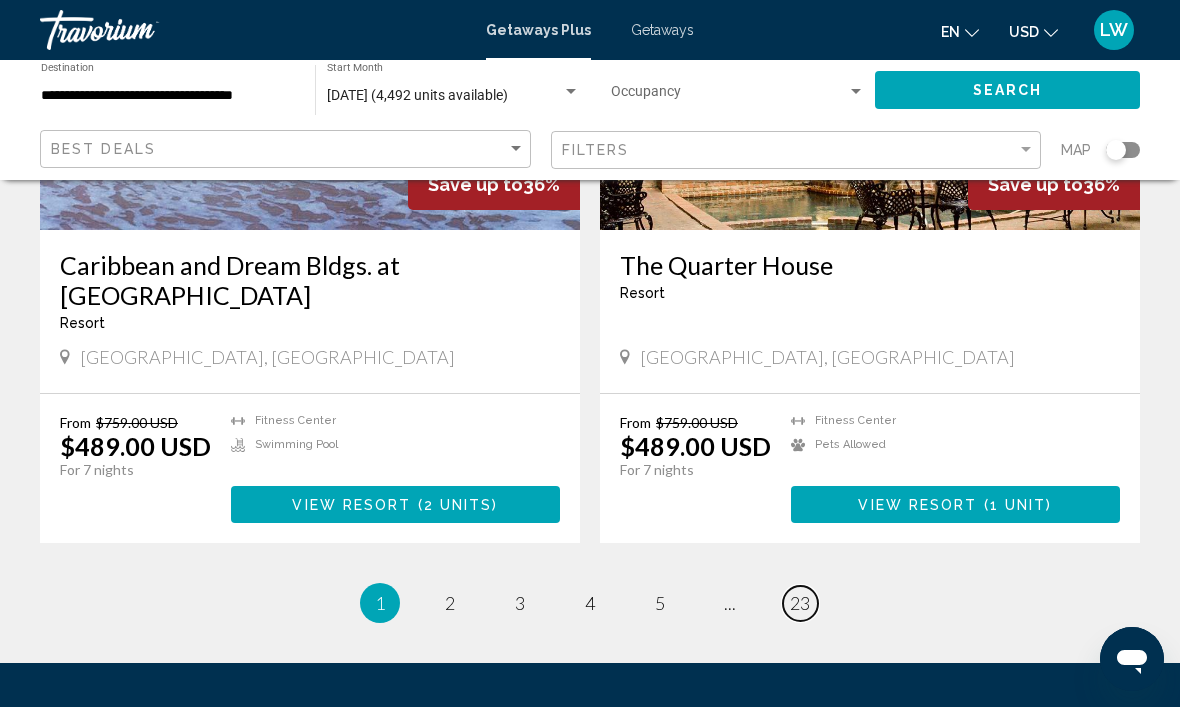 click on "23" at bounding box center [800, 603] 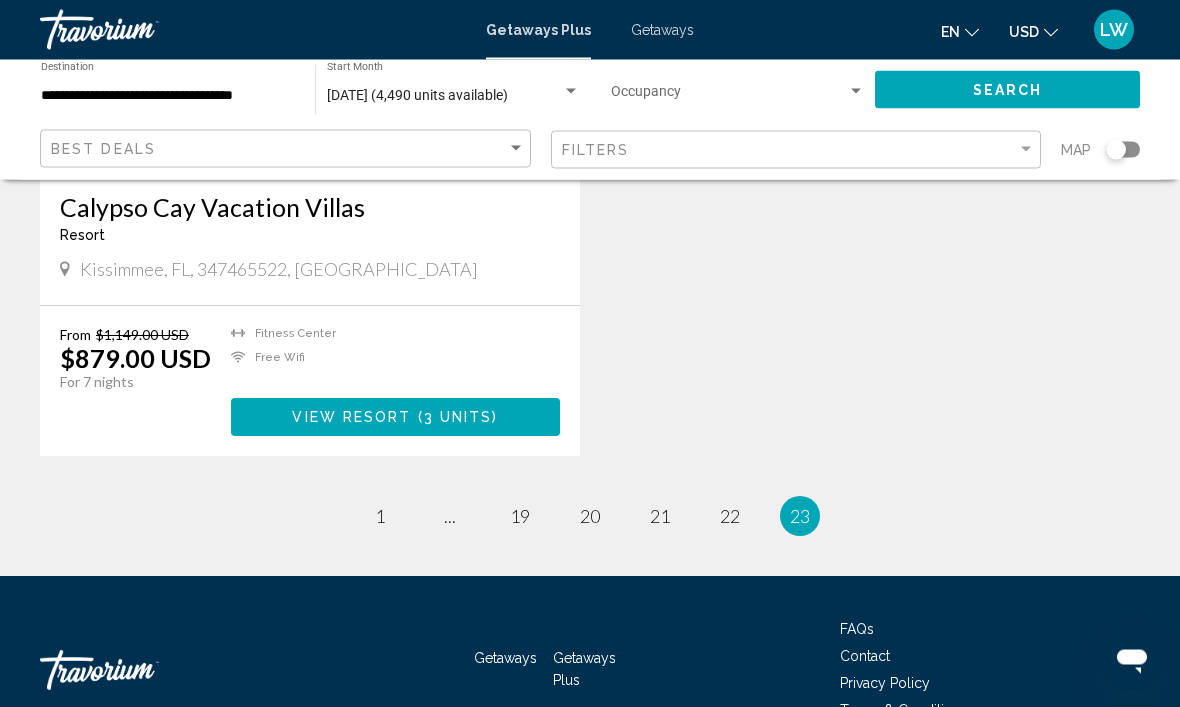 scroll, scrollTop: 1089, scrollLeft: 0, axis: vertical 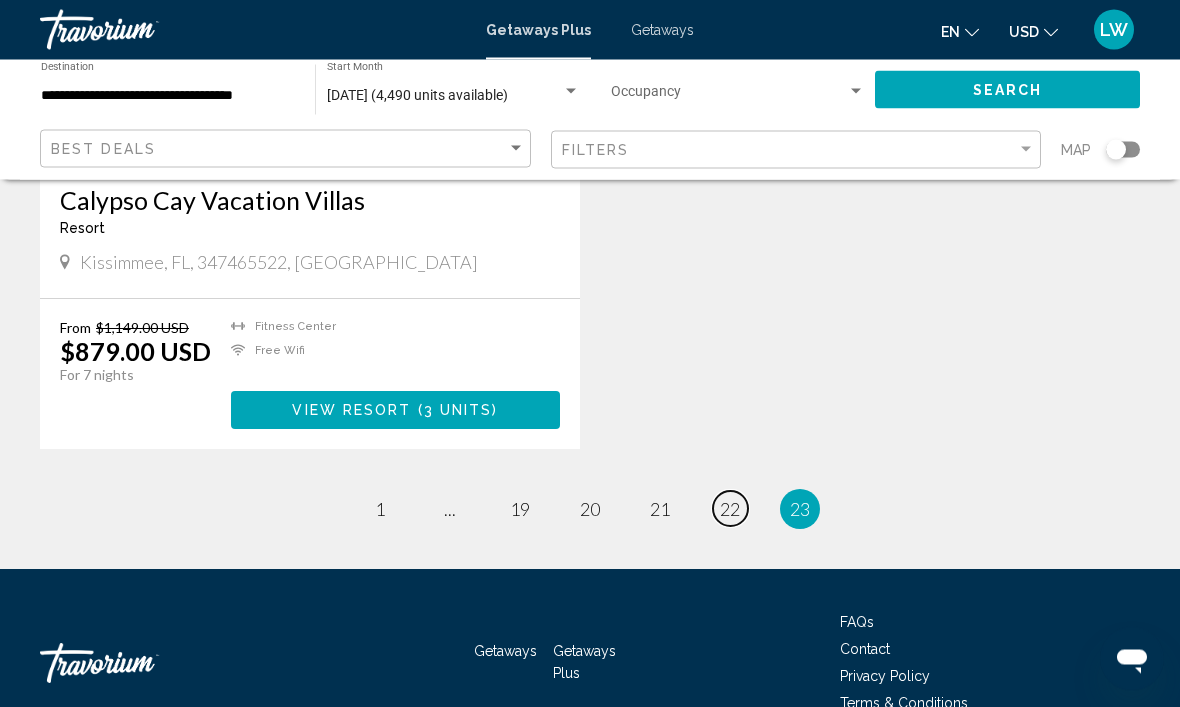 click on "22" at bounding box center [730, 510] 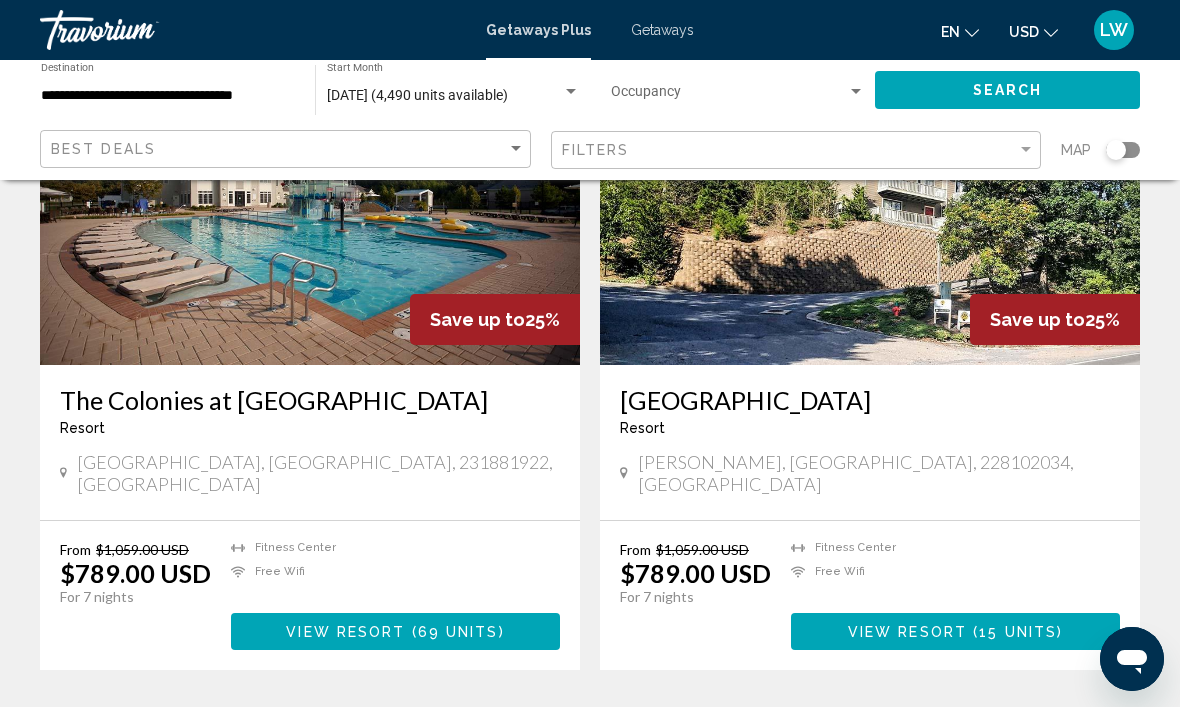 scroll, scrollTop: 3722, scrollLeft: 0, axis: vertical 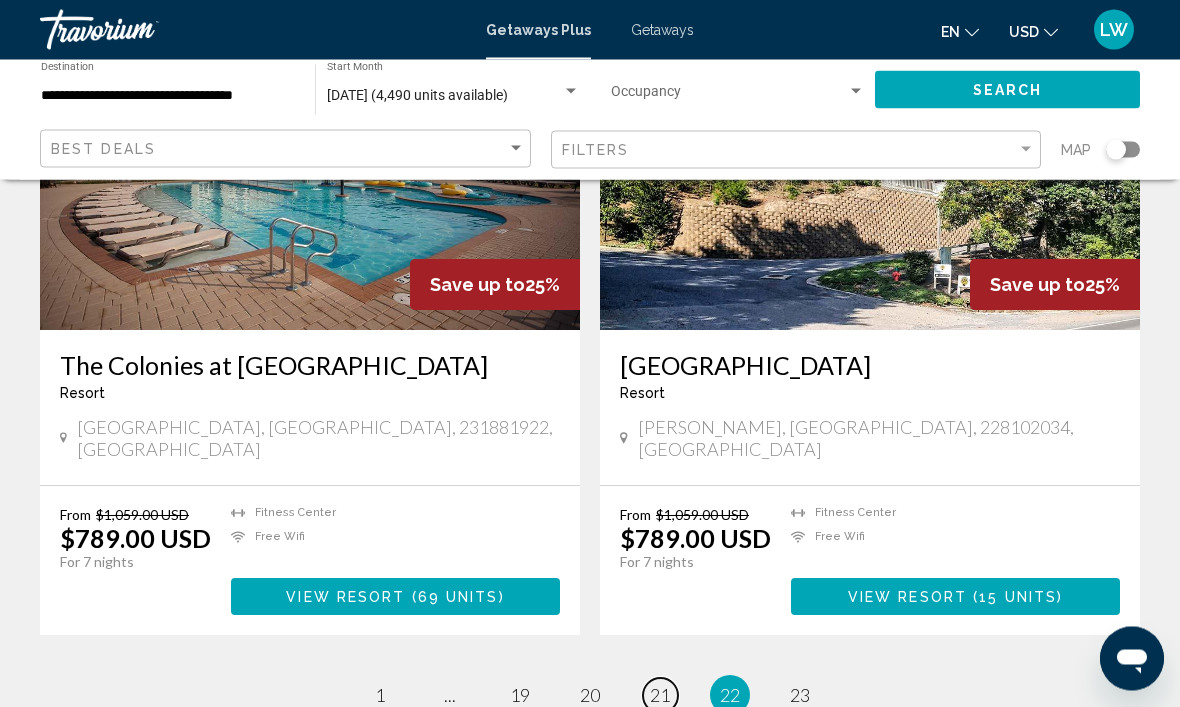 click on "21" at bounding box center (660, 696) 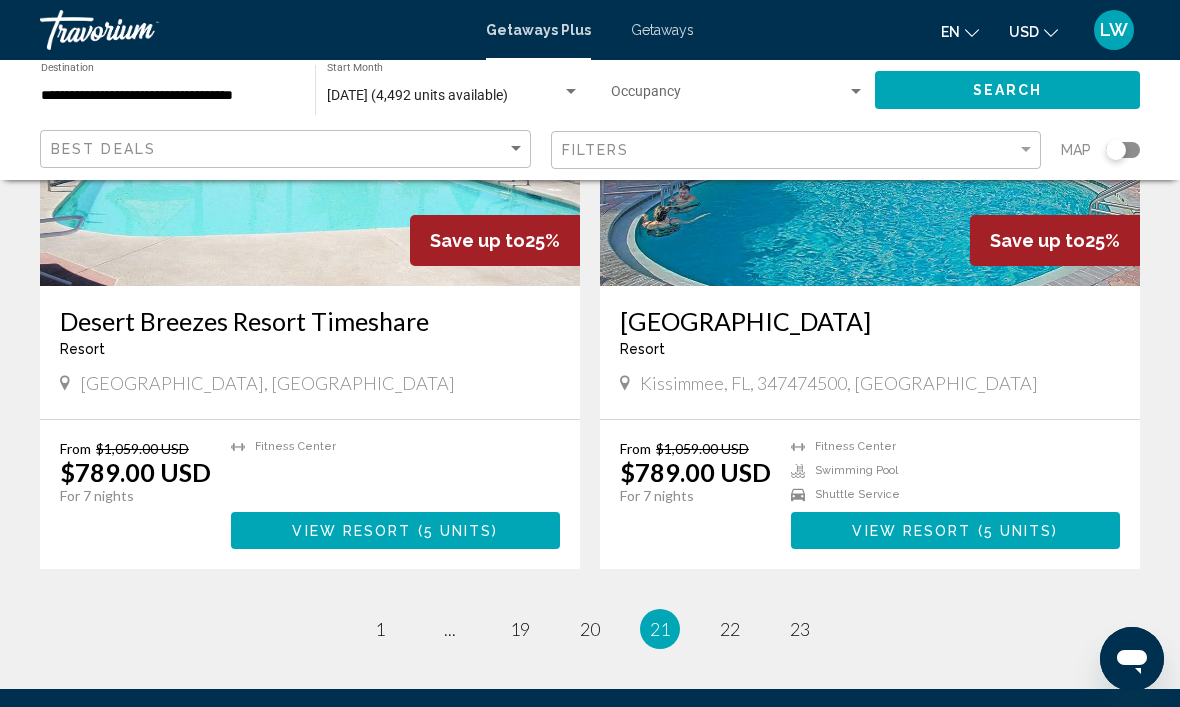 scroll, scrollTop: 3662, scrollLeft: 0, axis: vertical 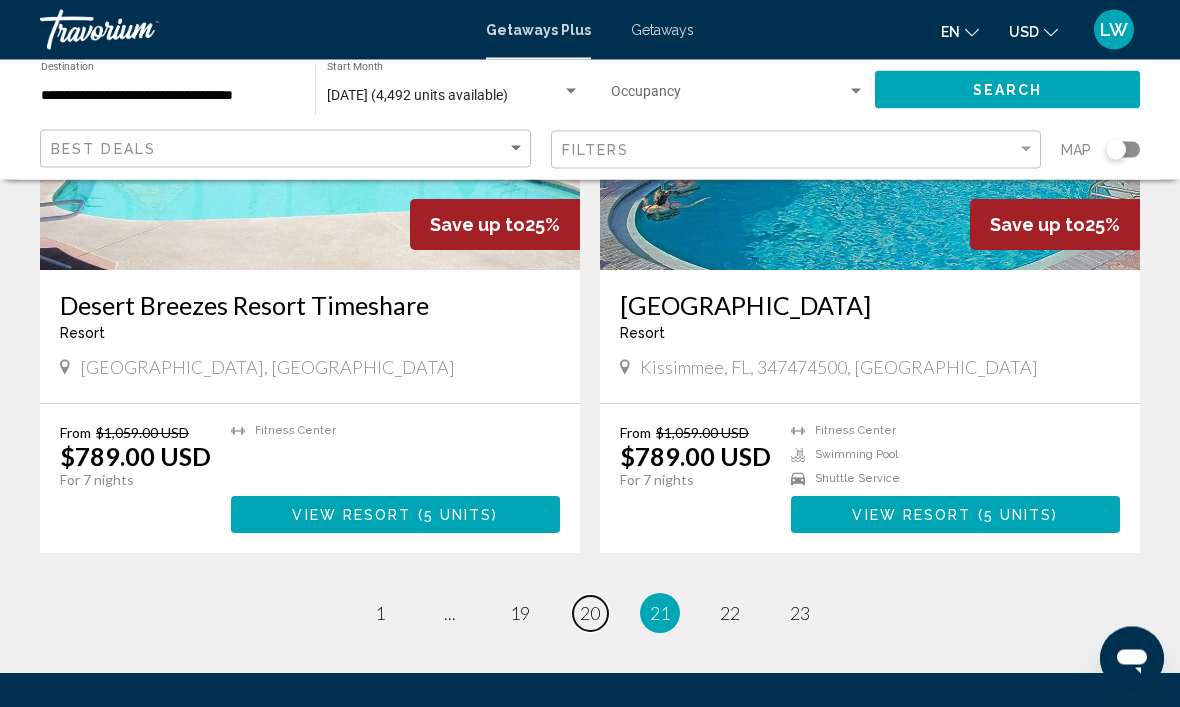 click on "20" at bounding box center [590, 614] 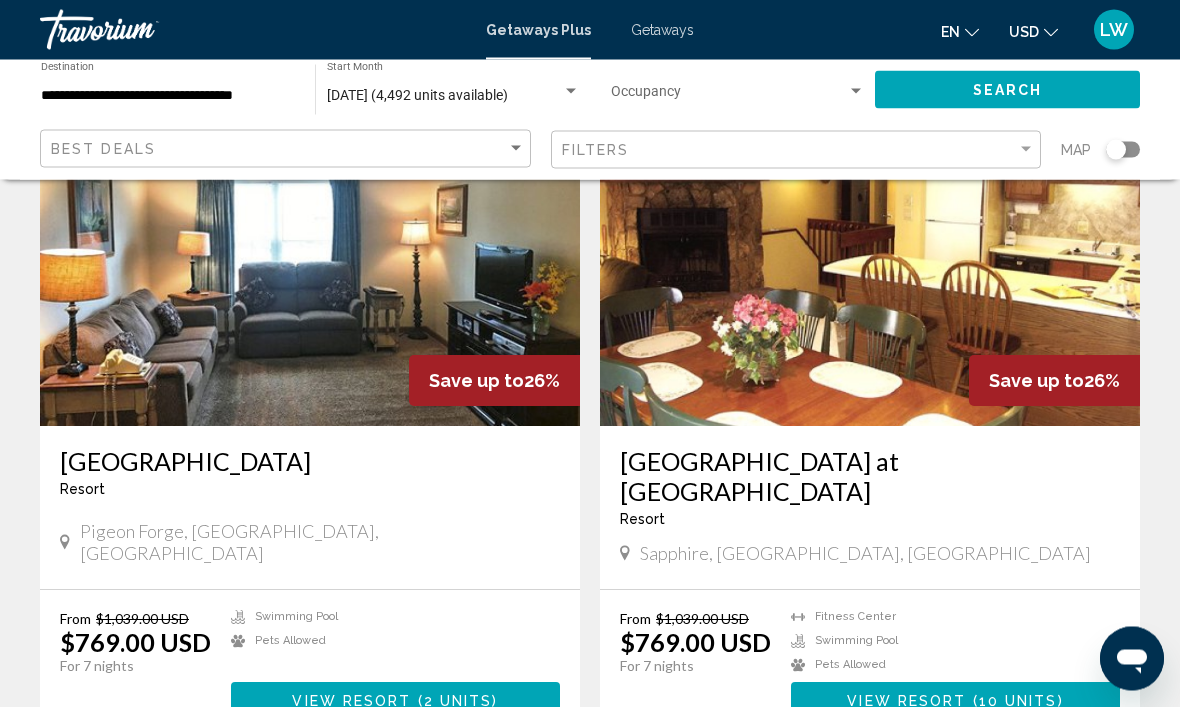 scroll, scrollTop: 3555, scrollLeft: 0, axis: vertical 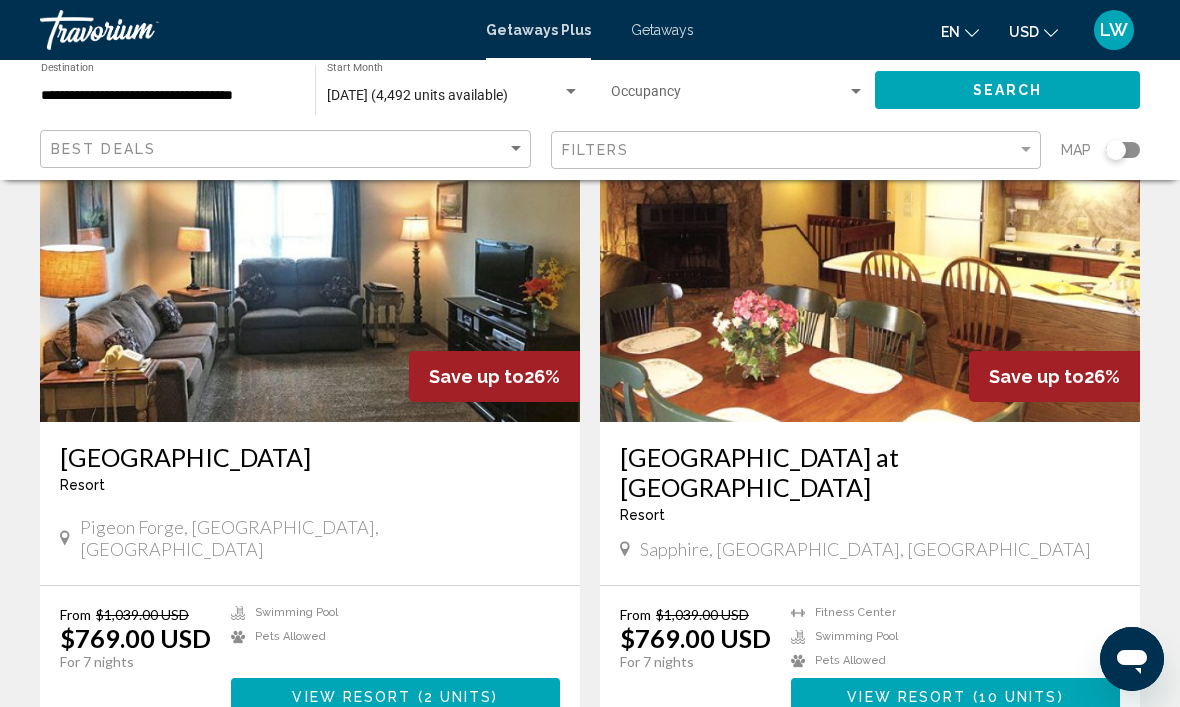 click on "19" at bounding box center (520, 795) 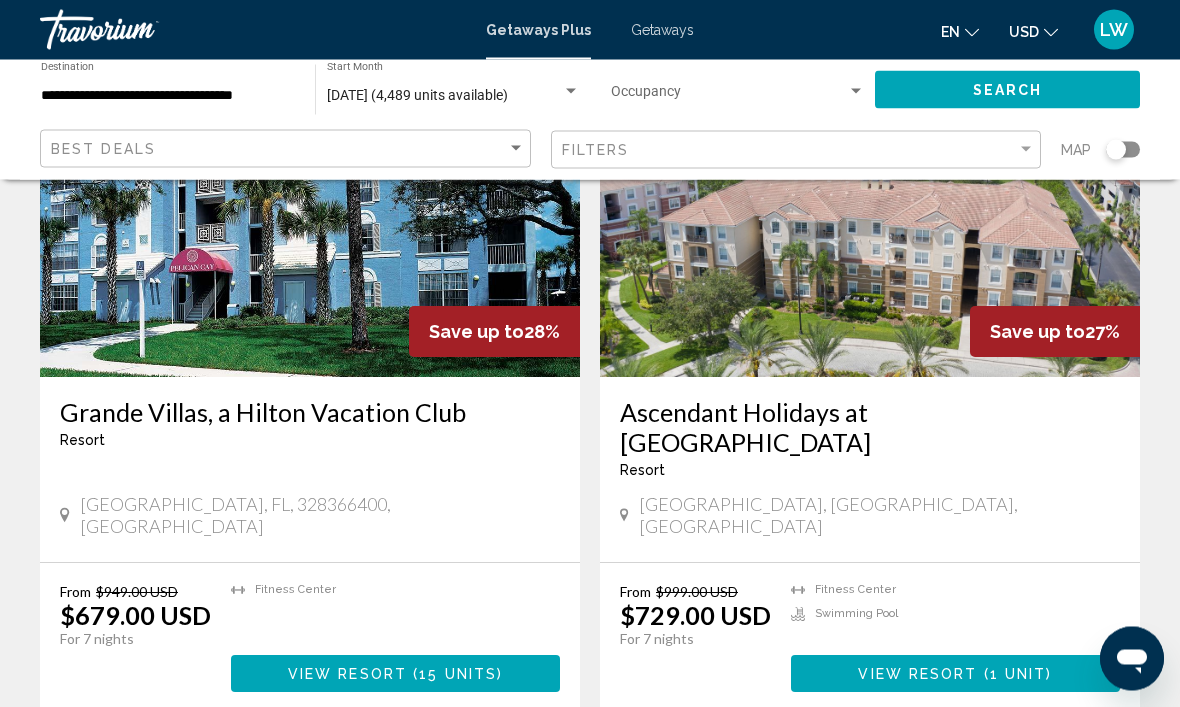 scroll, scrollTop: 3578, scrollLeft: 0, axis: vertical 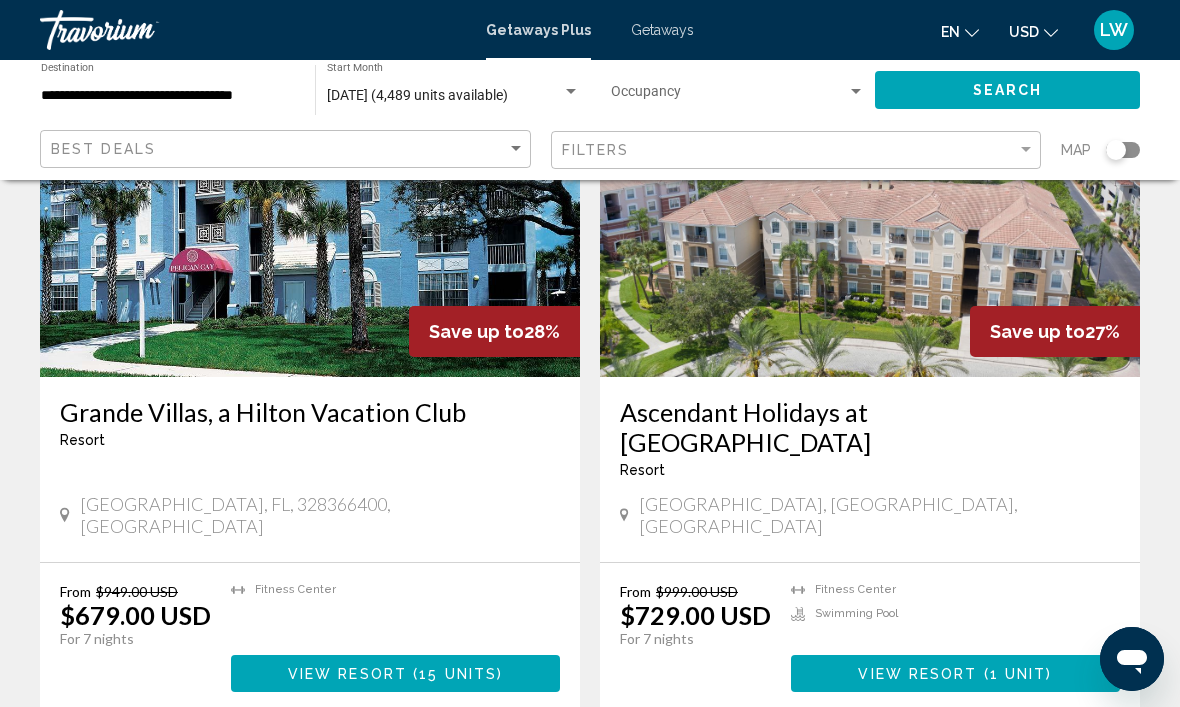 click on "19 / 23  page  1 page  ... page  18 You're on page  19 page  20 page  ... page  23" at bounding box center (590, 772) 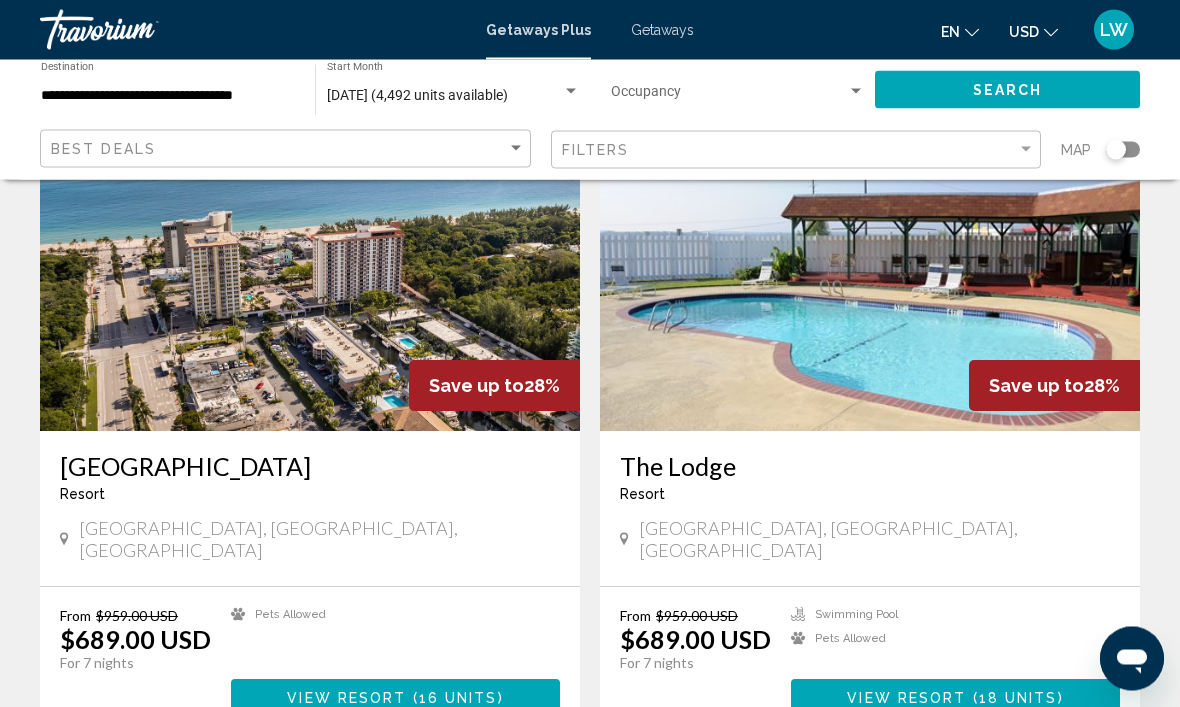 scroll, scrollTop: 2911, scrollLeft: 0, axis: vertical 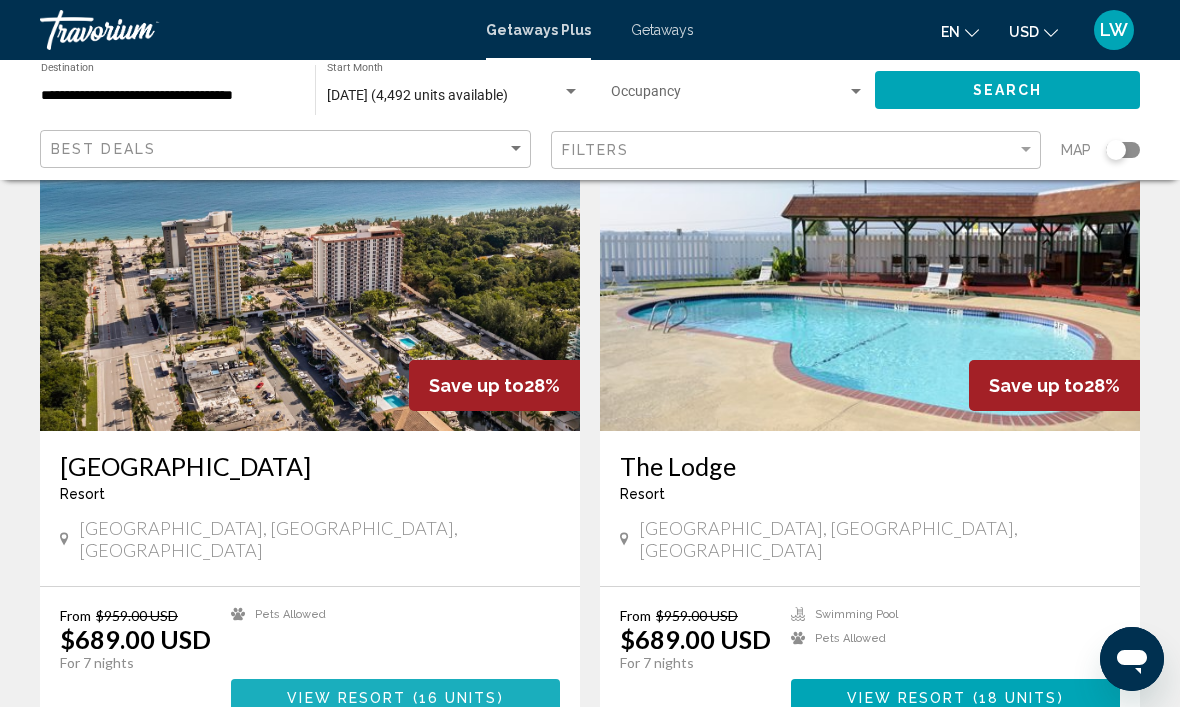 click on "16 units" at bounding box center [458, 699] 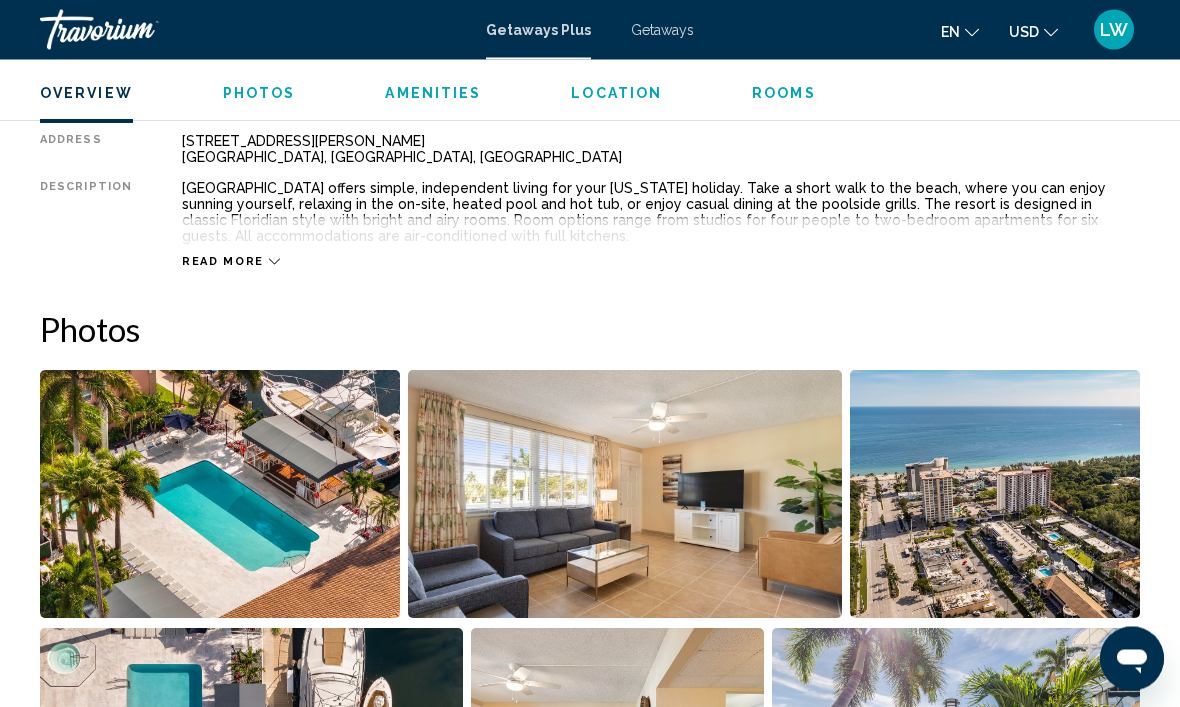 scroll, scrollTop: 1053, scrollLeft: 0, axis: vertical 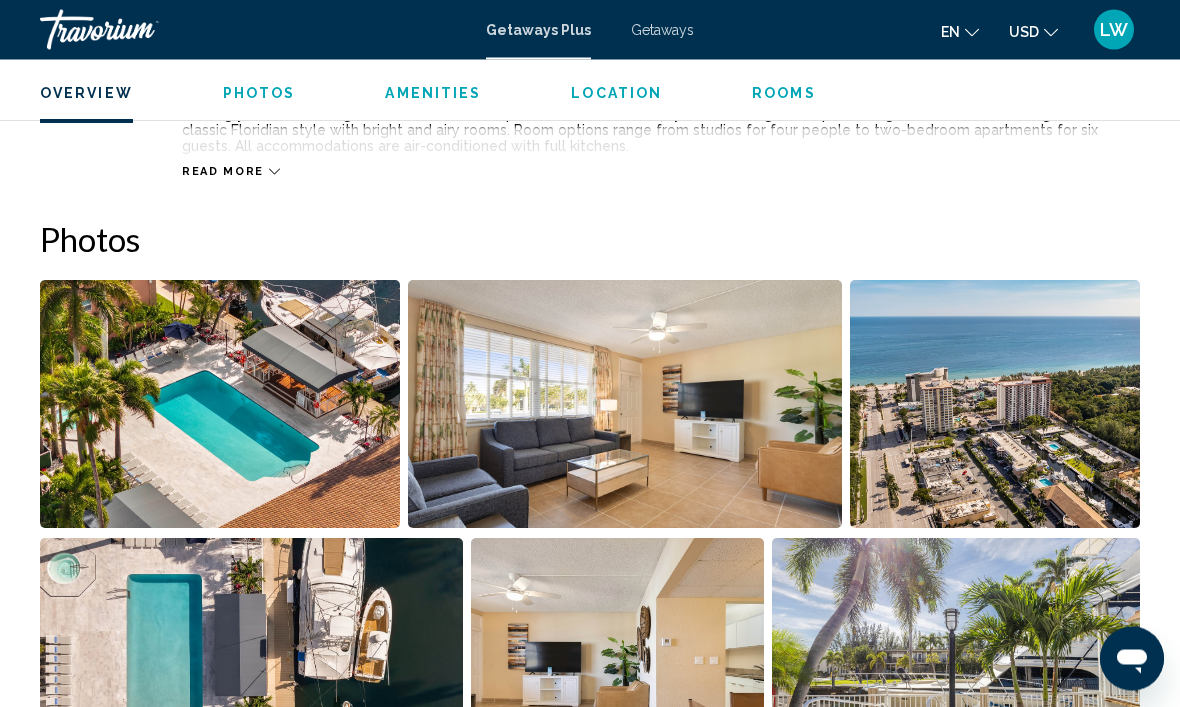 click at bounding box center [220, 405] 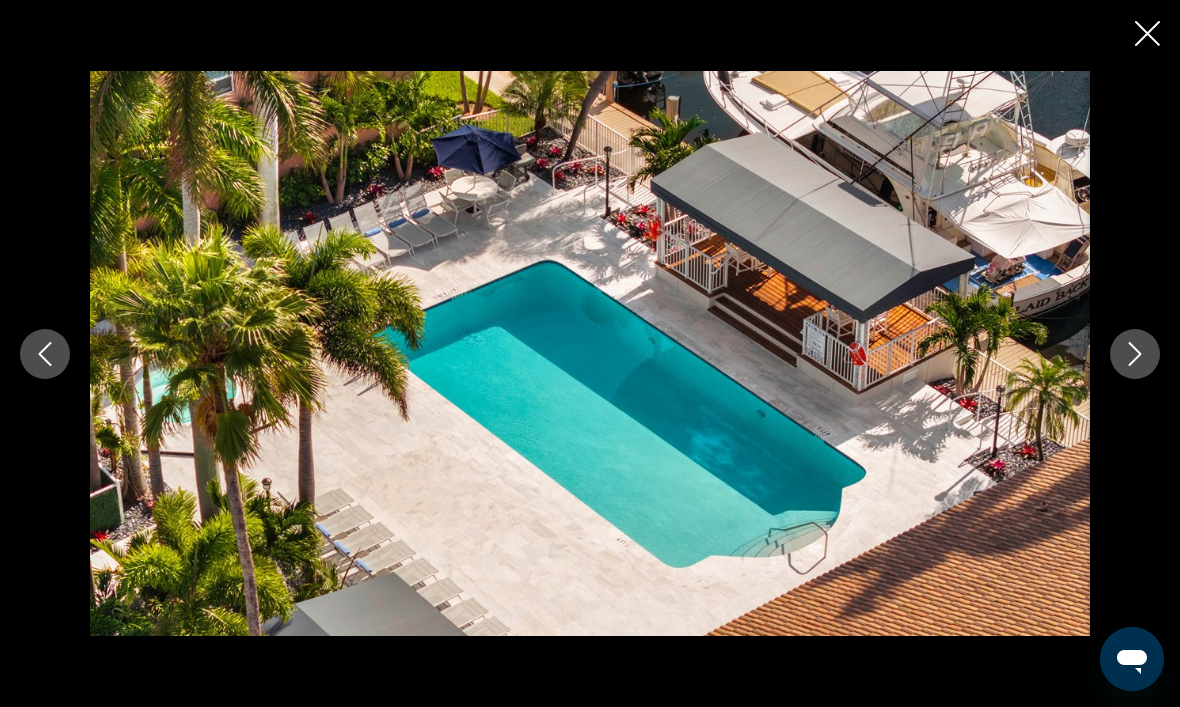 click at bounding box center [1135, 354] 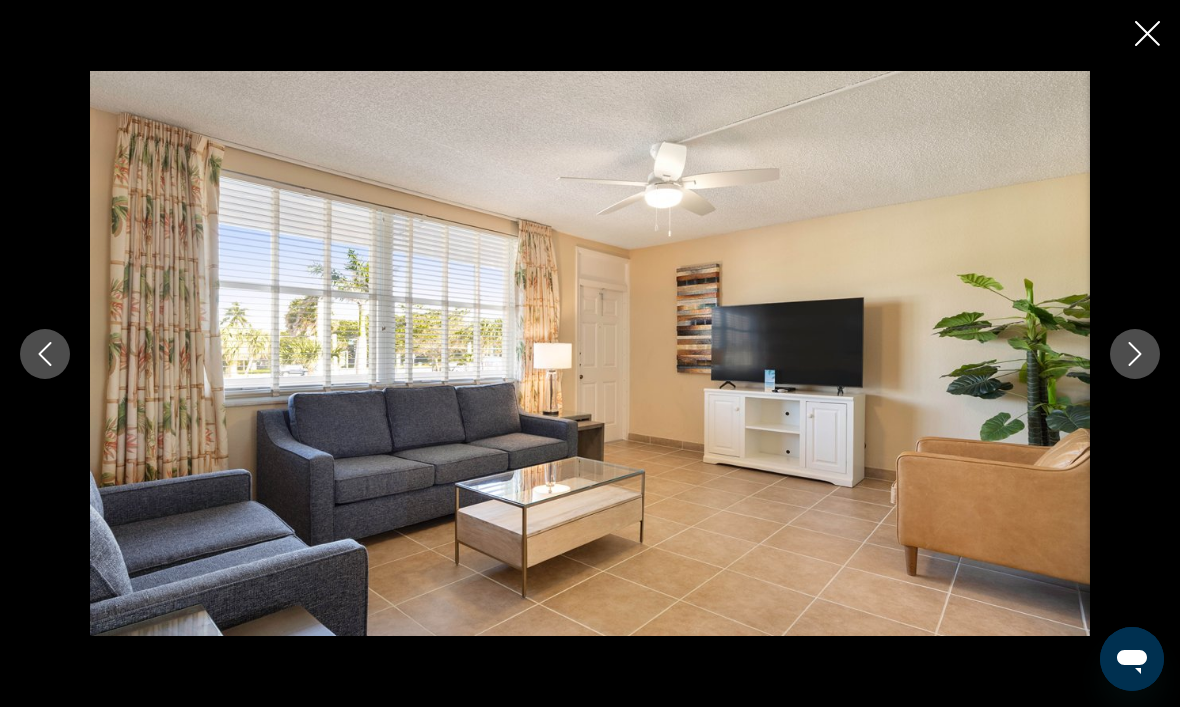 click at bounding box center [1135, 354] 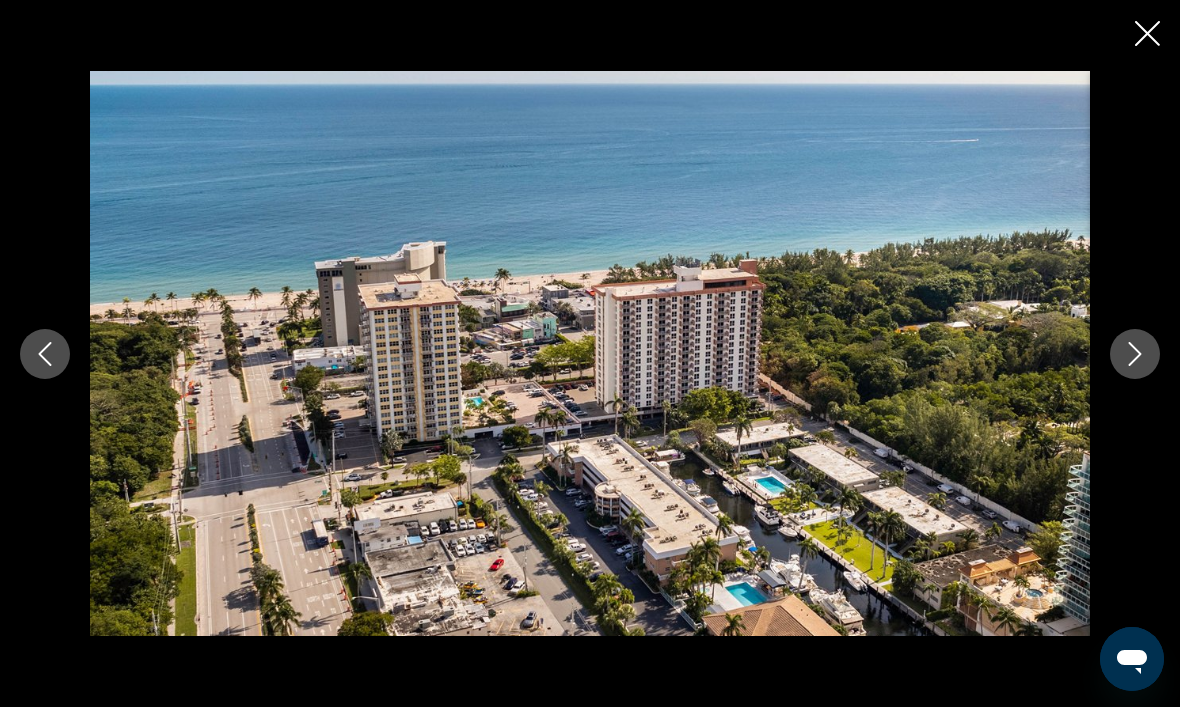 click 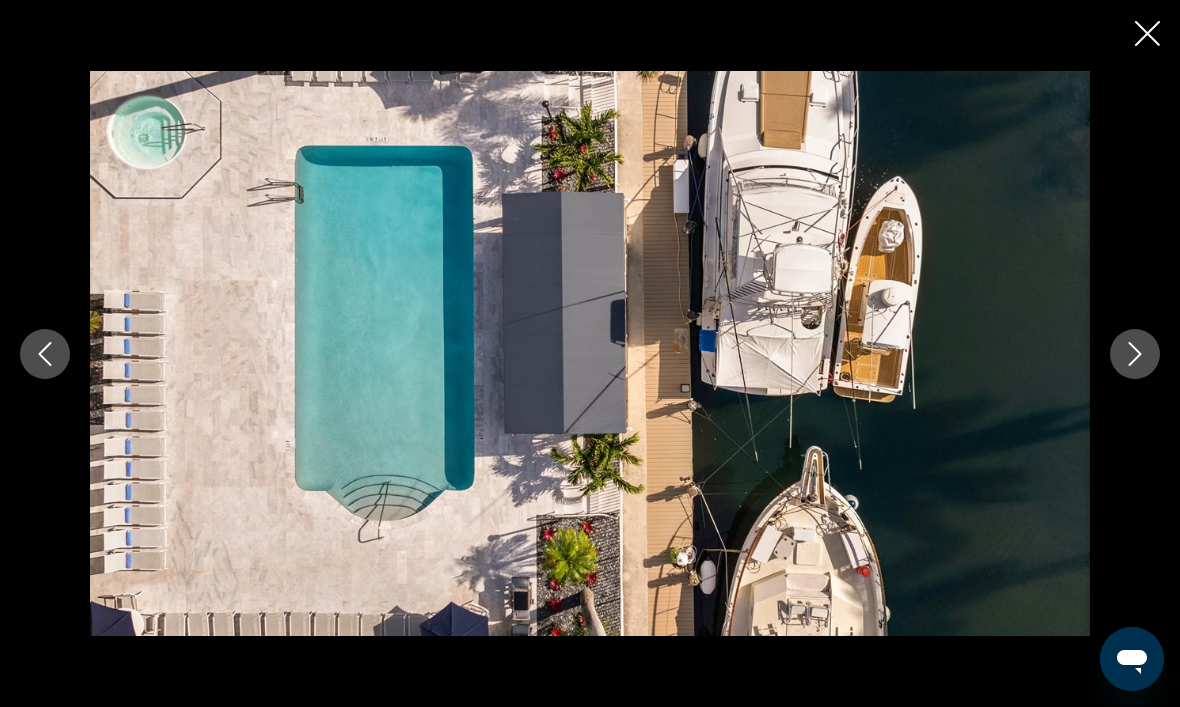 click 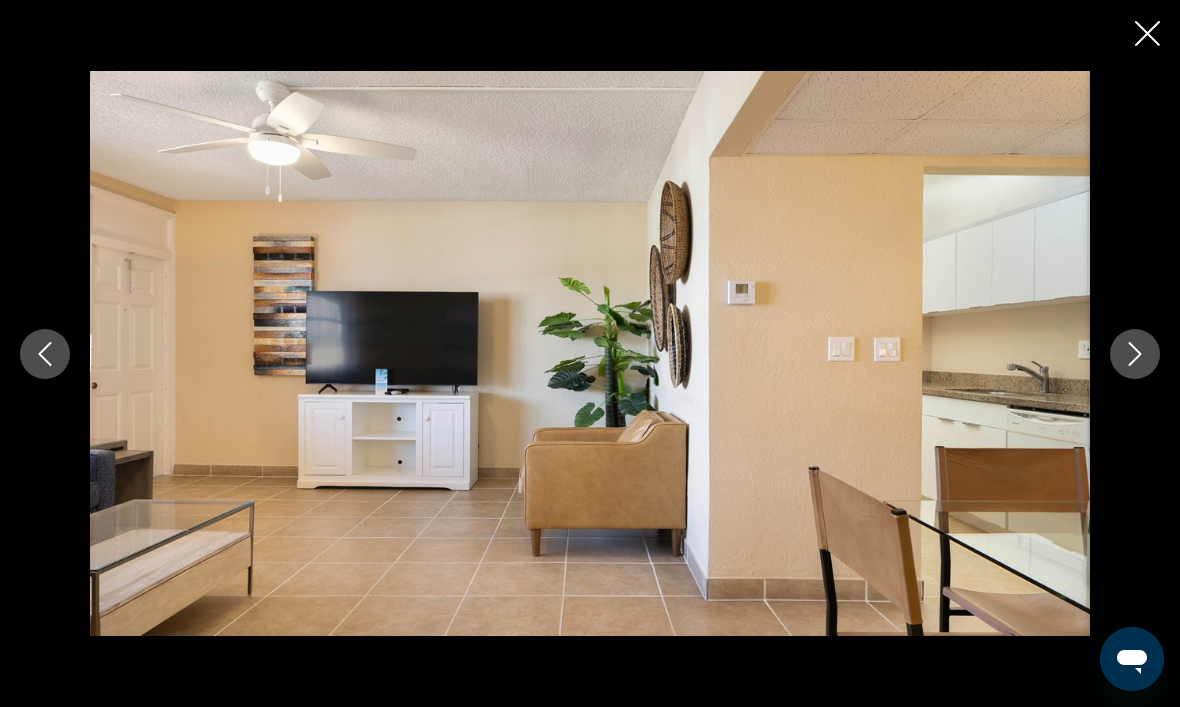 click 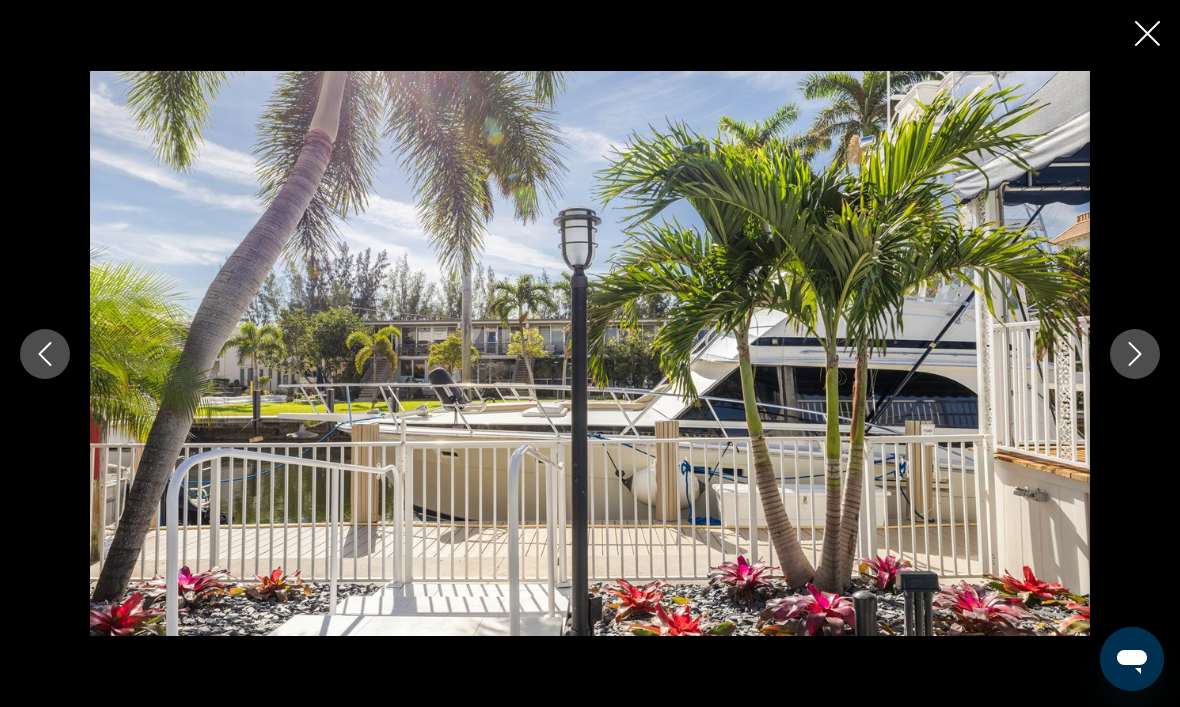 click 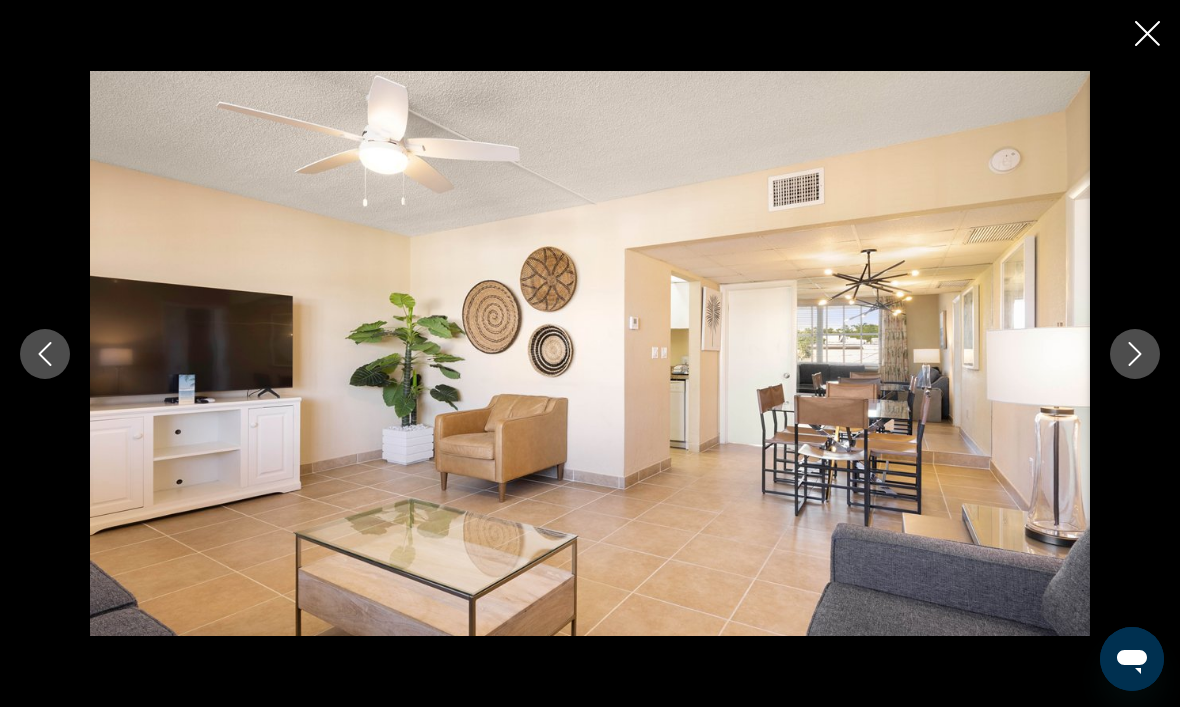click 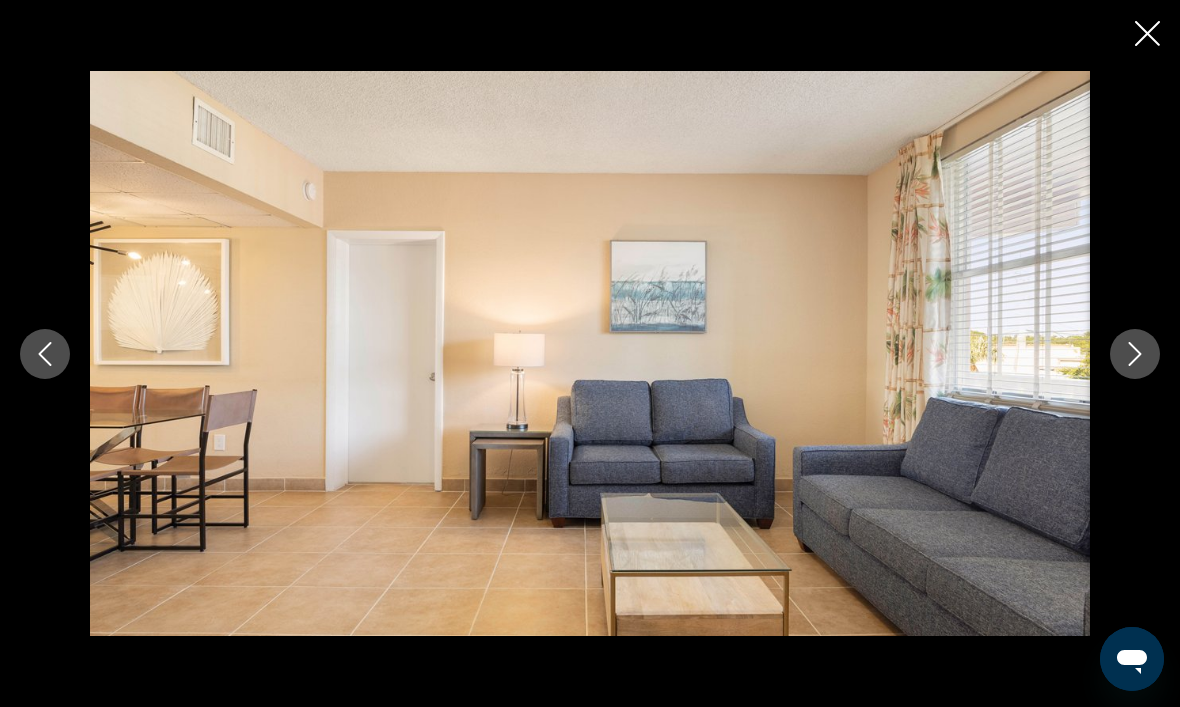 click 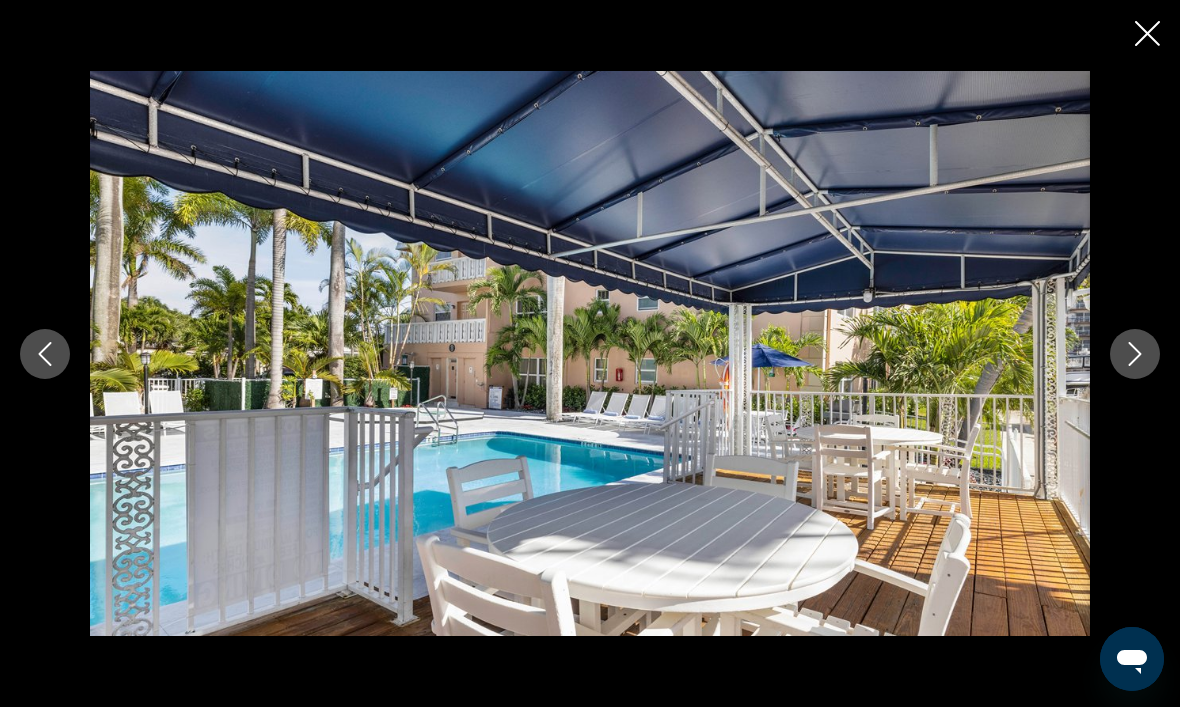 click at bounding box center (1135, 354) 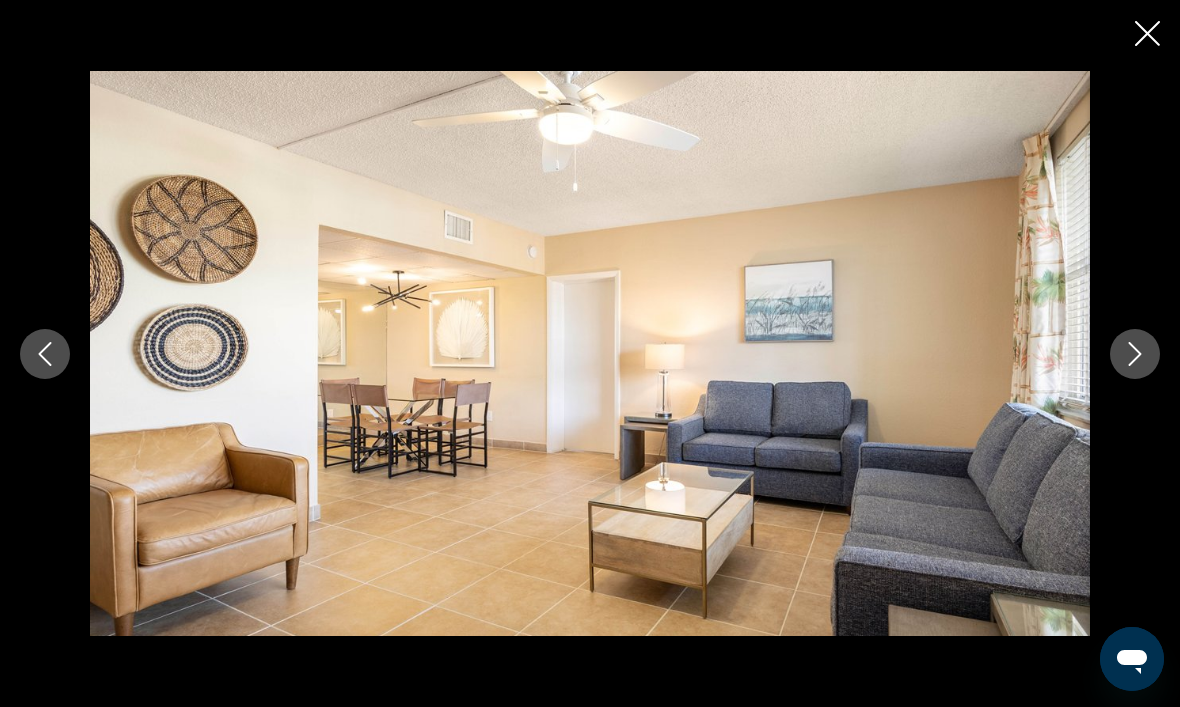 click 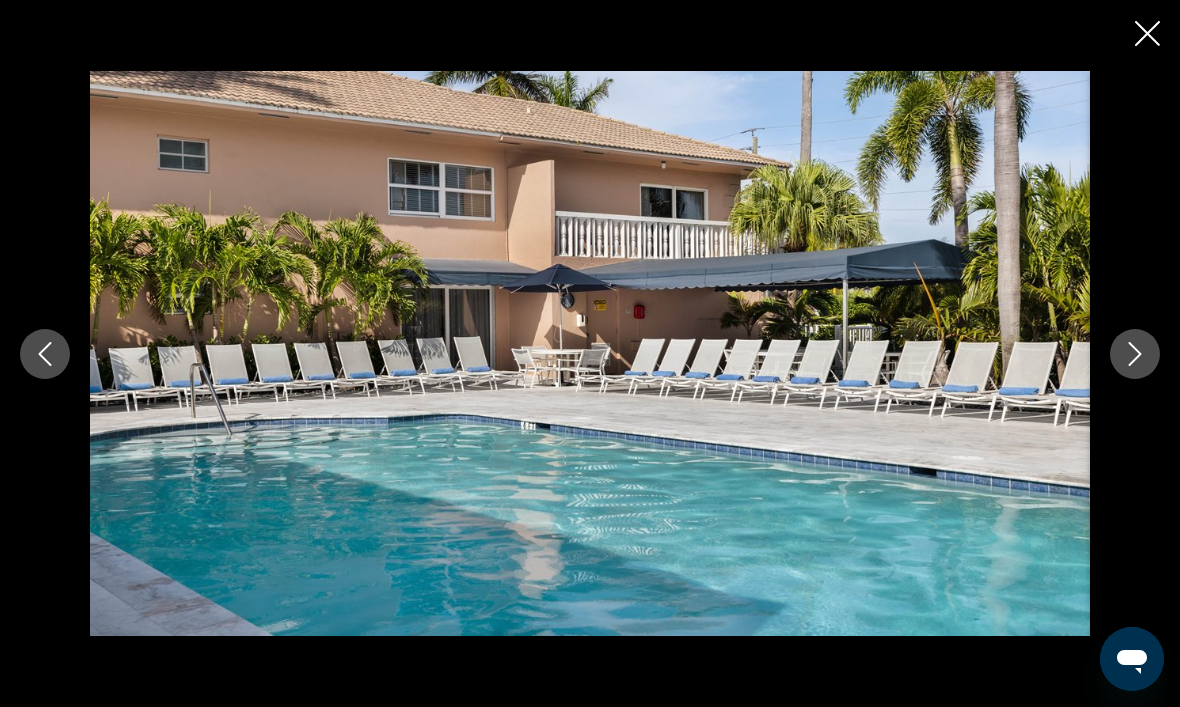 click 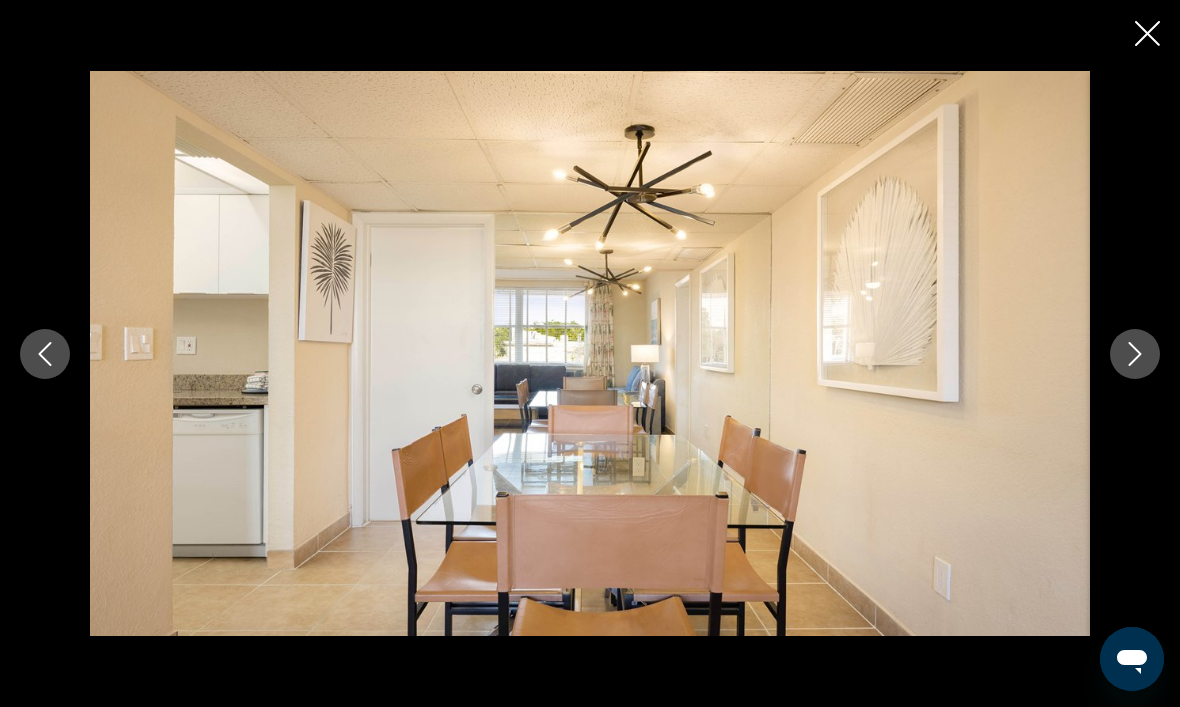 click 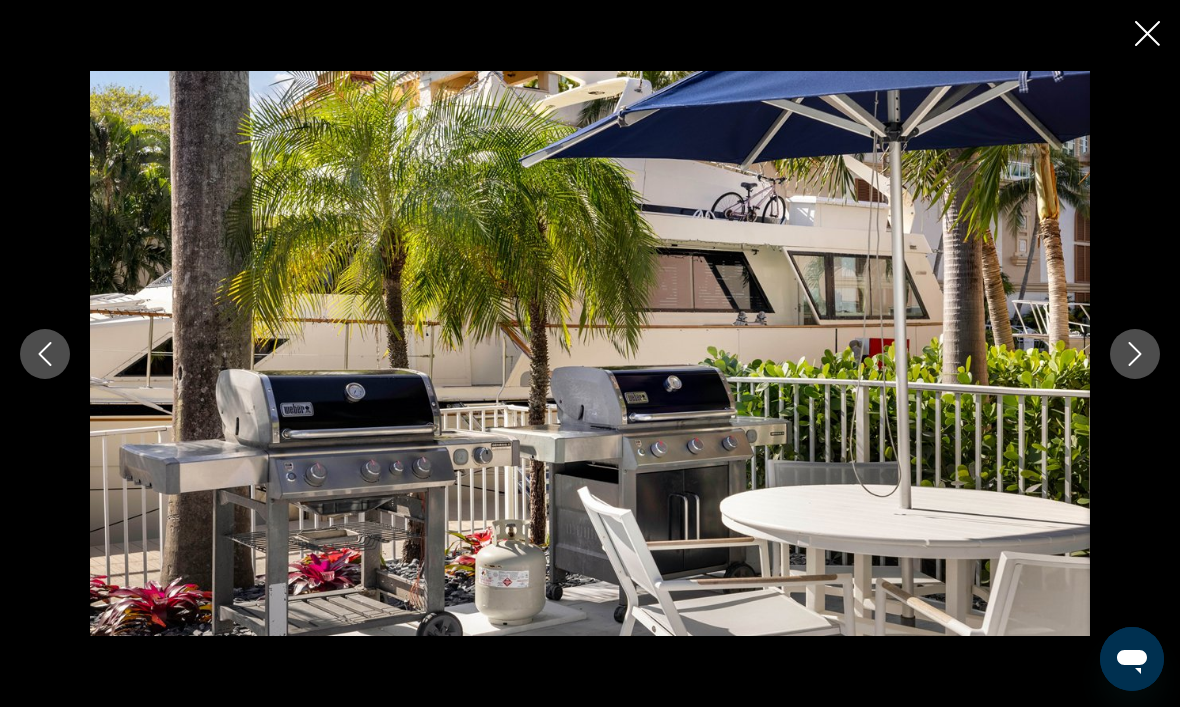 click at bounding box center (1135, 354) 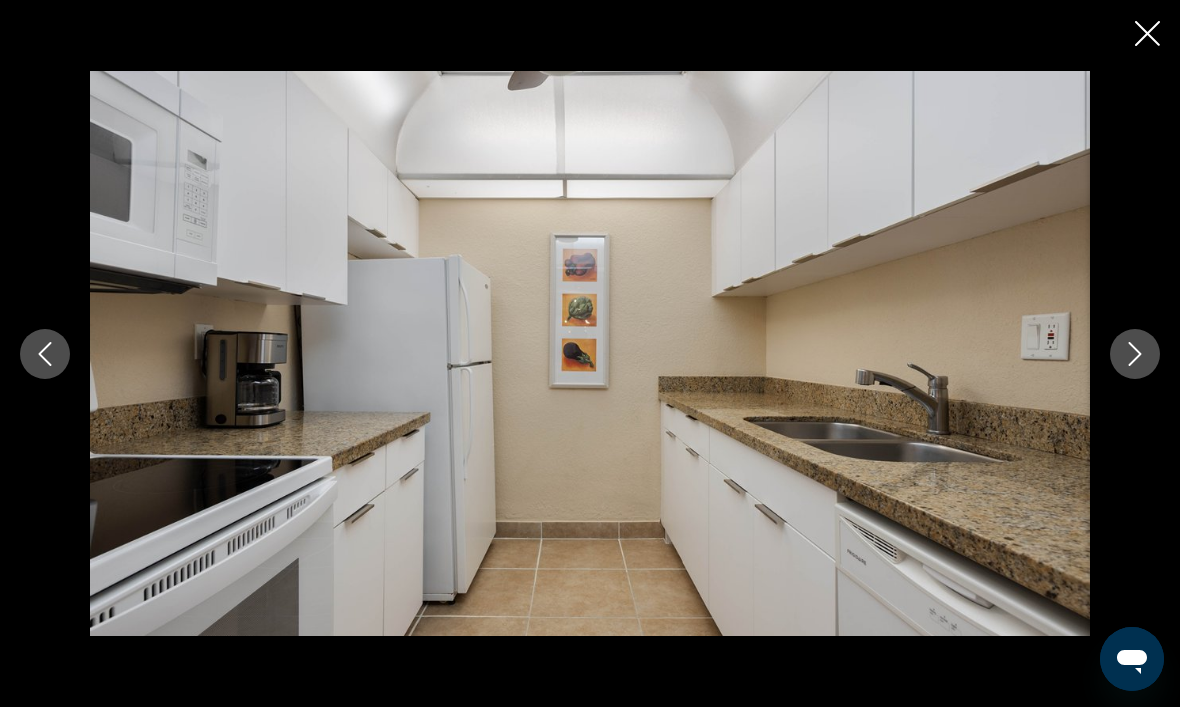 click 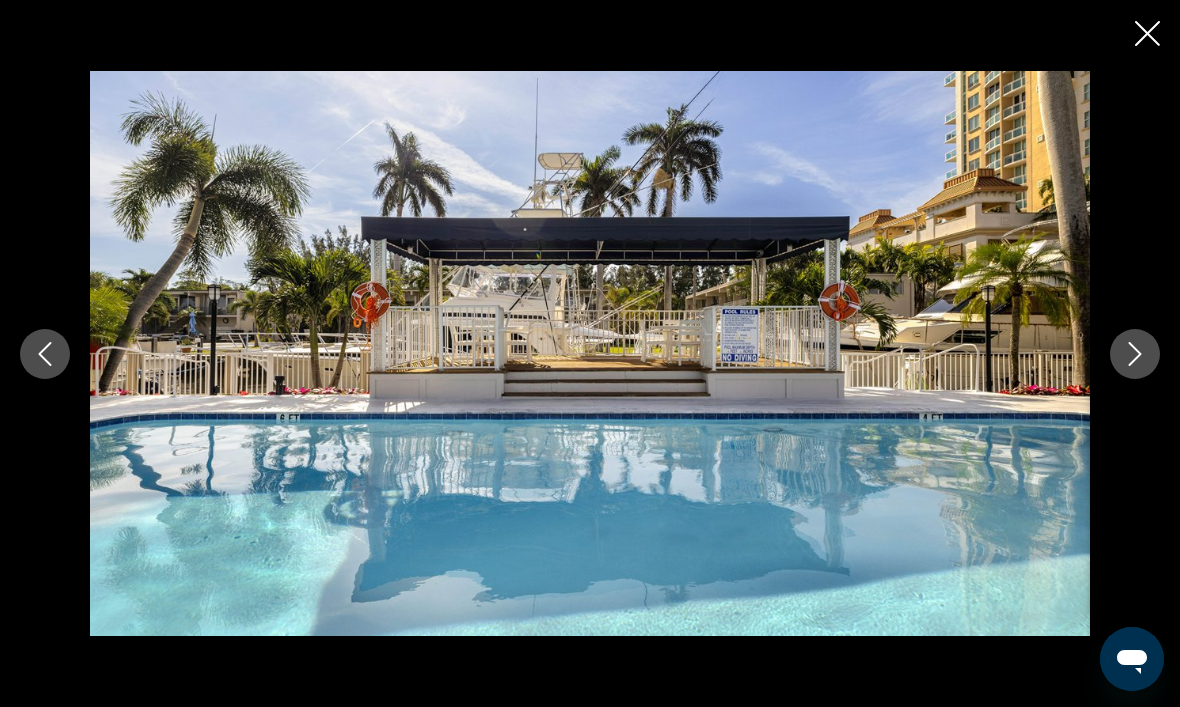 click 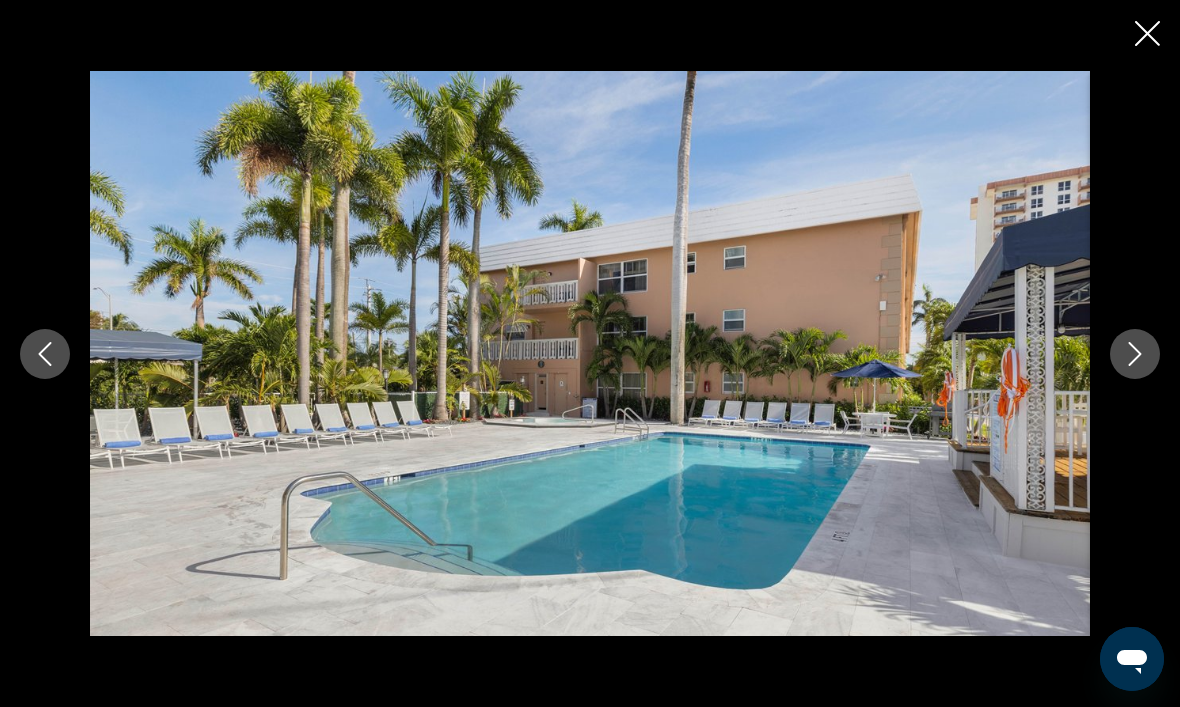 click 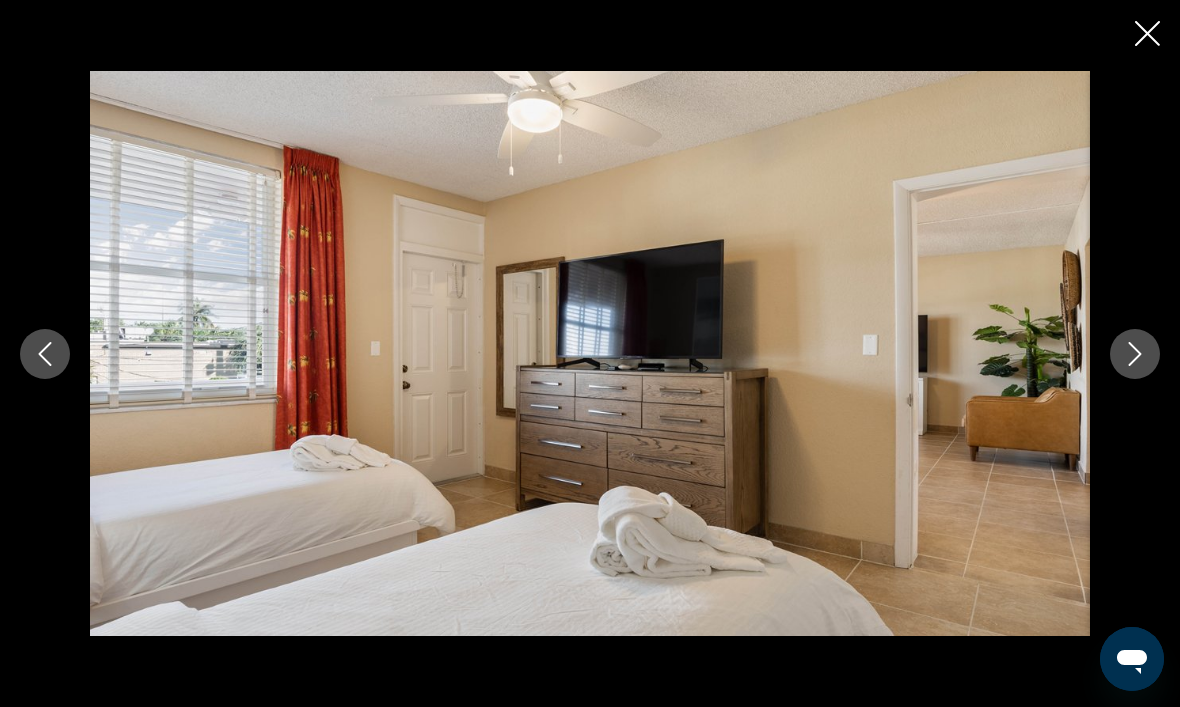 click at bounding box center [1135, 354] 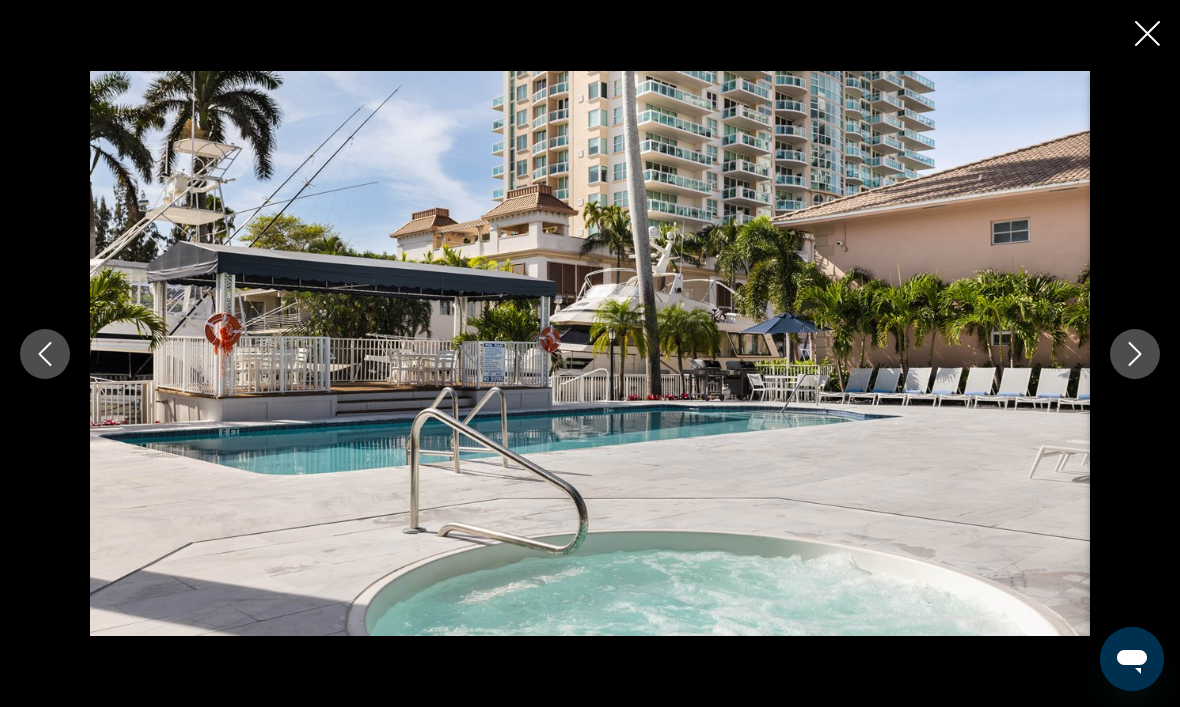 click at bounding box center [1135, 354] 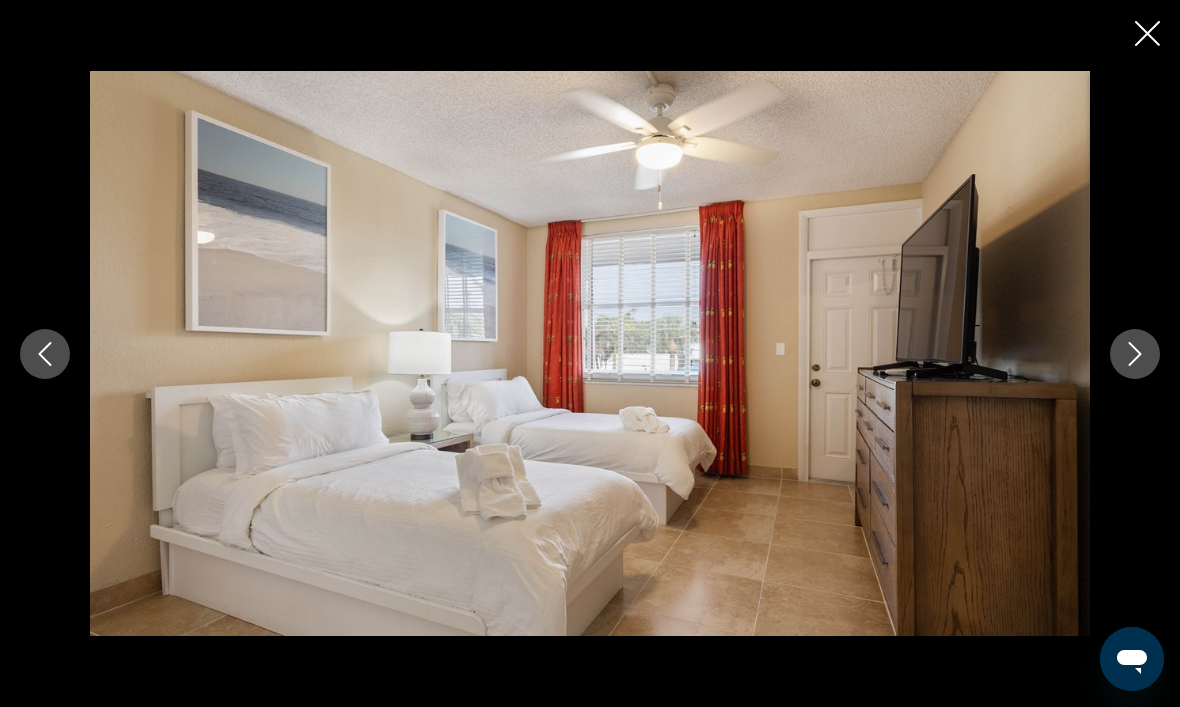 click 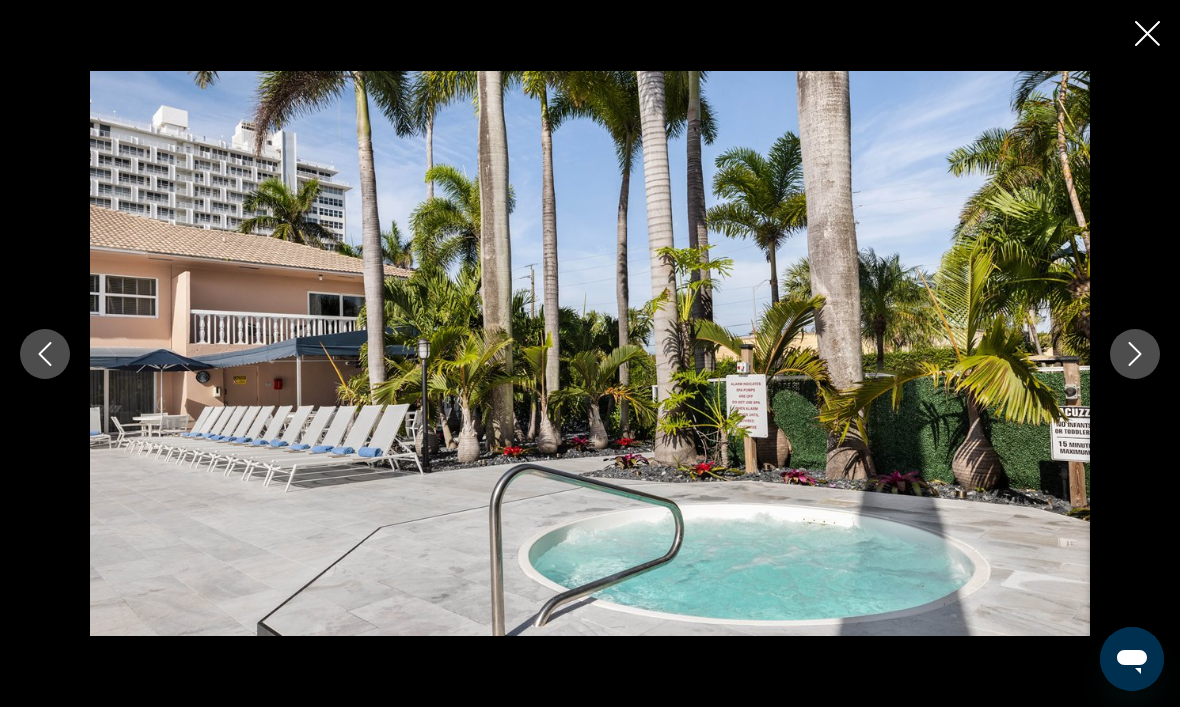 click 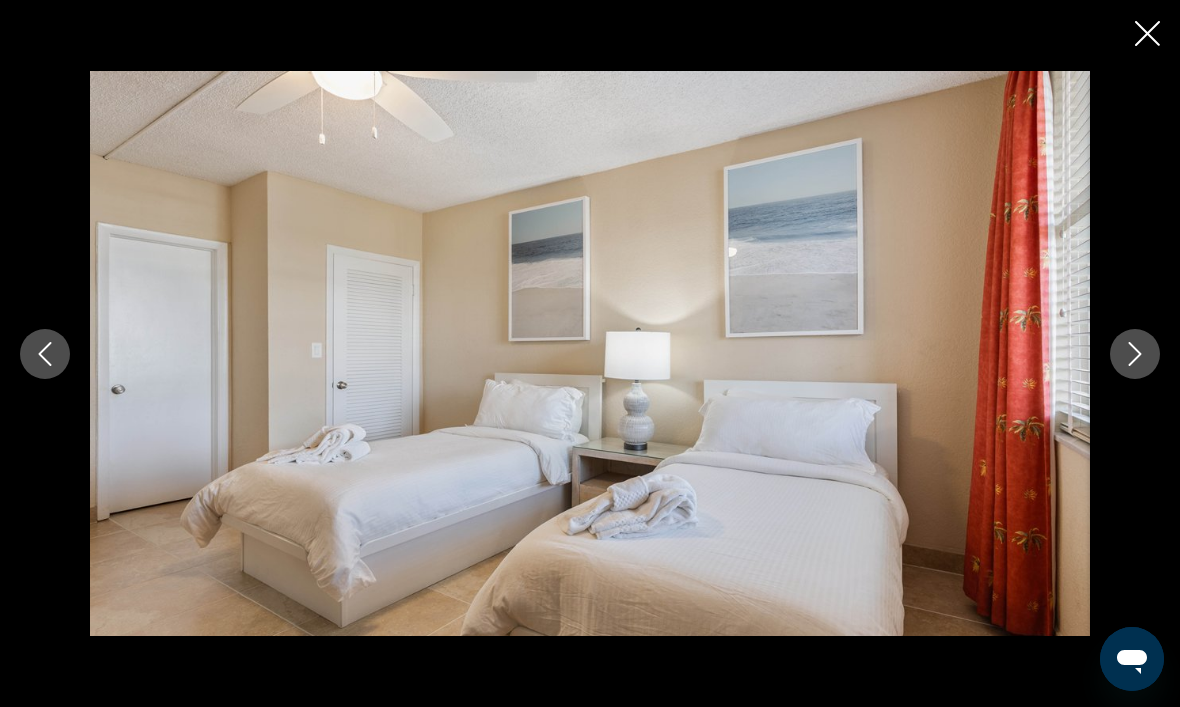 click 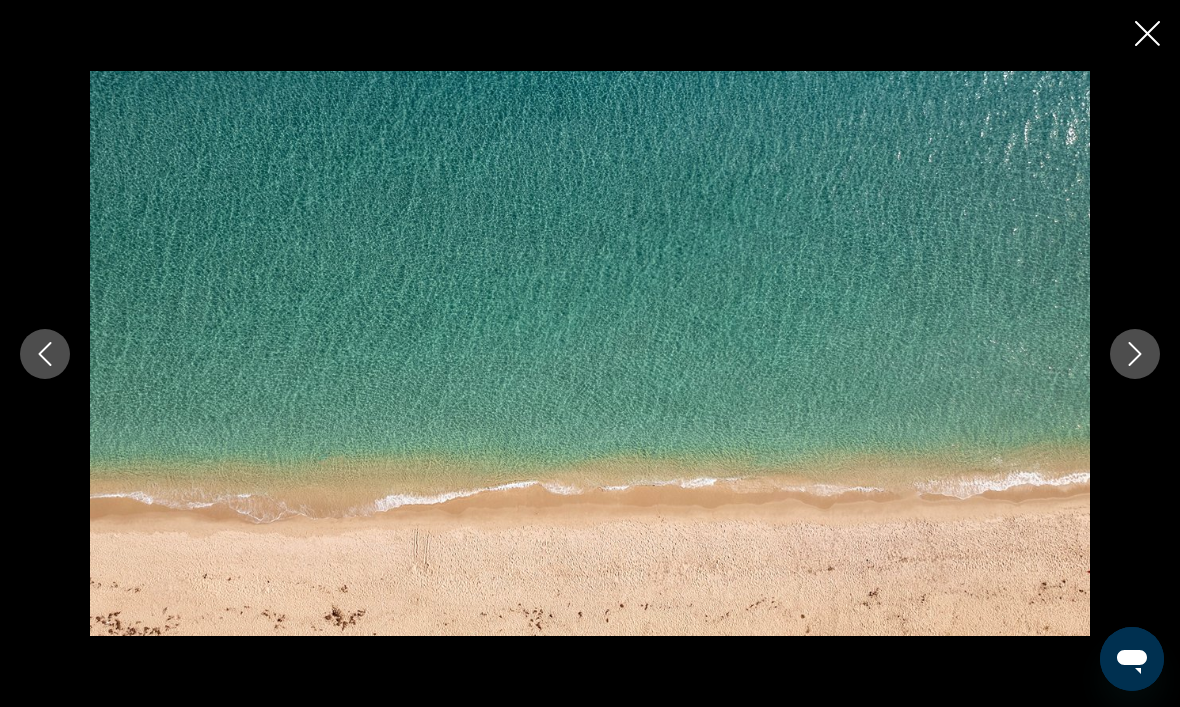 click at bounding box center (1135, 354) 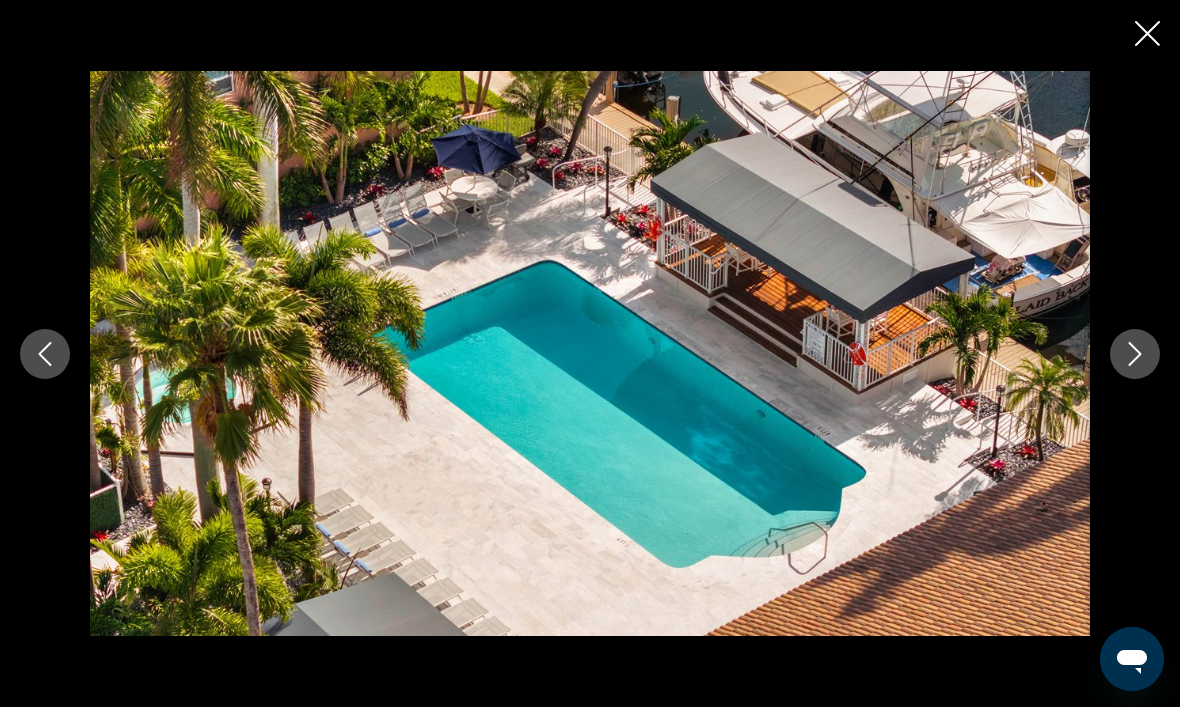 click 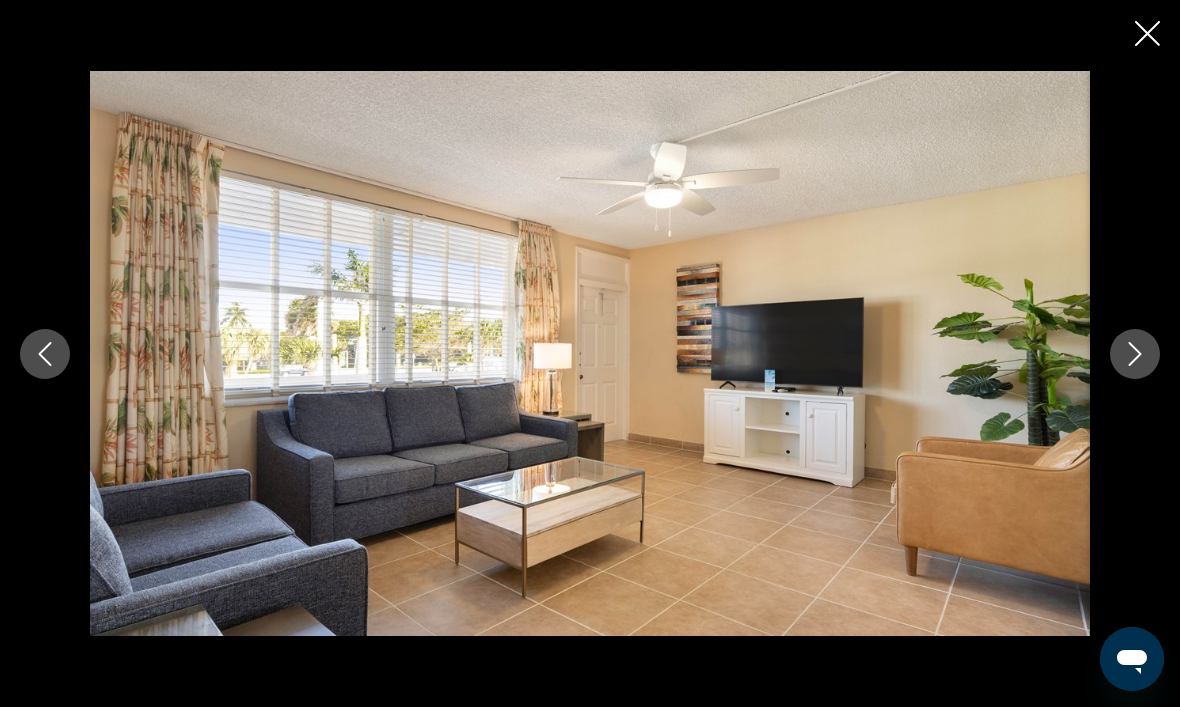 click at bounding box center [1135, 354] 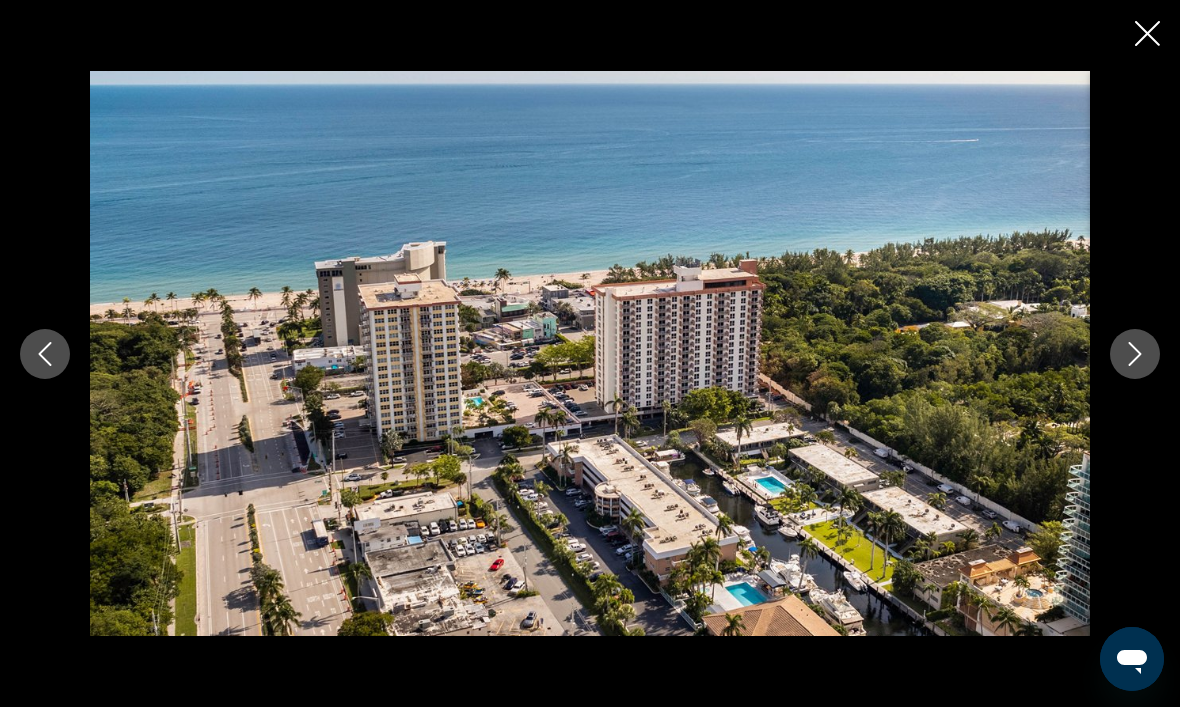 click 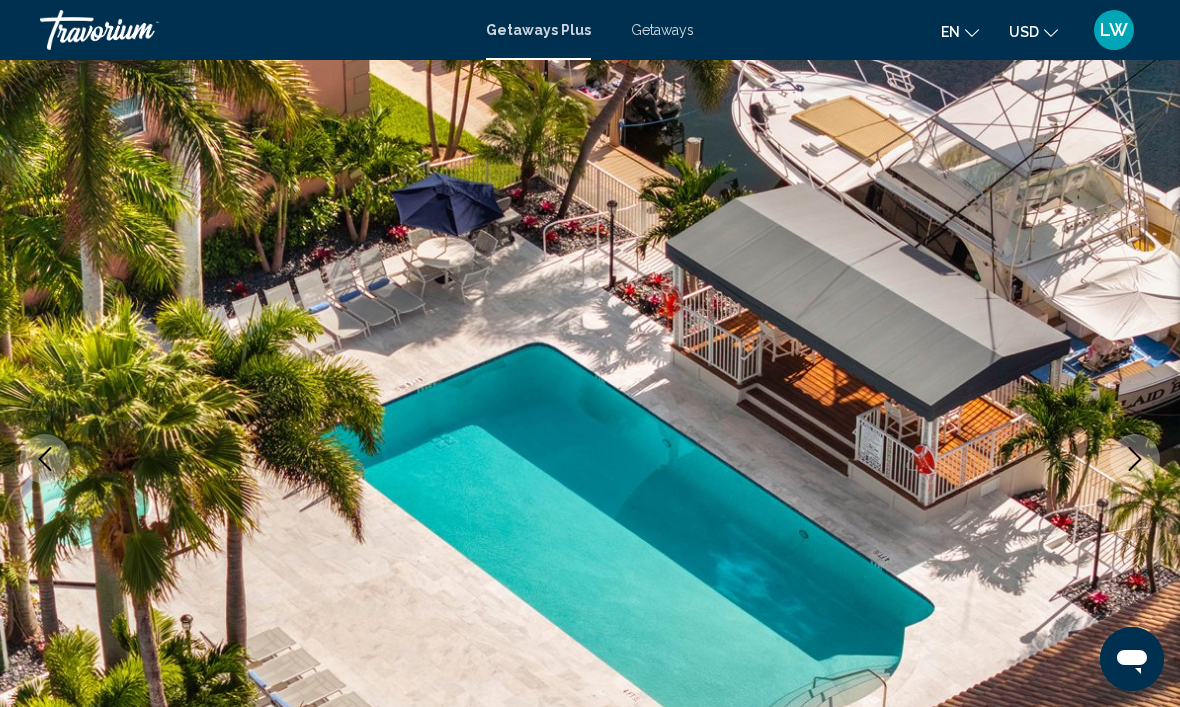 scroll, scrollTop: 0, scrollLeft: 0, axis: both 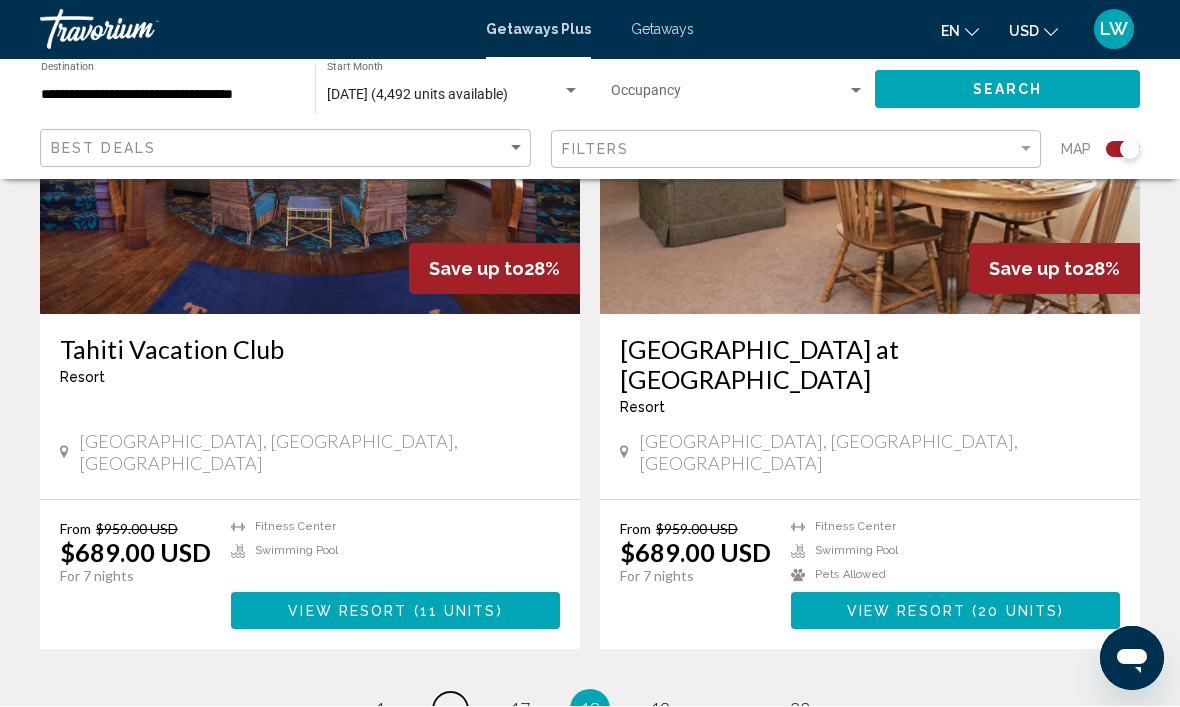 click on "page  ..." at bounding box center (450, 710) 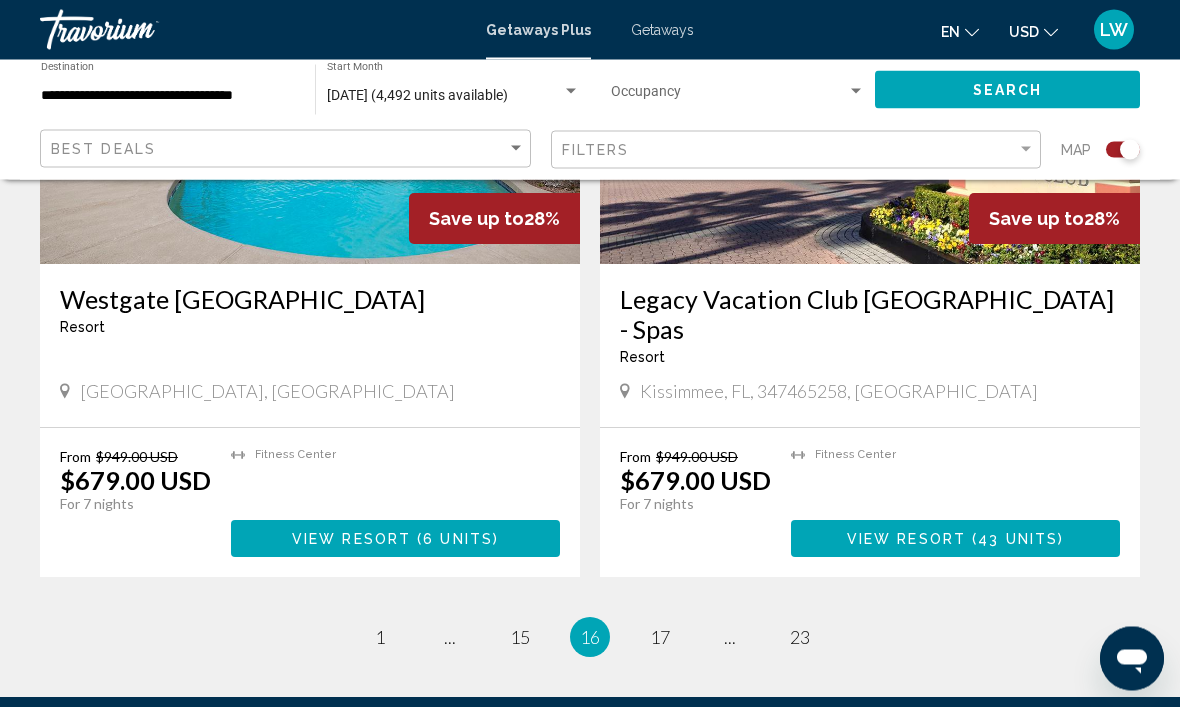 scroll, scrollTop: 4282, scrollLeft: 0, axis: vertical 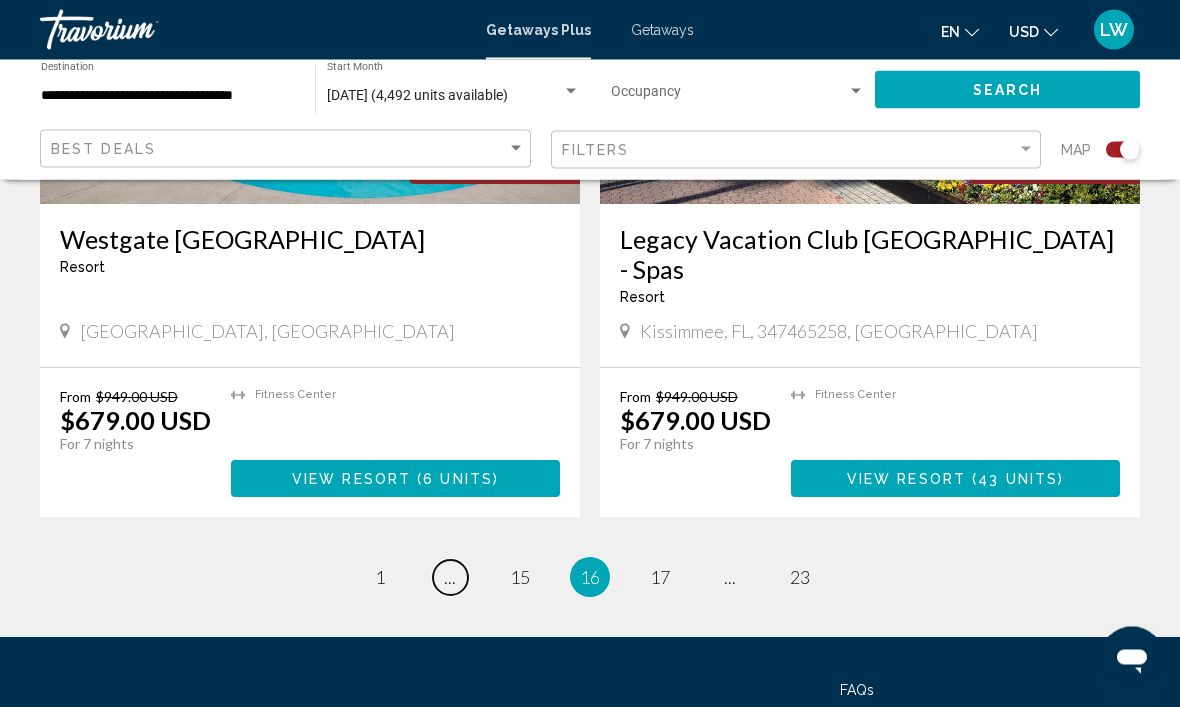 click on "..." at bounding box center [450, 578] 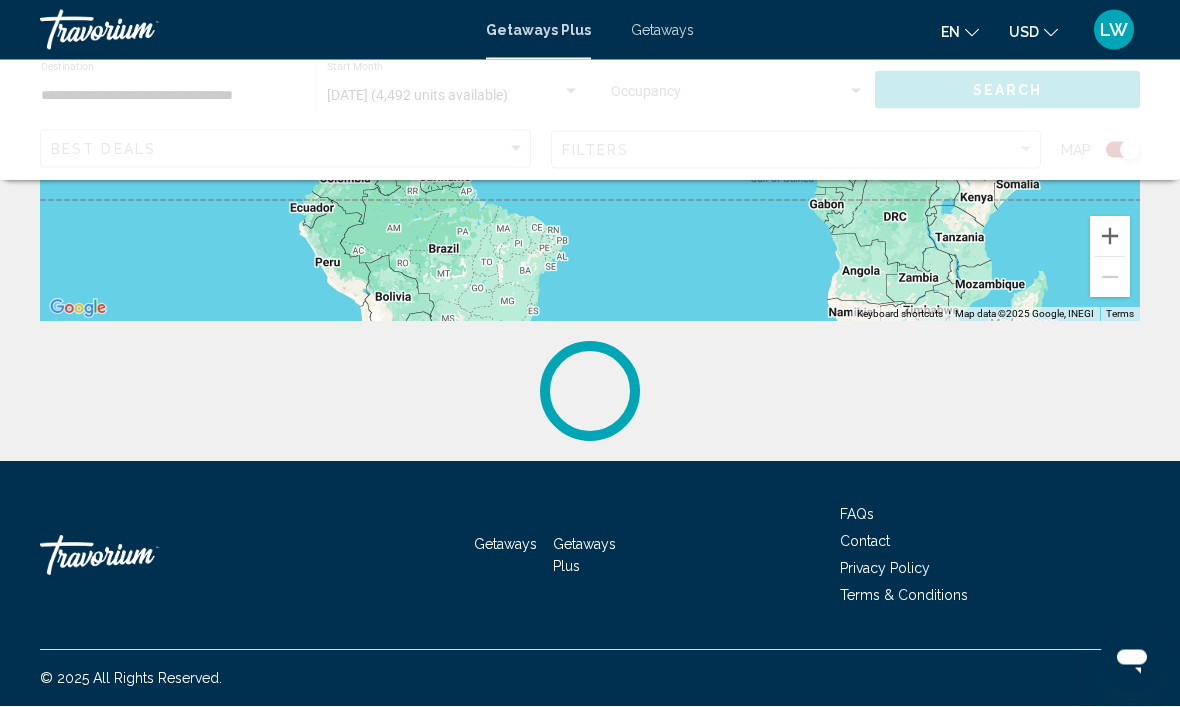 scroll, scrollTop: 0, scrollLeft: 0, axis: both 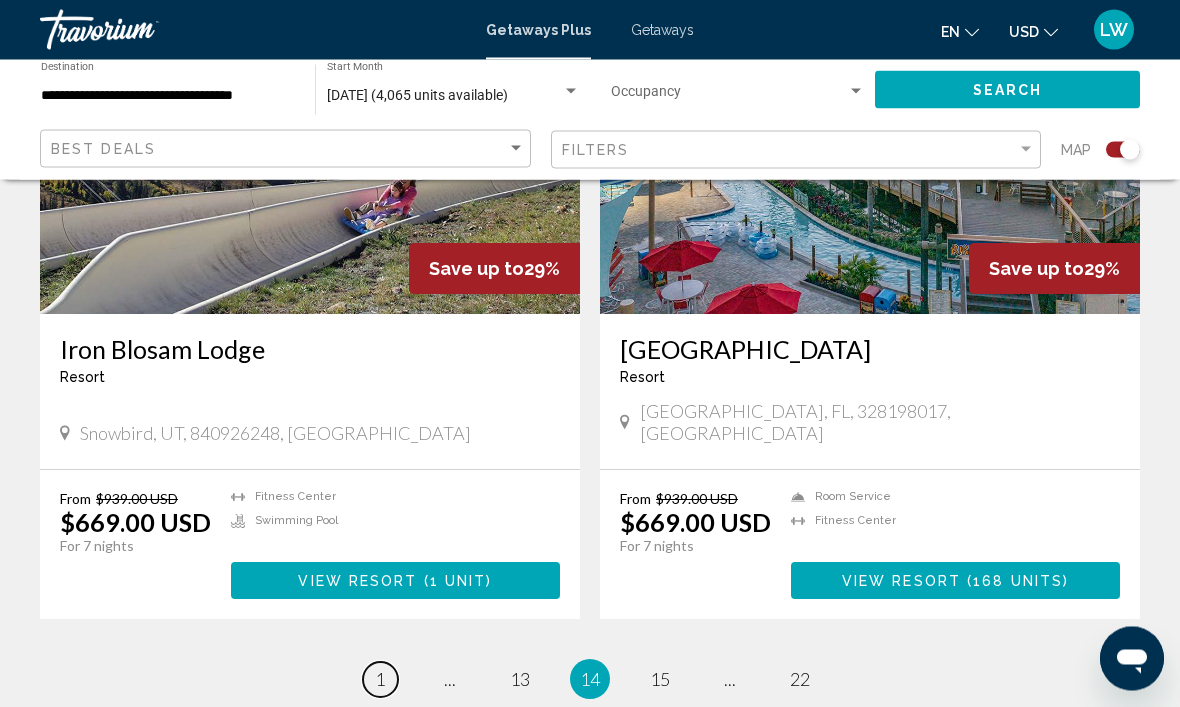 click on "1" at bounding box center (380, 680) 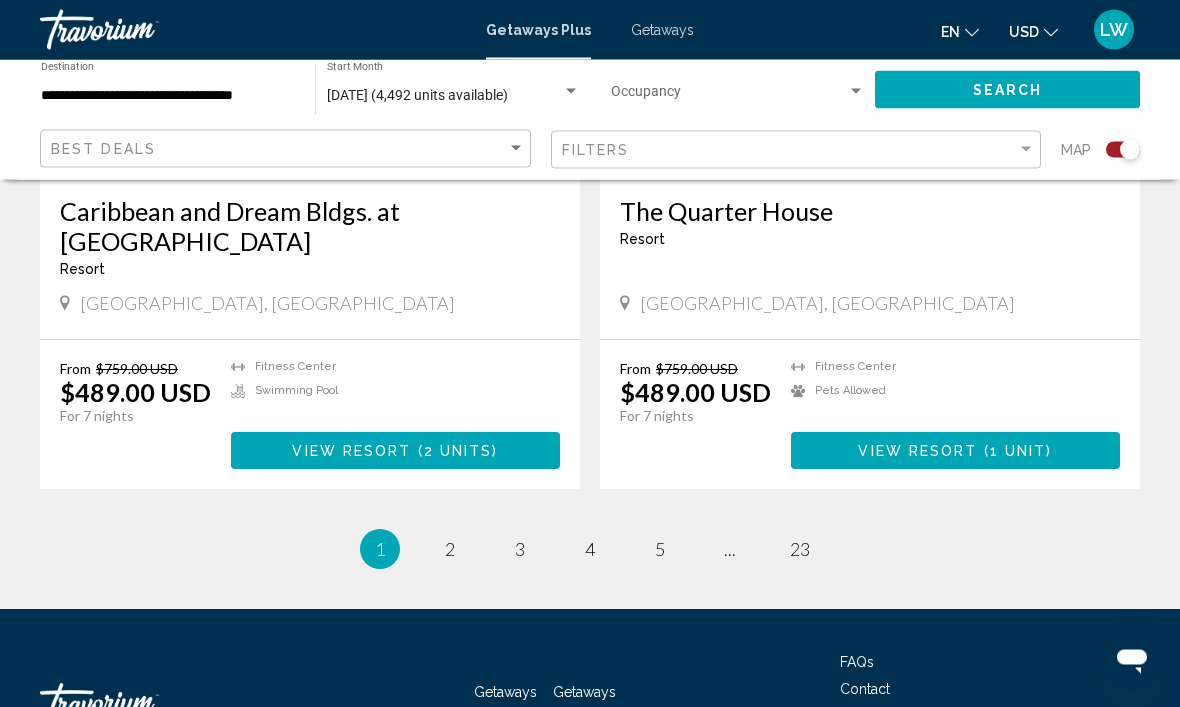 scroll, scrollTop: 4312, scrollLeft: 0, axis: vertical 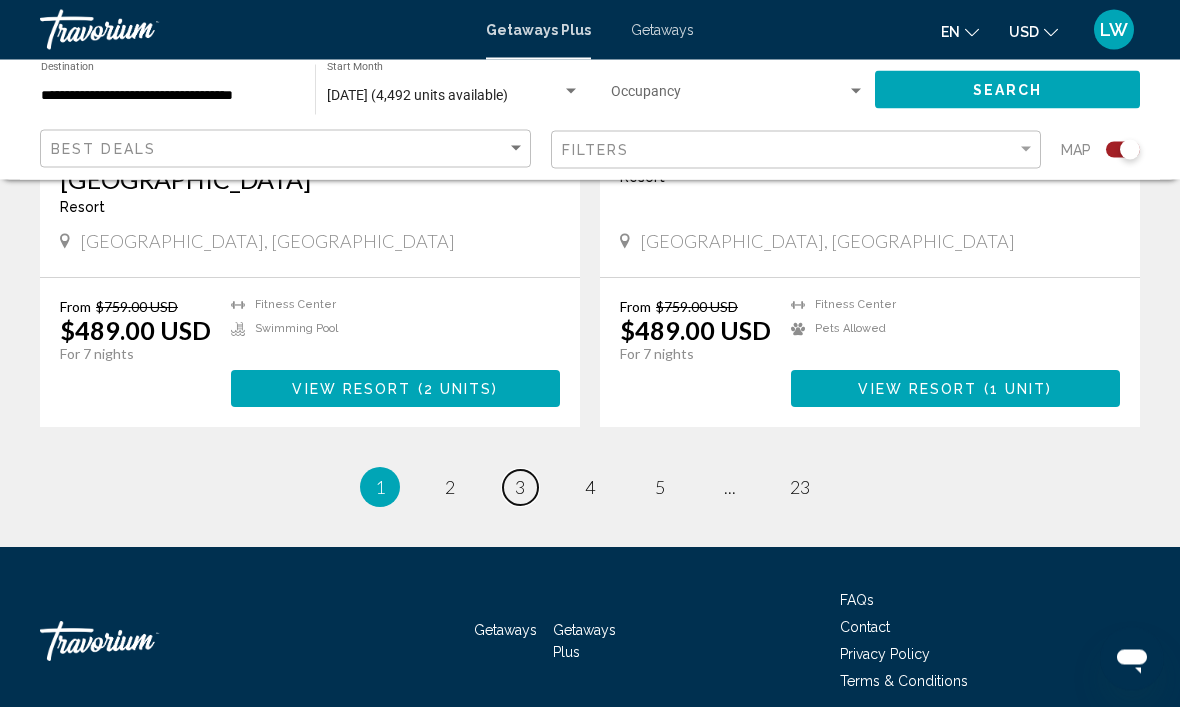 click on "3" at bounding box center (520, 488) 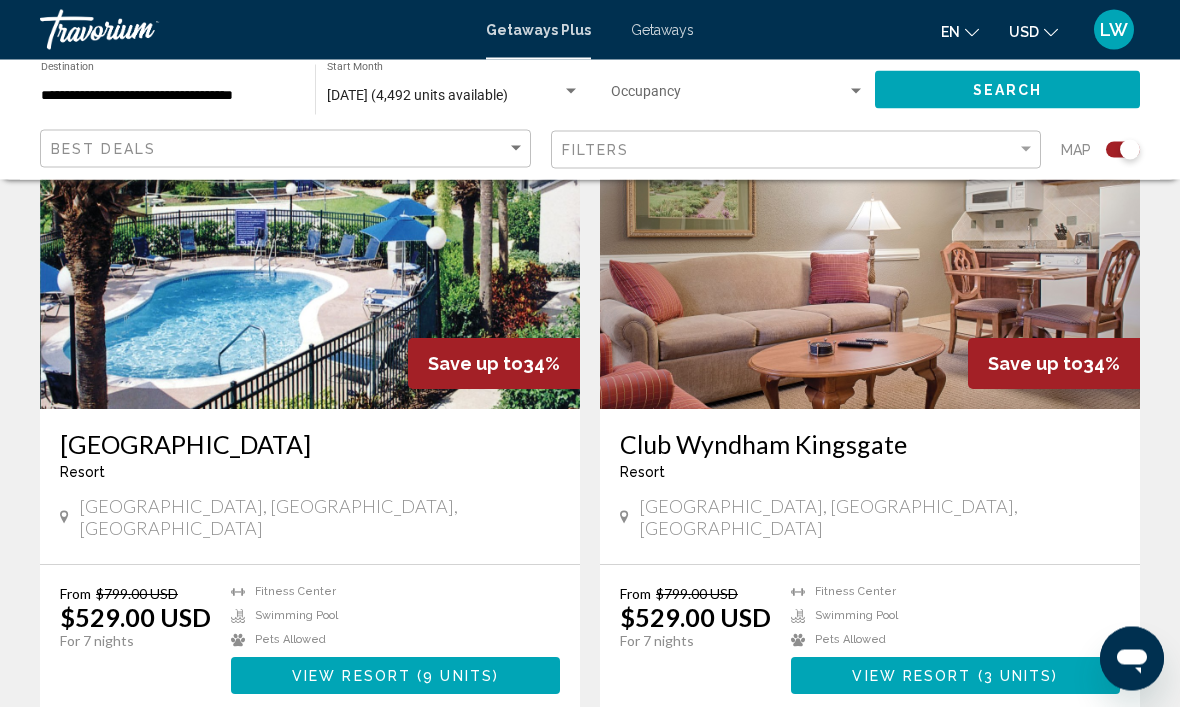 scroll, scrollTop: 4164, scrollLeft: 0, axis: vertical 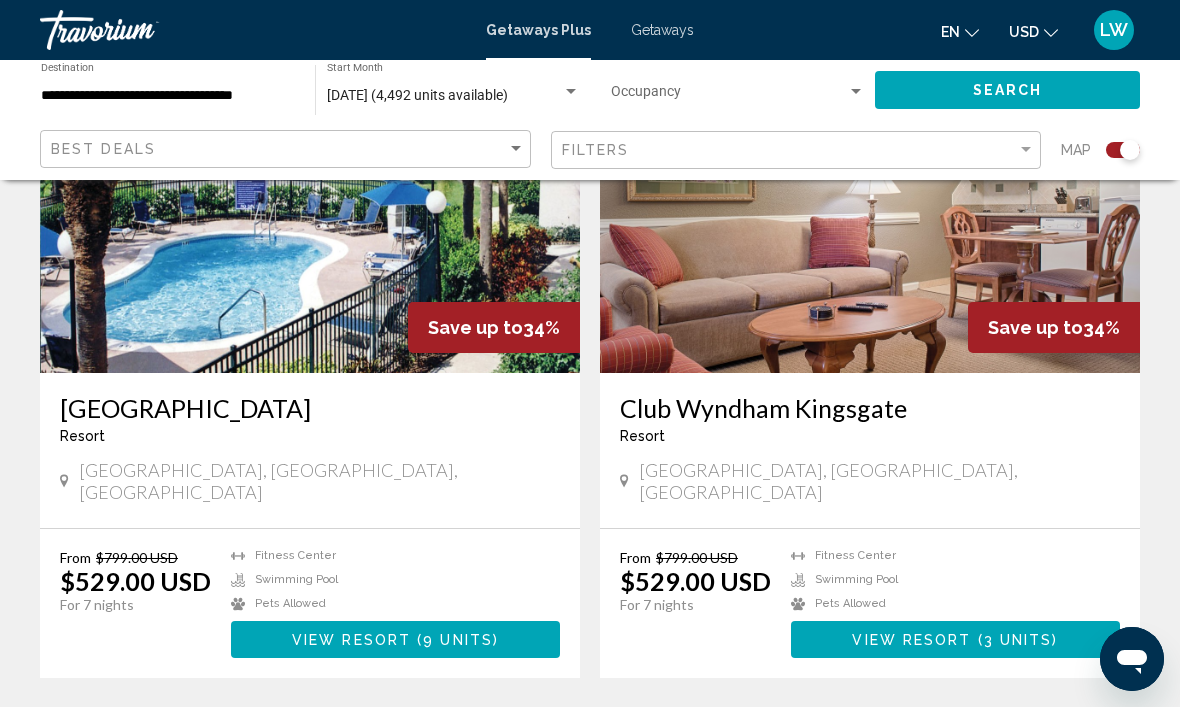 click on "4" at bounding box center (590, 738) 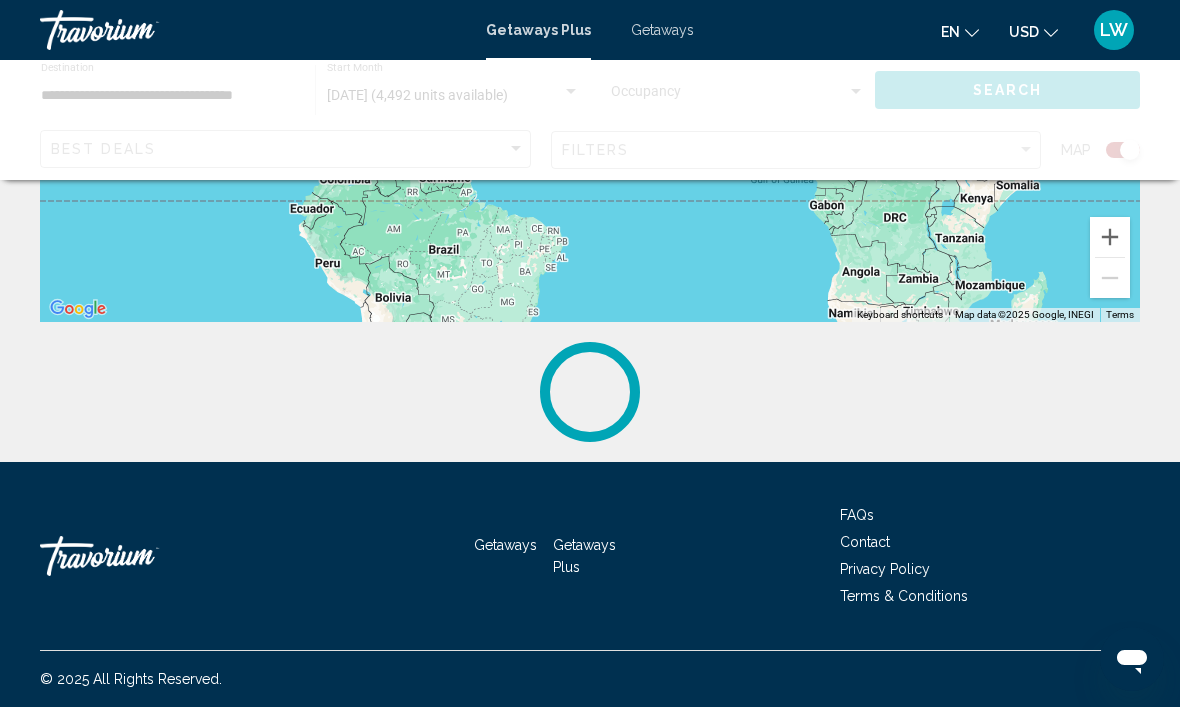 scroll, scrollTop: 0, scrollLeft: 0, axis: both 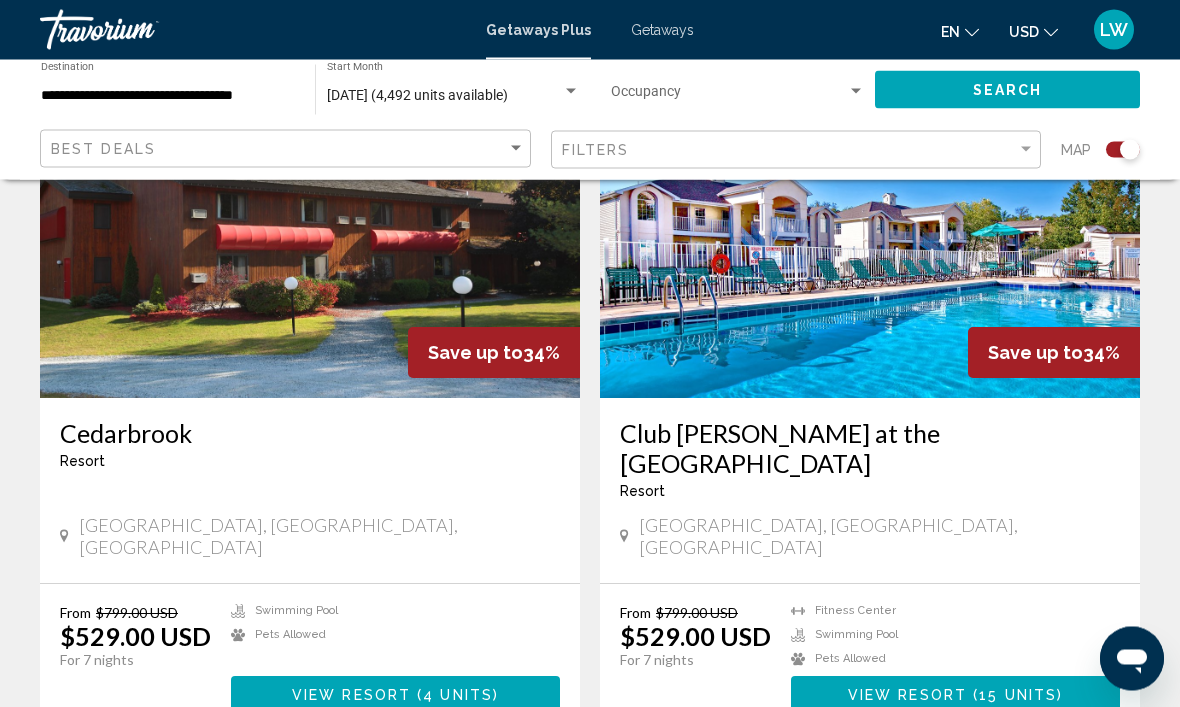 click on "5" at bounding box center (660, 794) 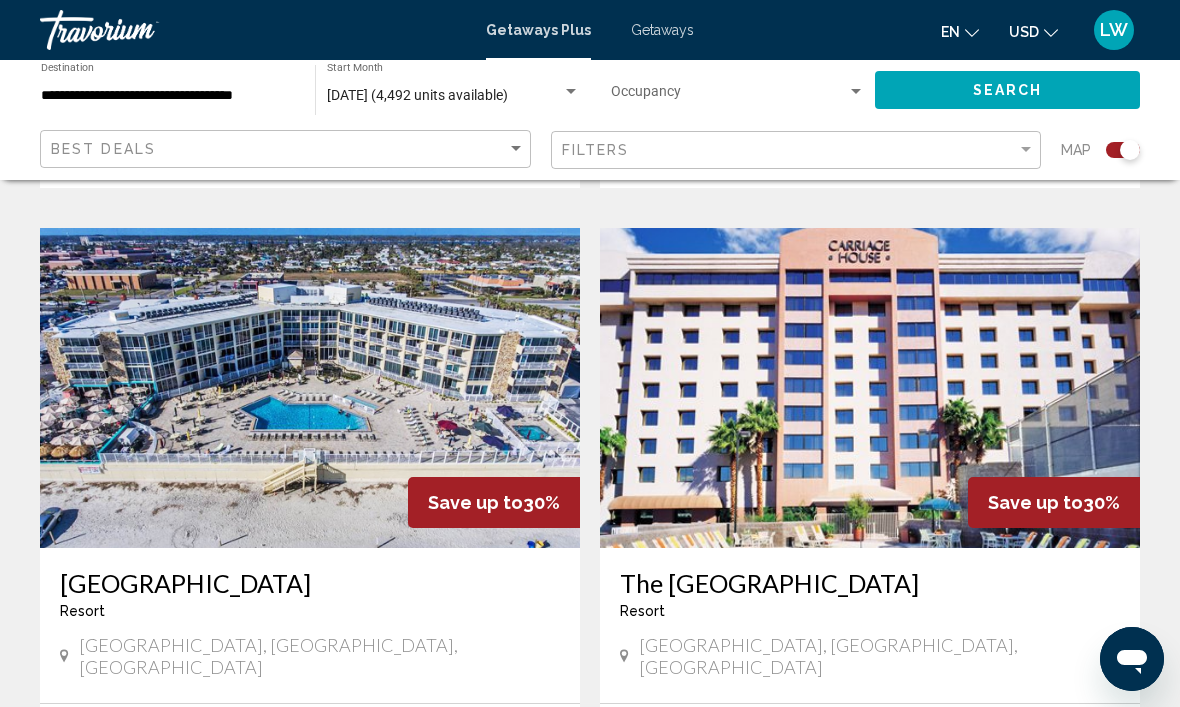 scroll, scrollTop: 2658, scrollLeft: 0, axis: vertical 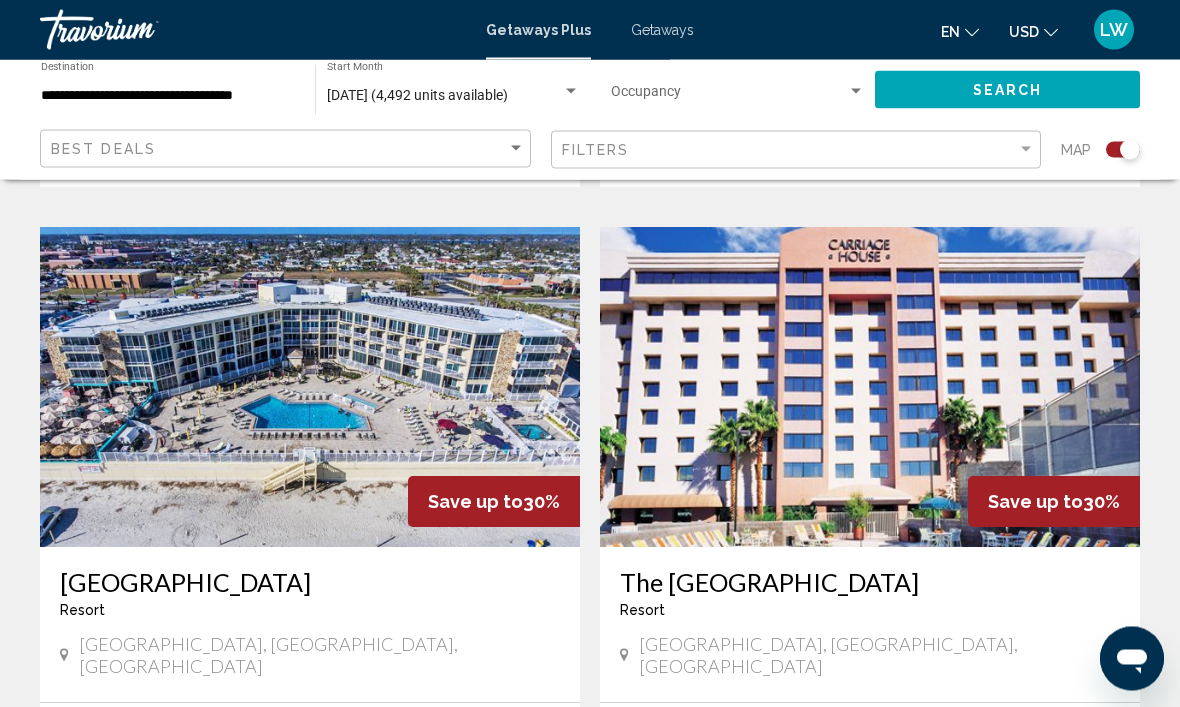 click on "Fitness Center
Swimming Pool
Pets Allowed" at bounding box center (395, 760) 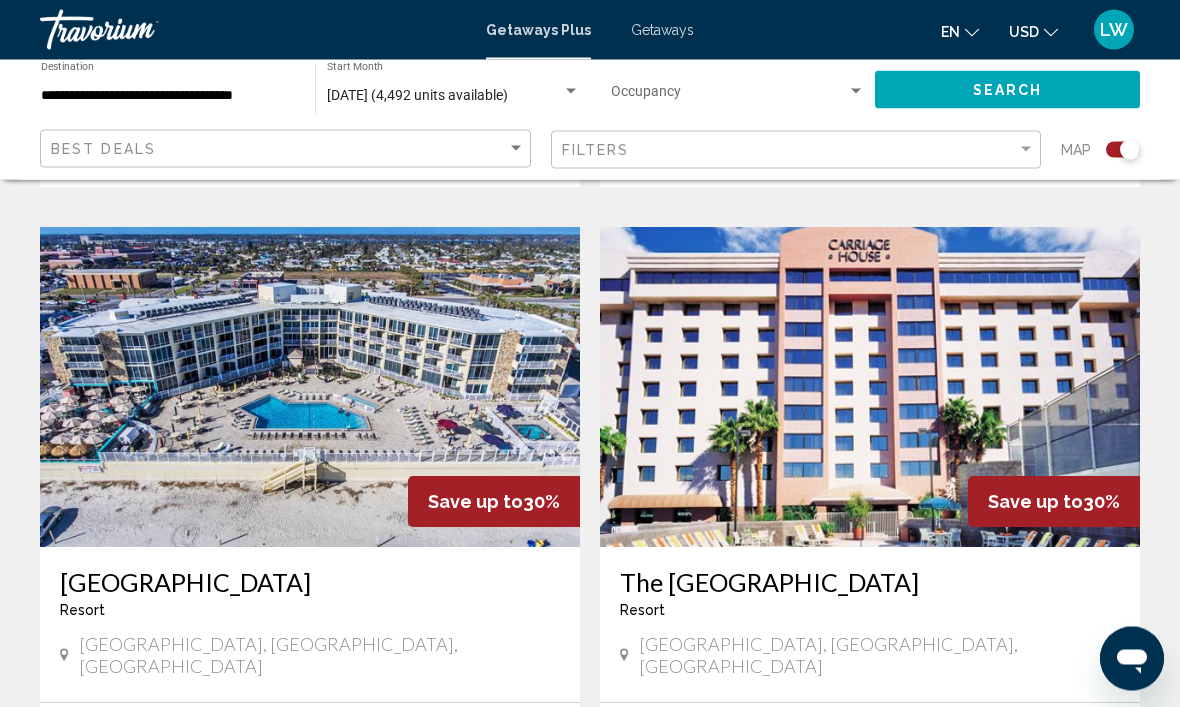 scroll, scrollTop: 2659, scrollLeft: 0, axis: vertical 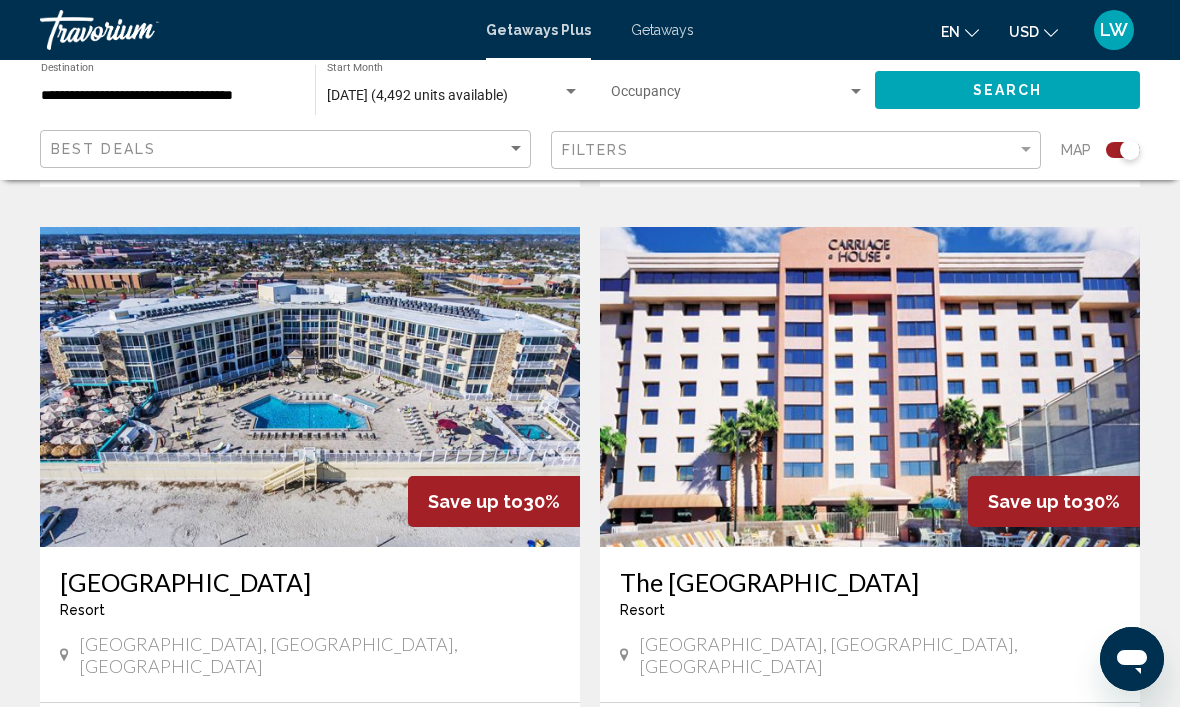 click on "View Resort" at bounding box center [351, 814] 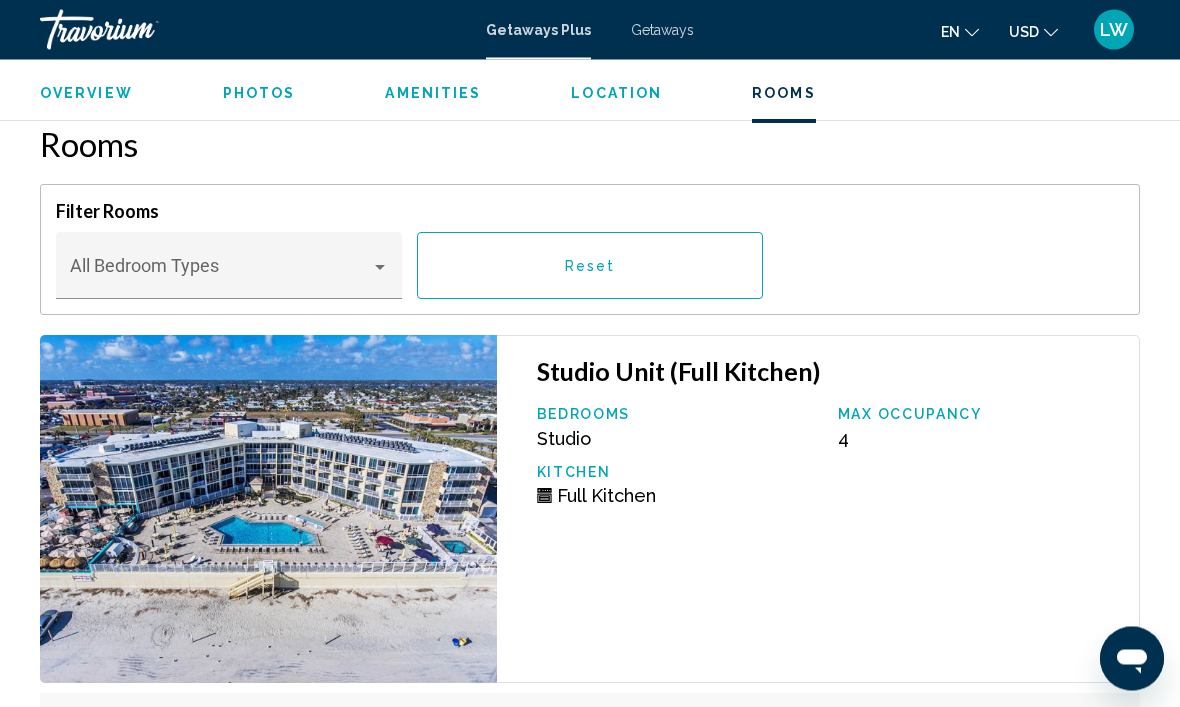 scroll, scrollTop: 3985, scrollLeft: 0, axis: vertical 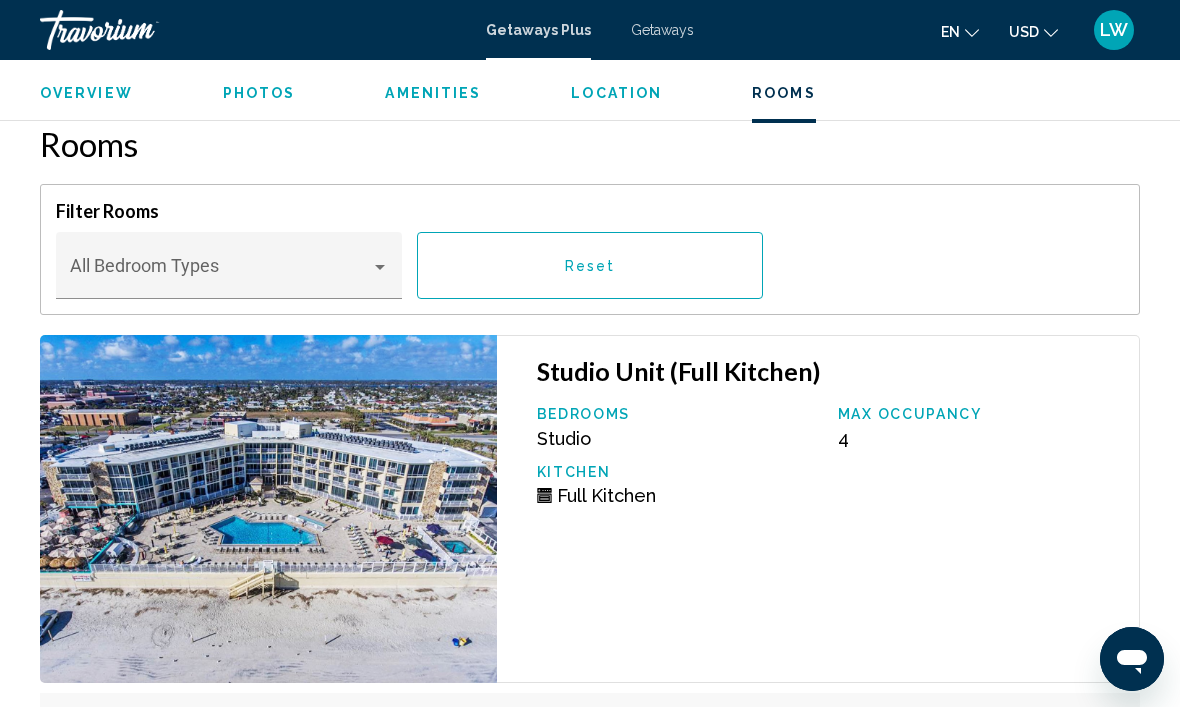 click at bounding box center (229, 275) 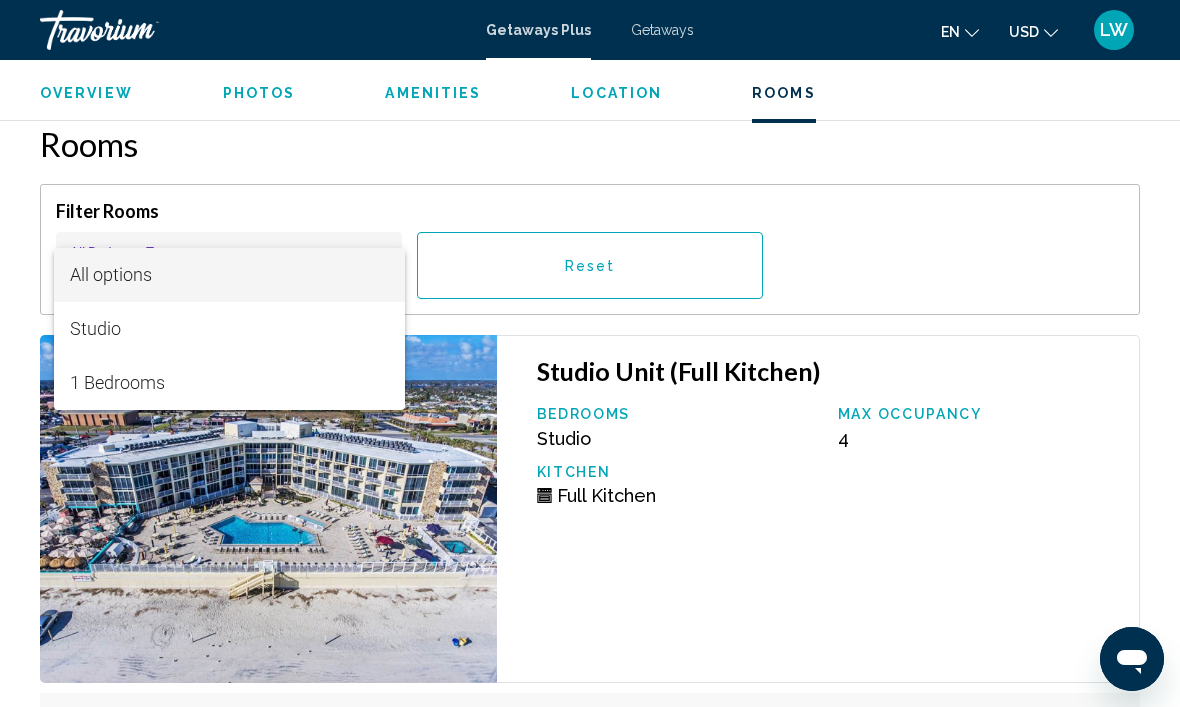 click at bounding box center (590, 353) 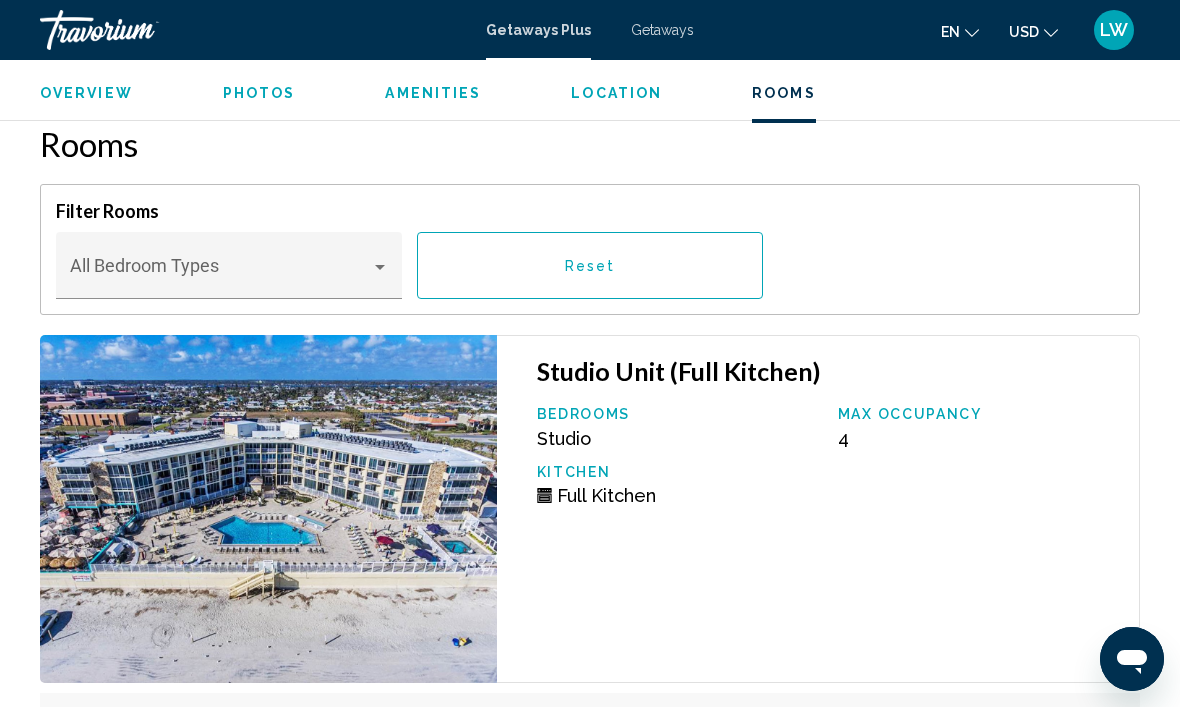 click on "Bedroom Types All Bedroom Types" at bounding box center (229, 272) 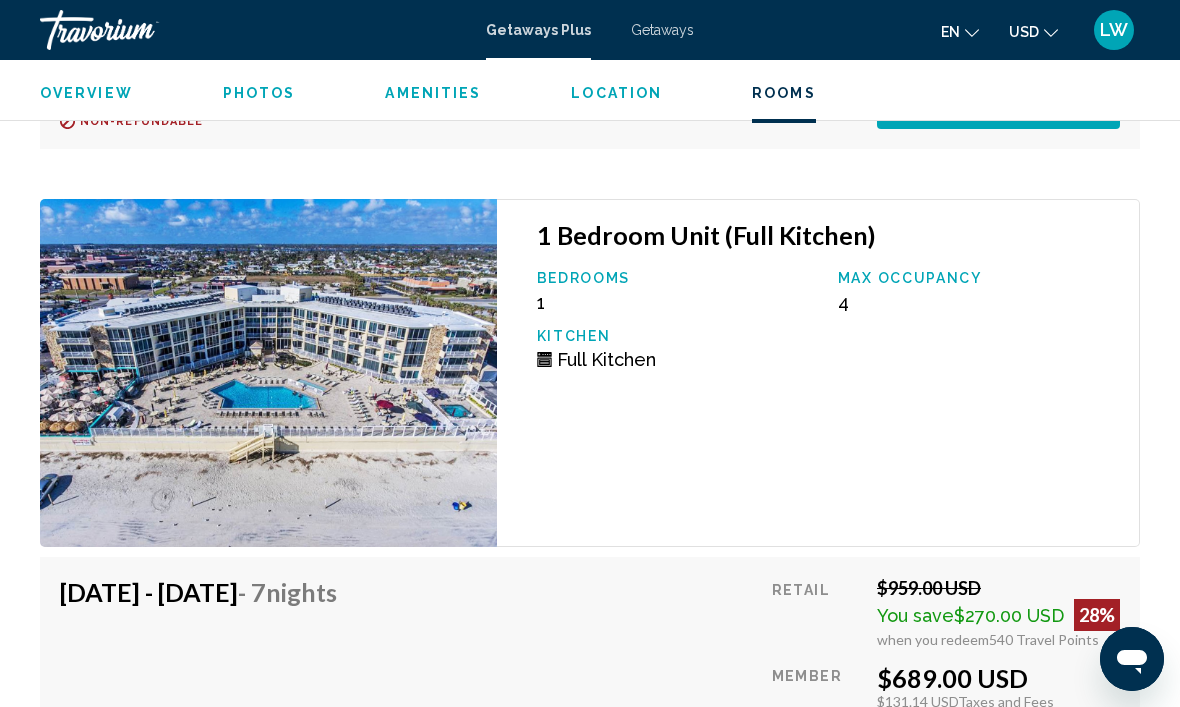 scroll, scrollTop: 5070, scrollLeft: 0, axis: vertical 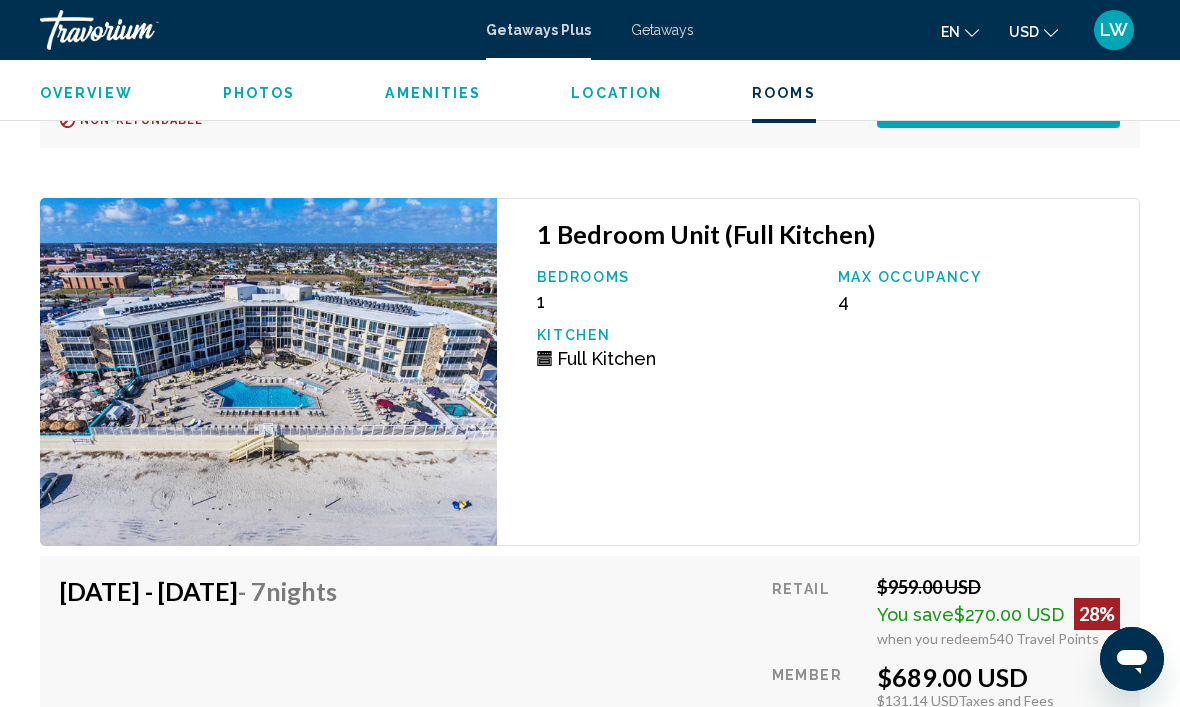 click at bounding box center (590, 353) 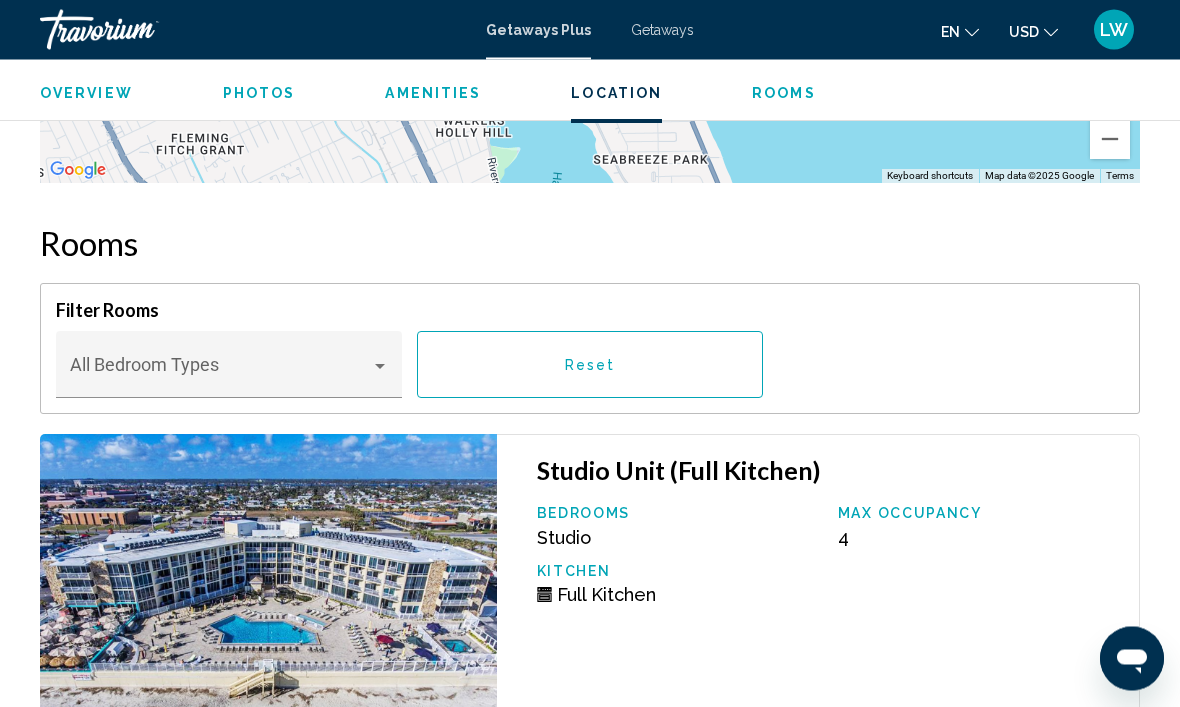 scroll, scrollTop: 3886, scrollLeft: 0, axis: vertical 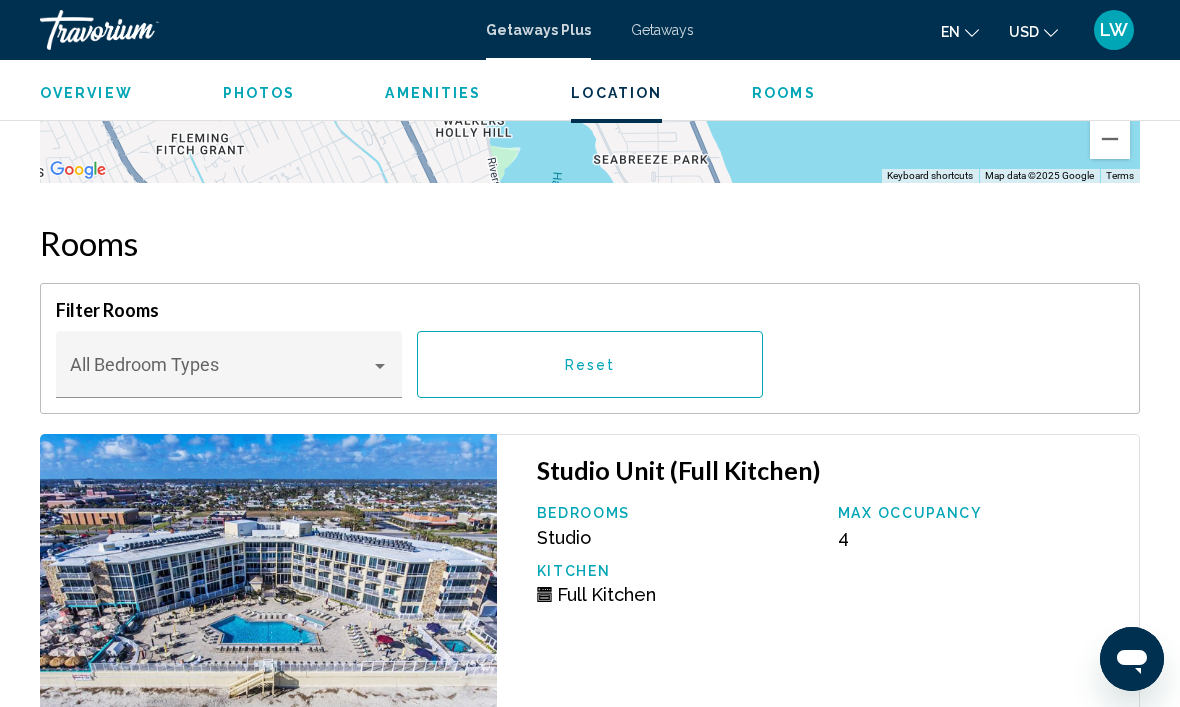 click at bounding box center (220, 374) 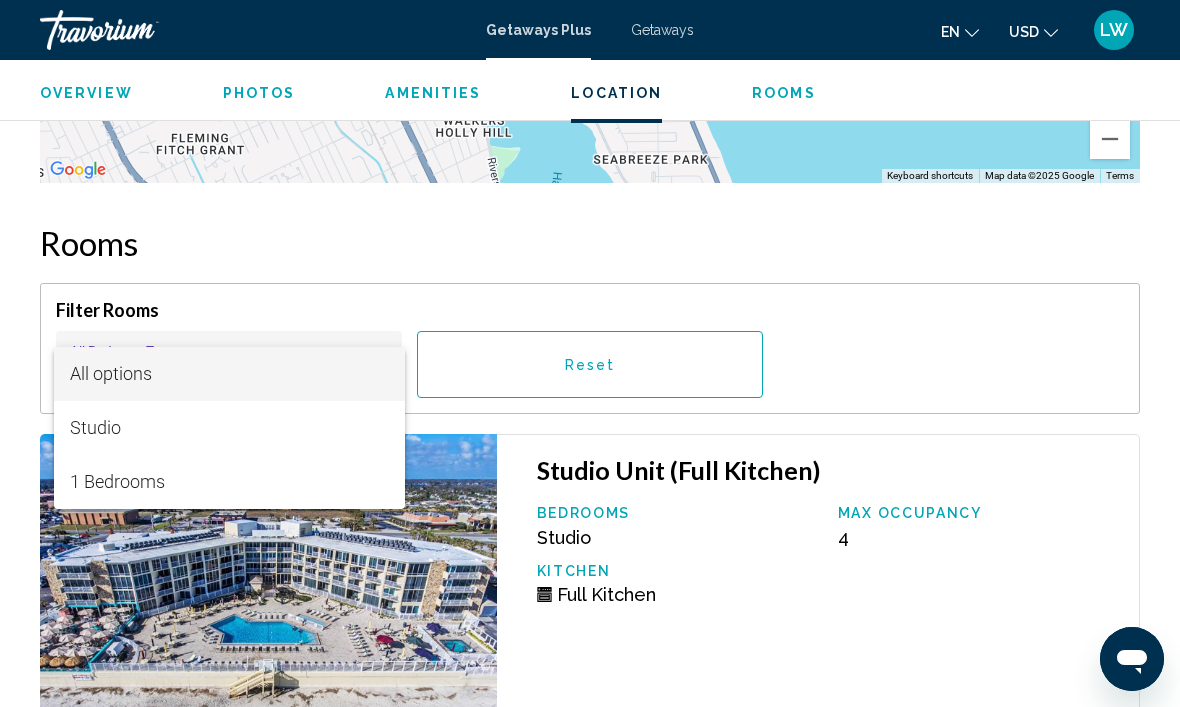 click at bounding box center (590, 353) 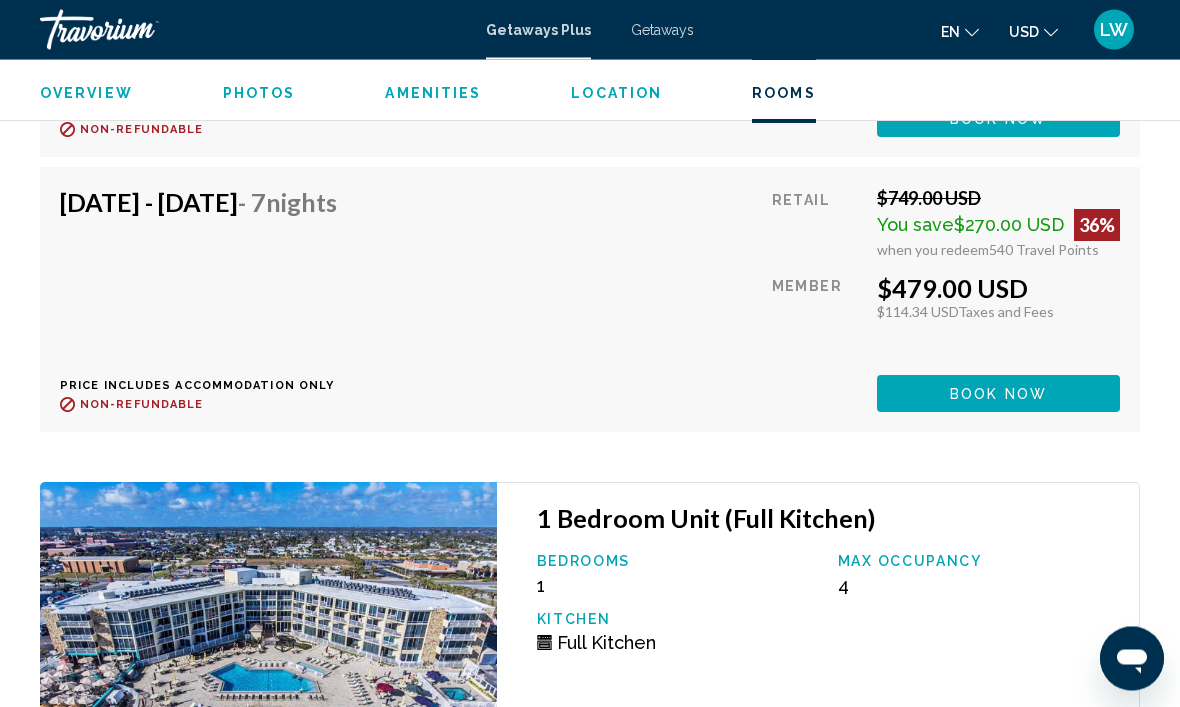 scroll, scrollTop: 4769, scrollLeft: 0, axis: vertical 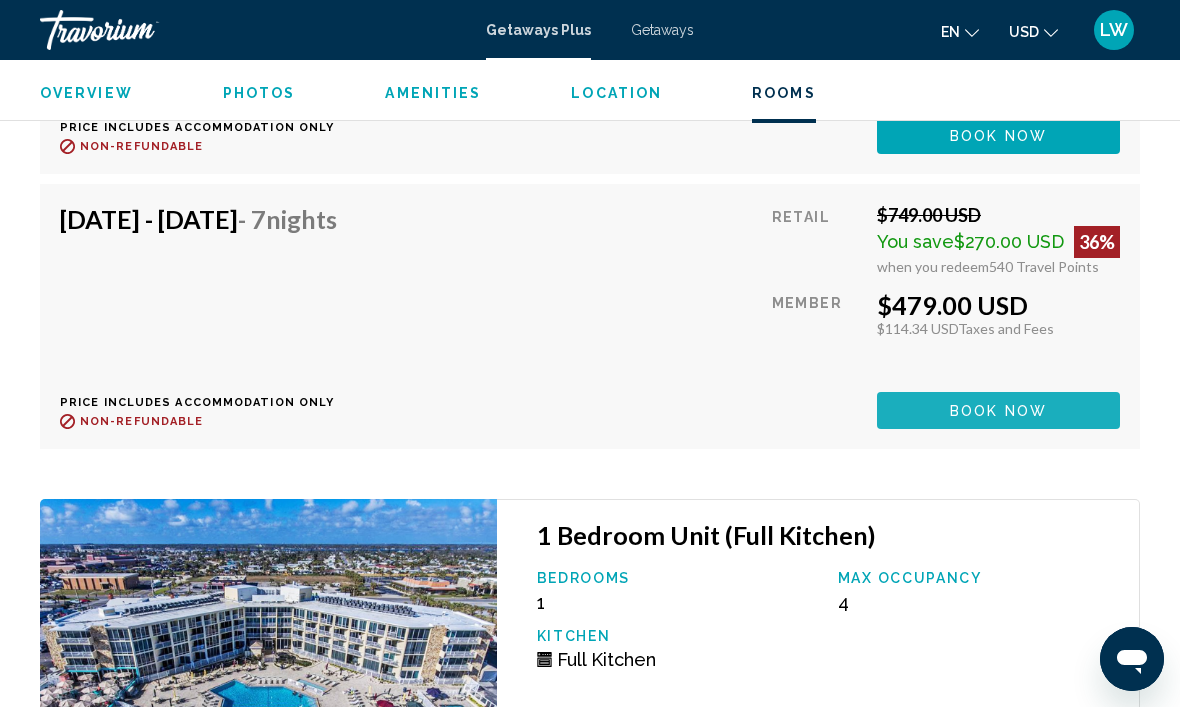 click on "Book now" at bounding box center [998, 135] 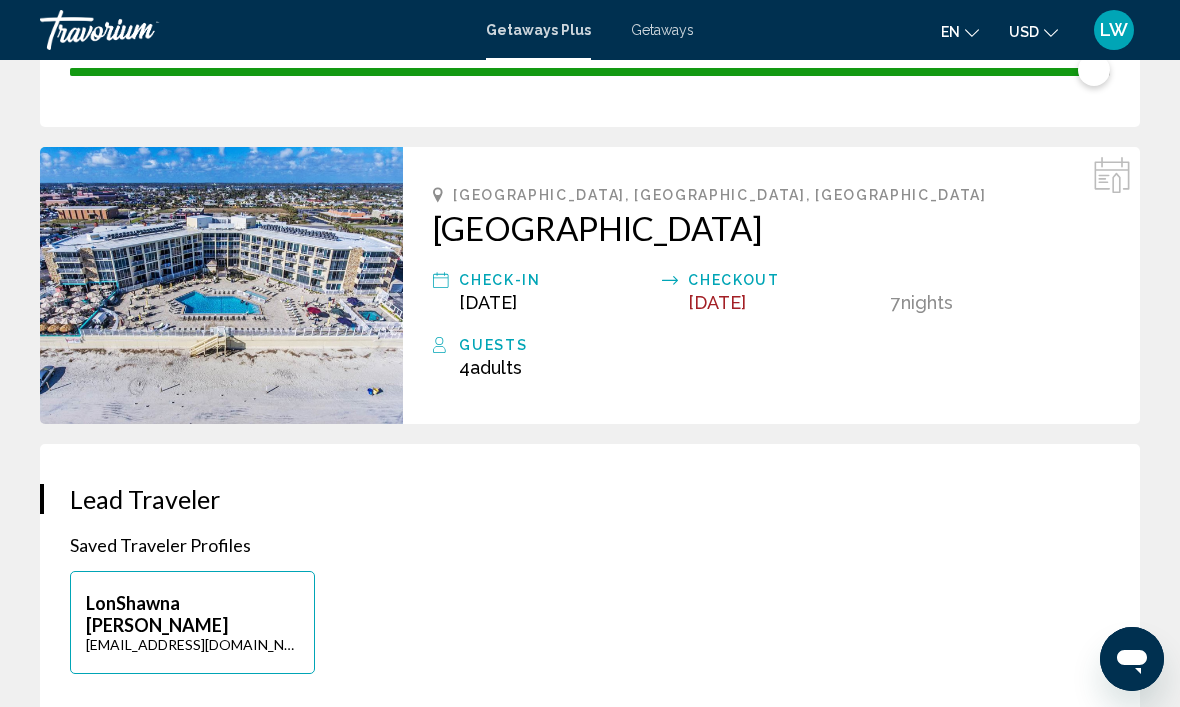 scroll, scrollTop: 491, scrollLeft: 0, axis: vertical 